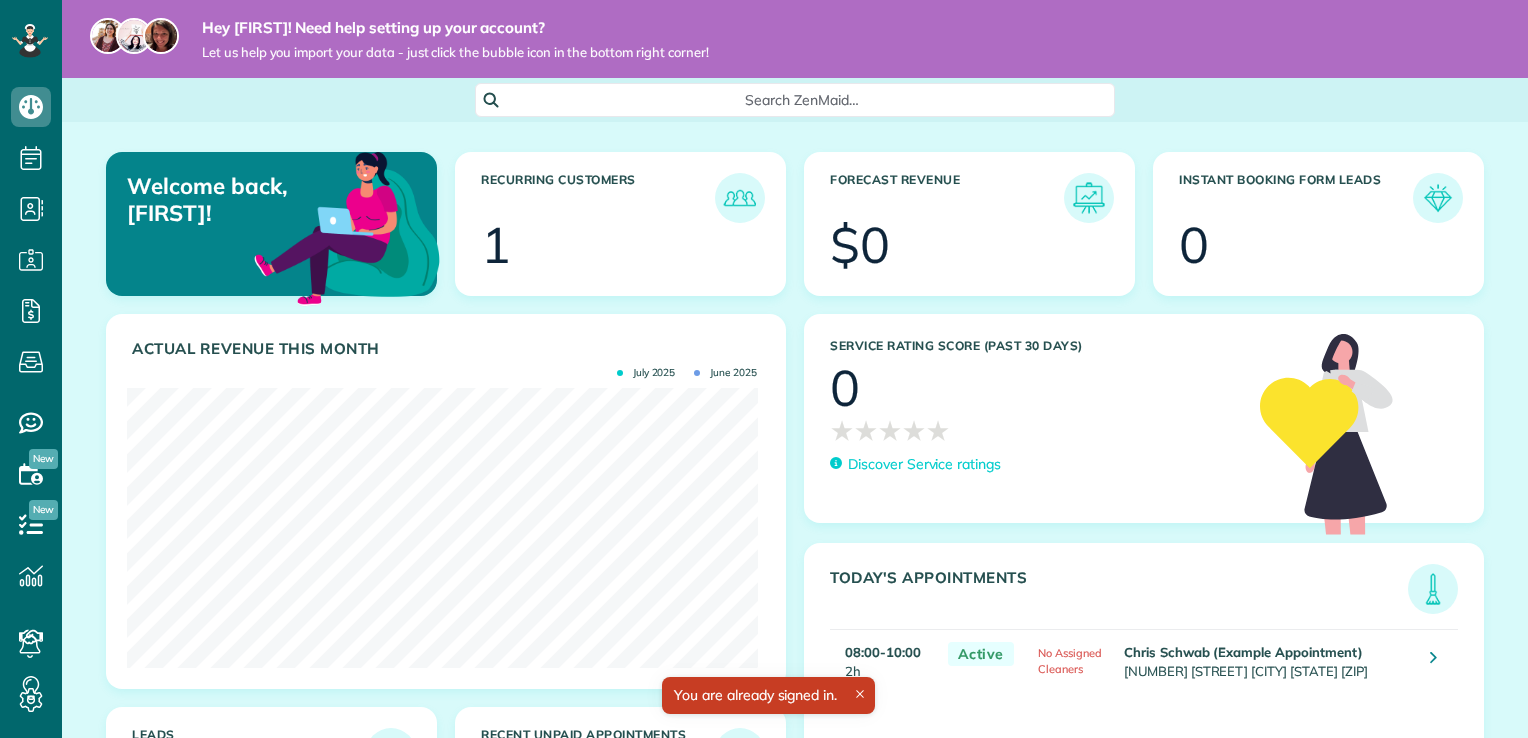 scroll, scrollTop: 0, scrollLeft: 0, axis: both 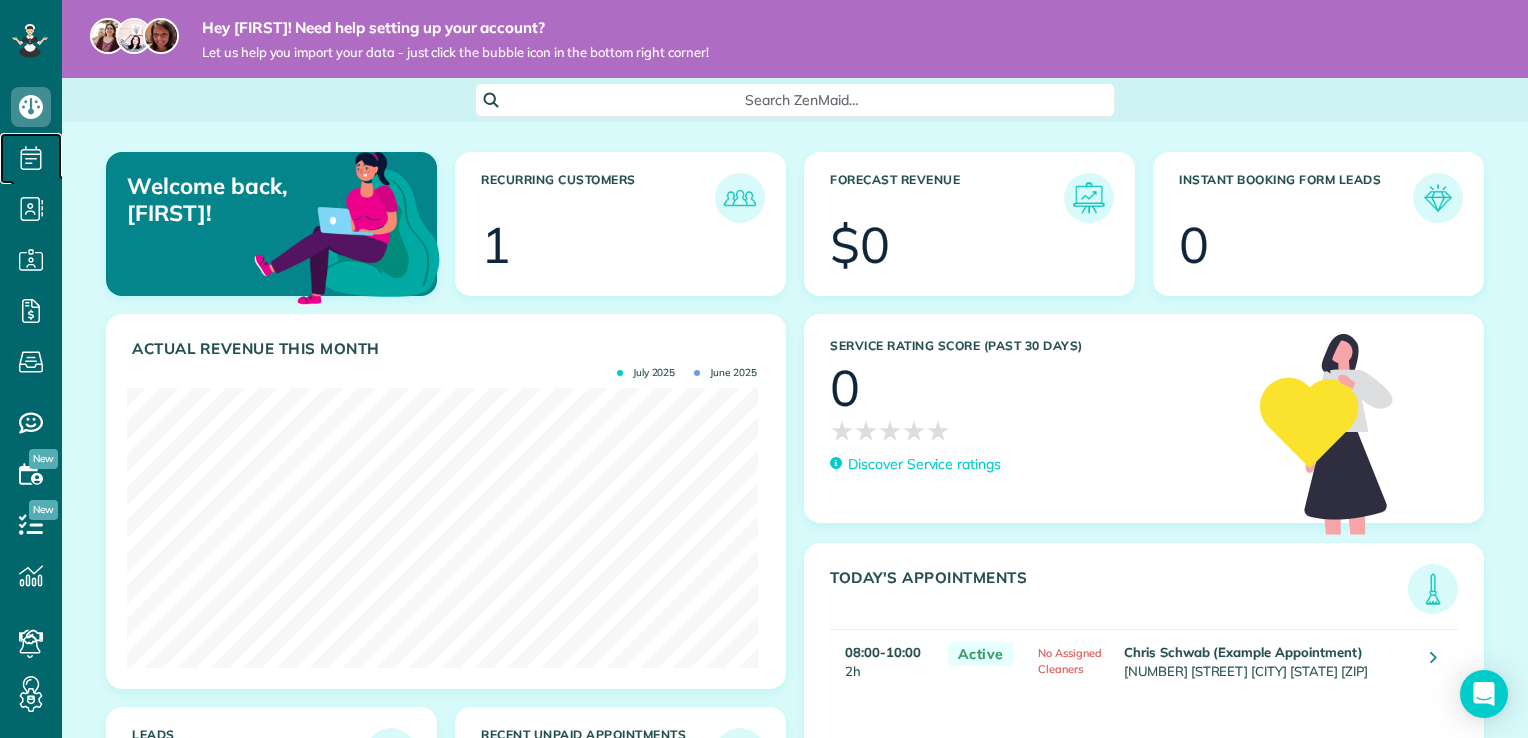 click 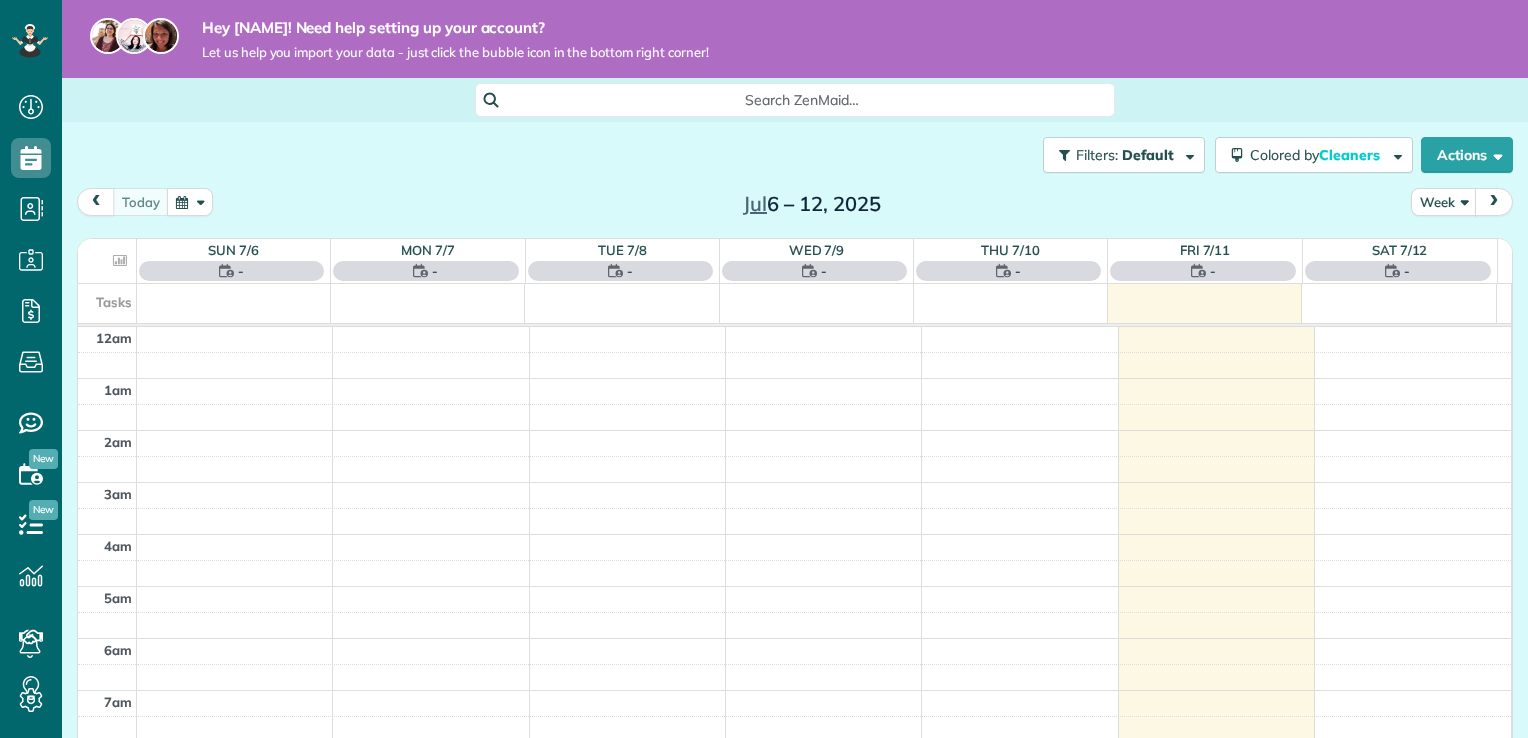 scroll, scrollTop: 0, scrollLeft: 0, axis: both 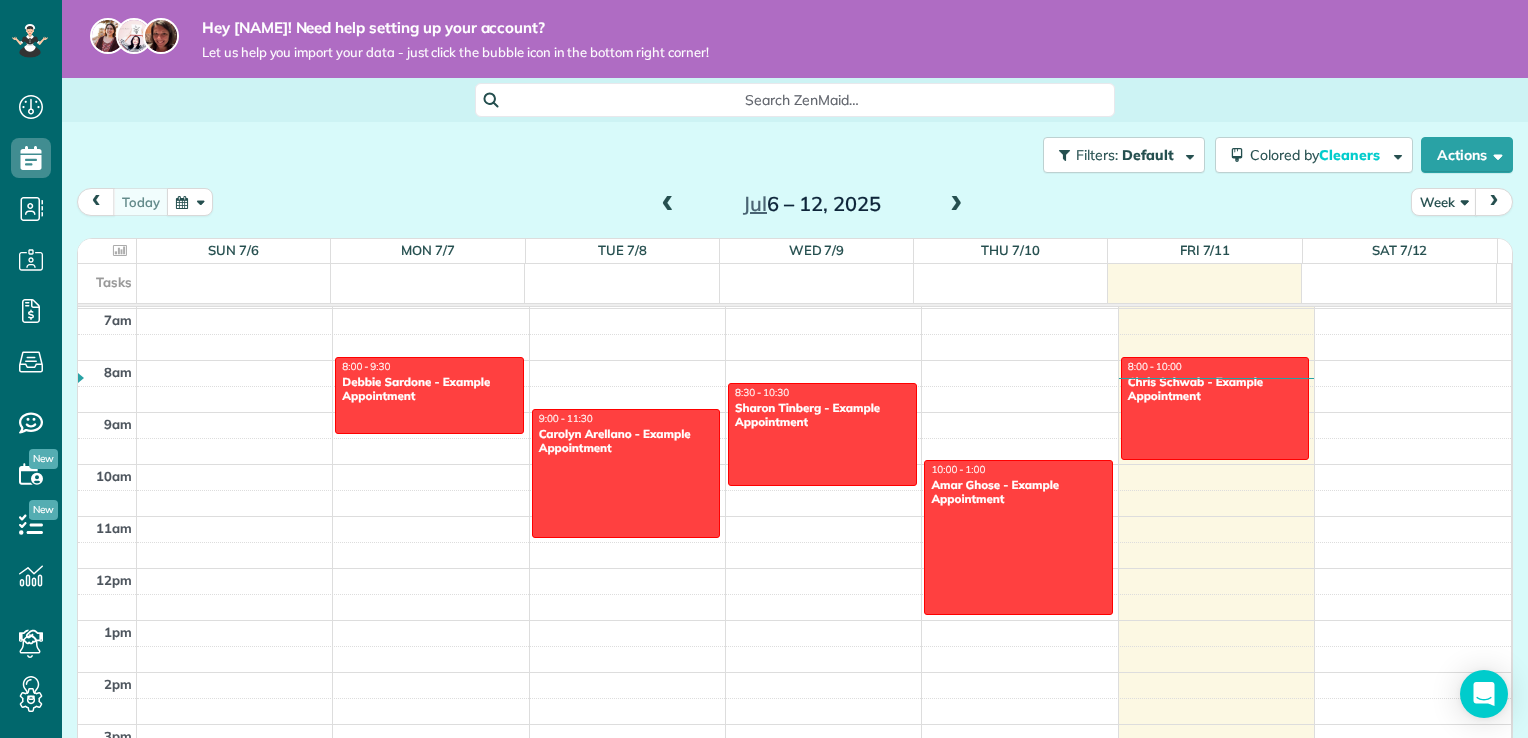 click at bounding box center (956, 205) 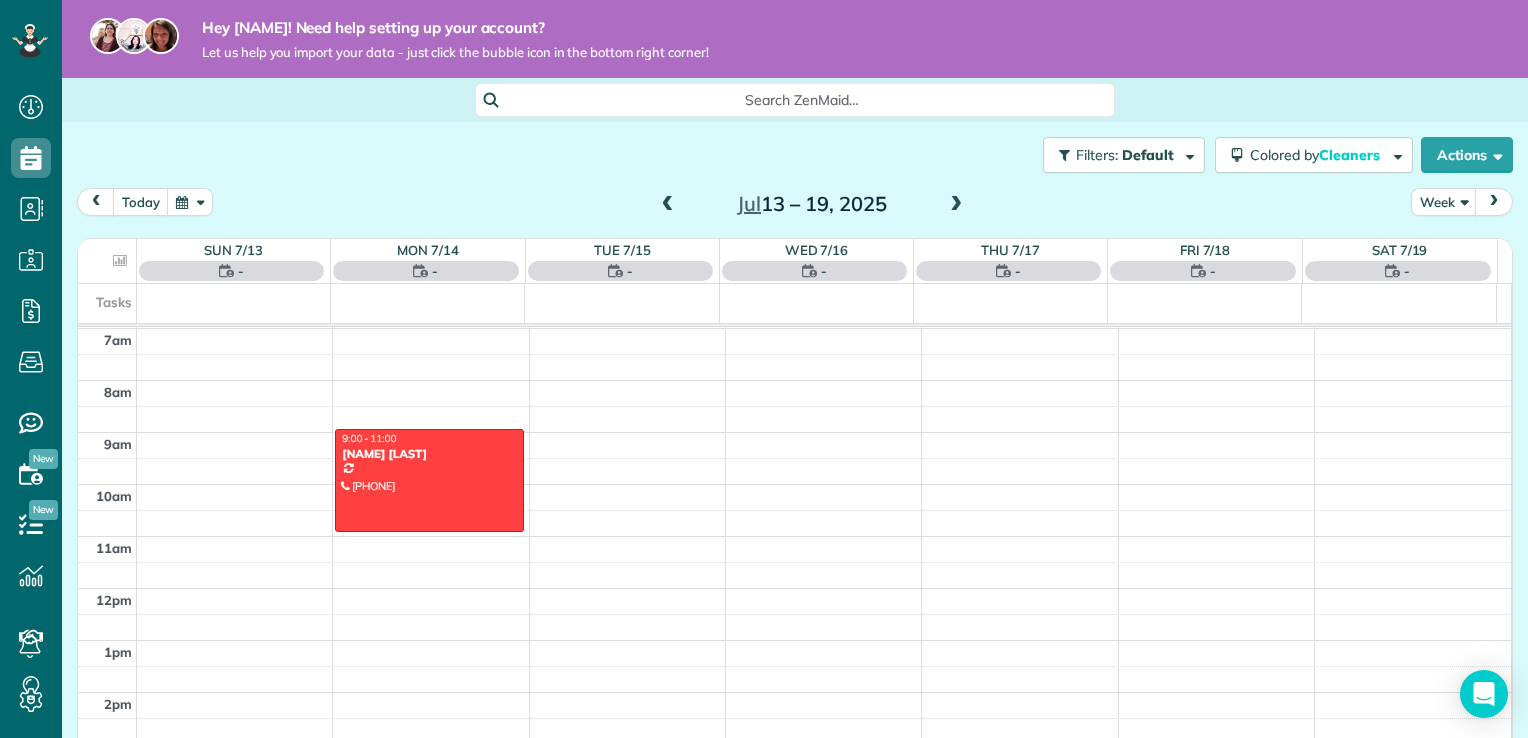 click at bounding box center [429, 480] 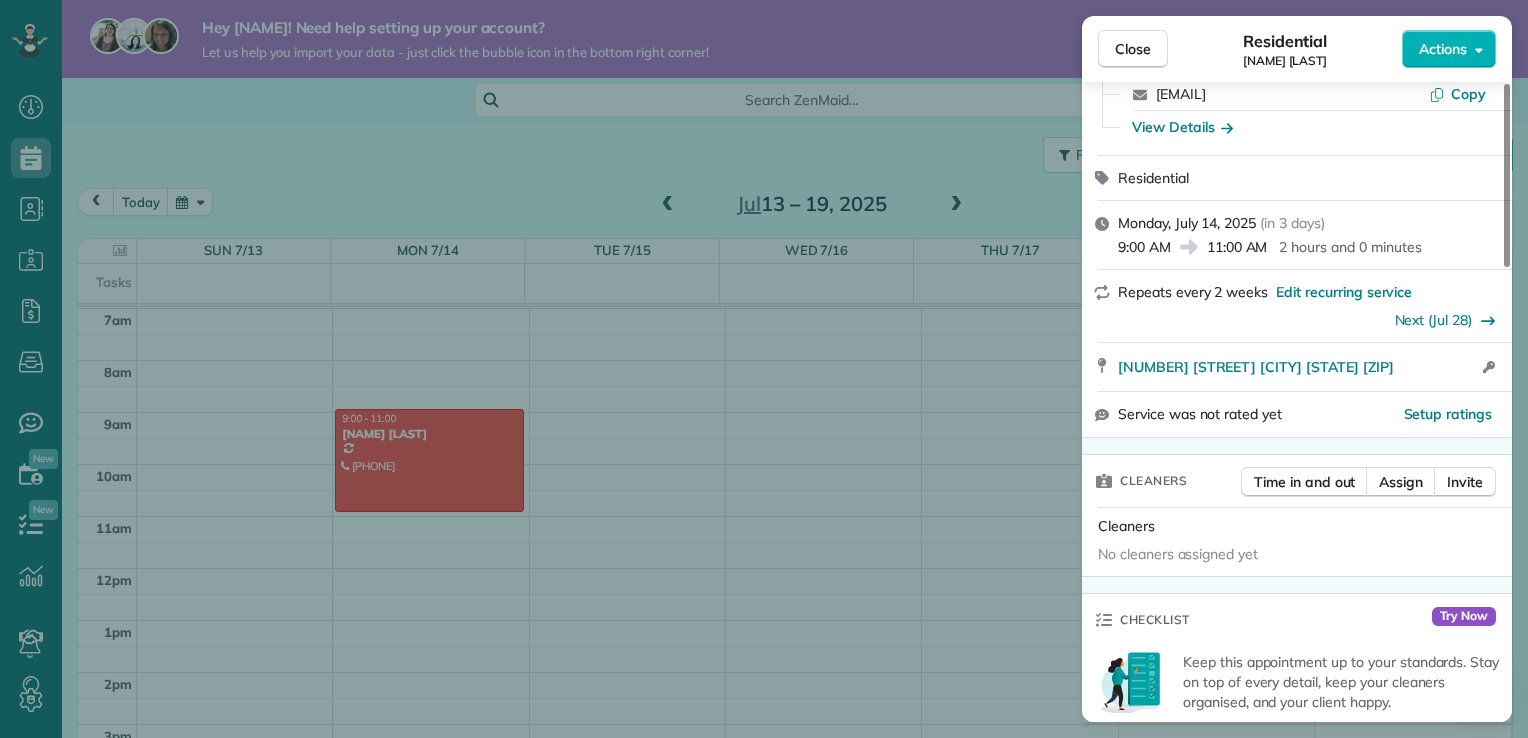 scroll, scrollTop: 213, scrollLeft: 0, axis: vertical 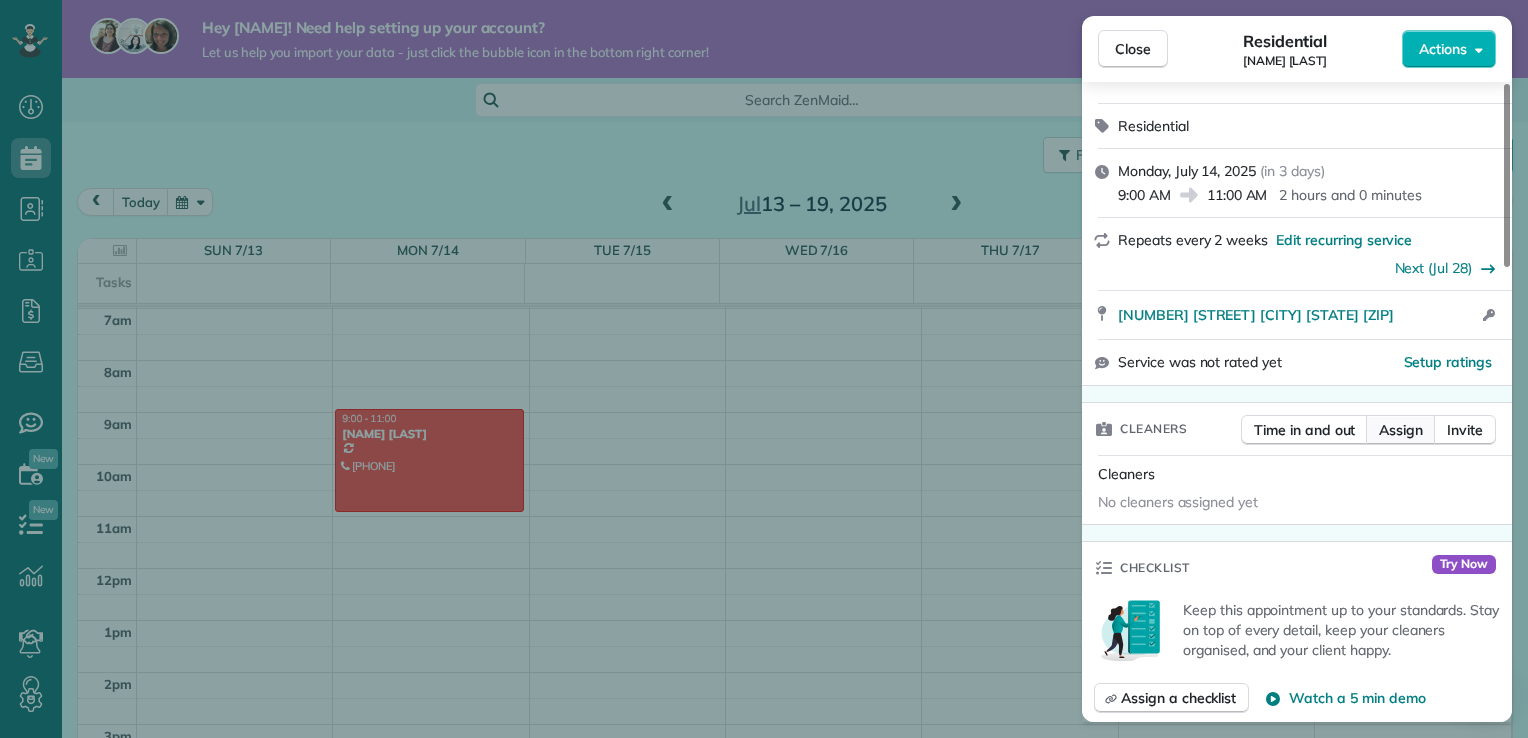 click on "Assign" at bounding box center (1401, 430) 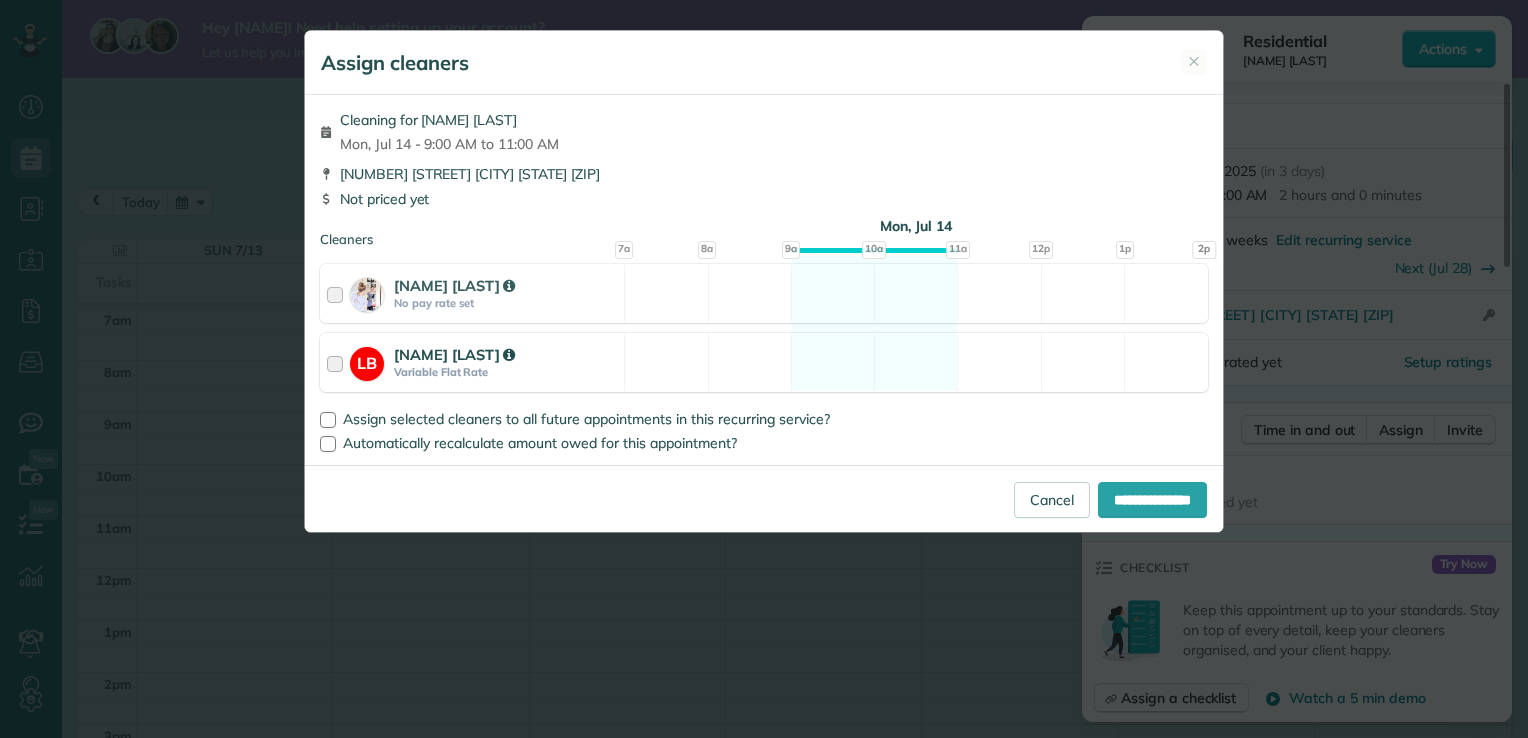 click at bounding box center [338, 362] 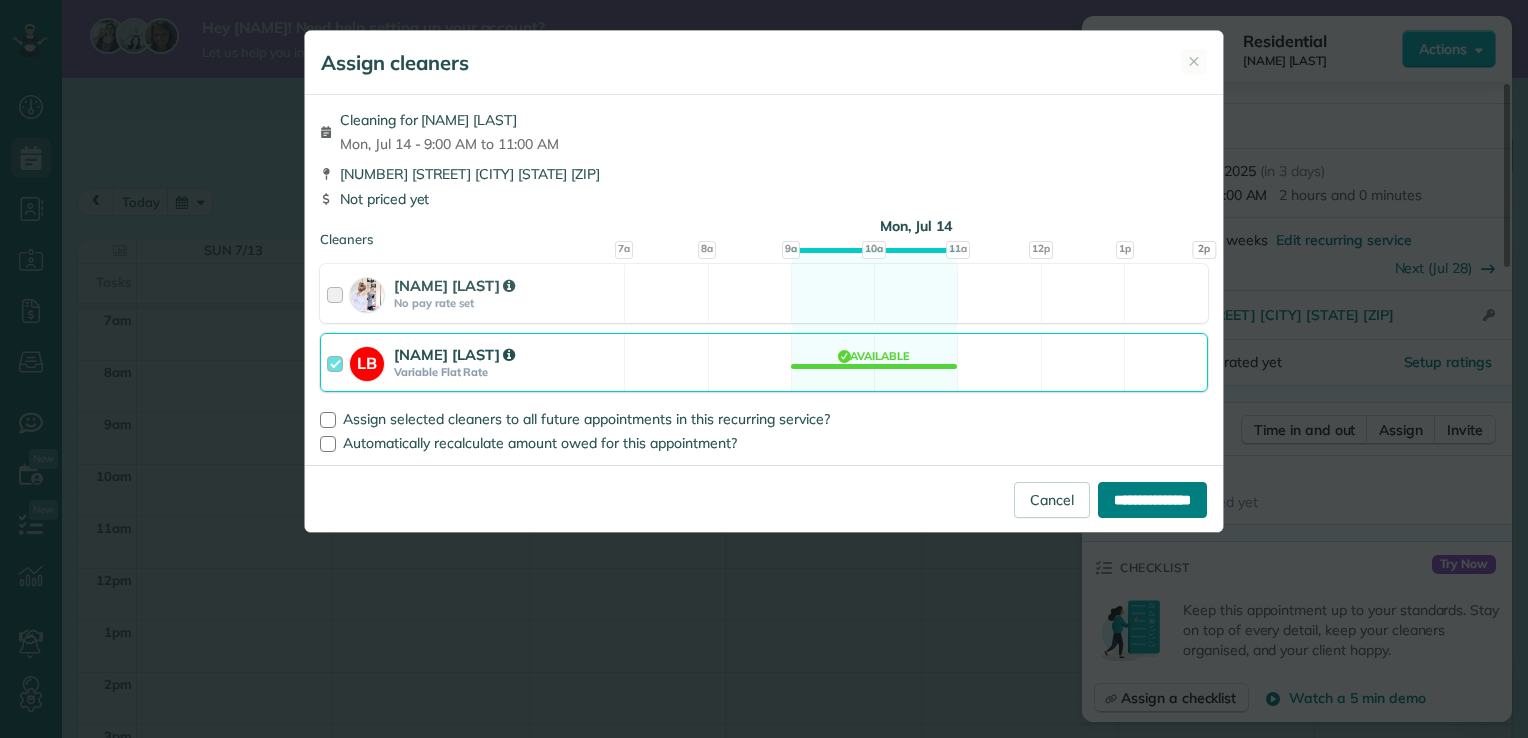 click on "**********" at bounding box center (1152, 500) 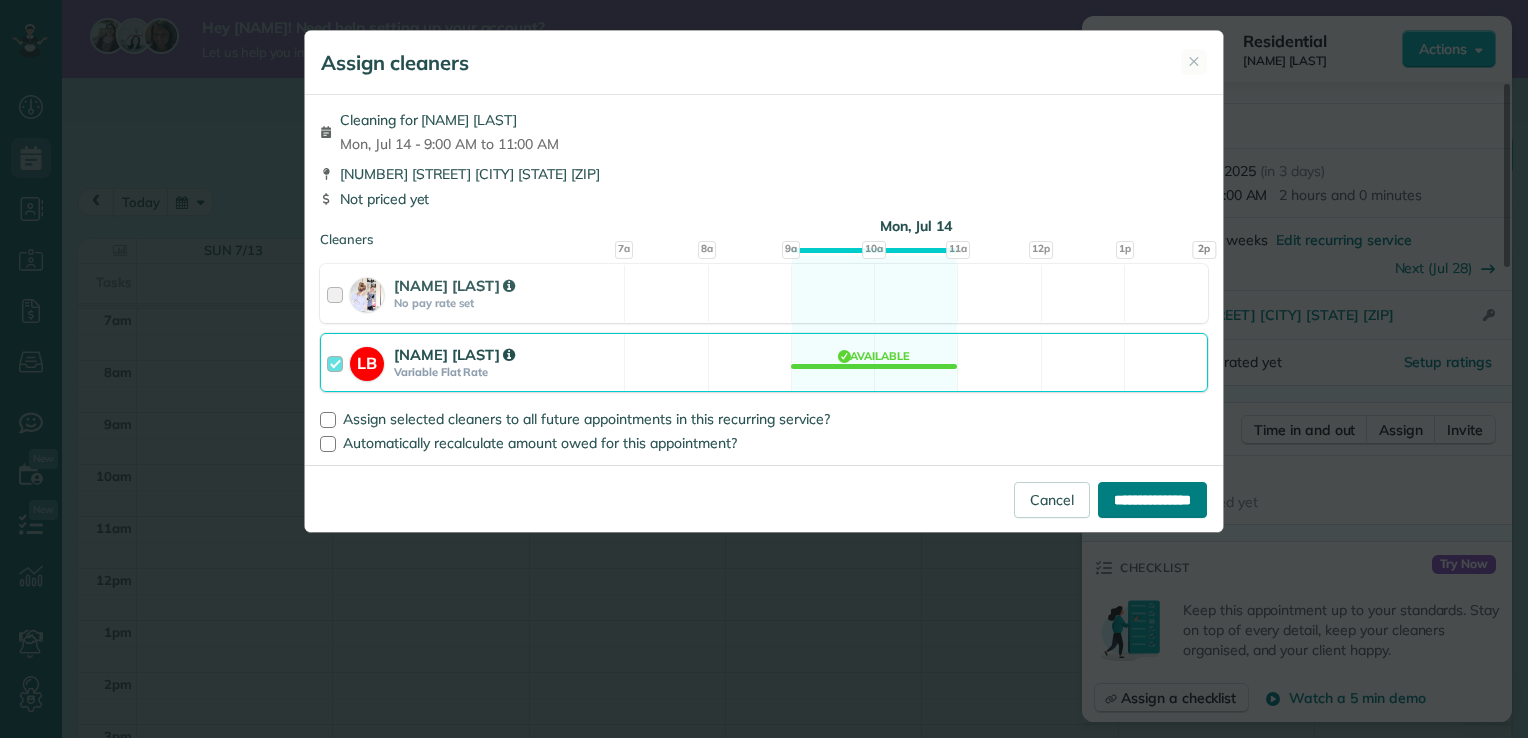 type on "**********" 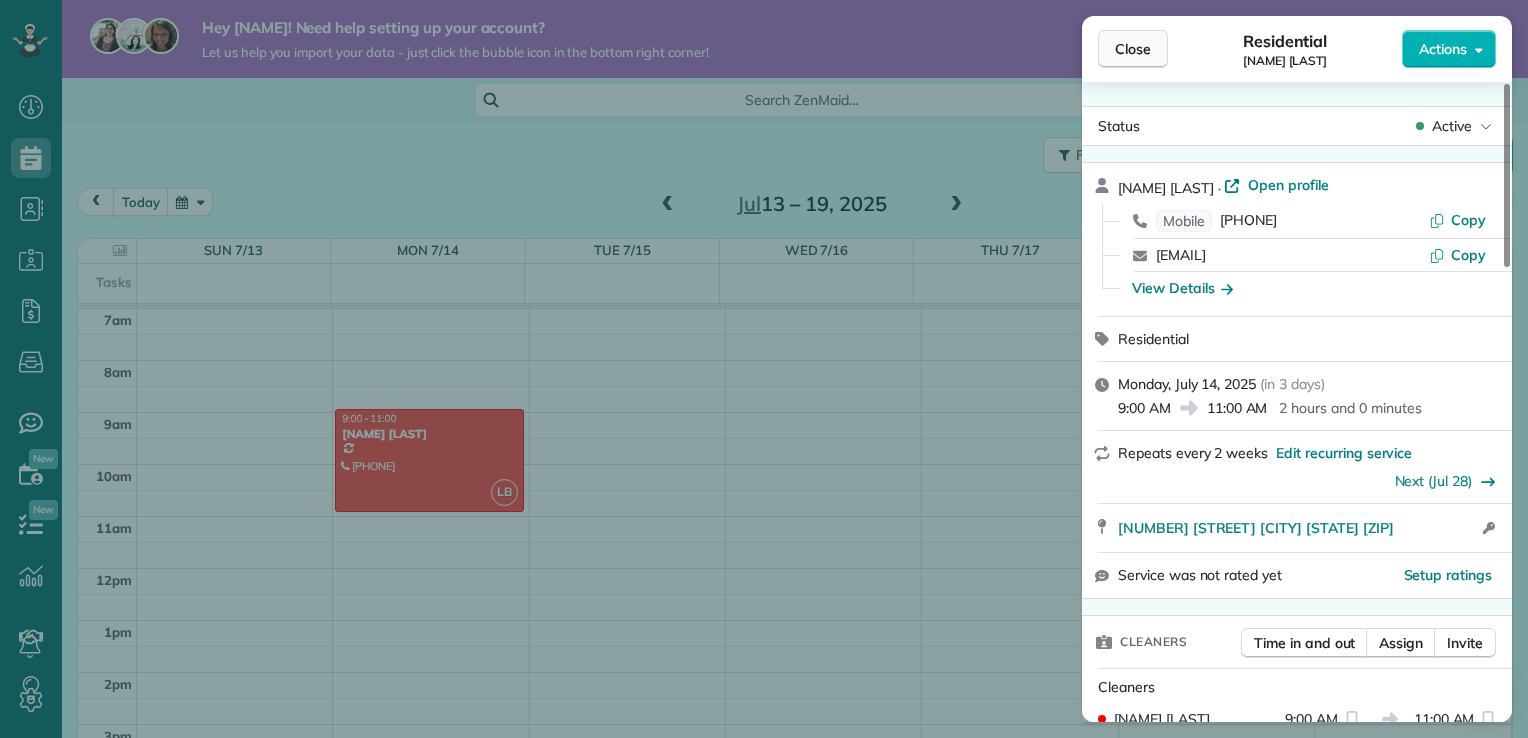 click on "Close" at bounding box center [1133, 49] 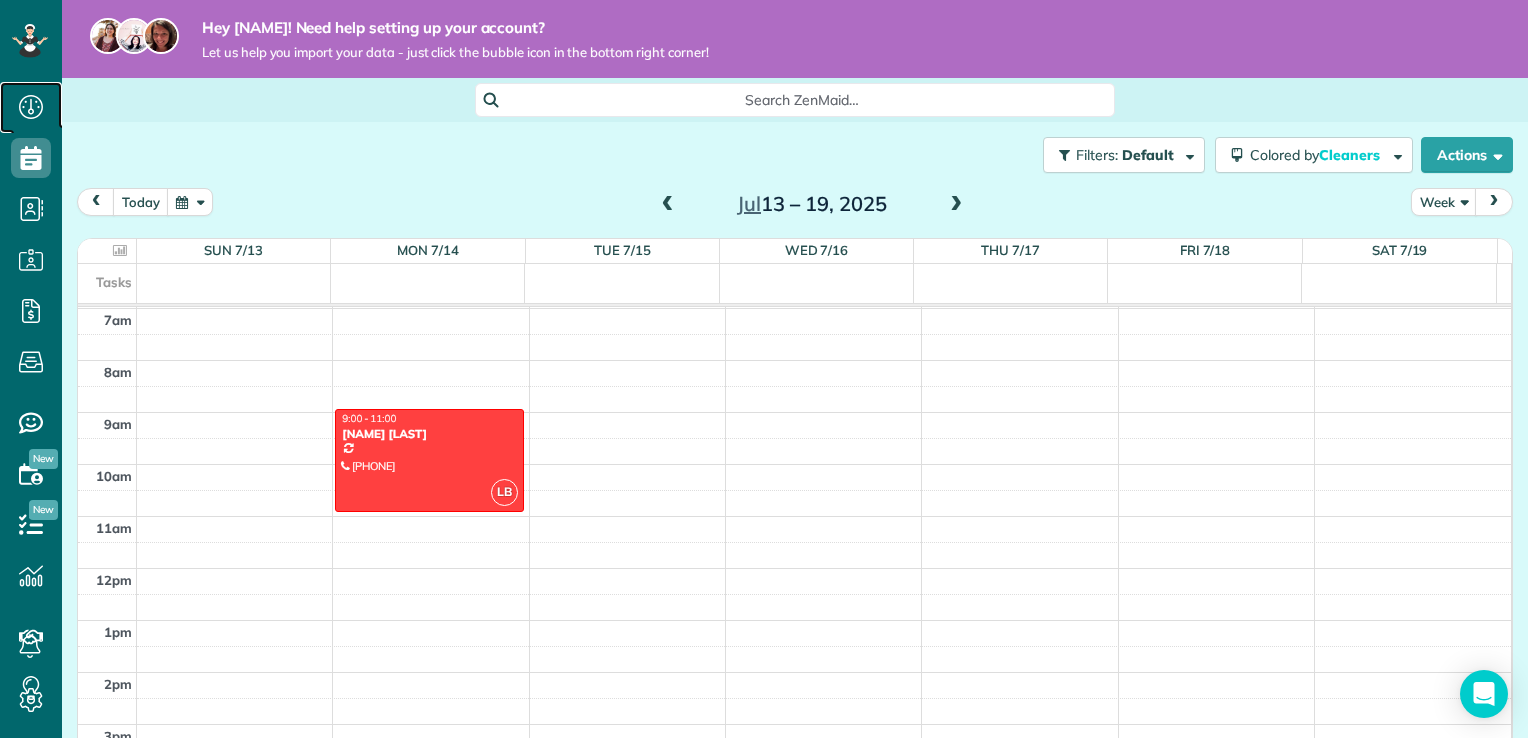 click 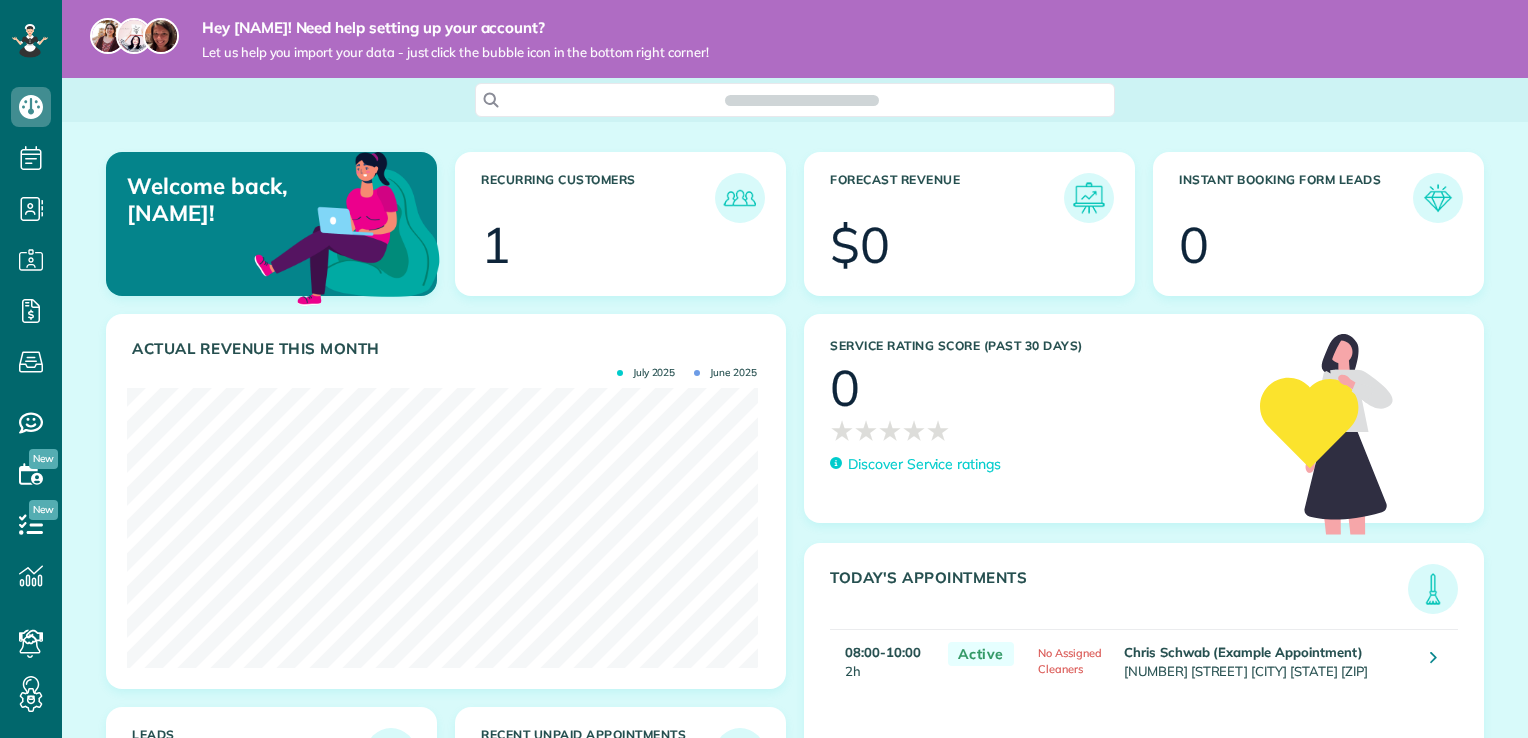 scroll, scrollTop: 0, scrollLeft: 0, axis: both 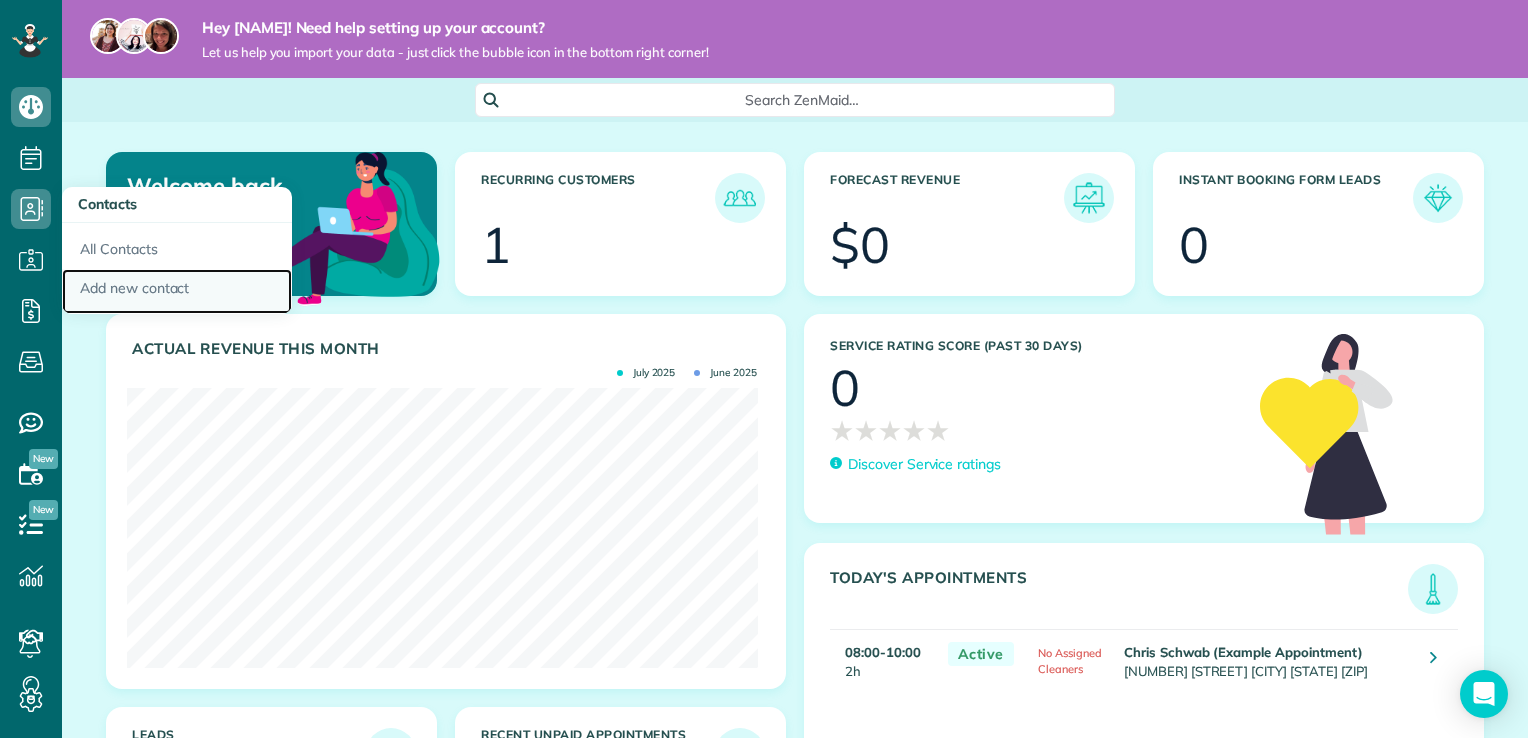 click on "Add new contact" at bounding box center [177, 292] 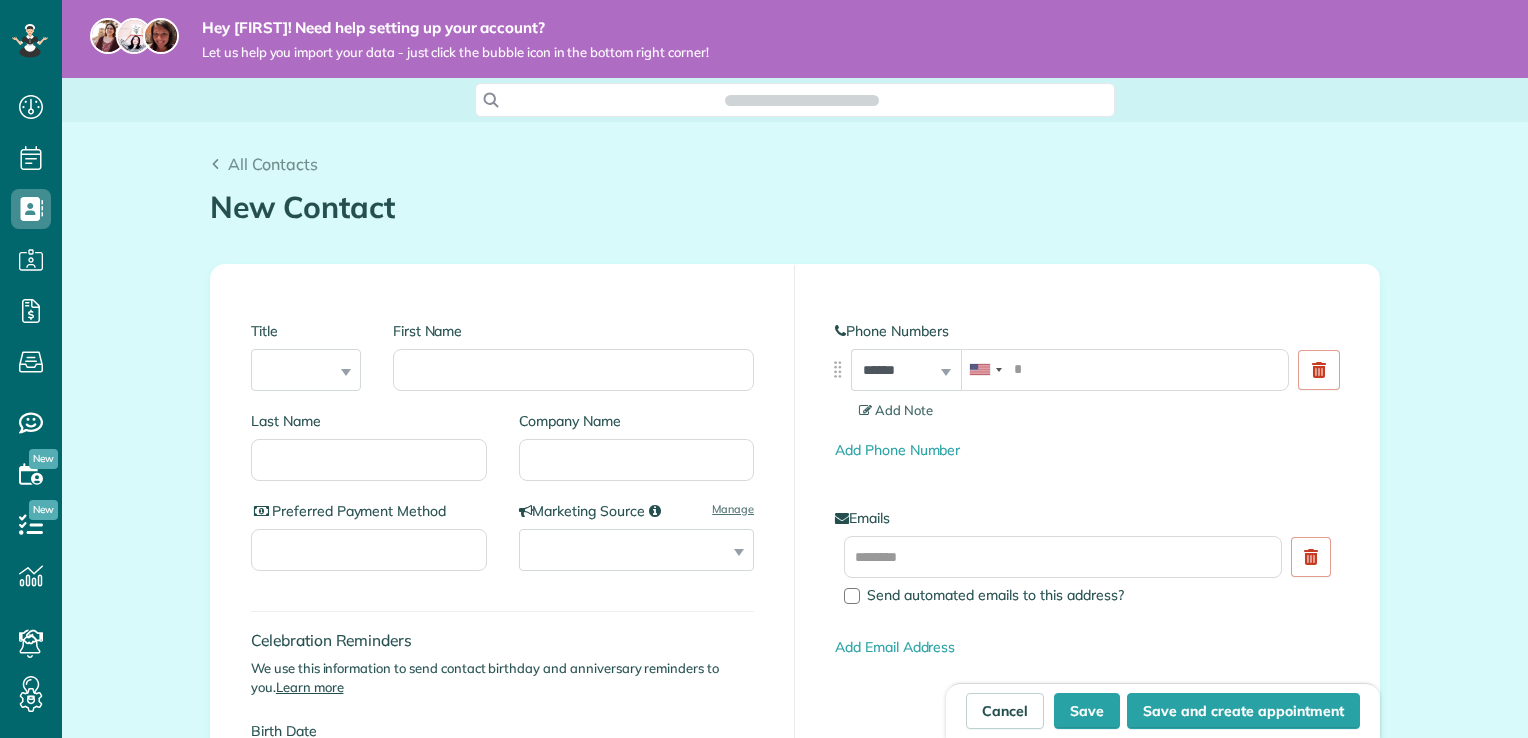 scroll, scrollTop: 0, scrollLeft: 0, axis: both 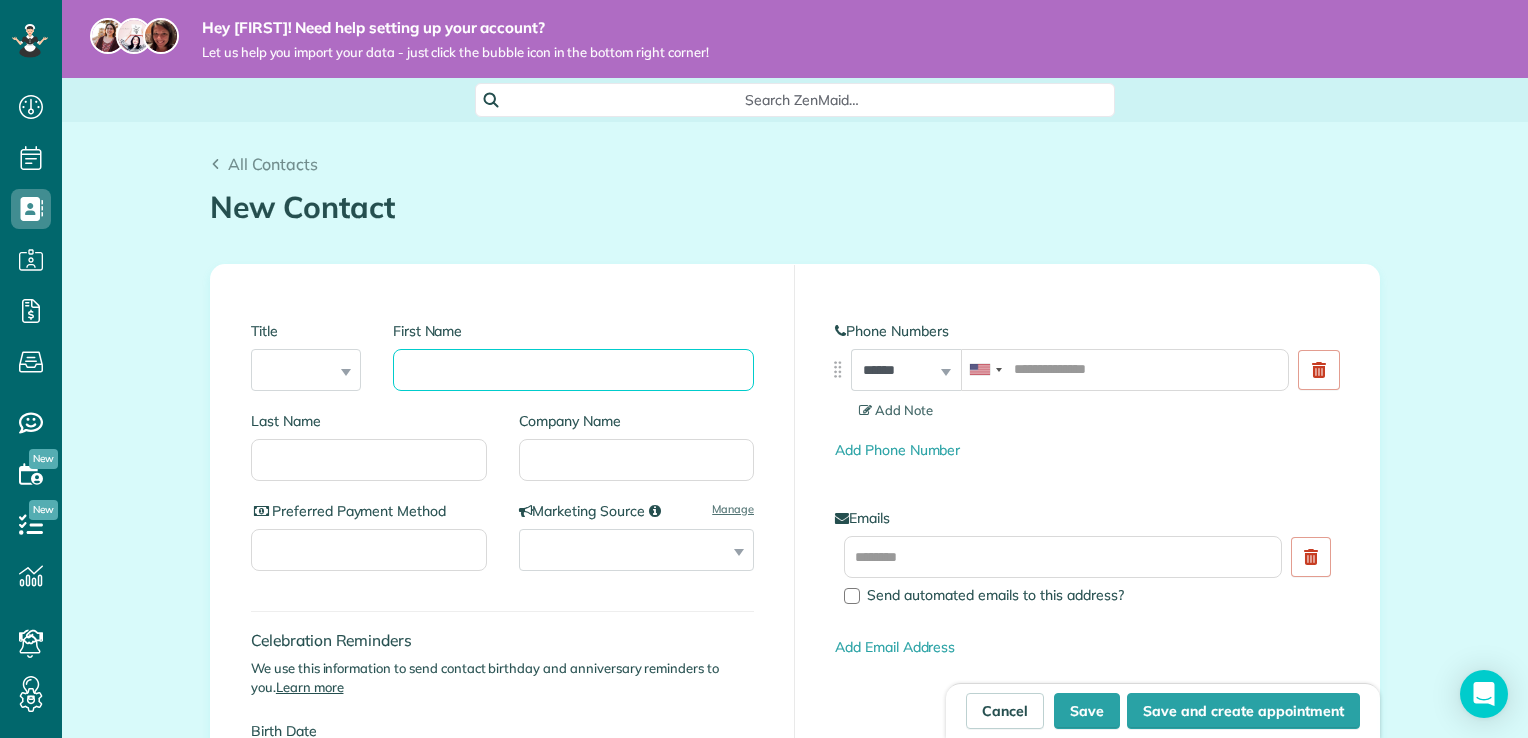 click on "First Name" at bounding box center (573, 370) 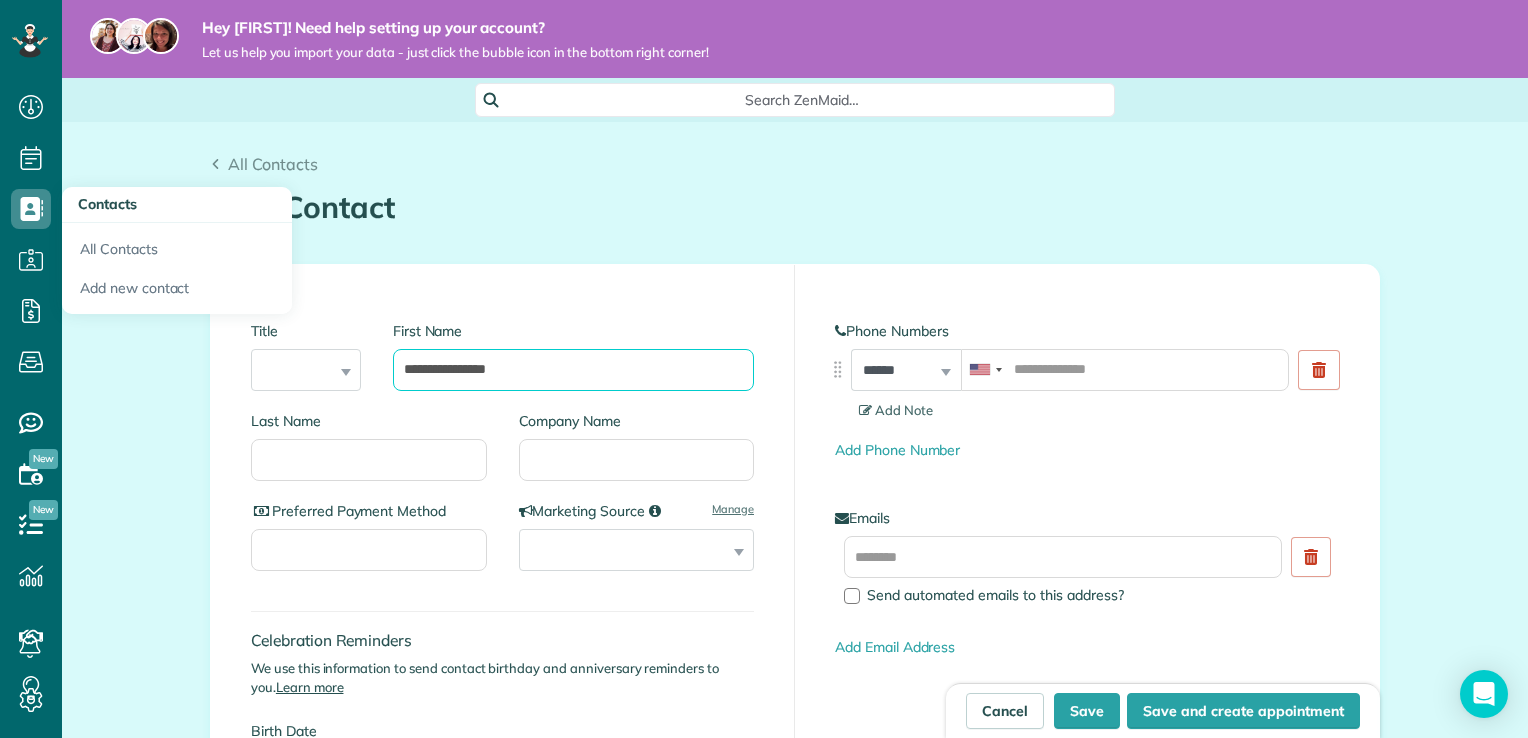 type on "**********" 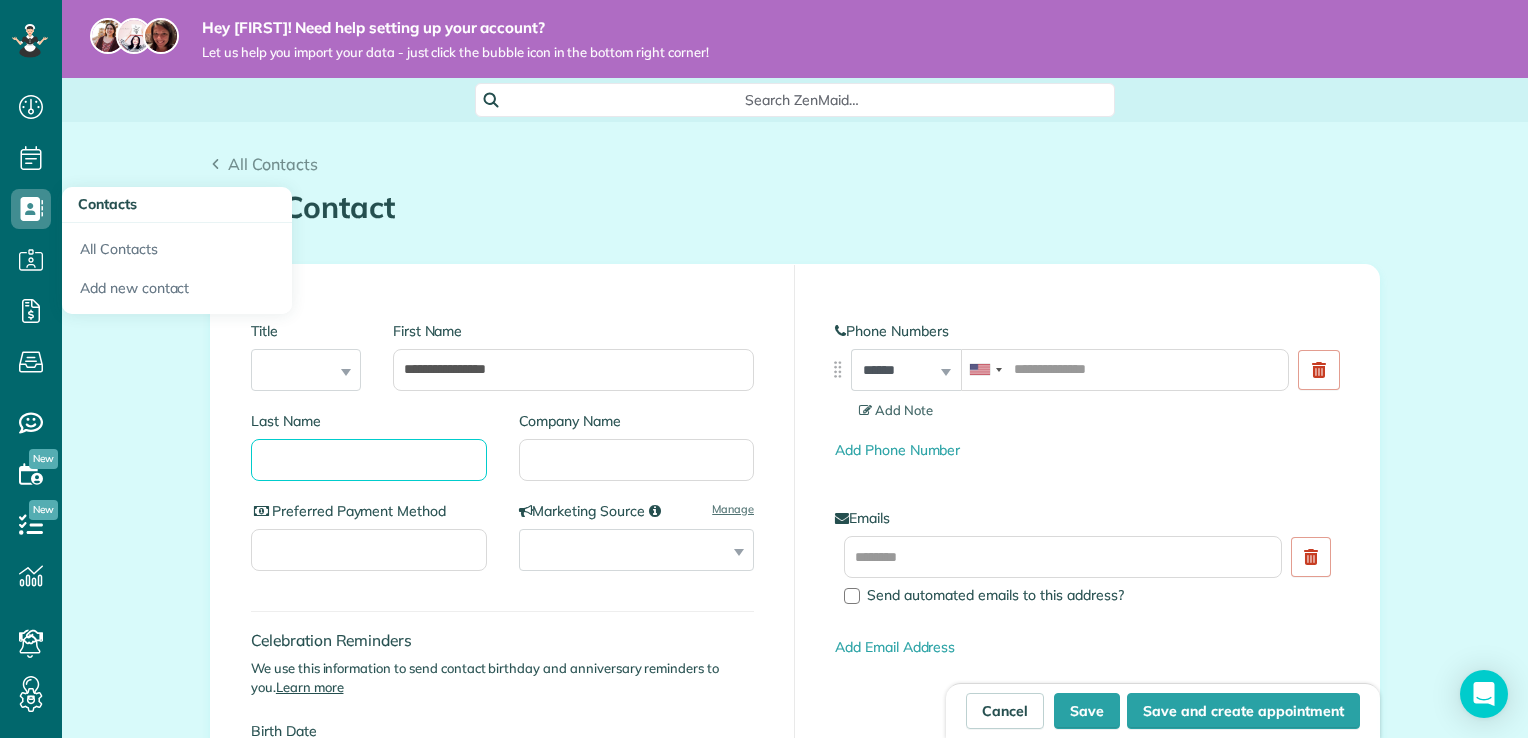 click on "Last Name" at bounding box center (369, 460) 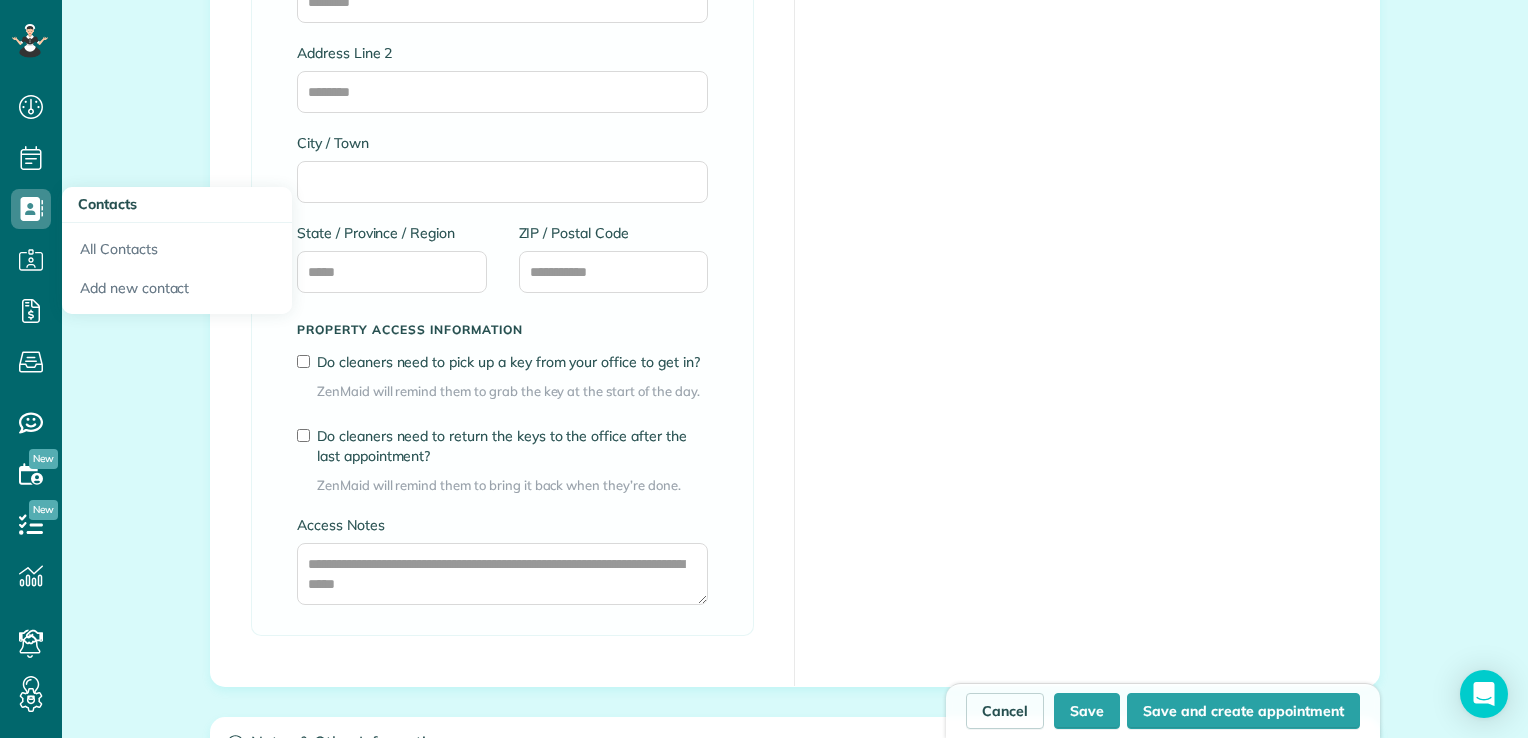 scroll, scrollTop: 1336, scrollLeft: 0, axis: vertical 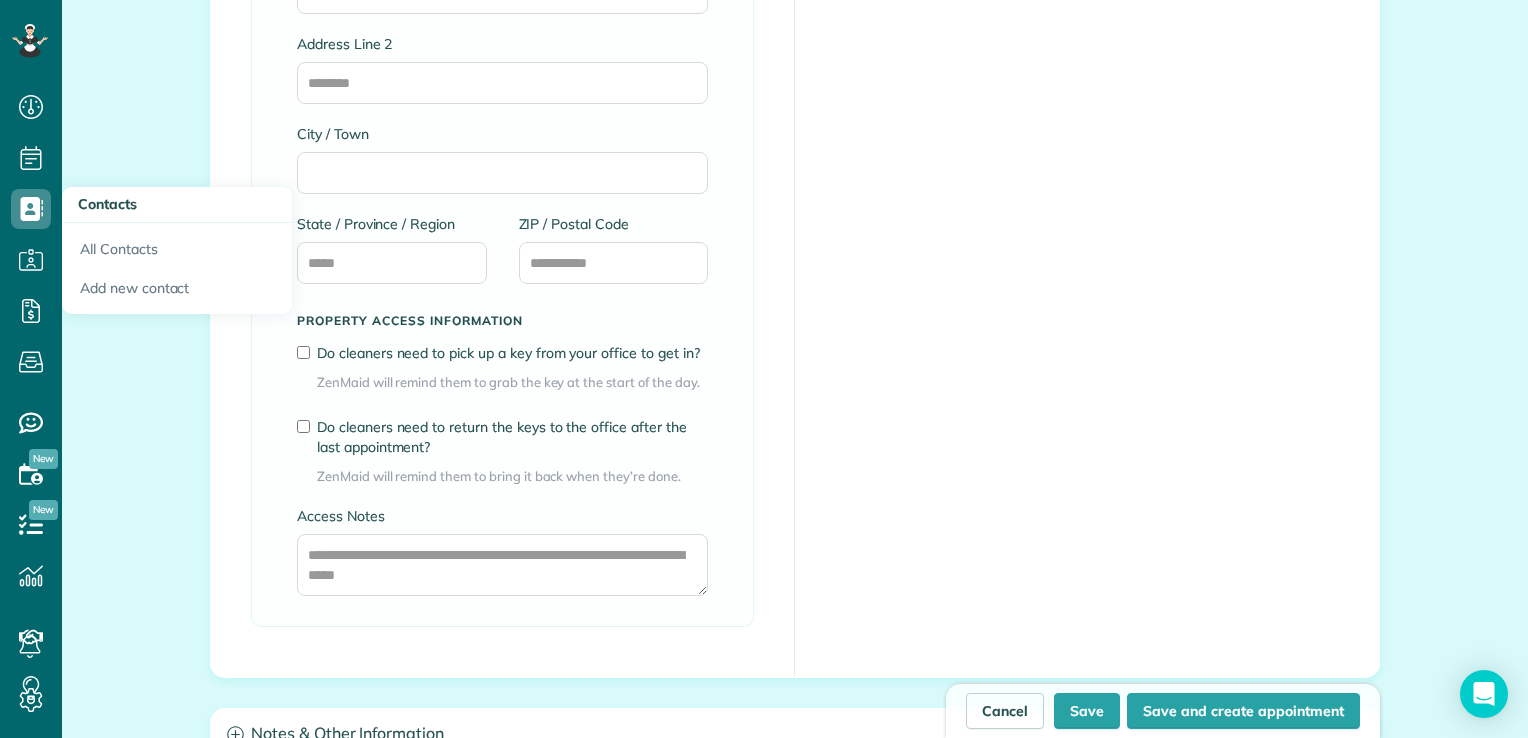 type on "*******" 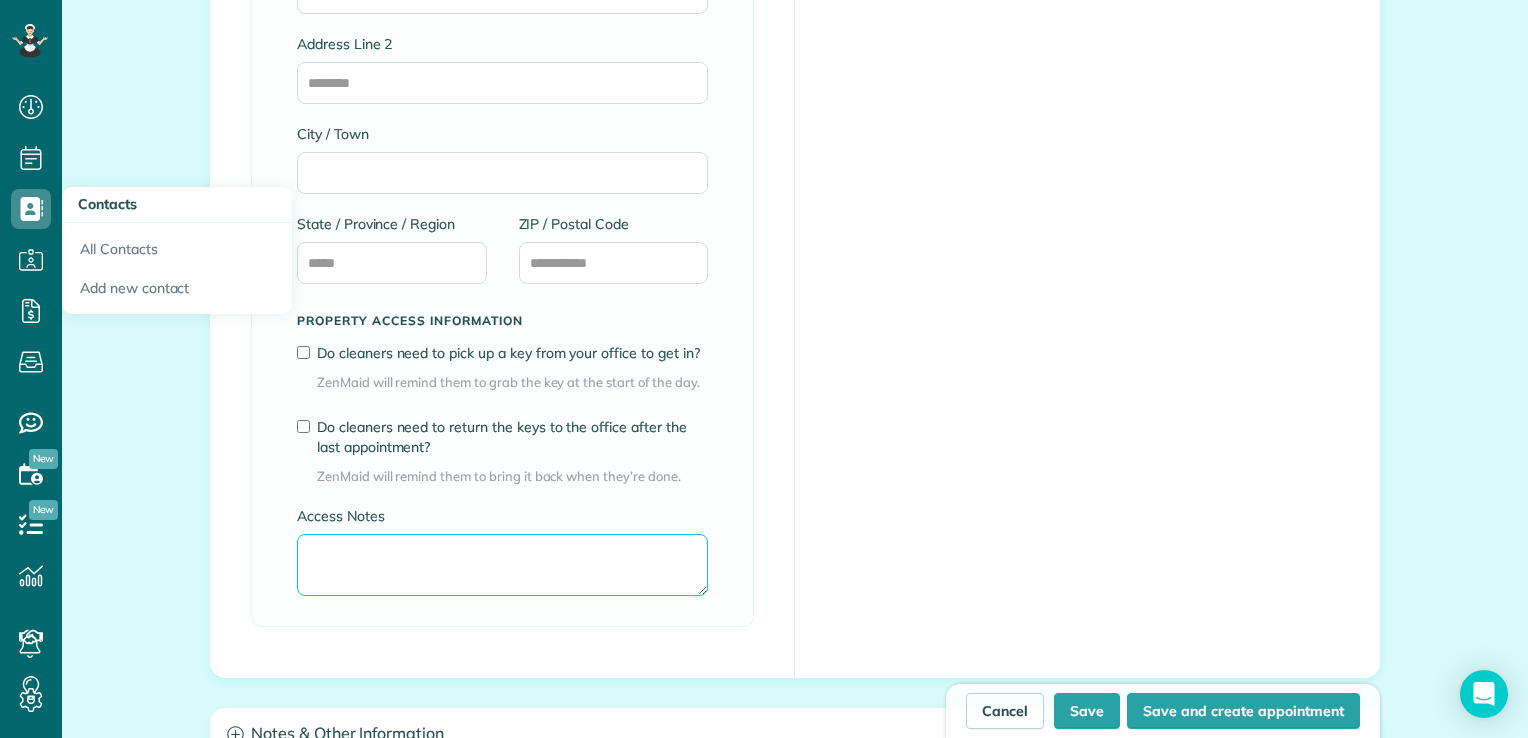 click on "Access Notes" at bounding box center (502, 565) 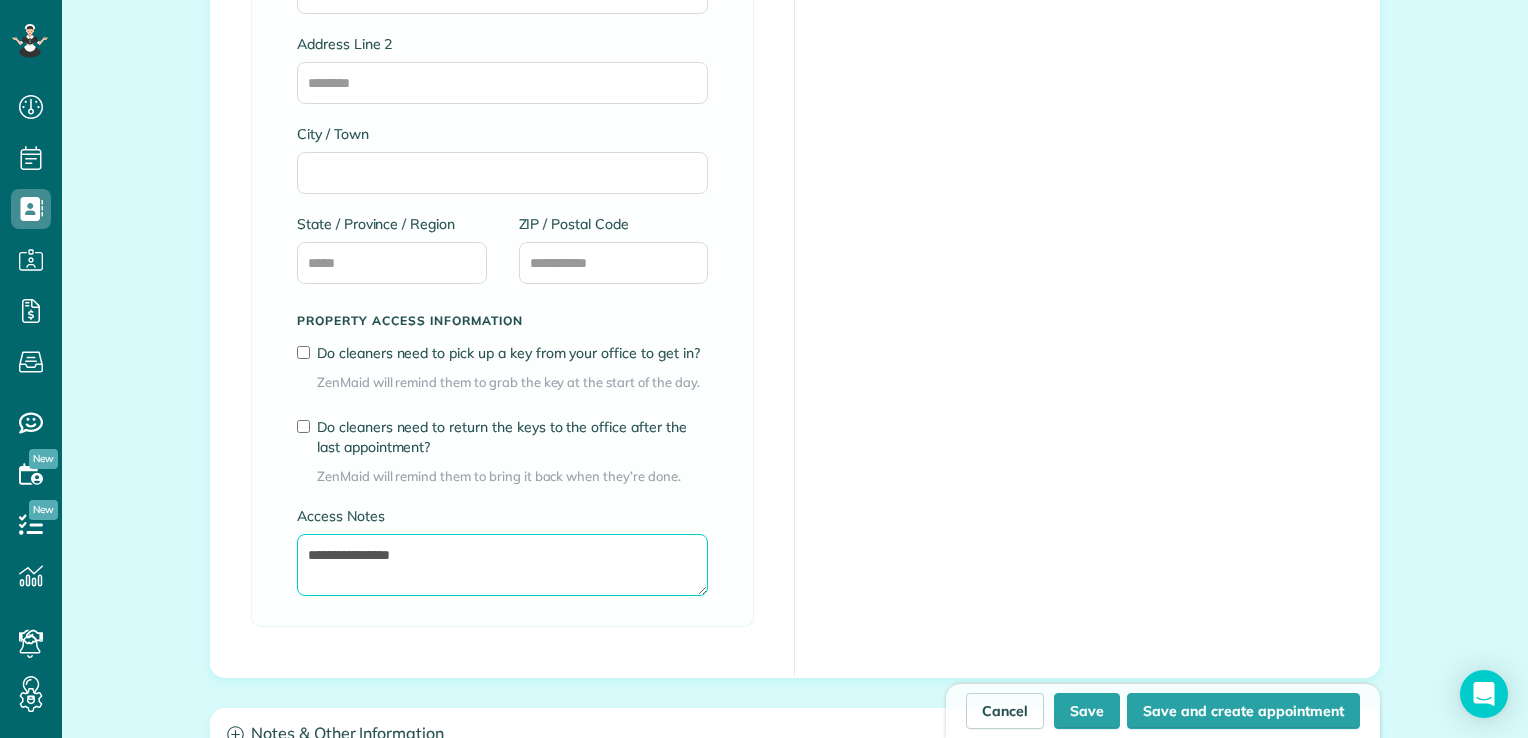 click on "**********" at bounding box center (502, 565) 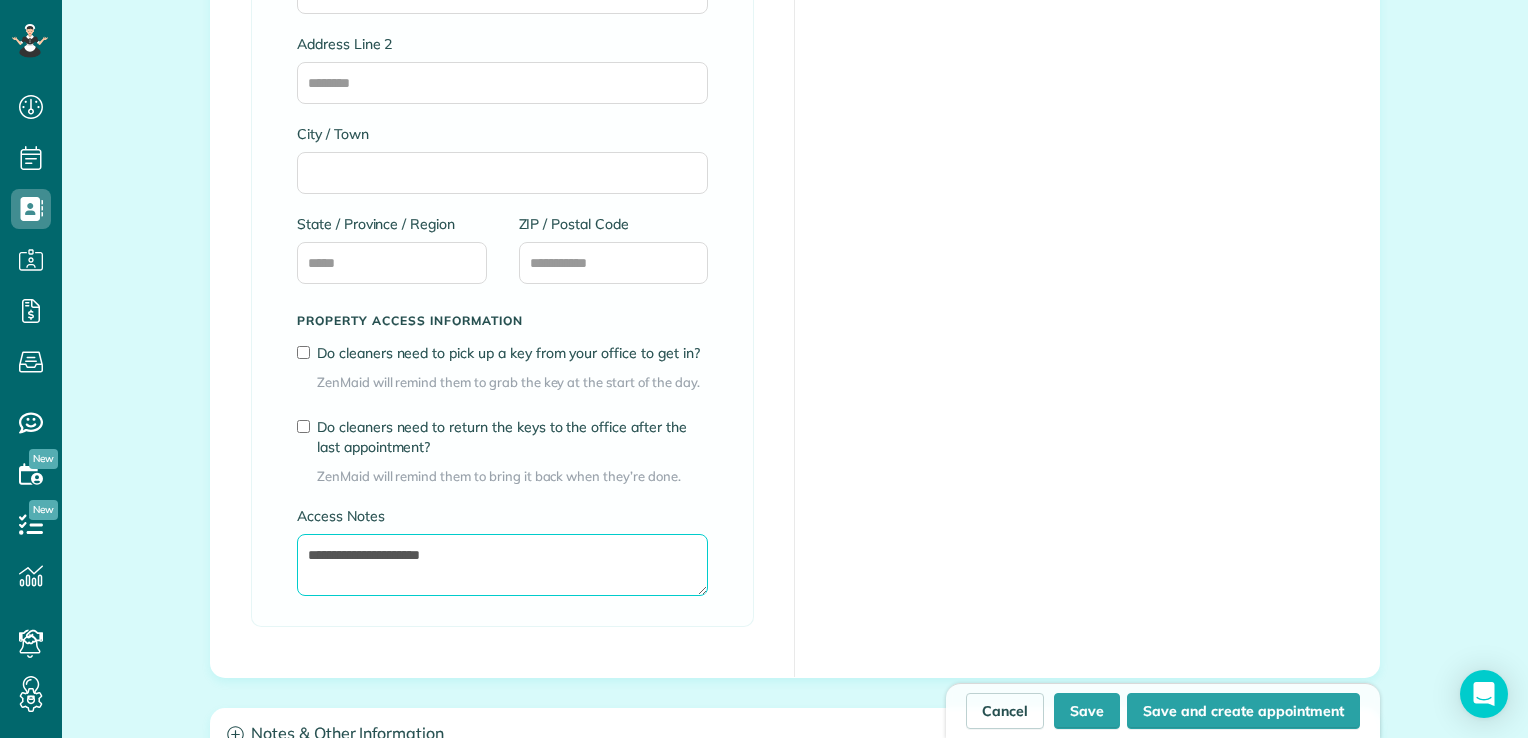 type on "**********" 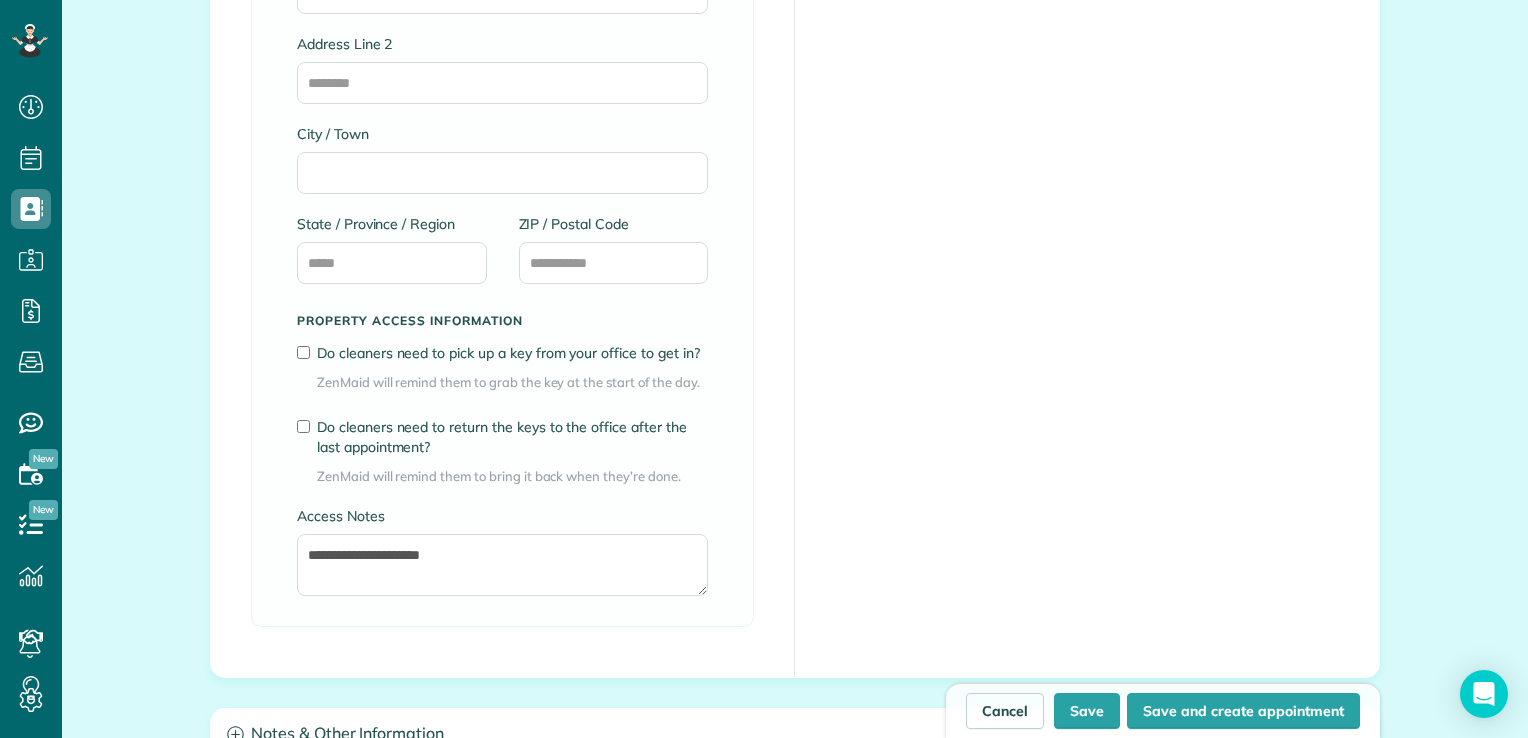 click on "Do cleaners need to return the keys to the office after the last appointment?" at bounding box center [512, 437] 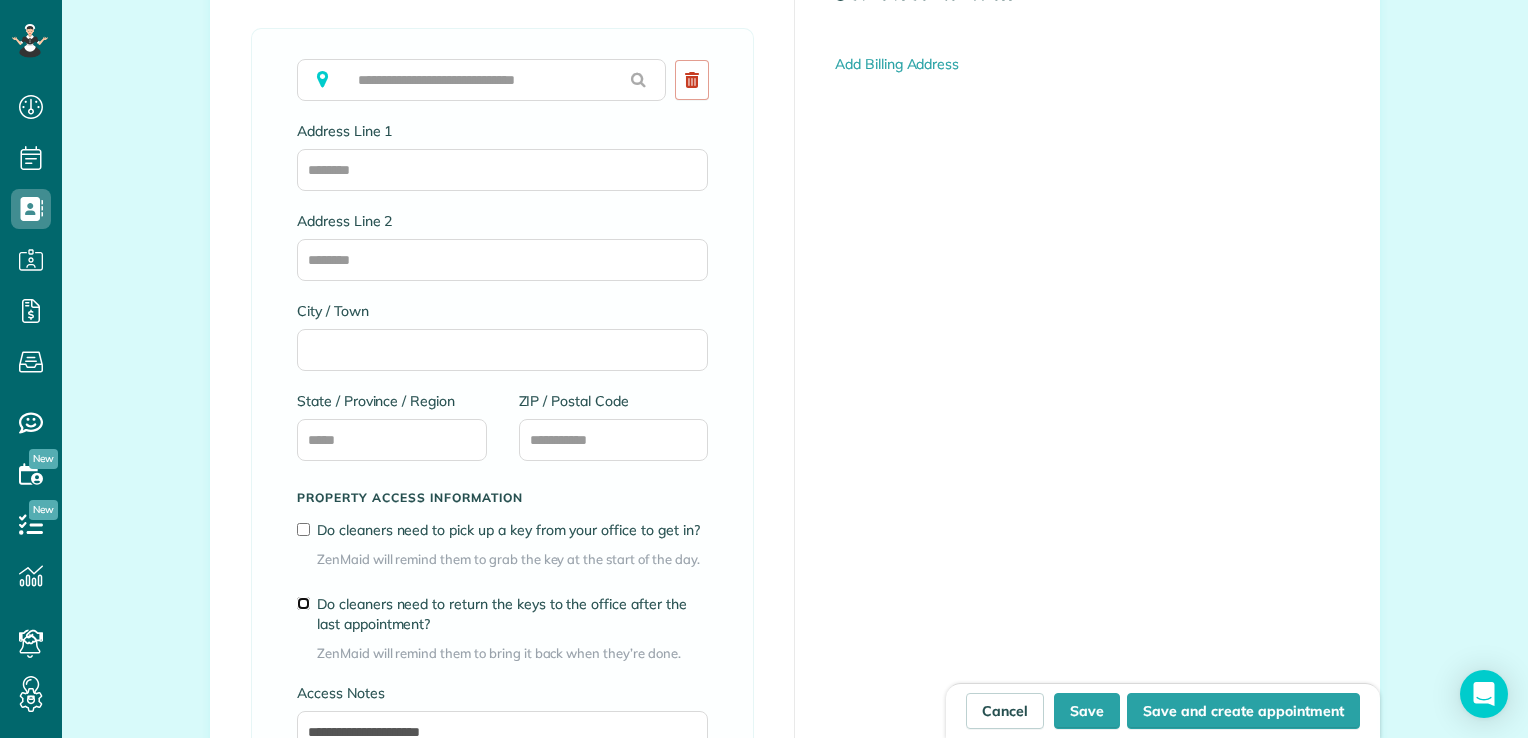 scroll, scrollTop: 1157, scrollLeft: 0, axis: vertical 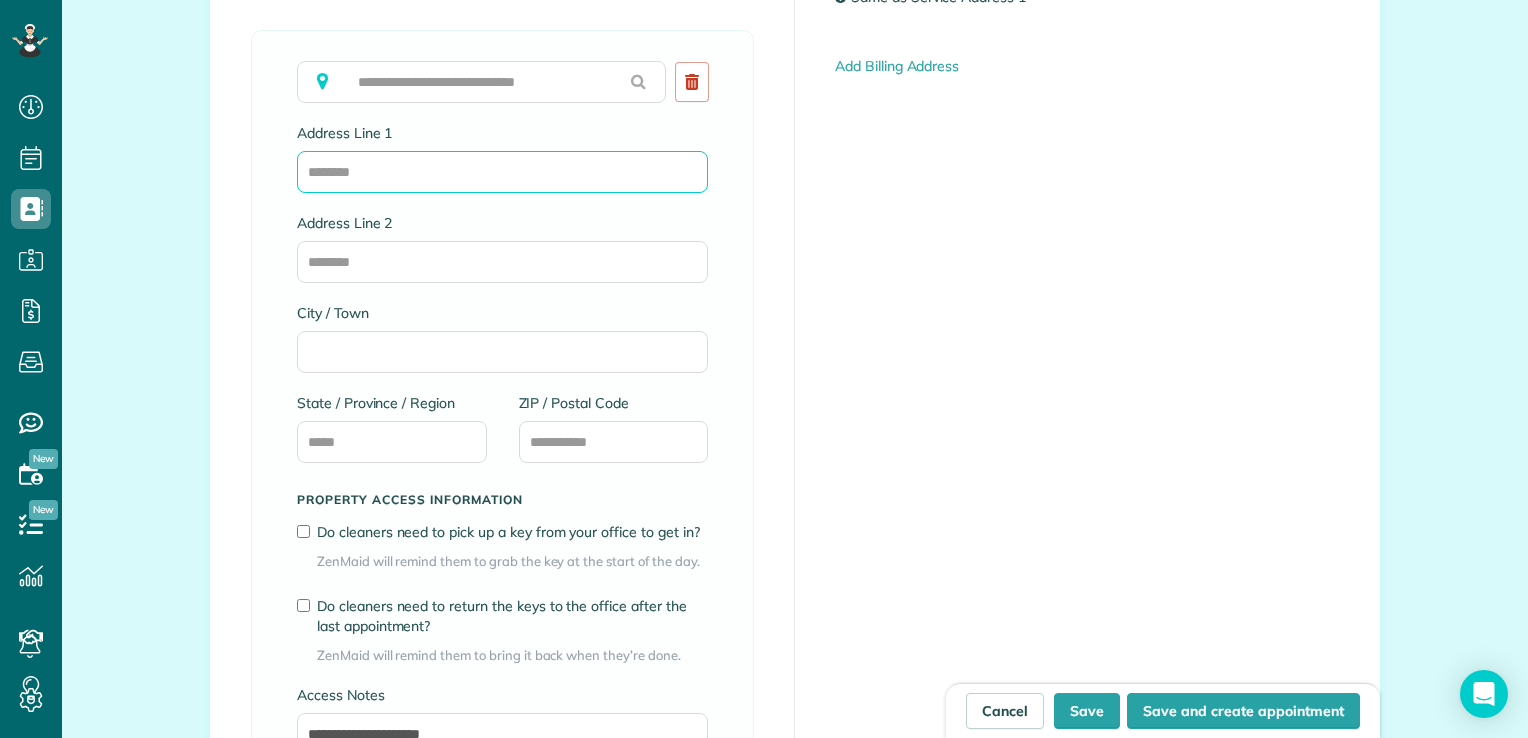click on "Address Line 1" at bounding box center [502, 172] 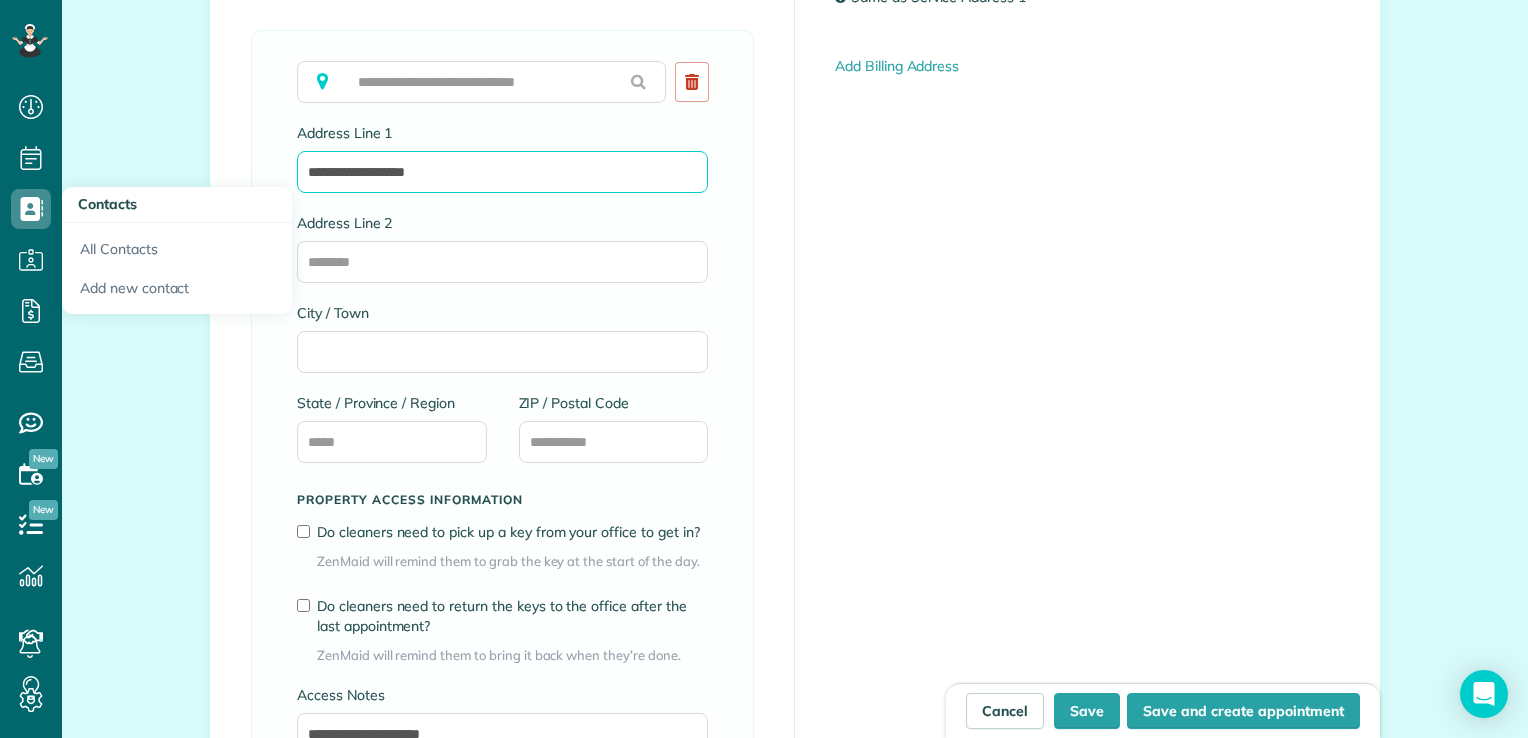 type on "**********" 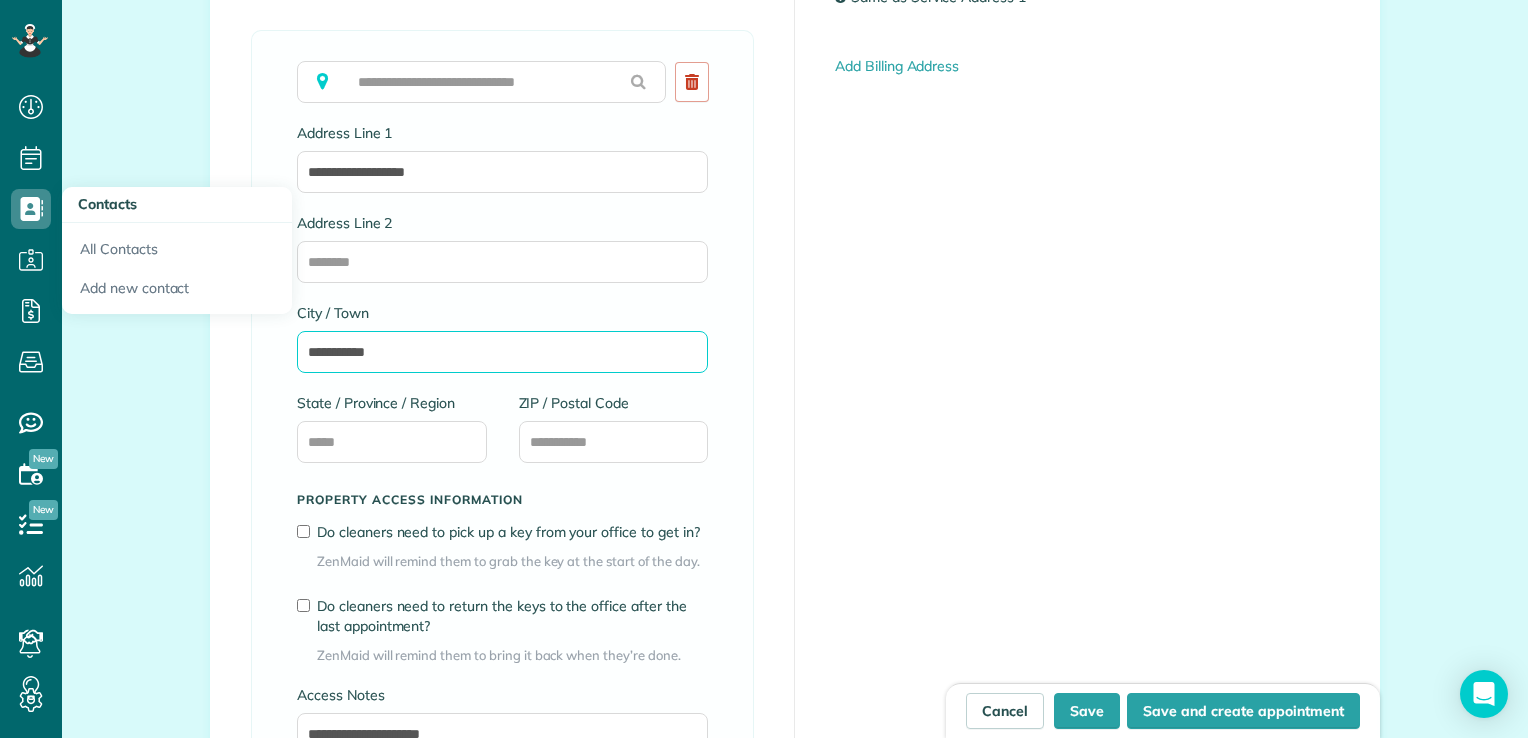 type on "**********" 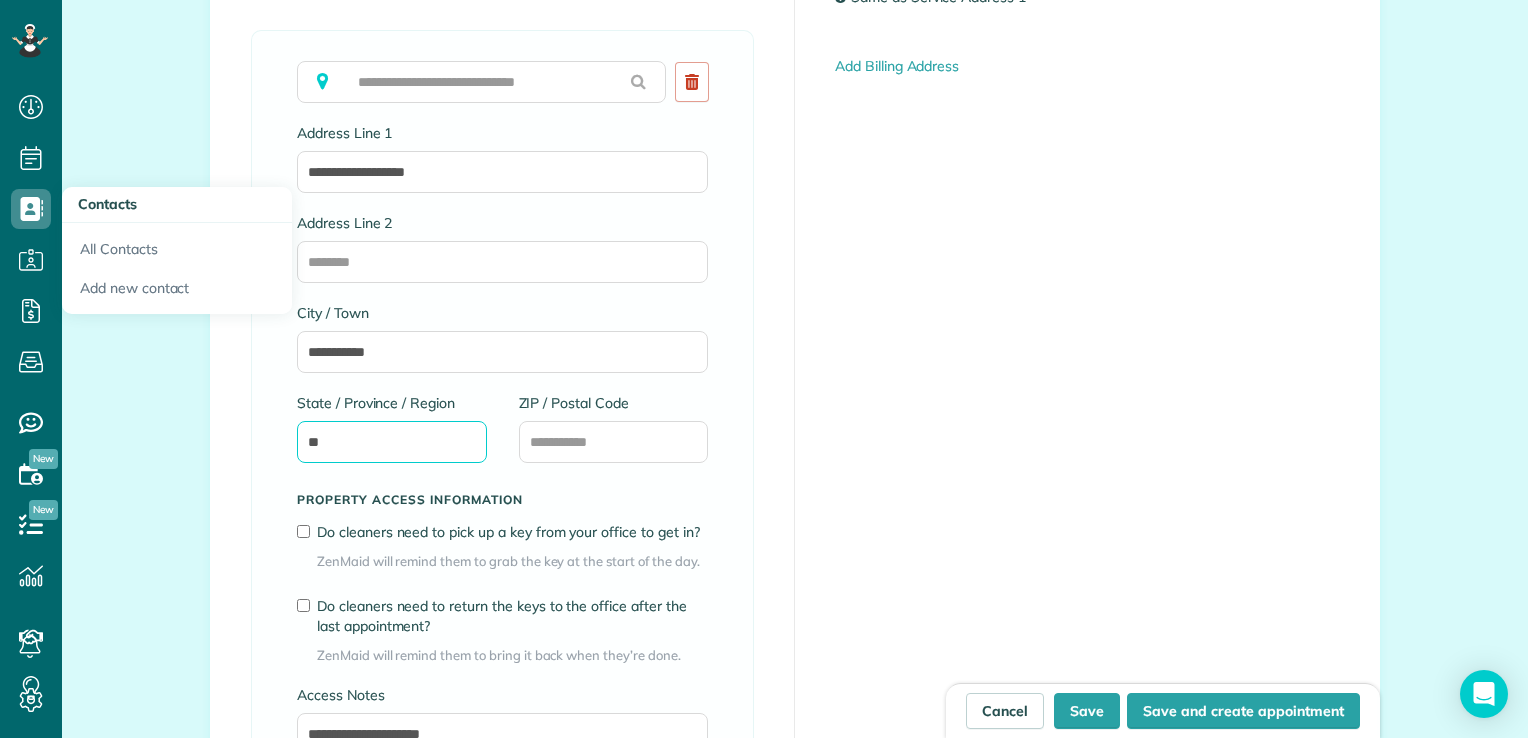 type on "**" 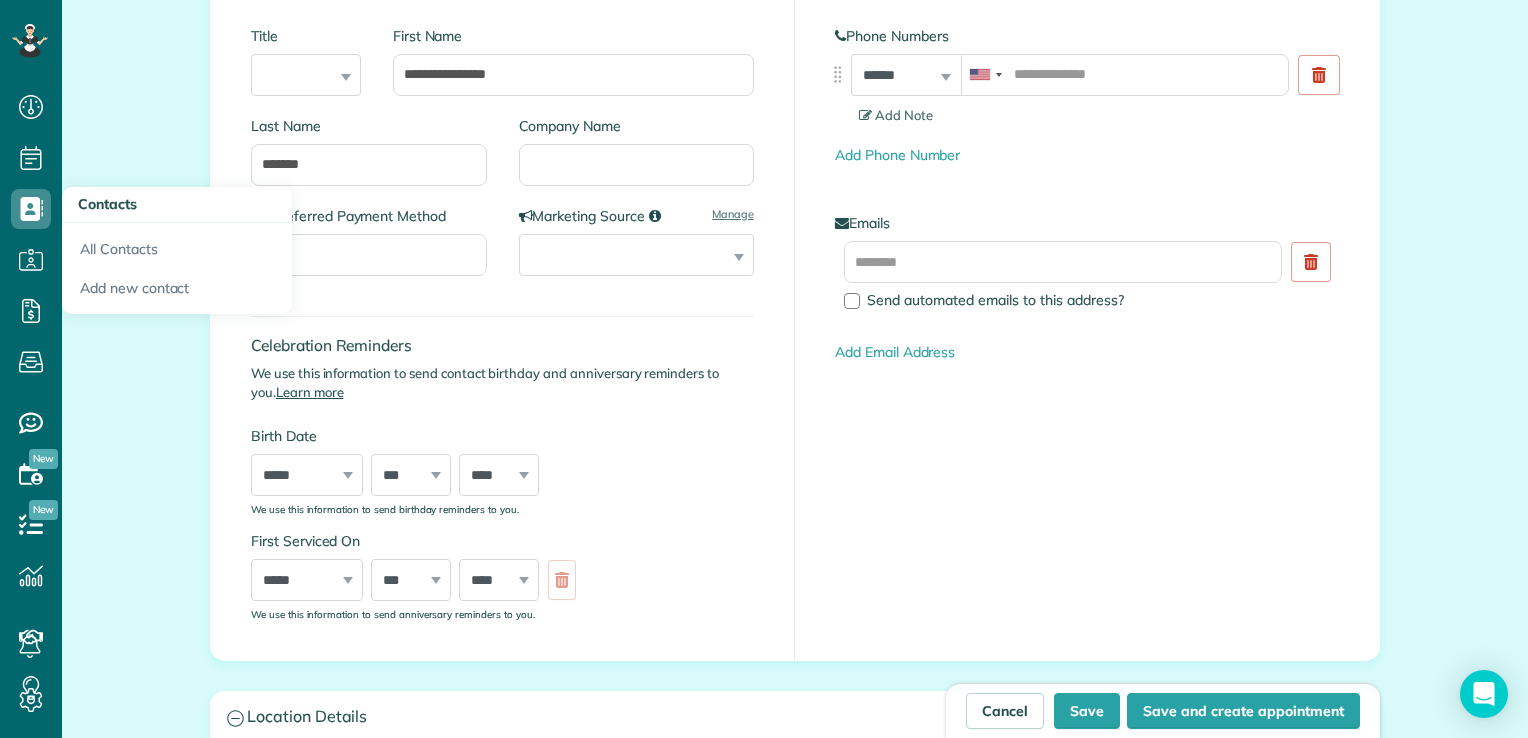 scroll, scrollTop: 295, scrollLeft: 0, axis: vertical 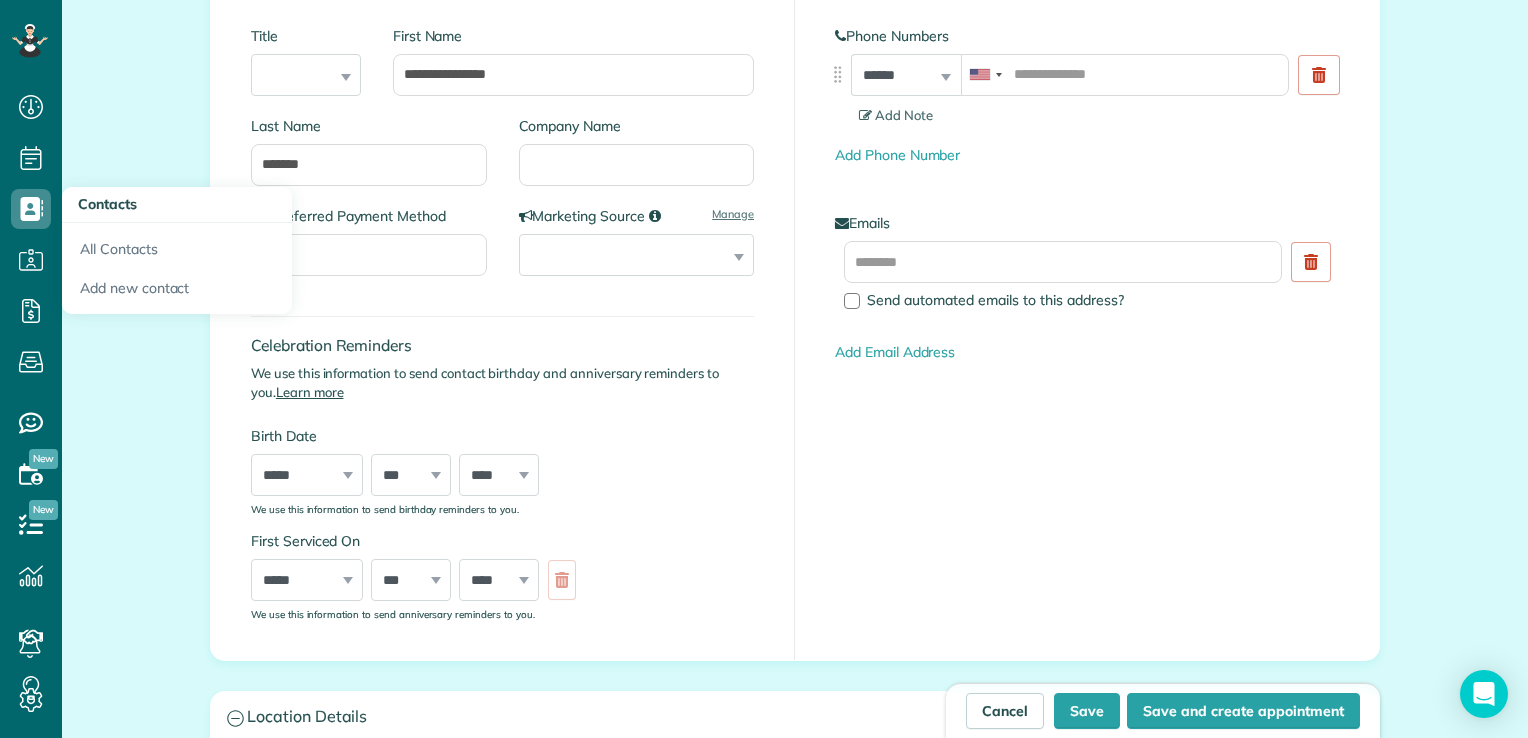 type on "*****" 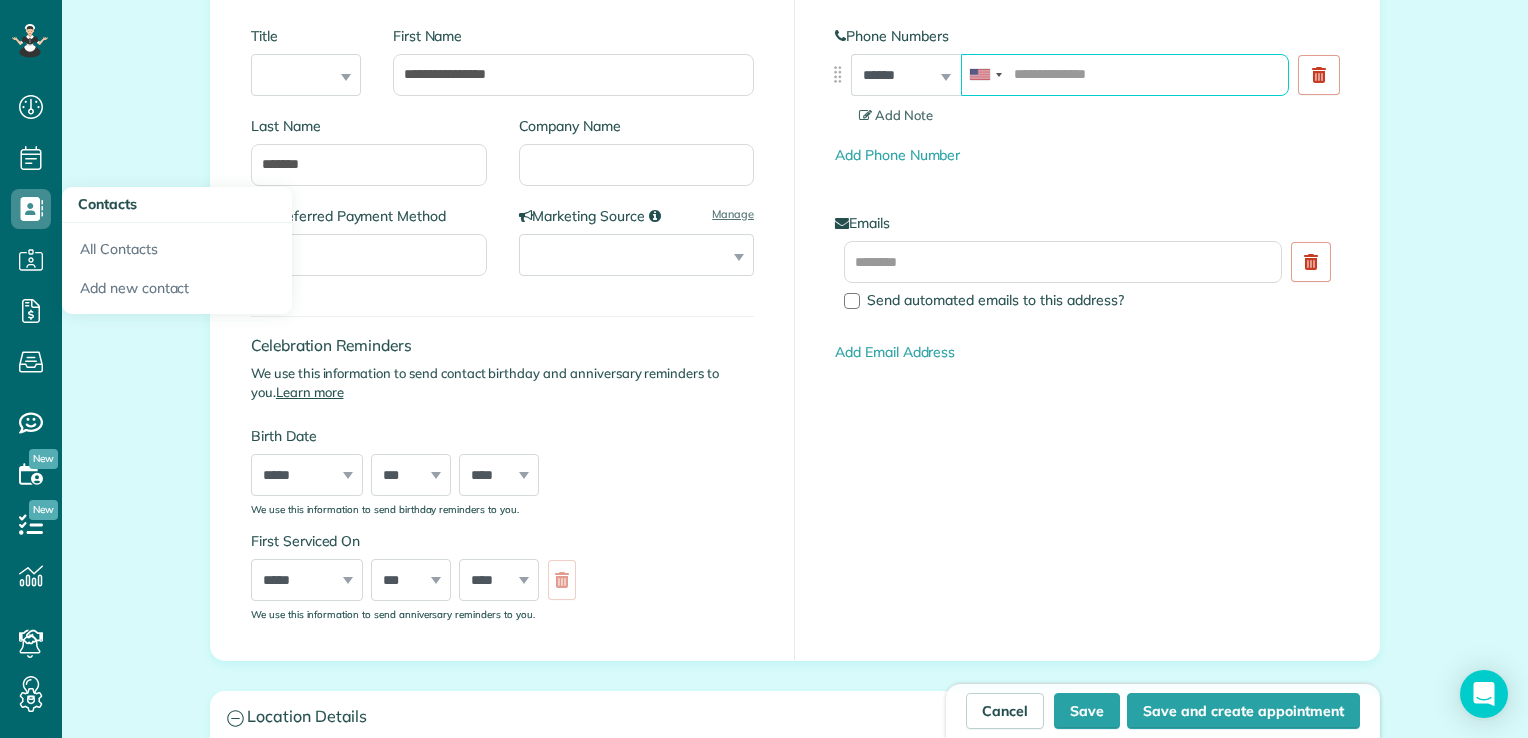 click at bounding box center [1125, 75] 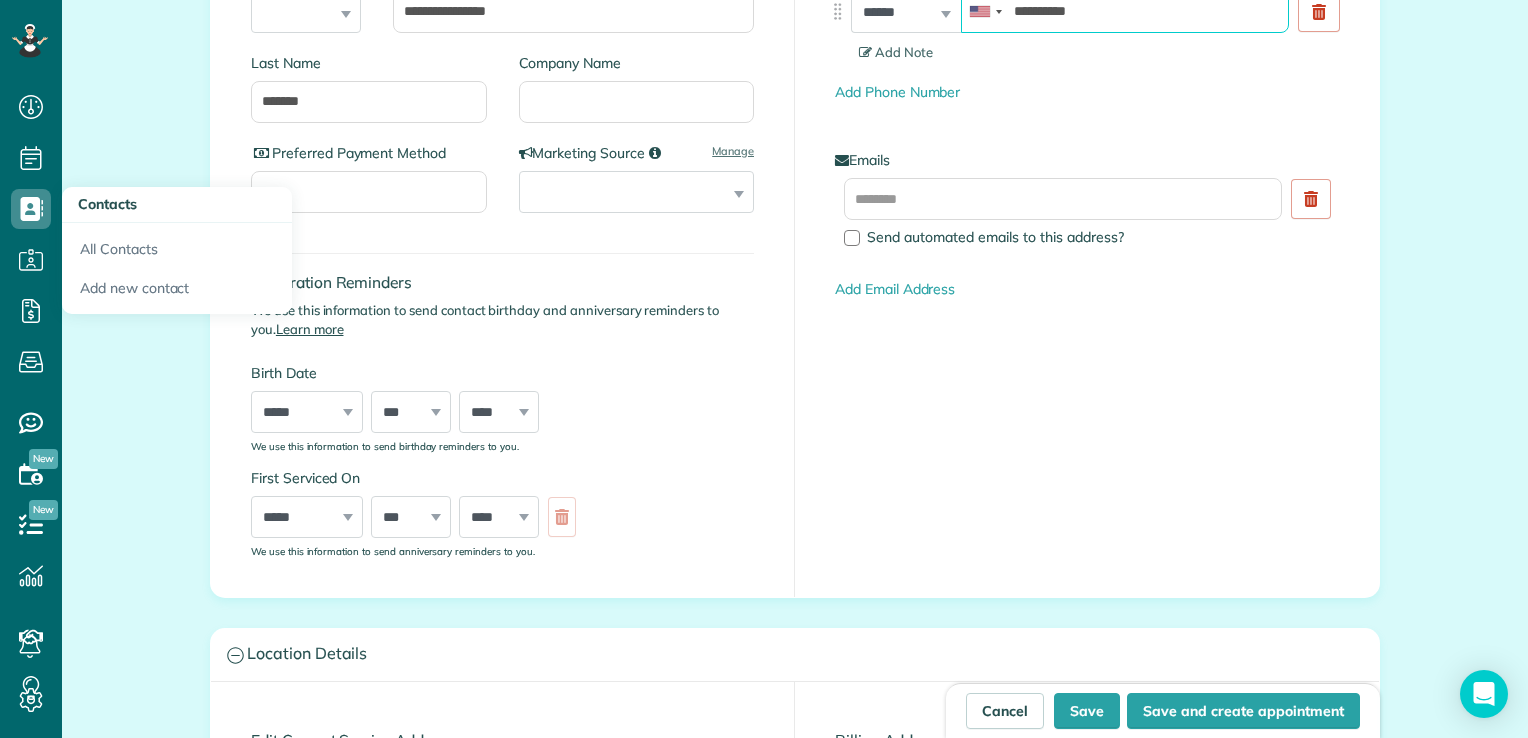 scroll, scrollTop: 314, scrollLeft: 0, axis: vertical 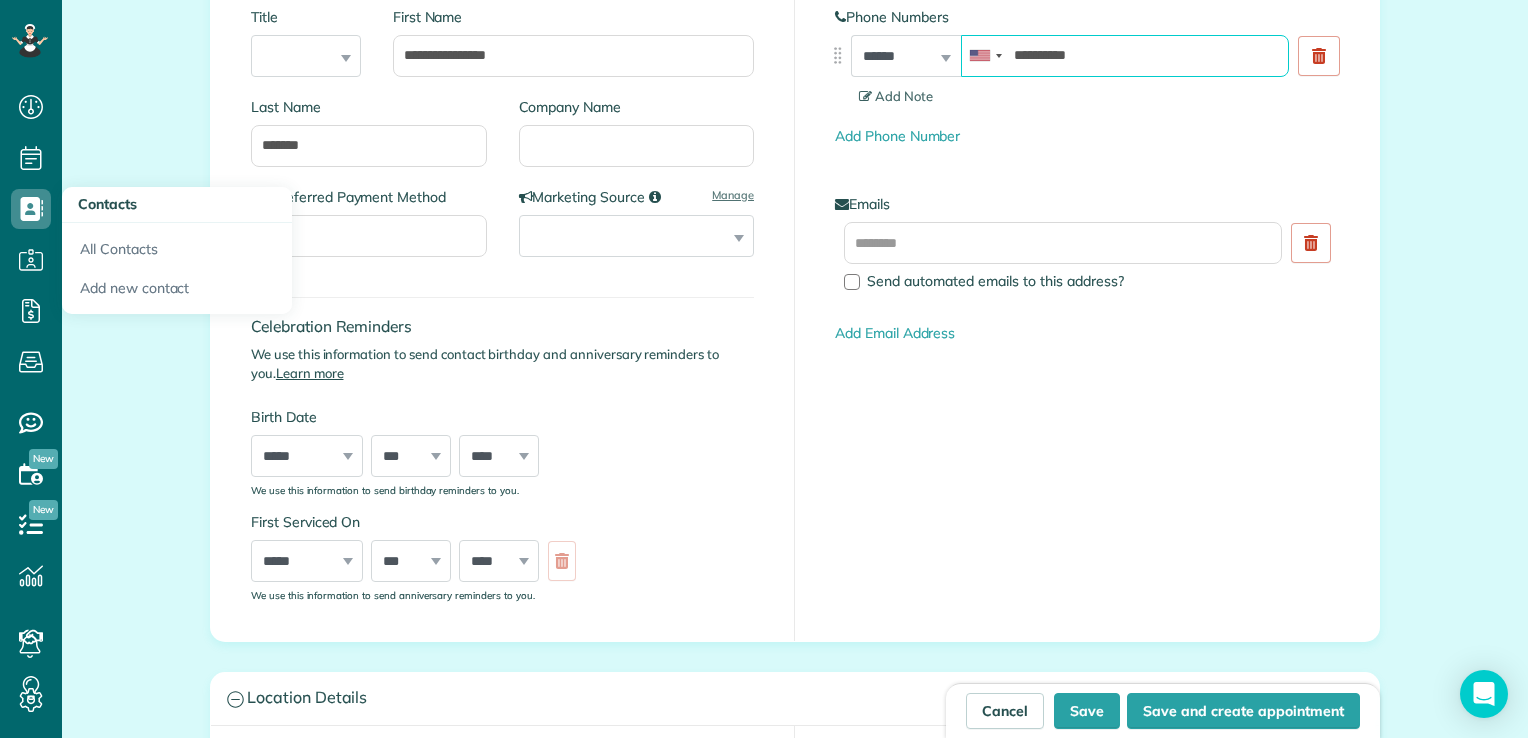 type on "**********" 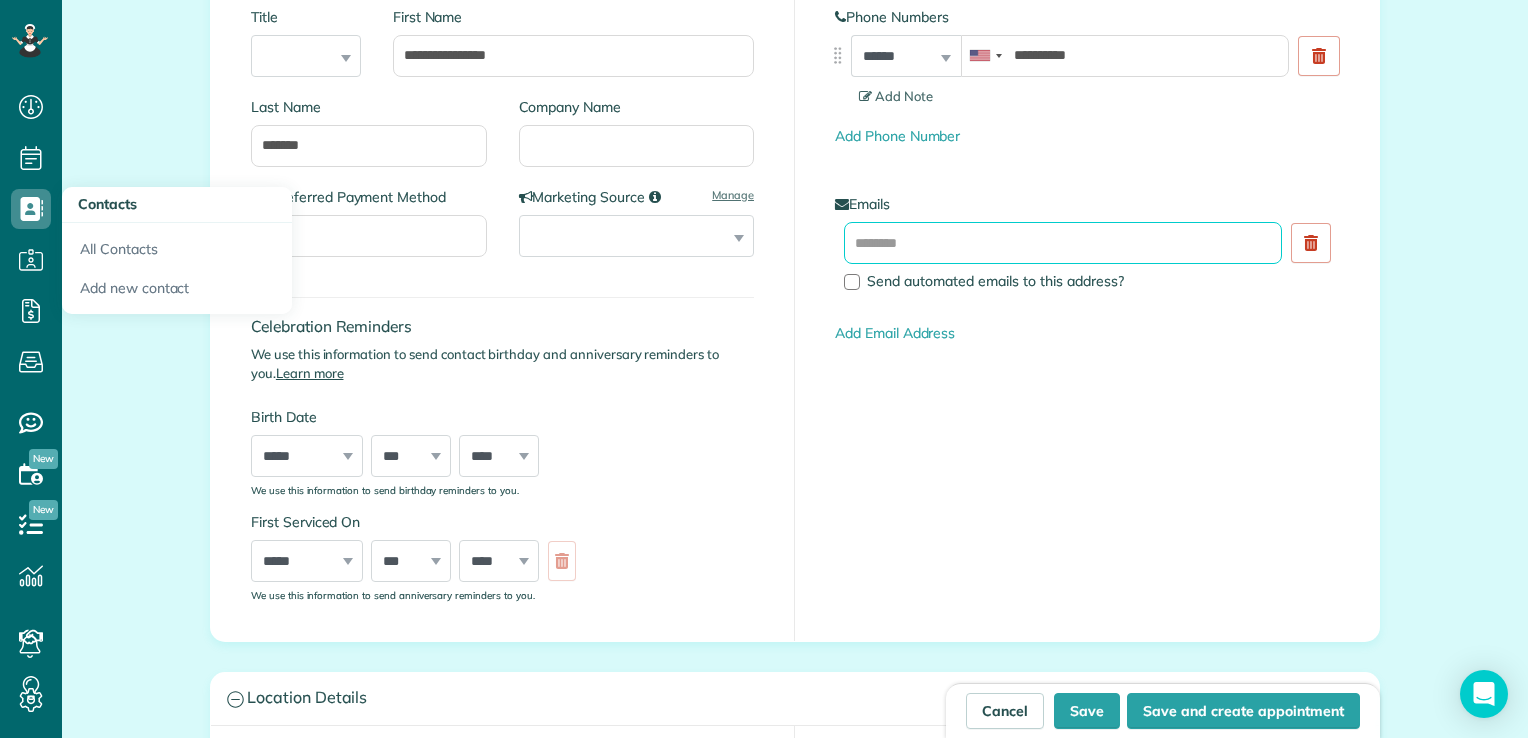 click at bounding box center [1063, 243] 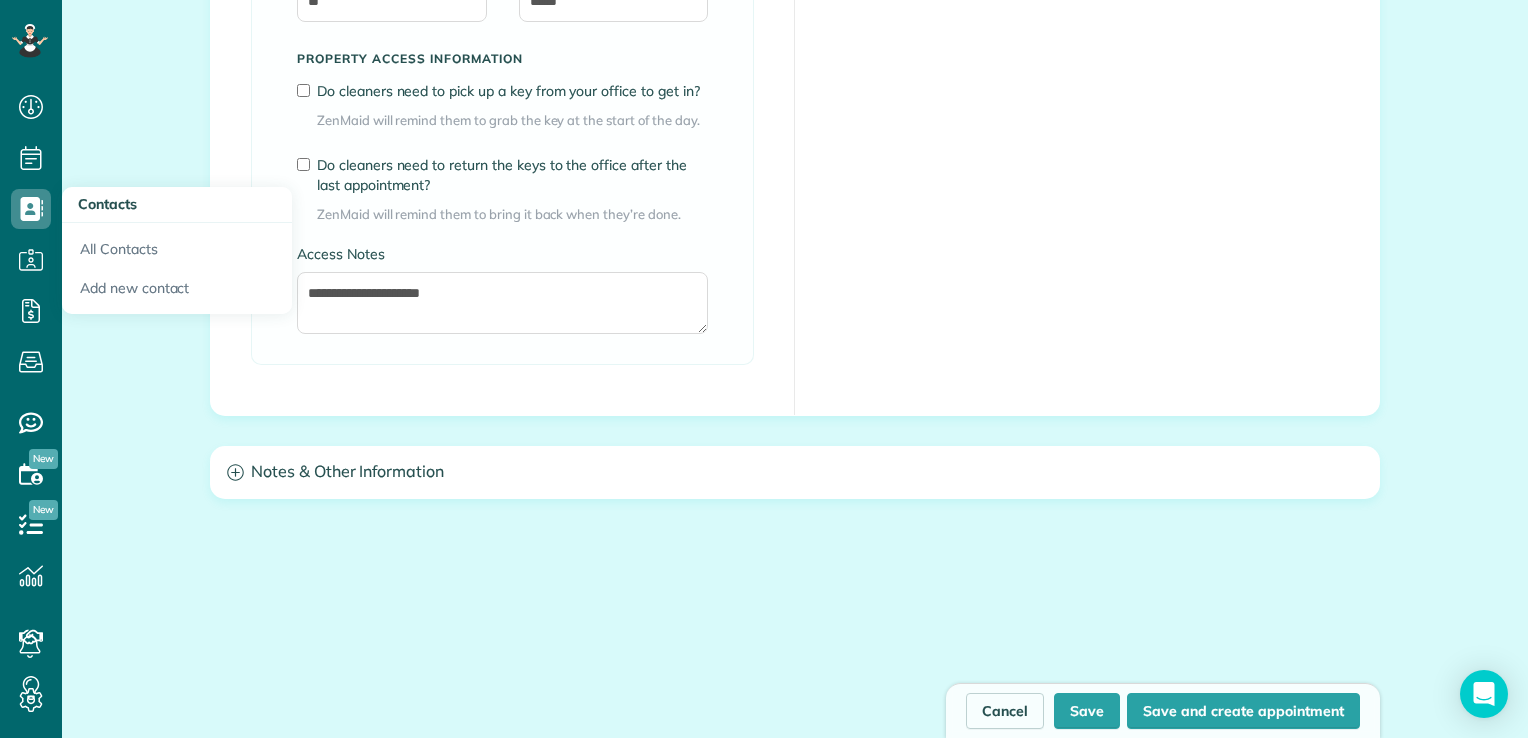 scroll, scrollTop: 1628, scrollLeft: 0, axis: vertical 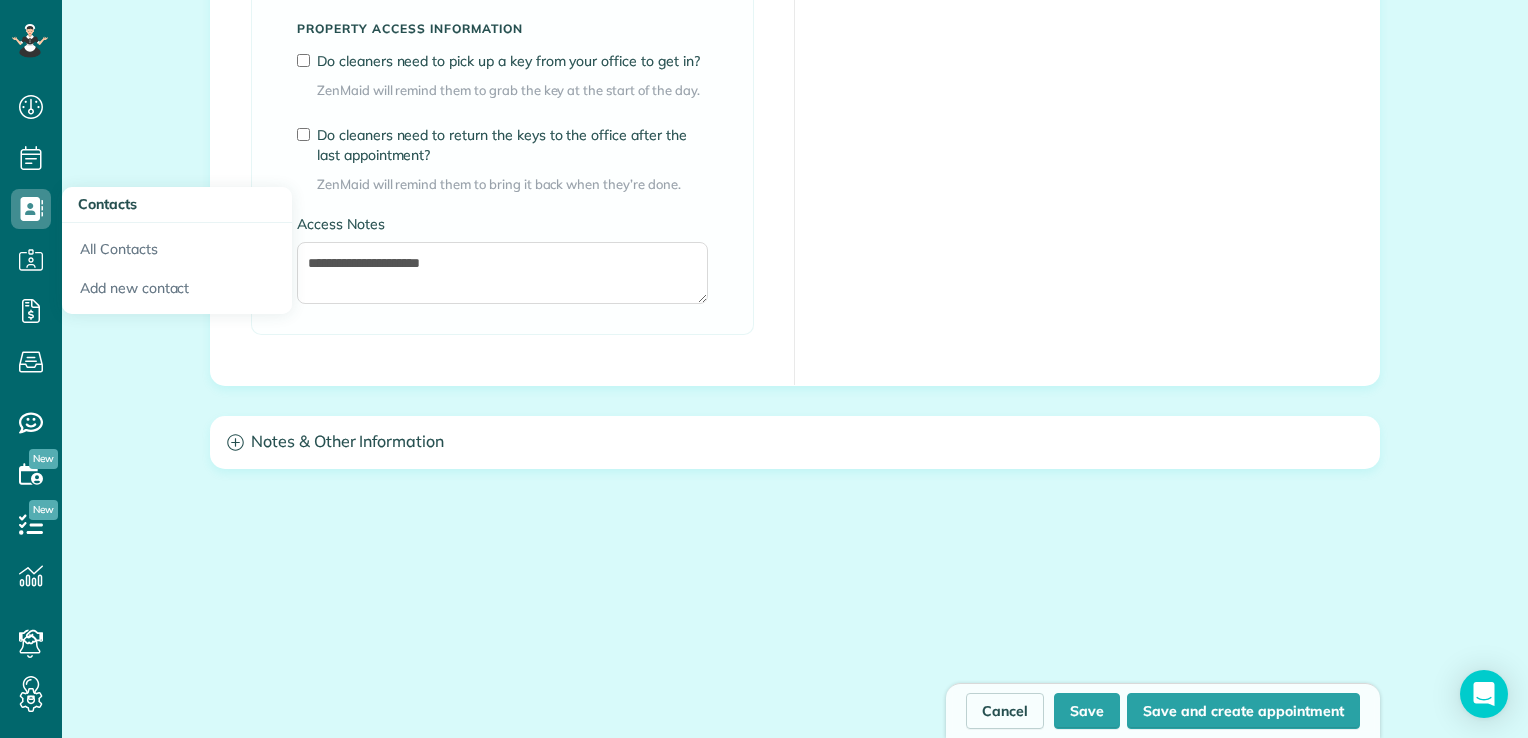 type on "**********" 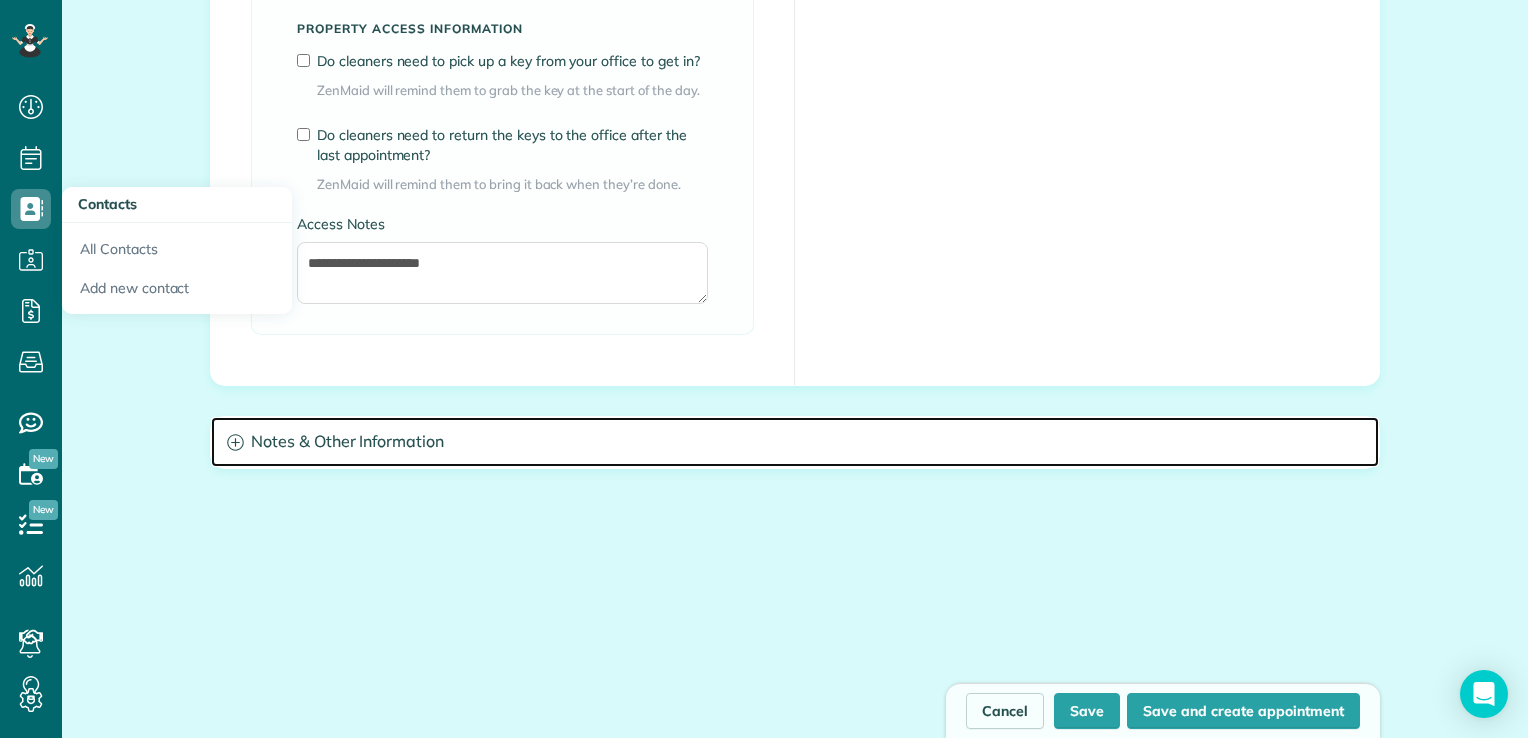 click on "Notes & Other Information" at bounding box center (795, 442) 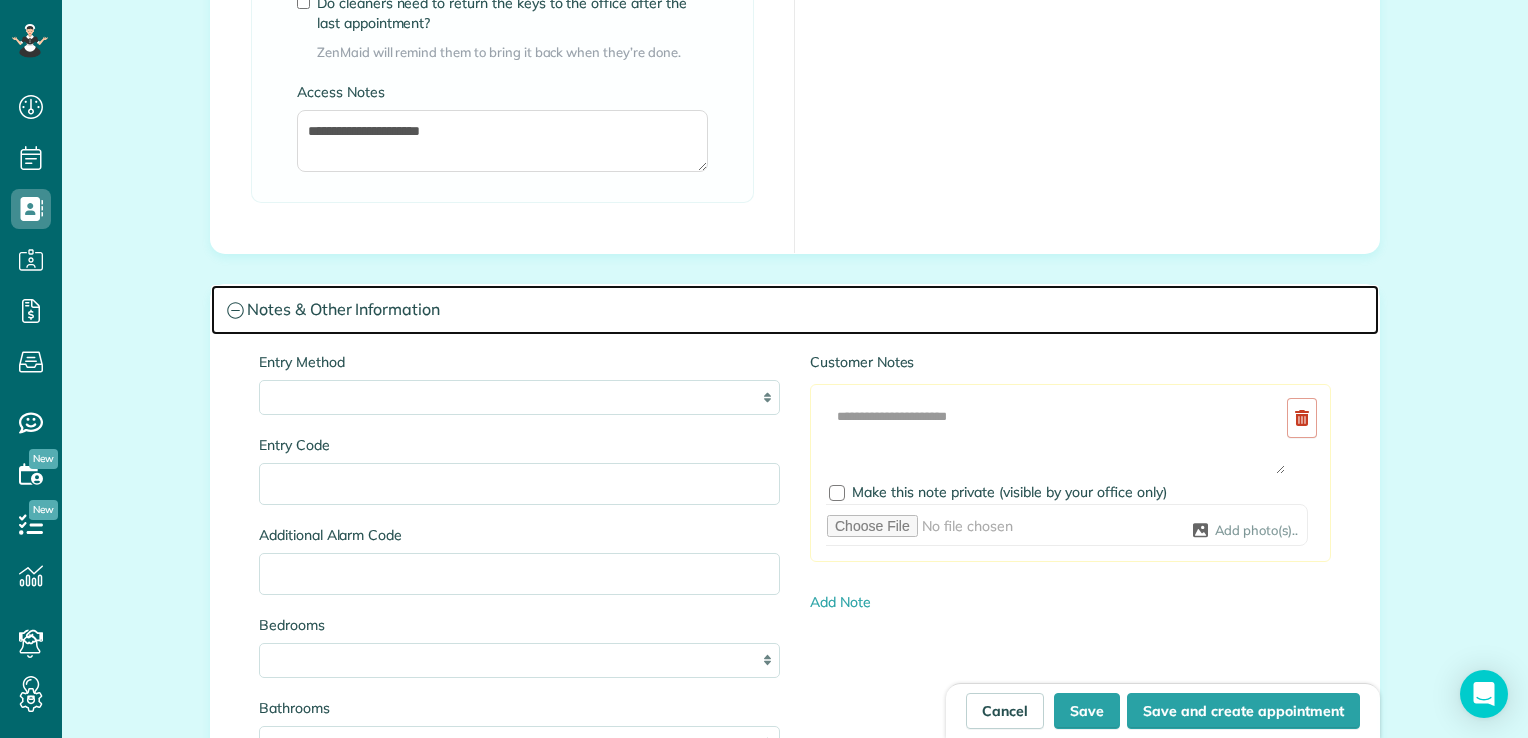 scroll, scrollTop: 1797, scrollLeft: 0, axis: vertical 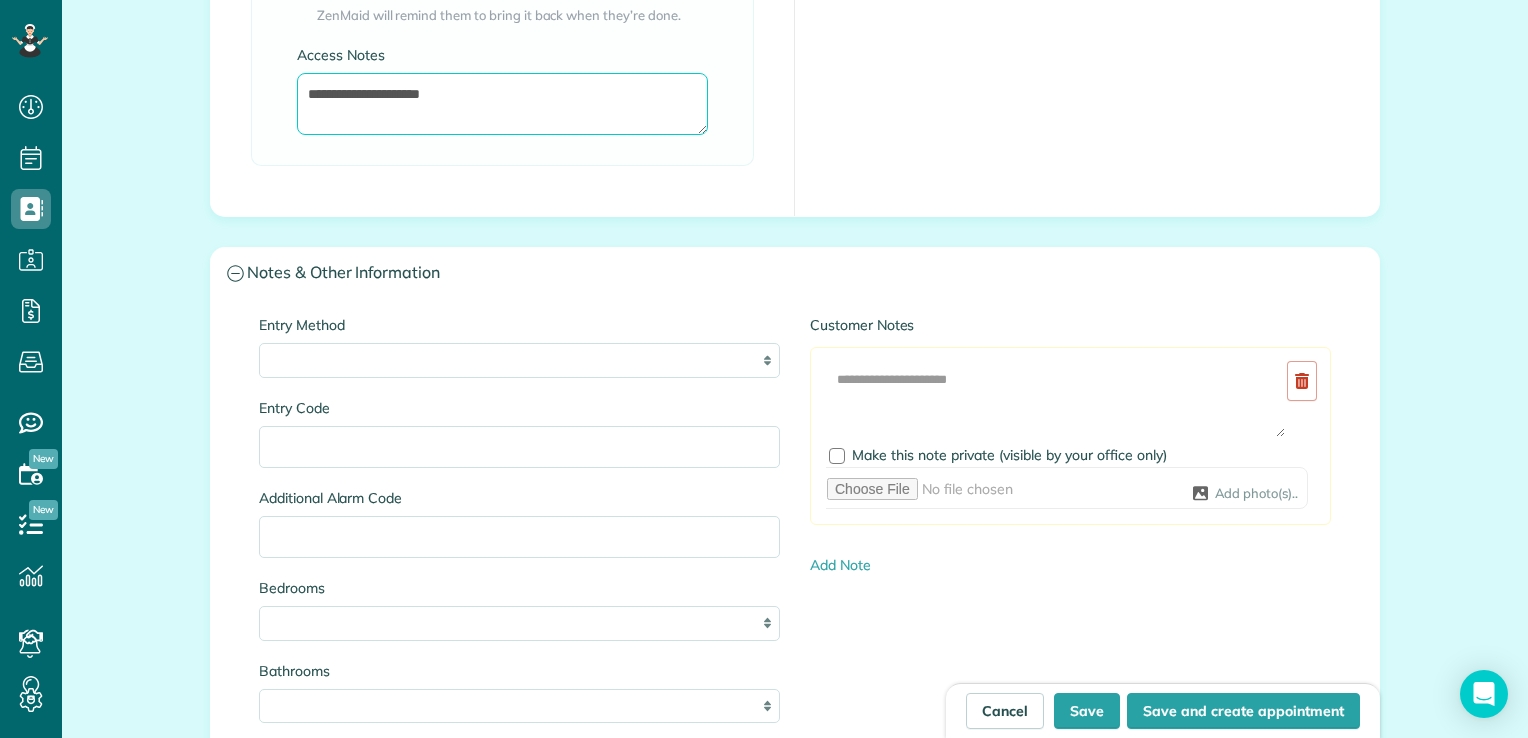 click on "**********" at bounding box center [502, 104] 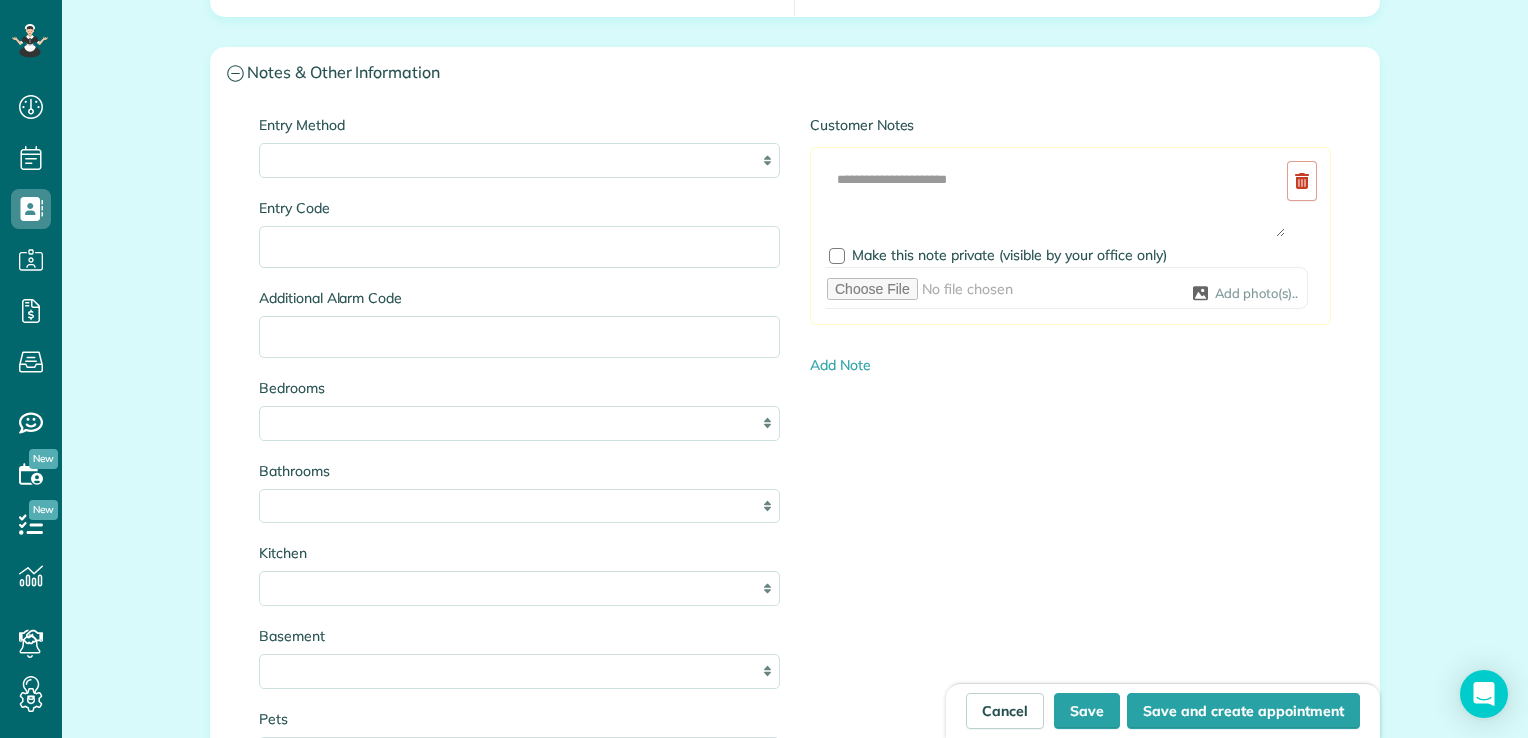scroll, scrollTop: 1998, scrollLeft: 0, axis: vertical 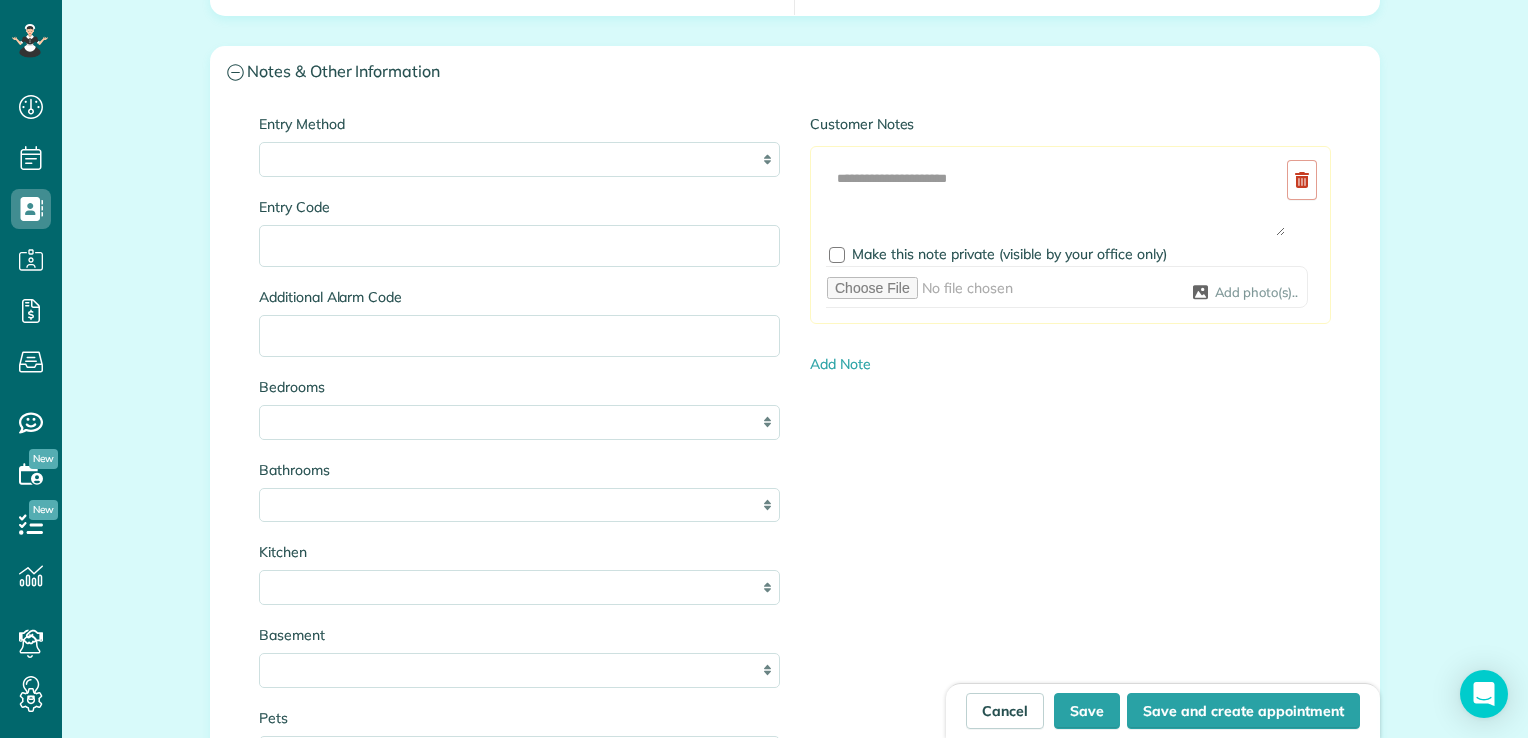 type on "**********" 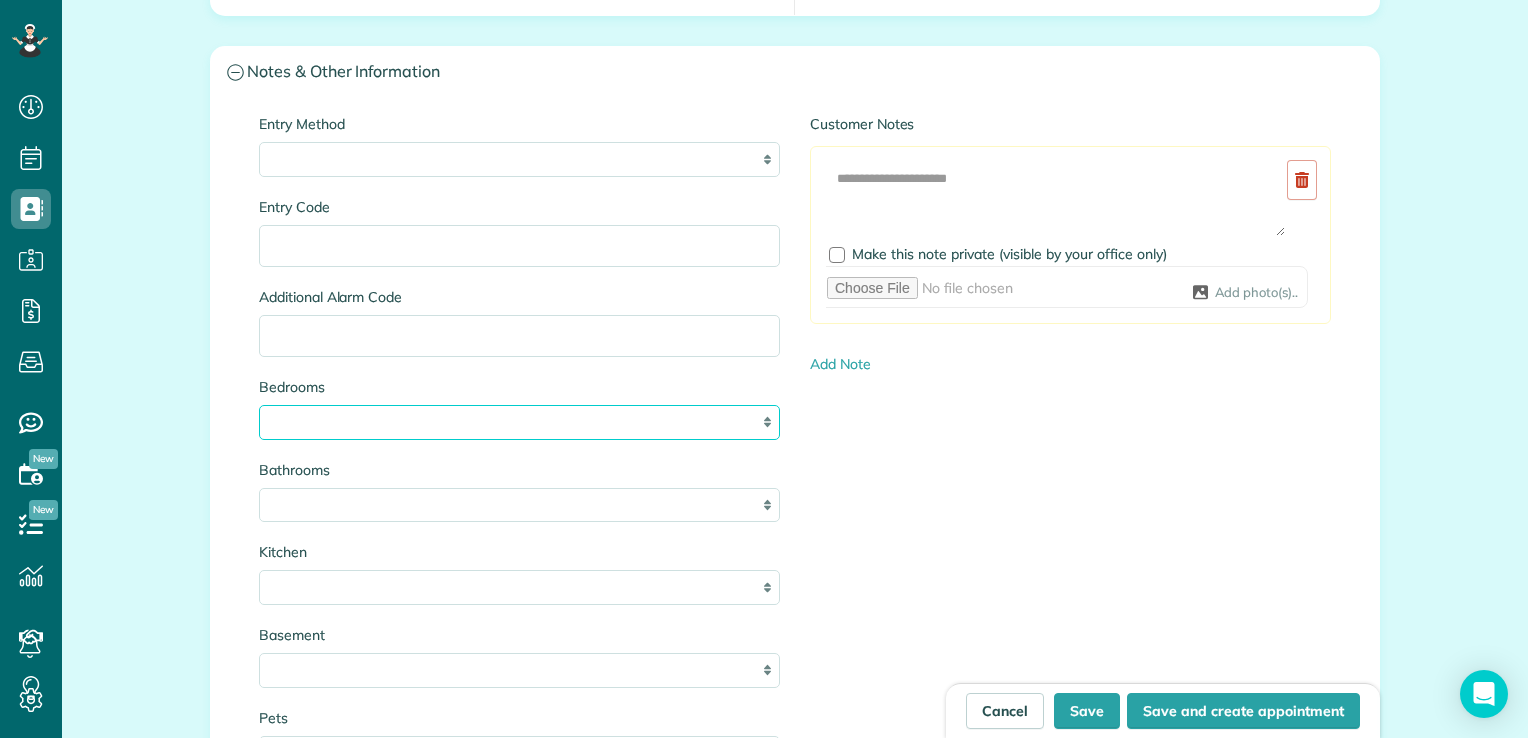 click on "*
*
*
*
**" at bounding box center [519, 422] 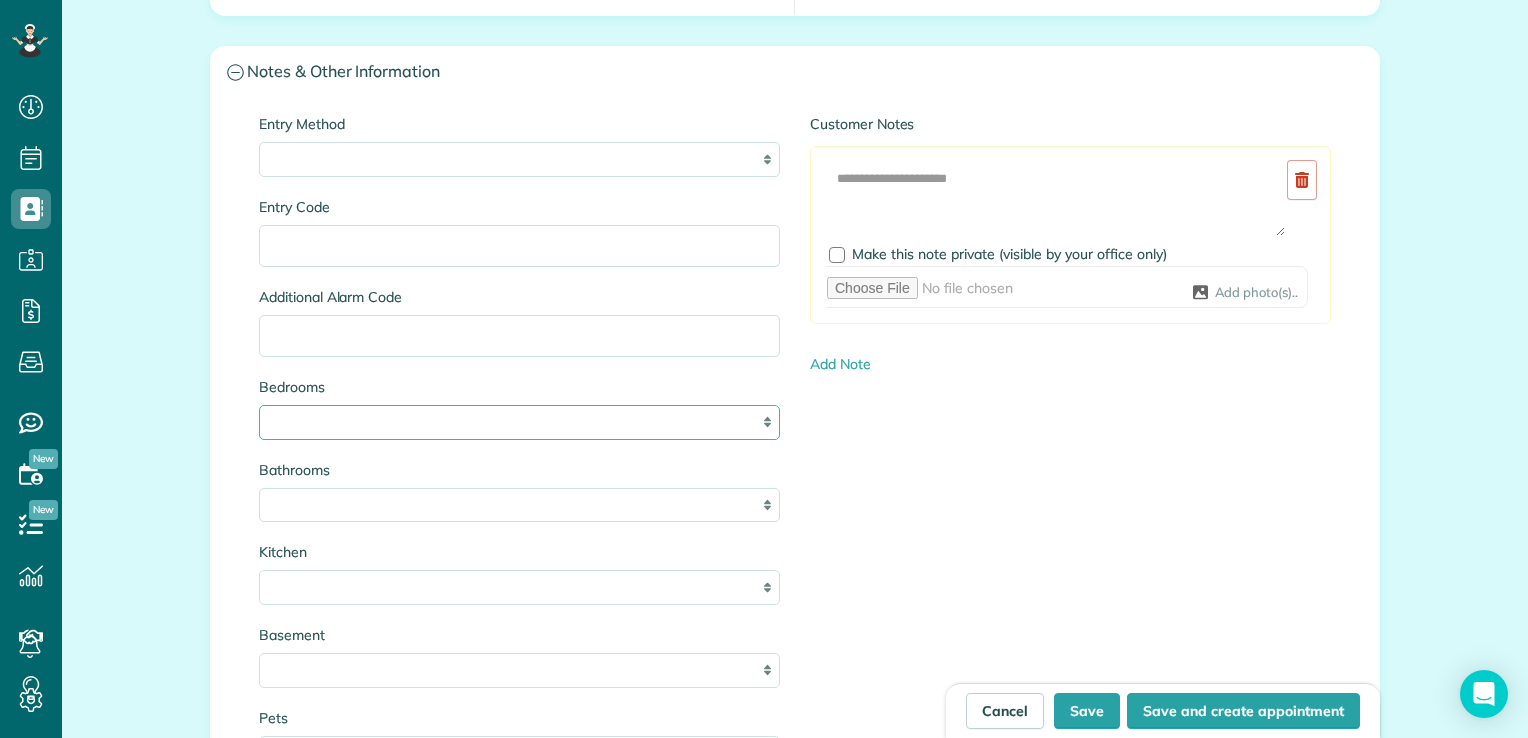 select on "*" 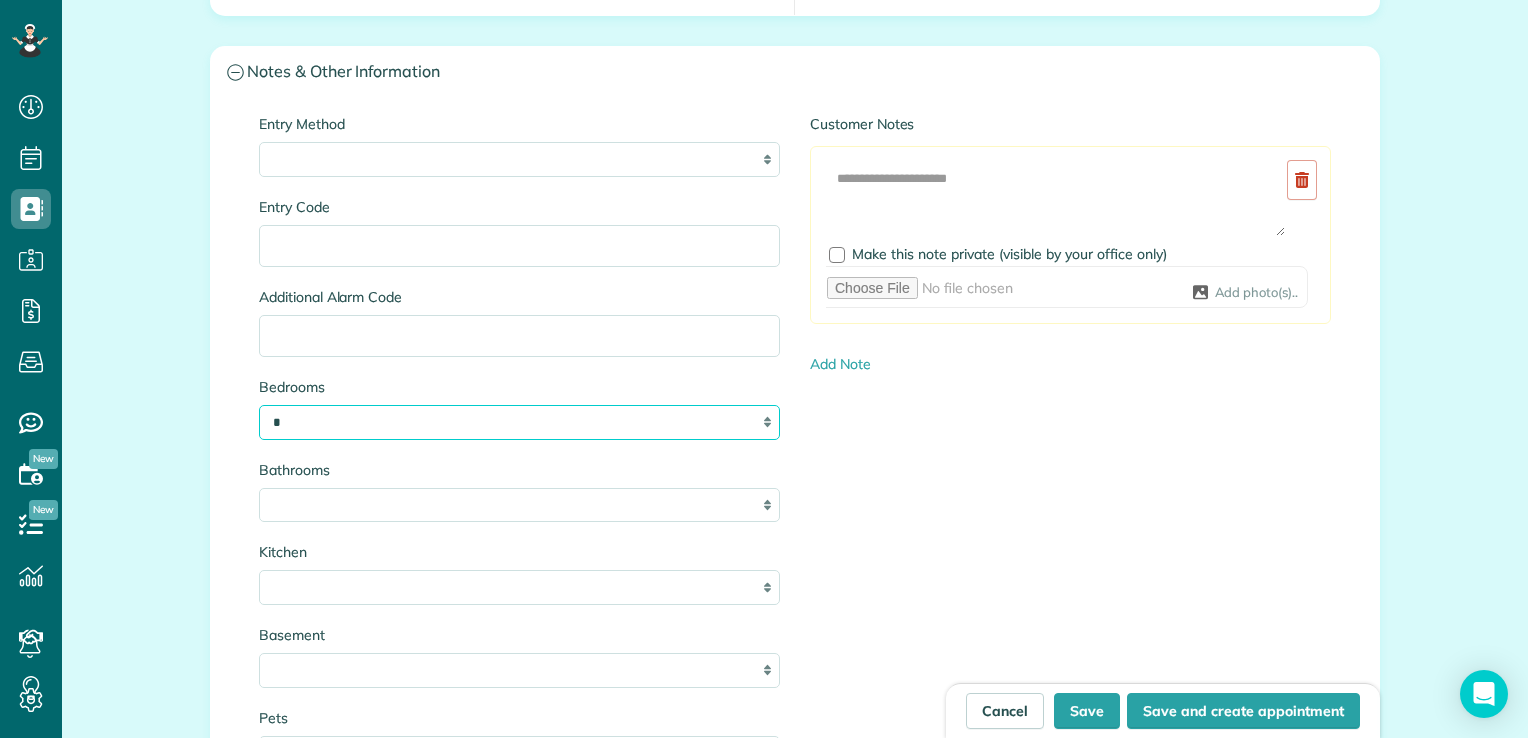 click on "*
*
*
*
**" at bounding box center [519, 422] 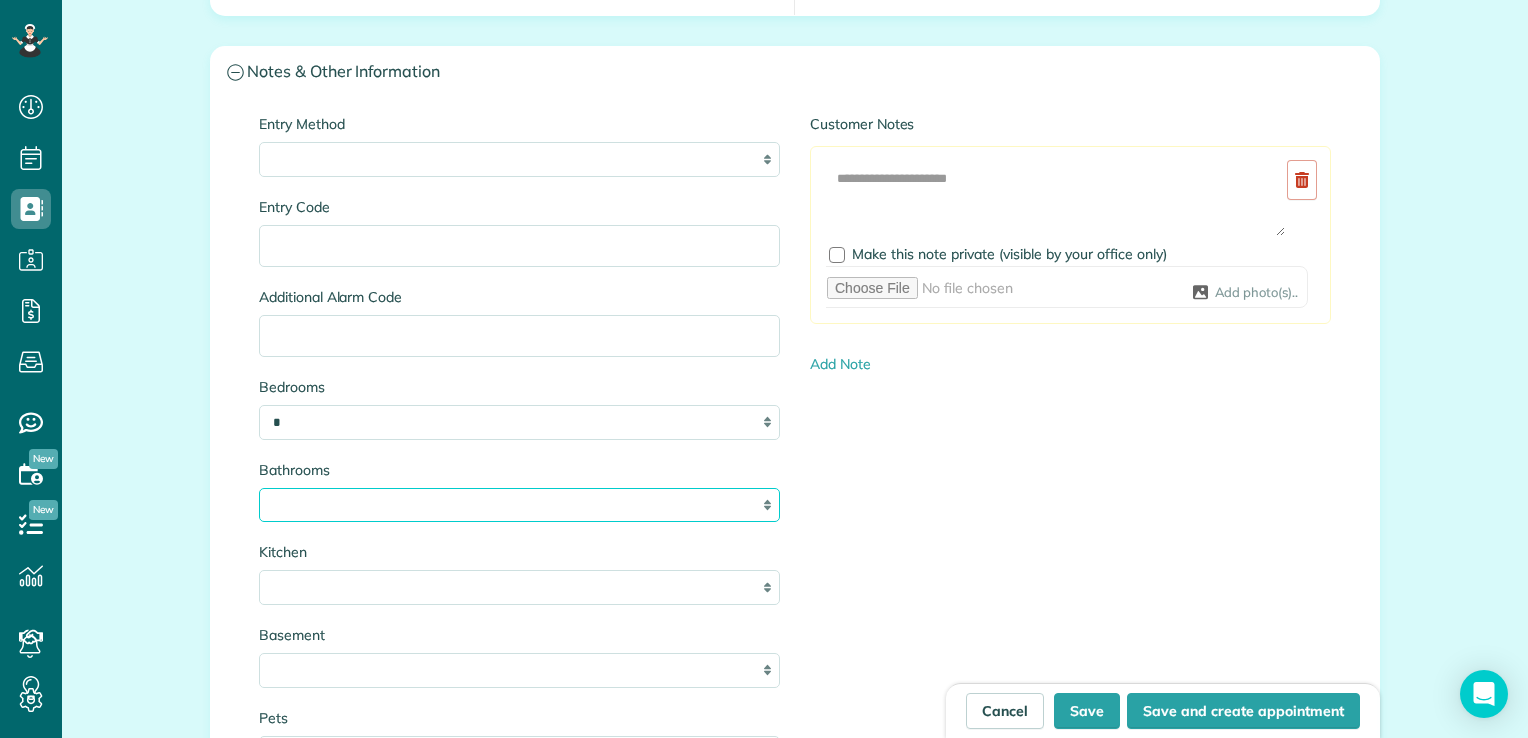 click on "*
***
*
***
*
***
*
***
**" at bounding box center [519, 505] 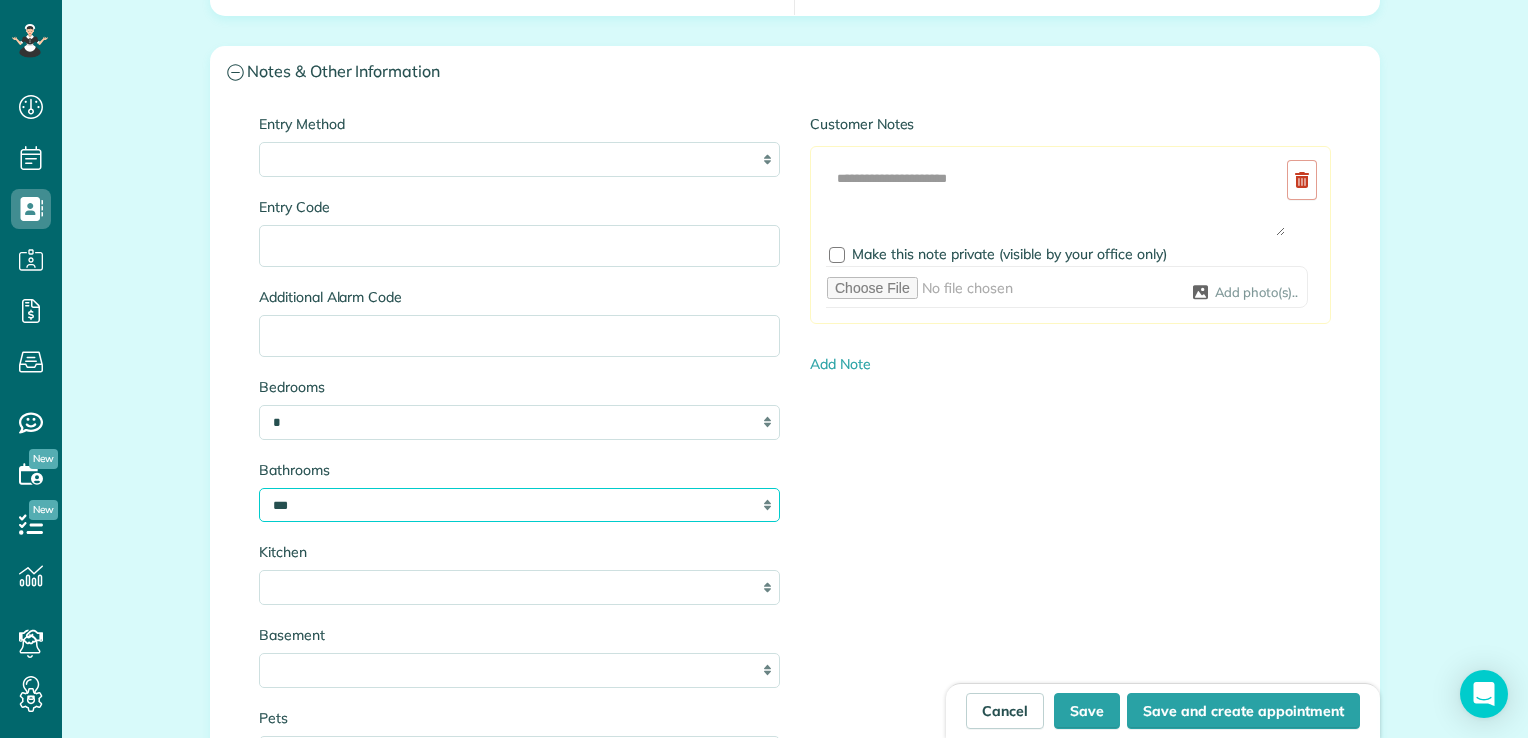 click on "*
***
*
***
*
***
*
***
**" at bounding box center [519, 505] 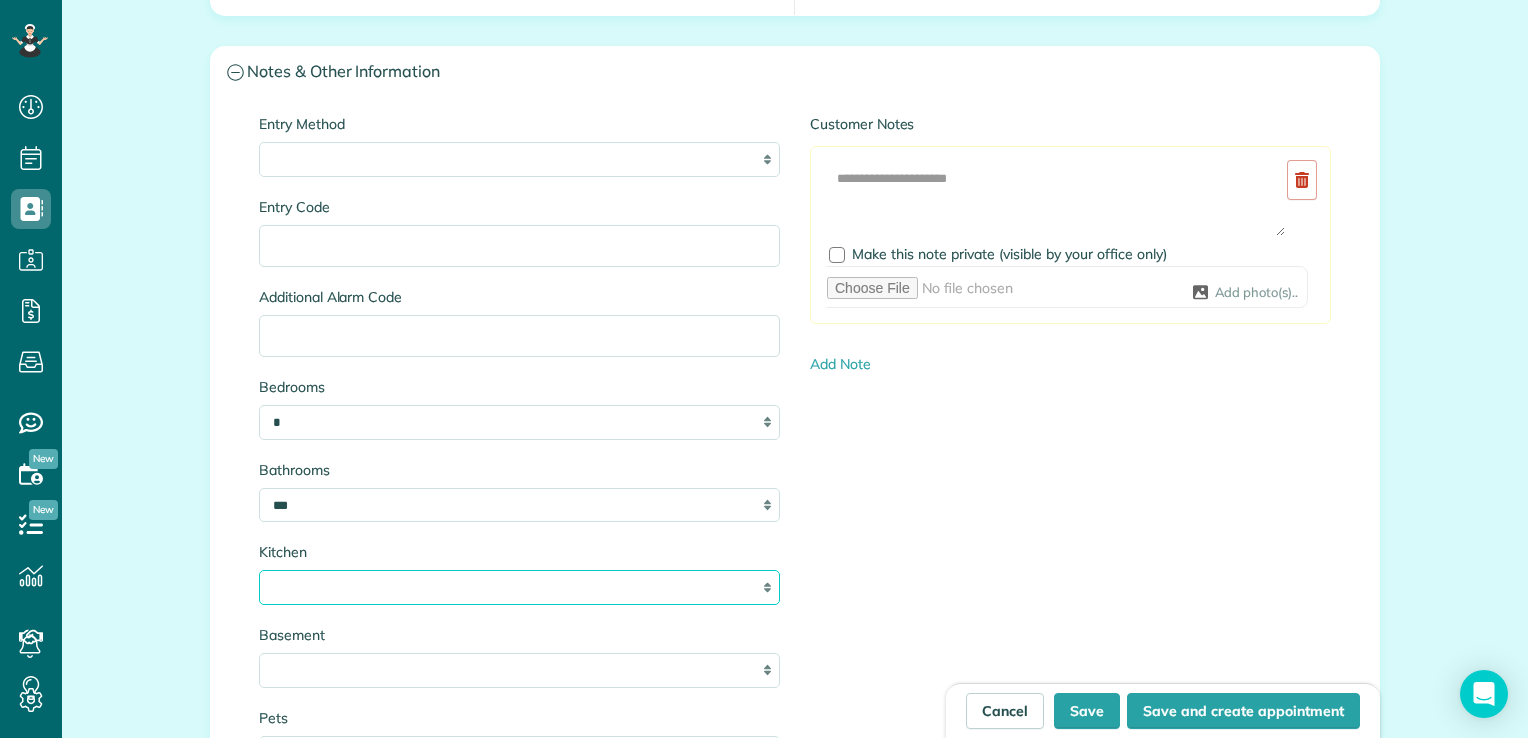 click on "*
*
*
*" at bounding box center (519, 587) 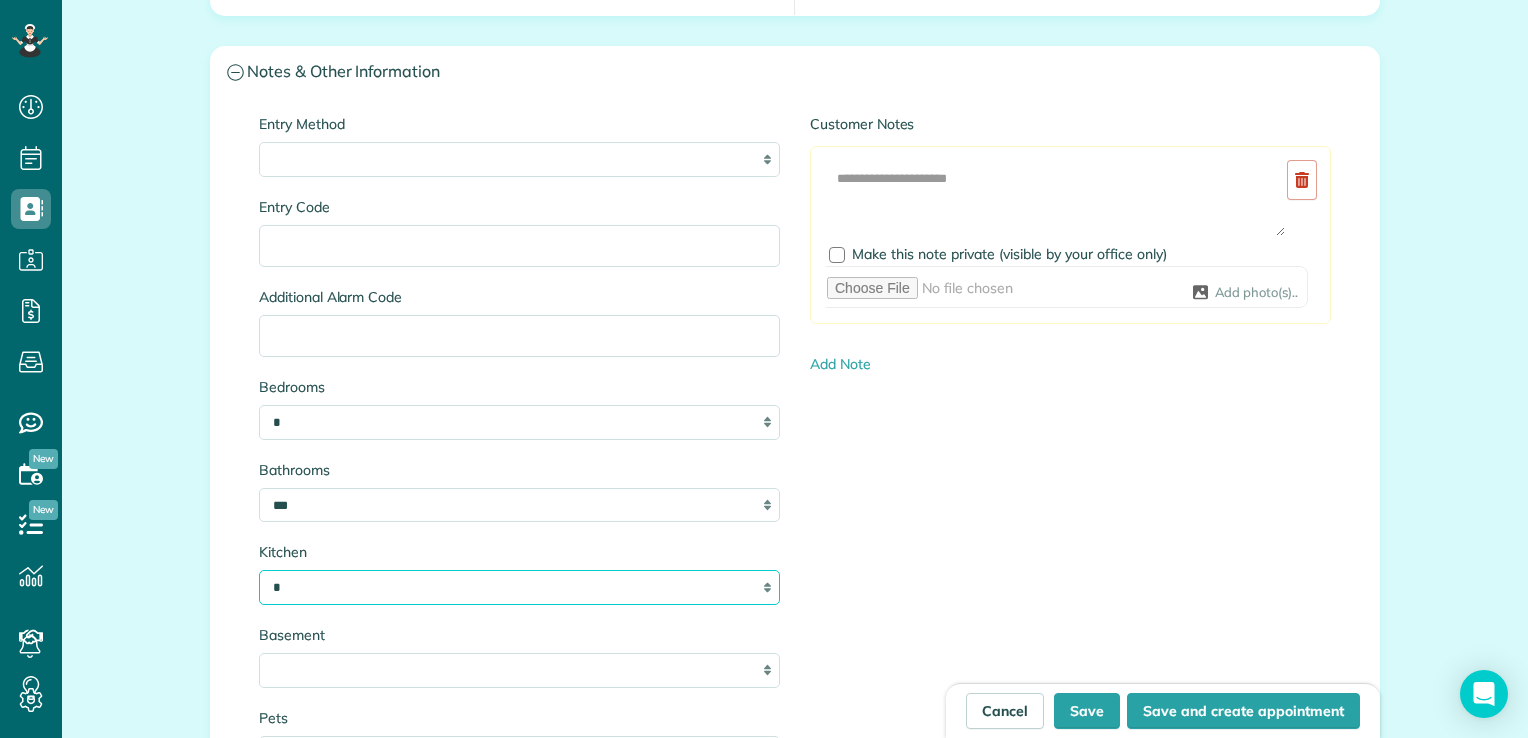 click on "*
*
*
*" at bounding box center [519, 587] 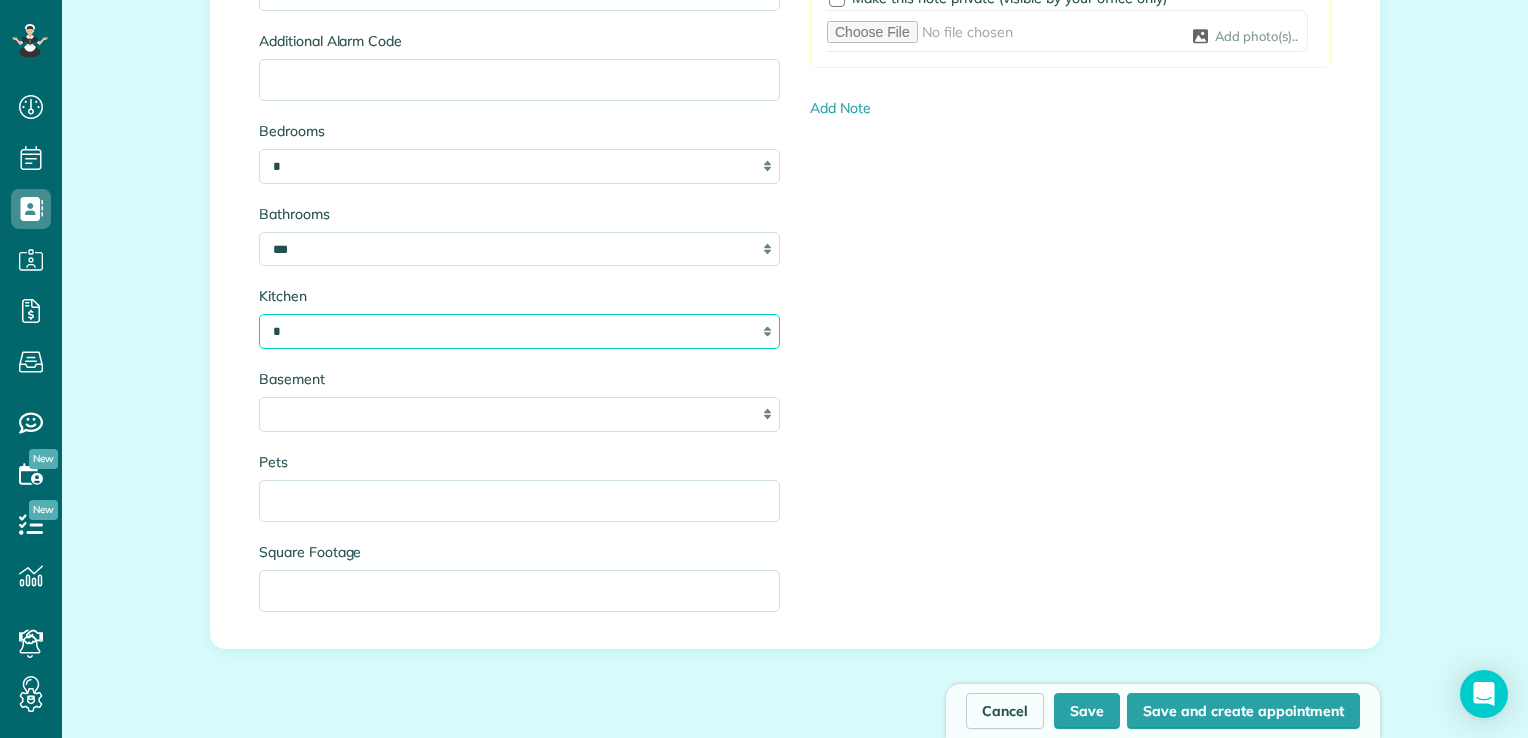 scroll, scrollTop: 2255, scrollLeft: 0, axis: vertical 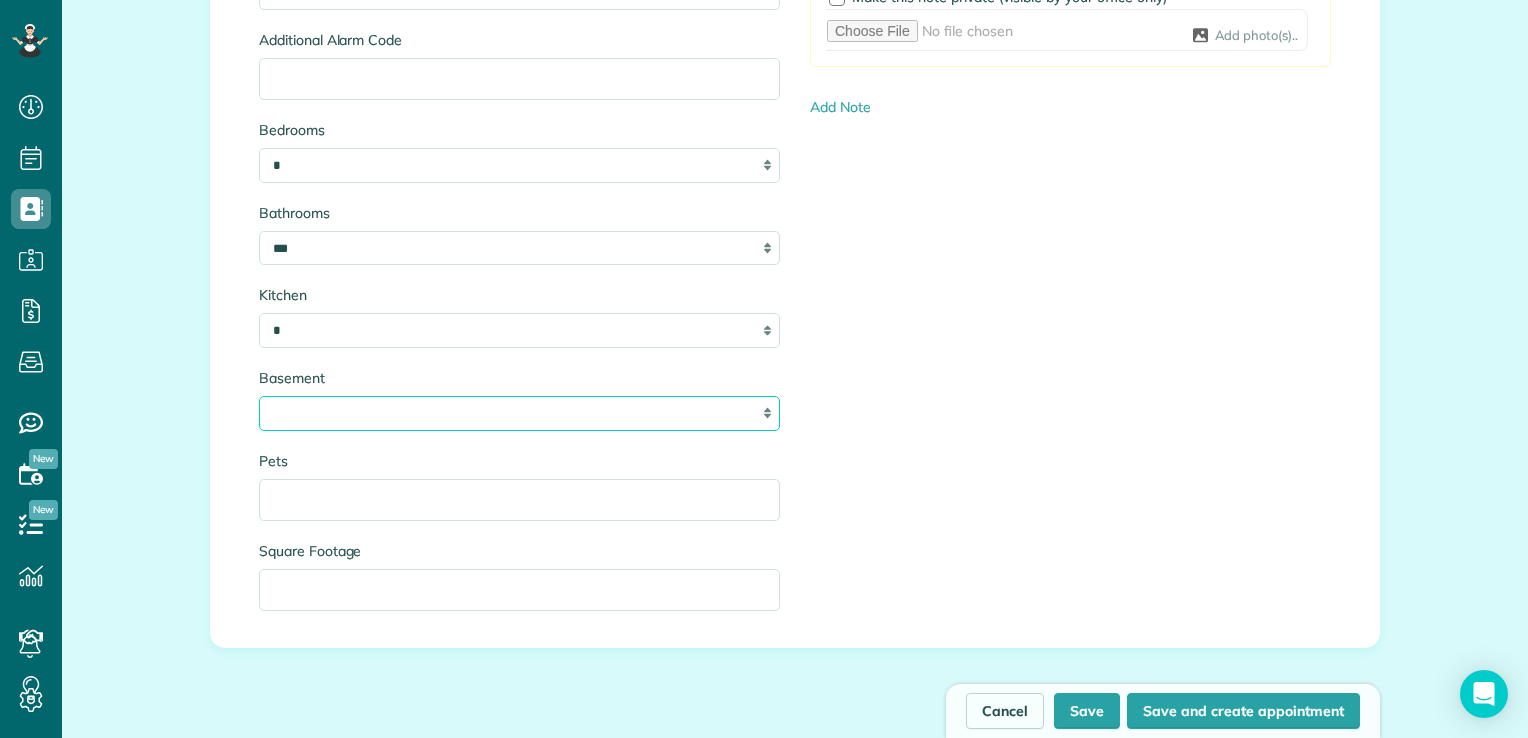 click on "**********" at bounding box center (519, 413) 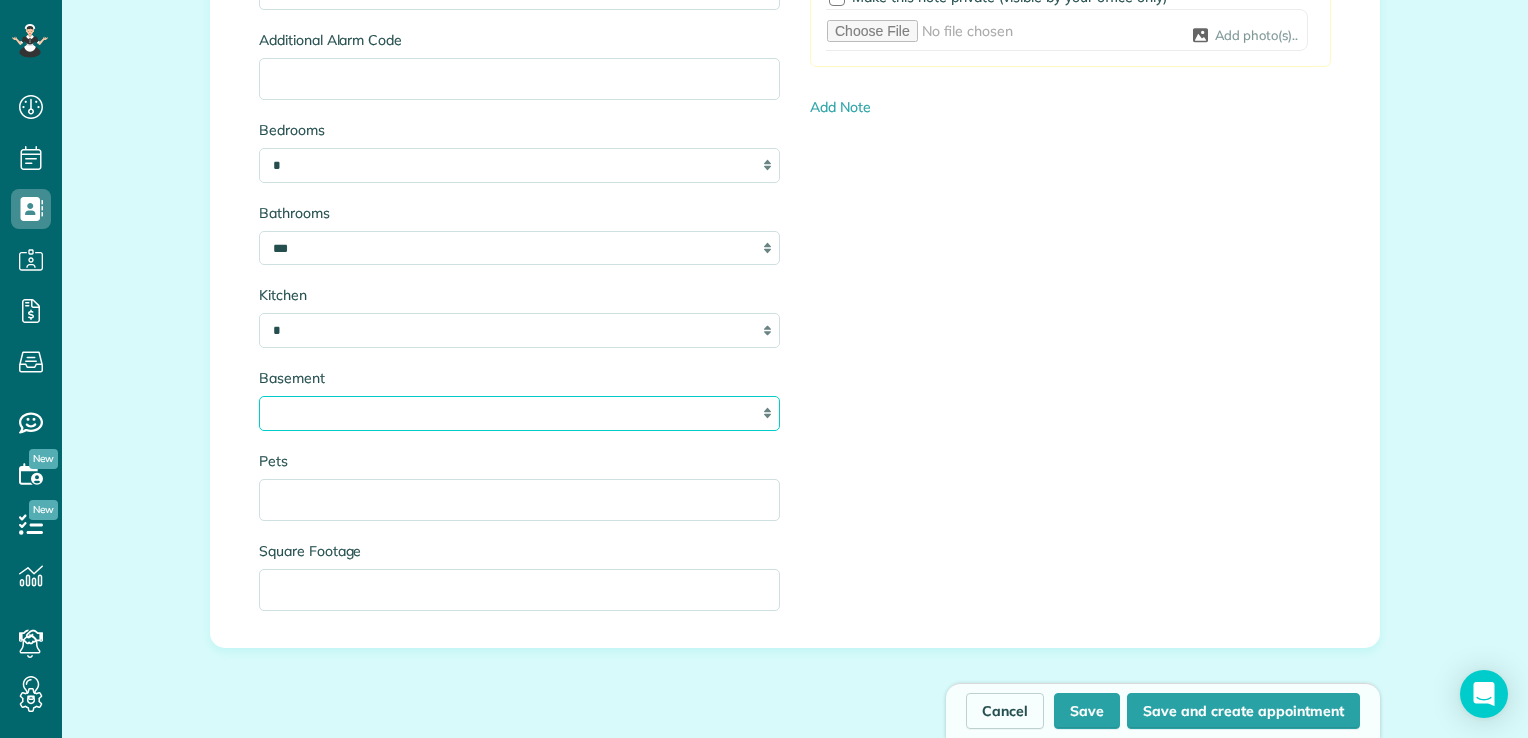 select on "**********" 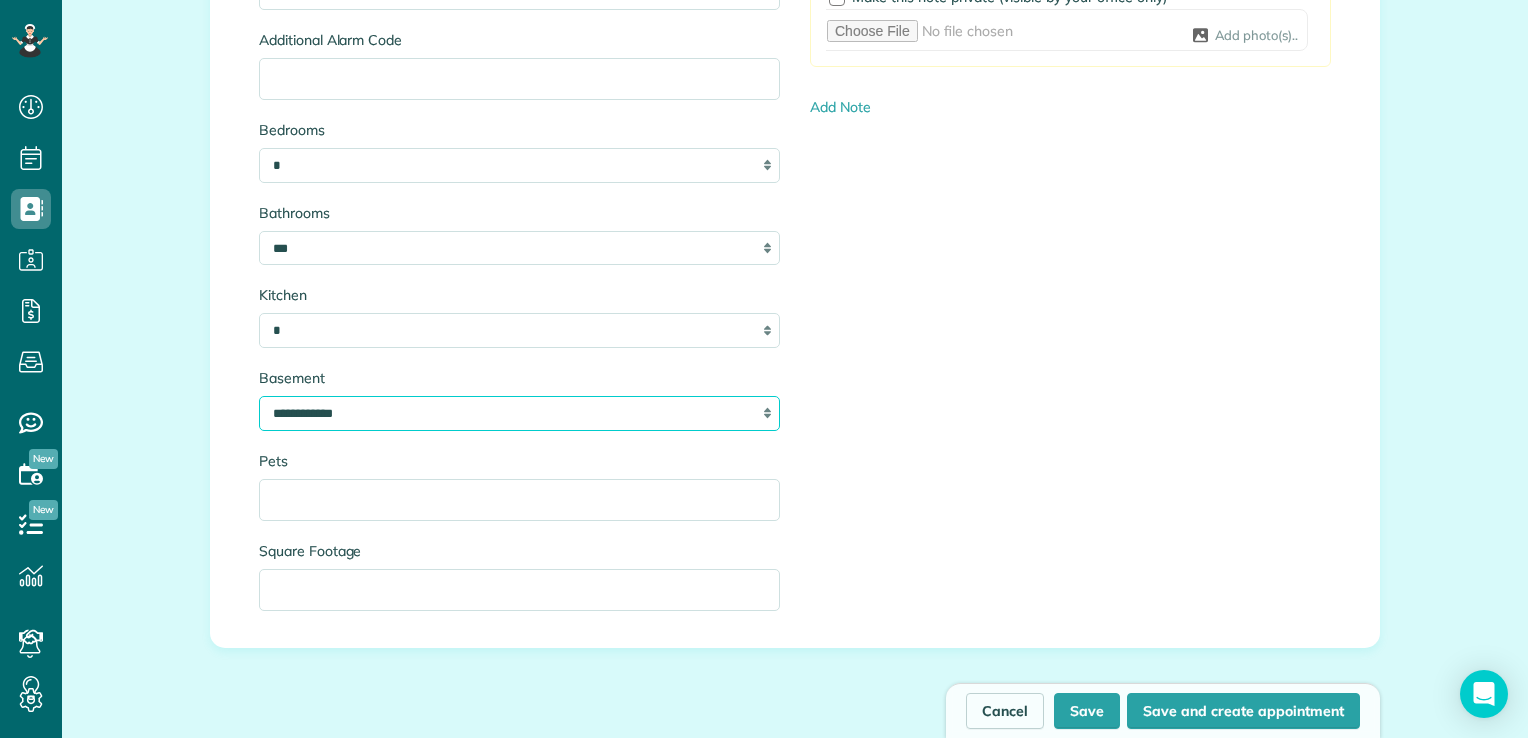 click on "**********" at bounding box center [519, 413] 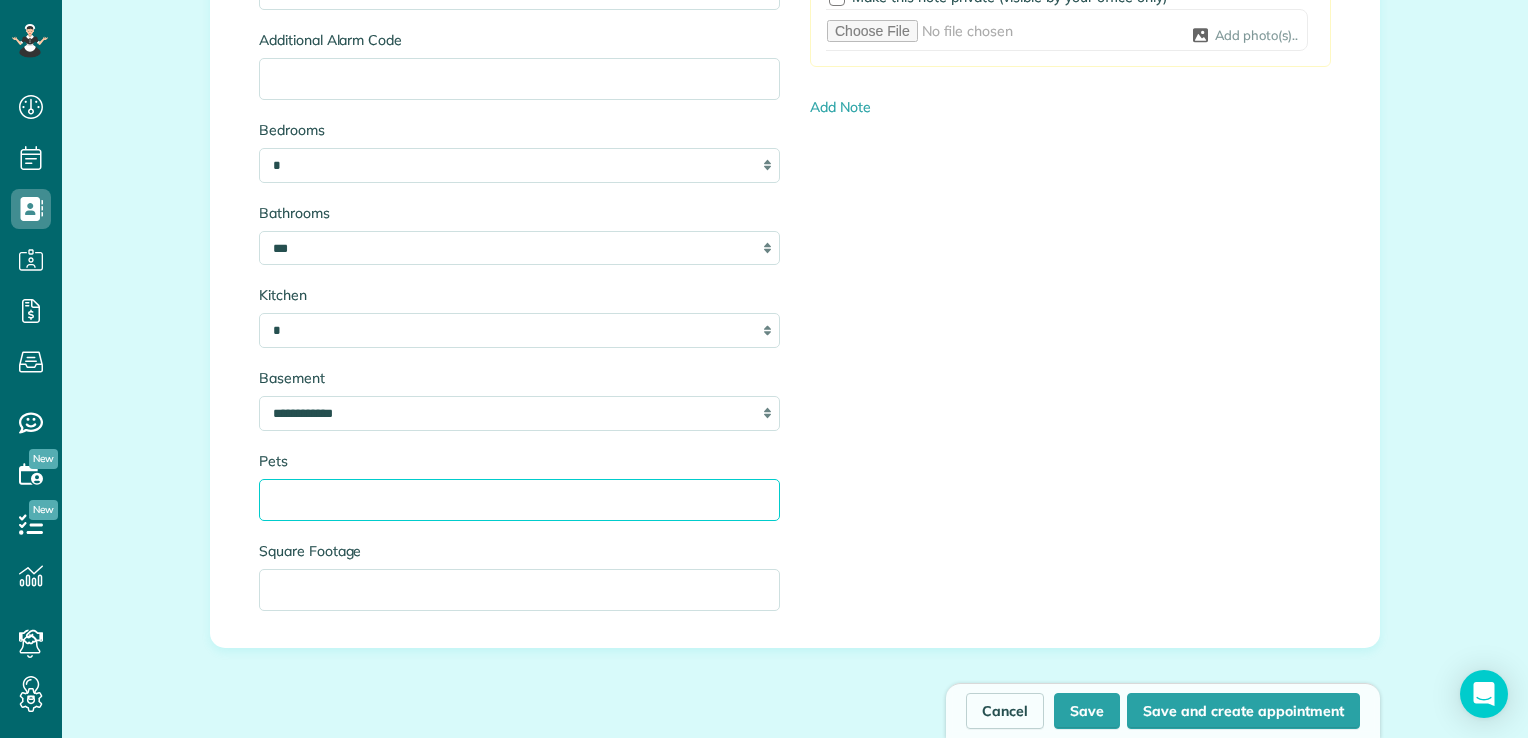 click on "Pets" at bounding box center [519, 500] 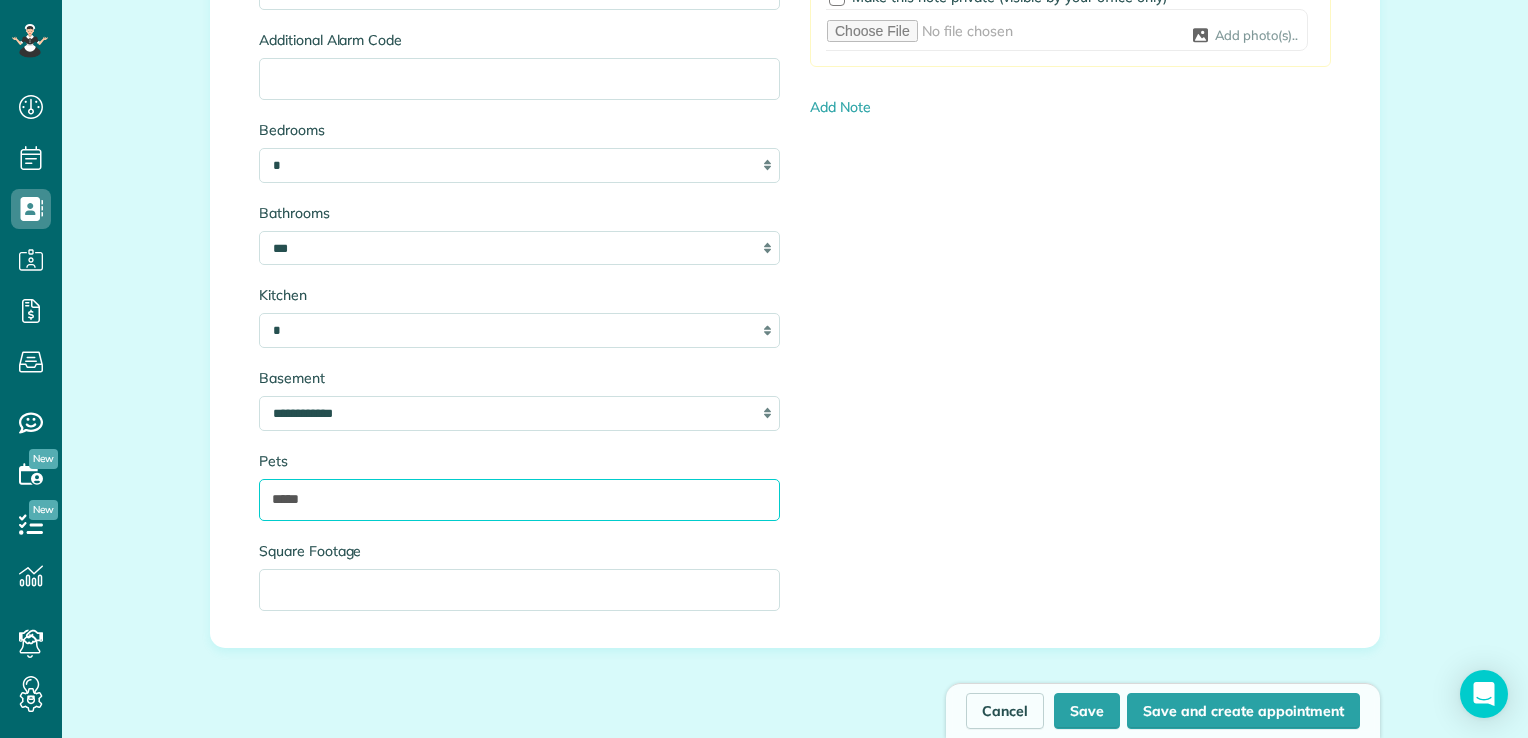 type on "*****" 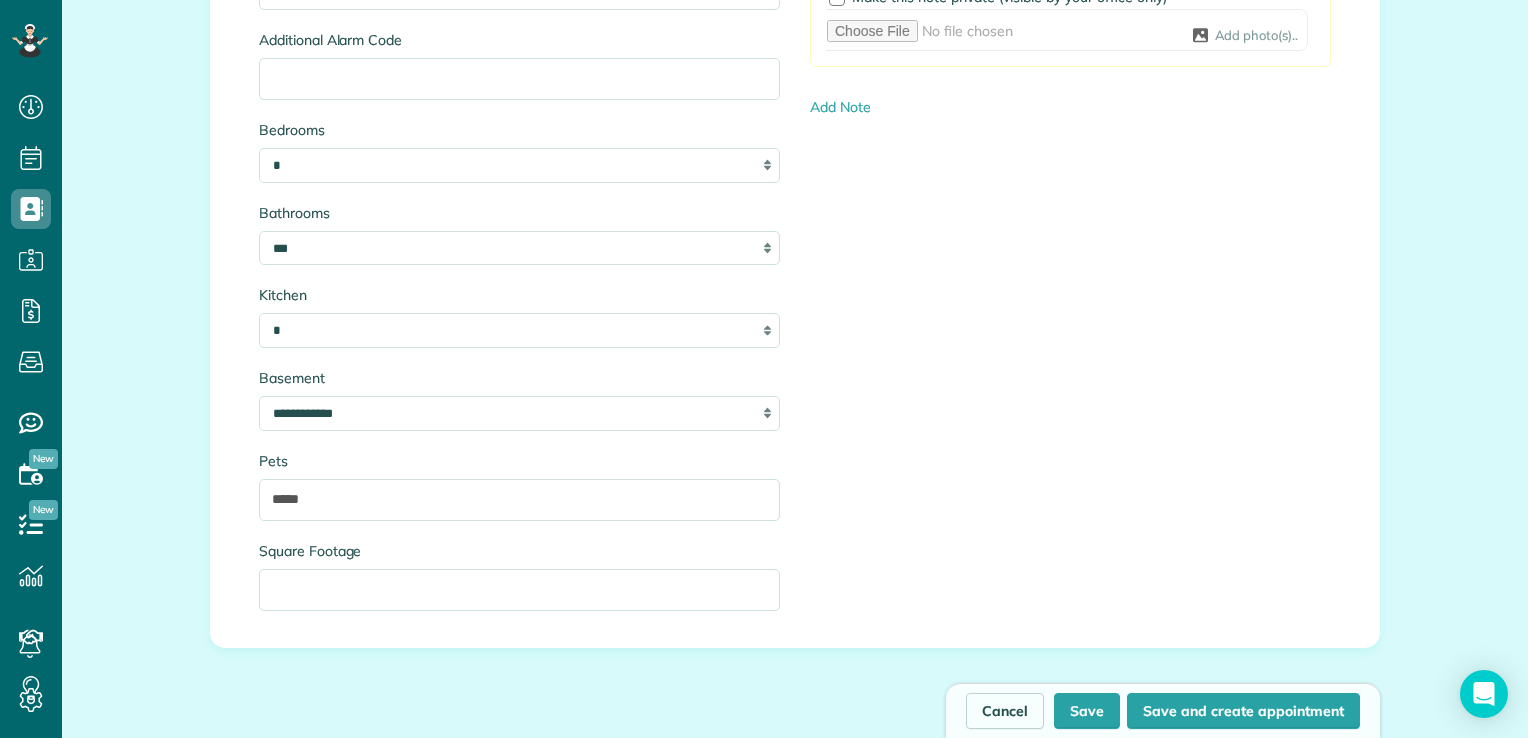 click on "Square Footage" at bounding box center (519, 551) 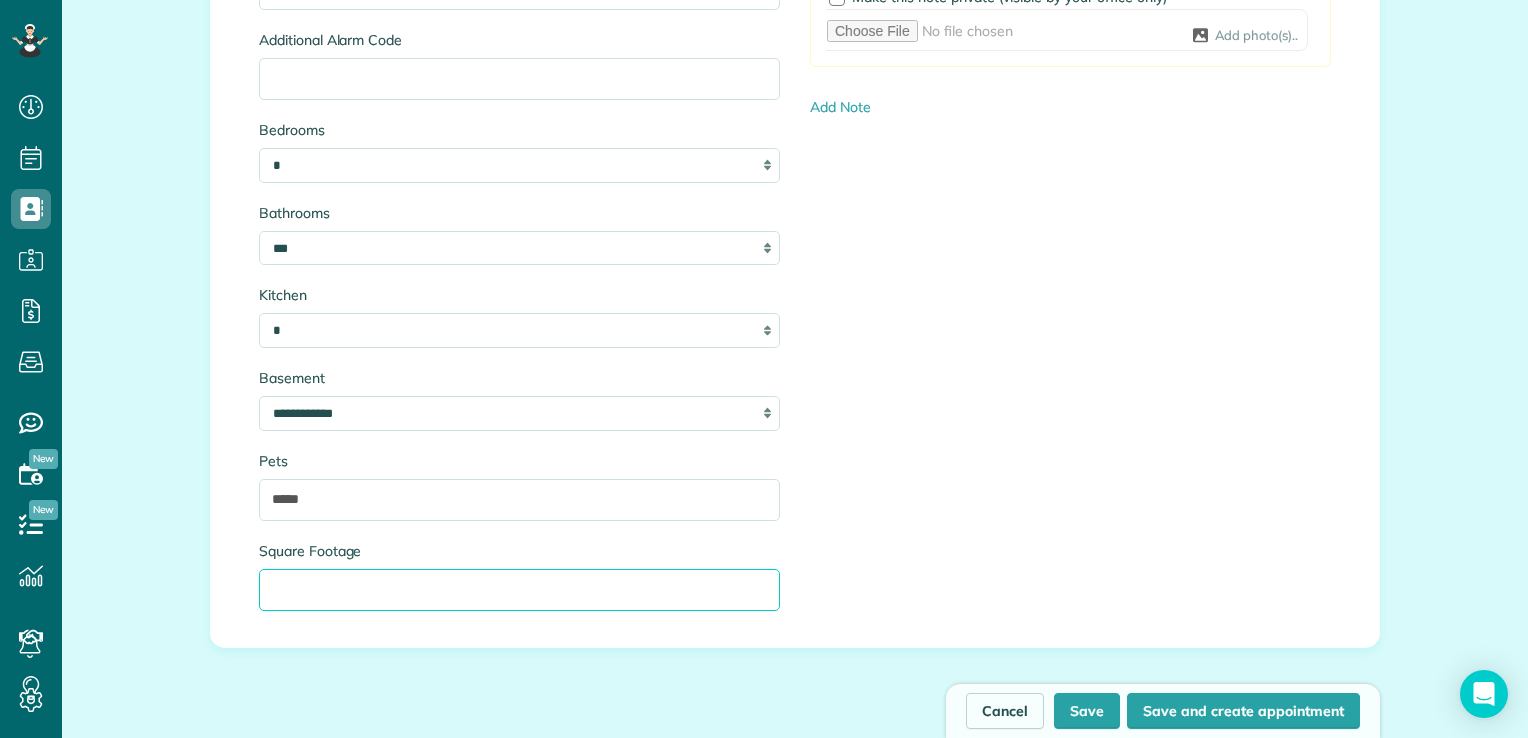 click on "Square Footage" at bounding box center [519, 590] 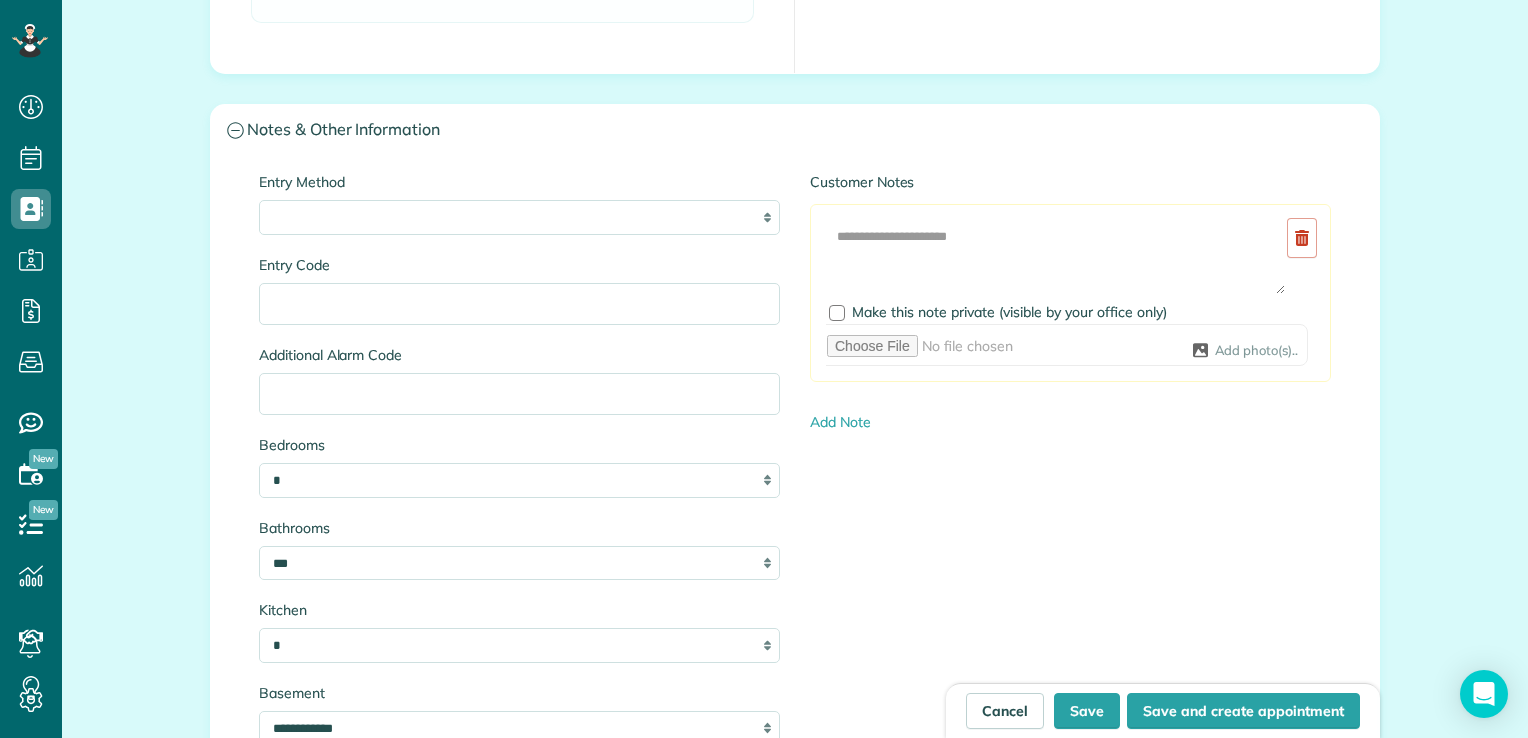 scroll, scrollTop: 1913, scrollLeft: 0, axis: vertical 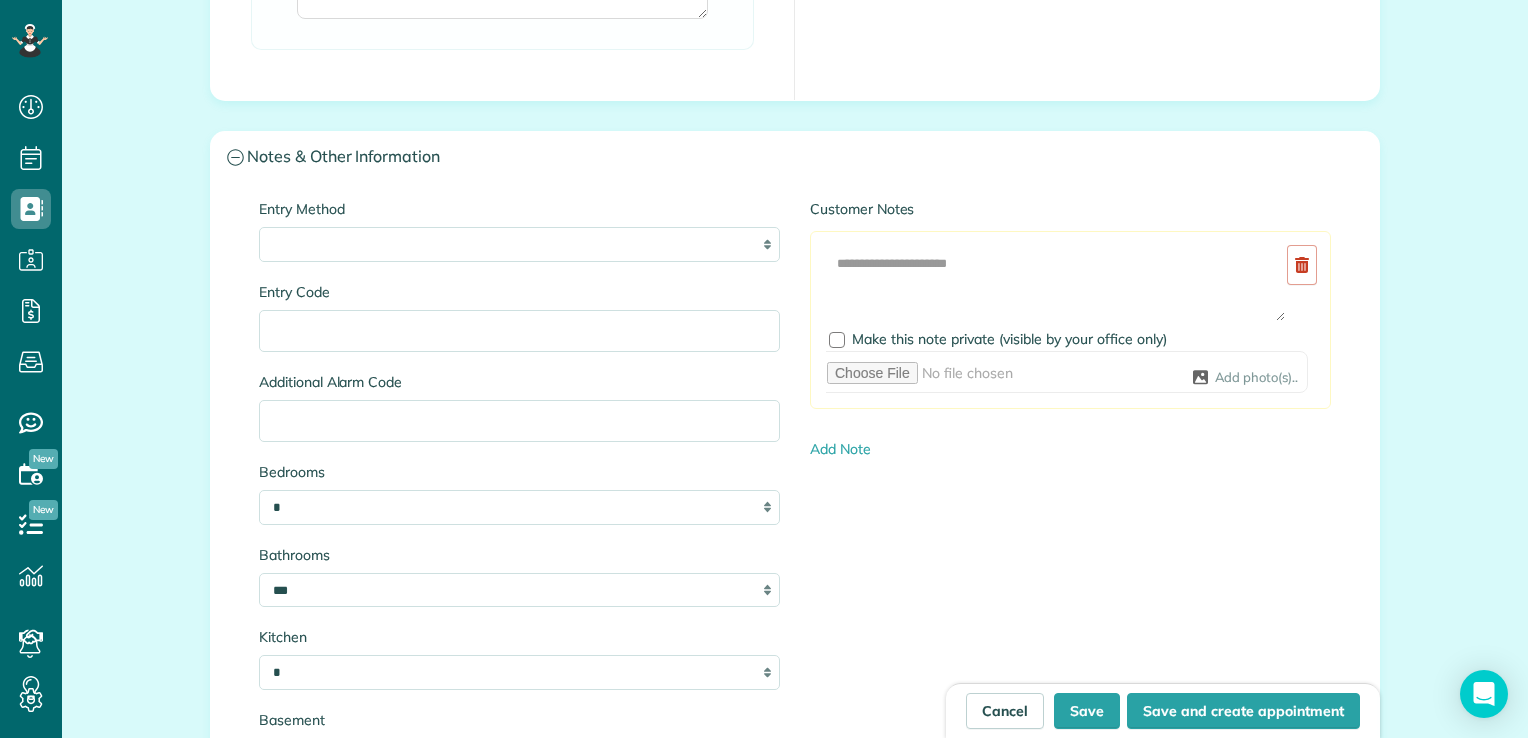 type on "****" 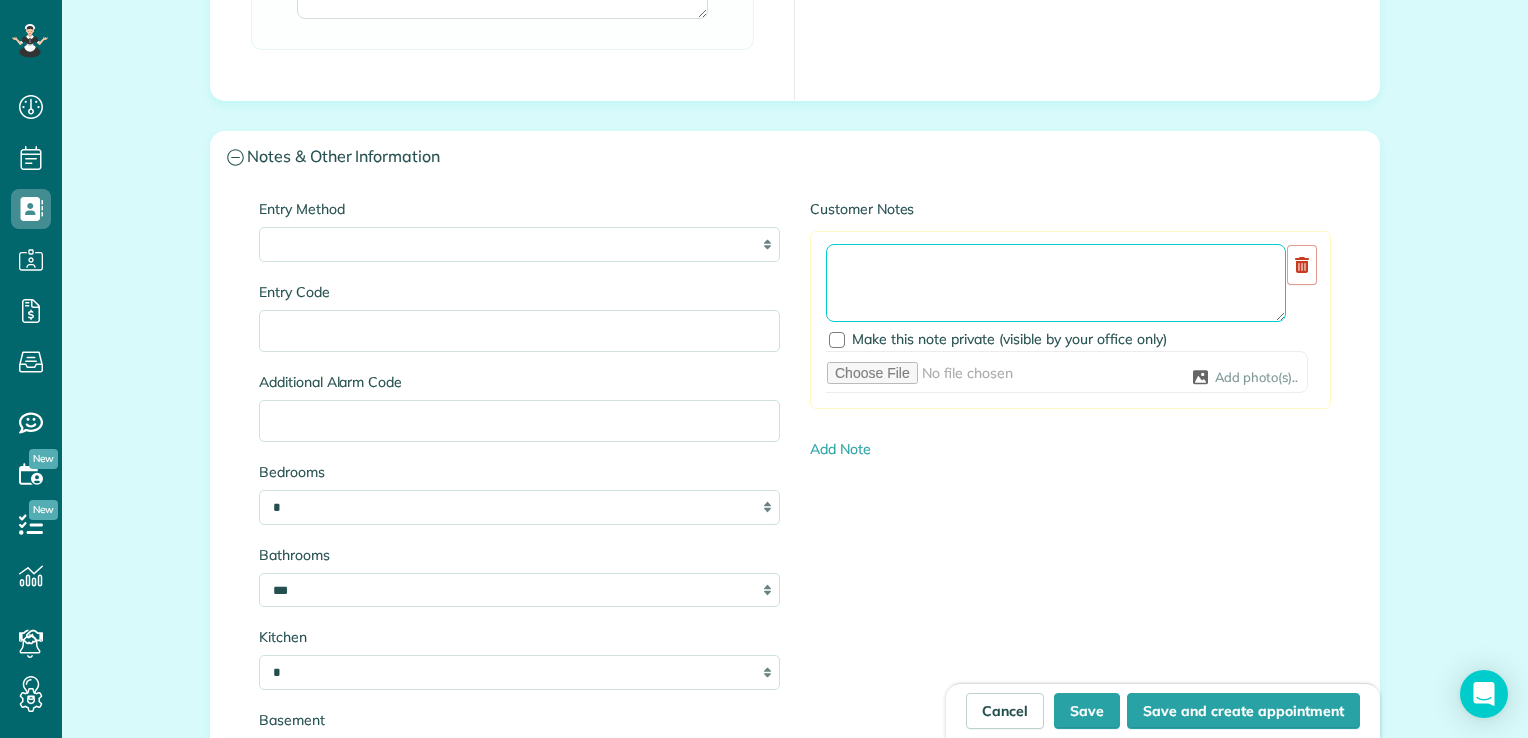 click at bounding box center (1056, 283) 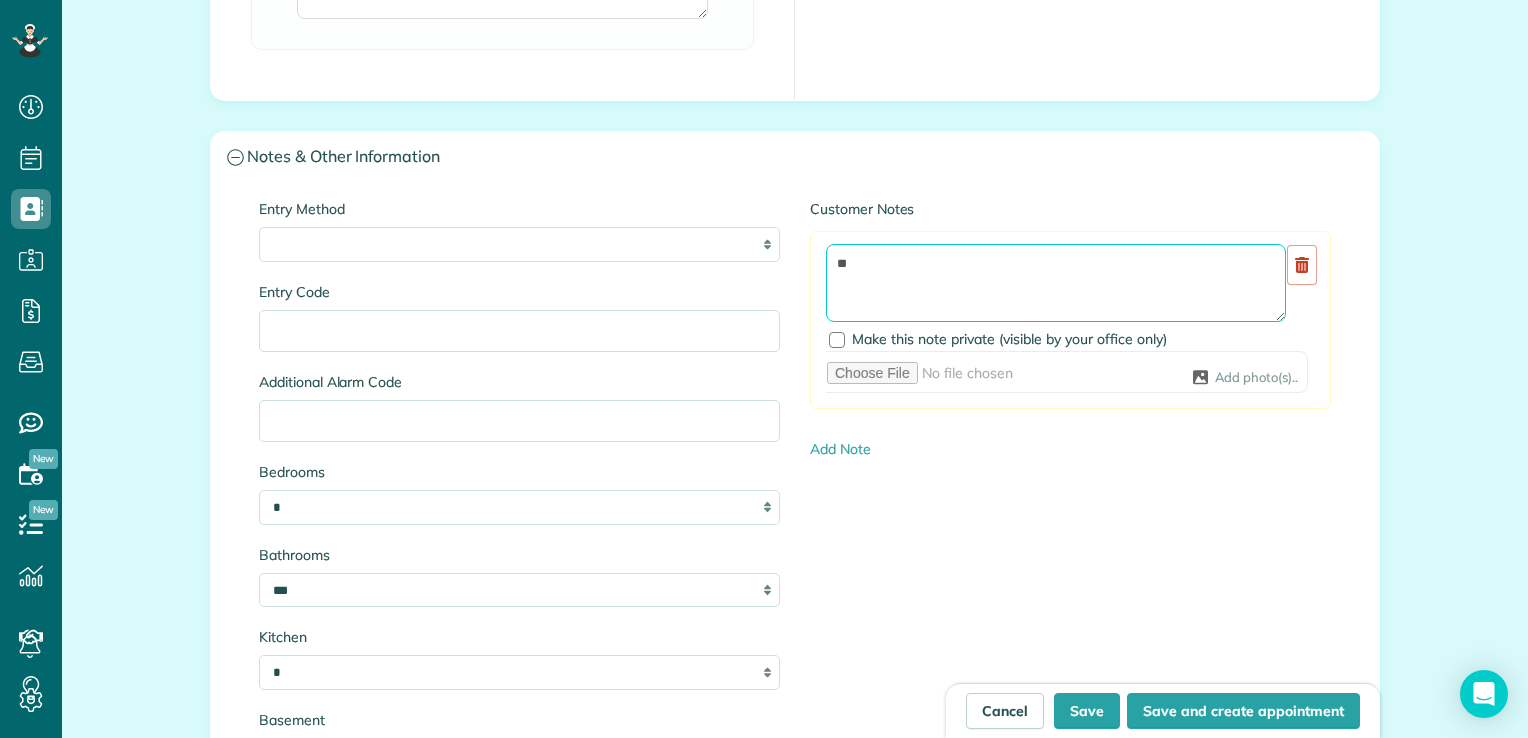 type on "*" 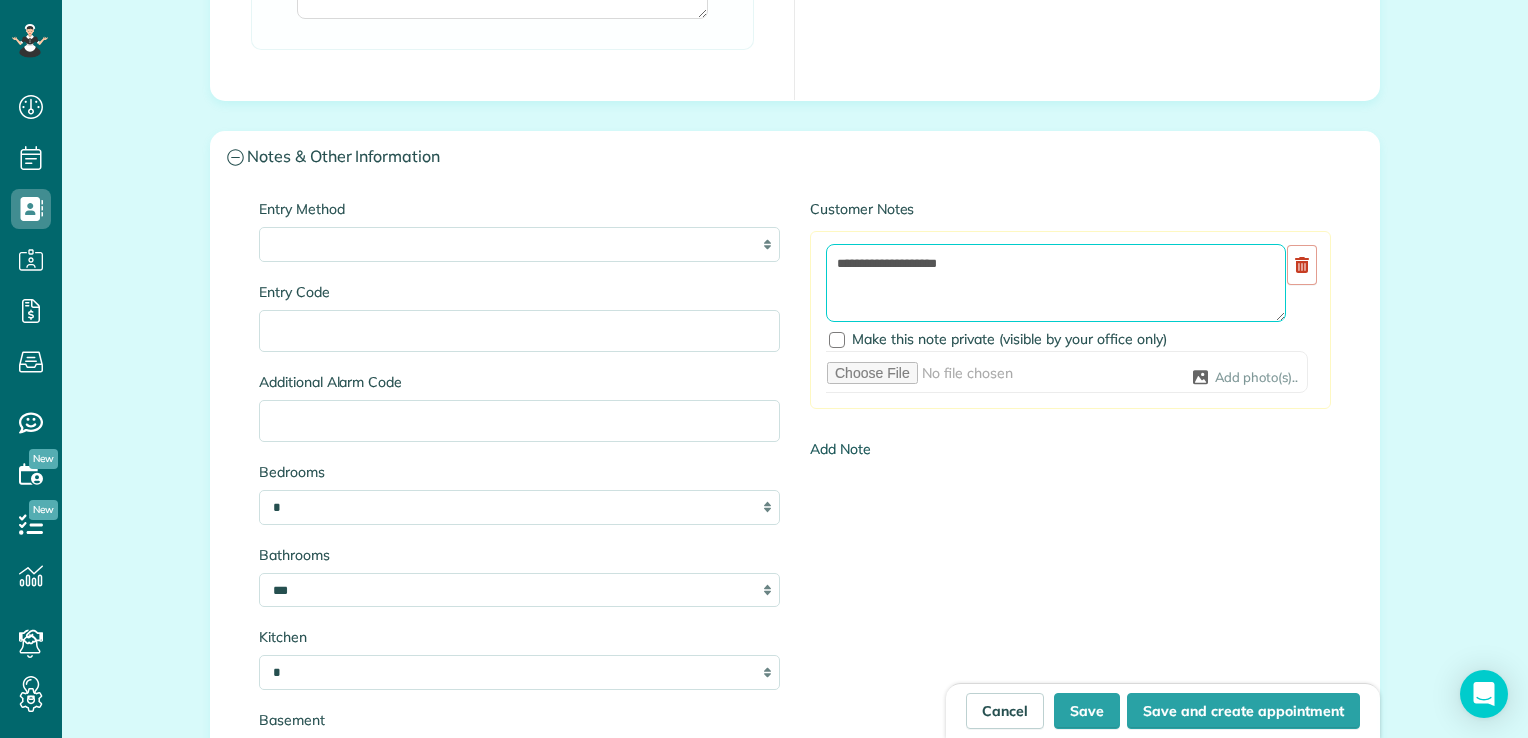 type on "**********" 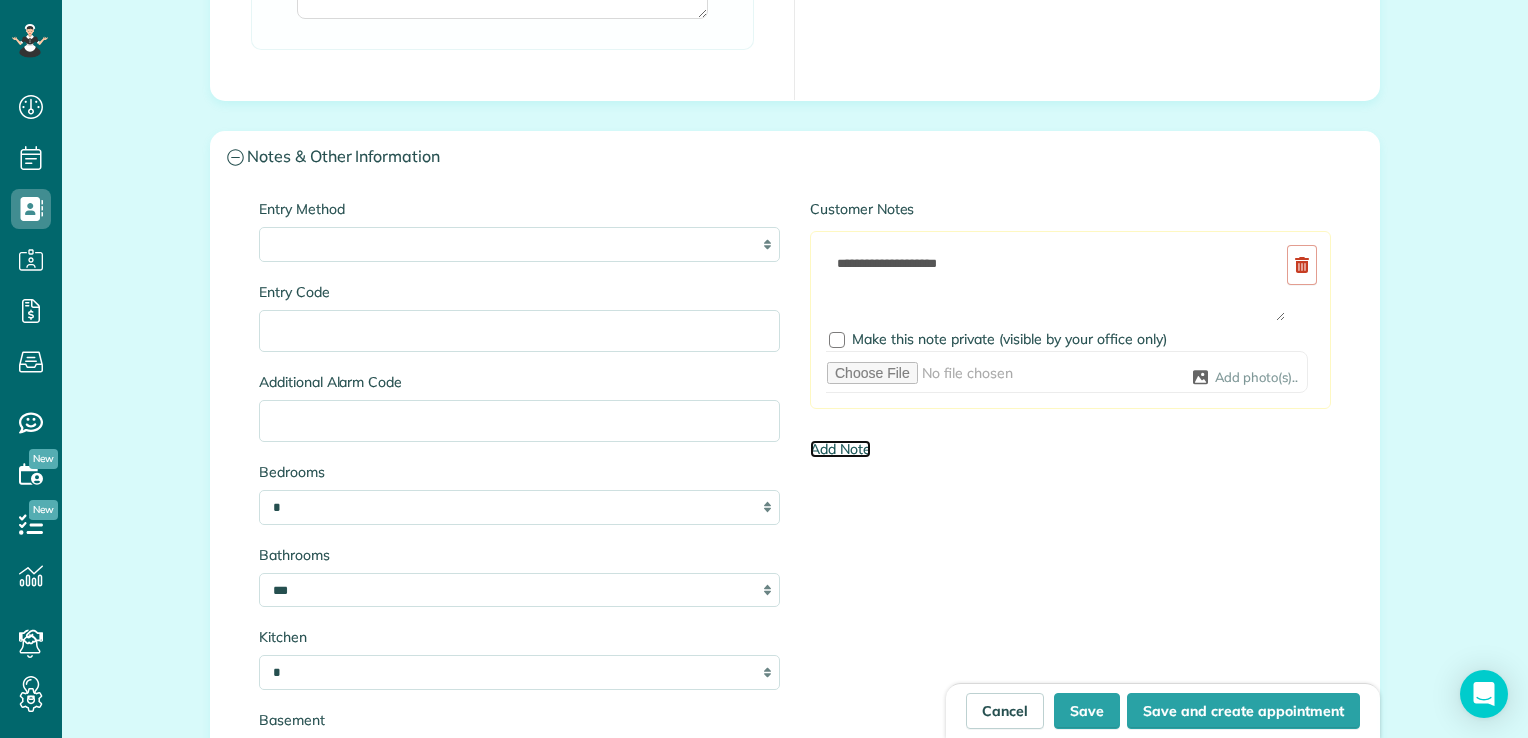 click on "Add Note" at bounding box center [840, 449] 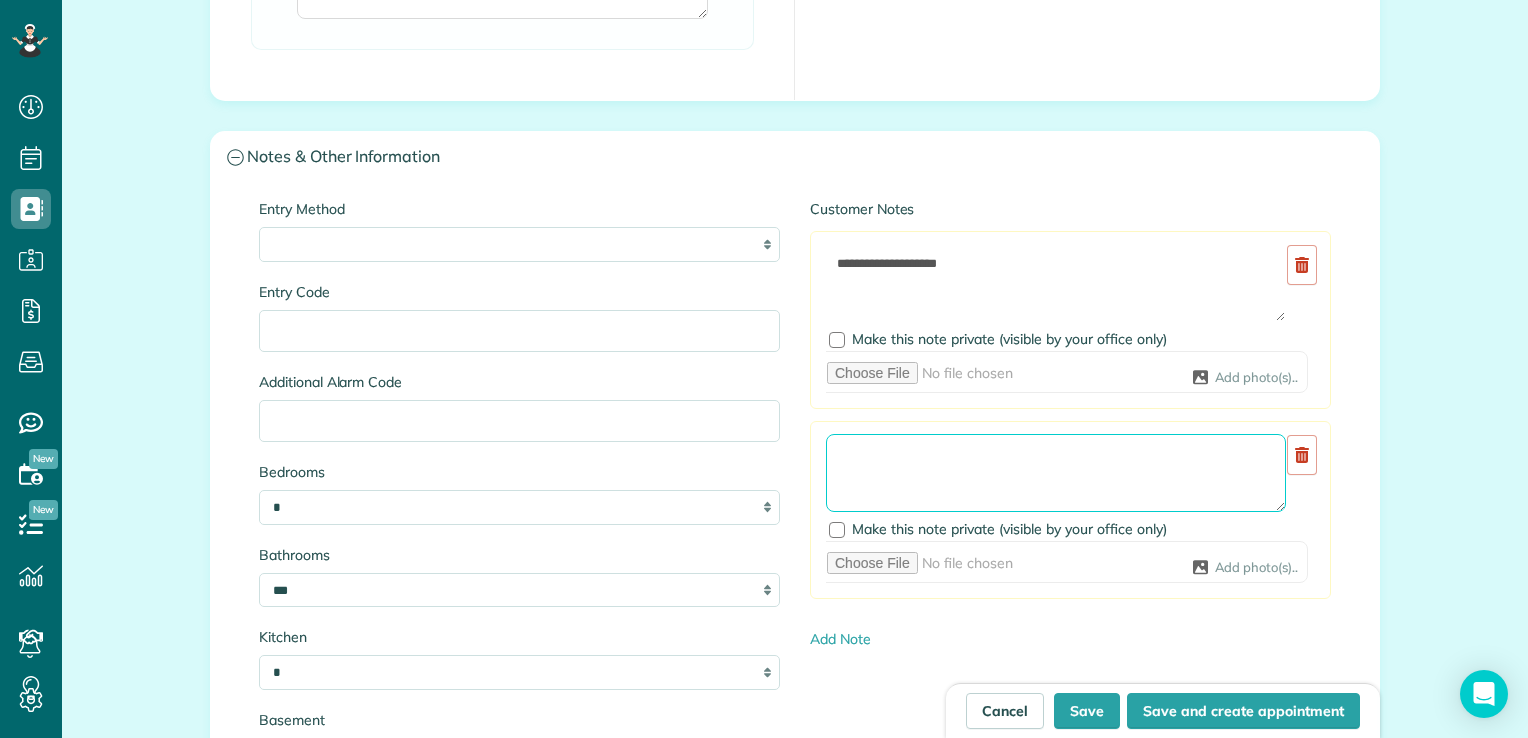click at bounding box center [1056, 473] 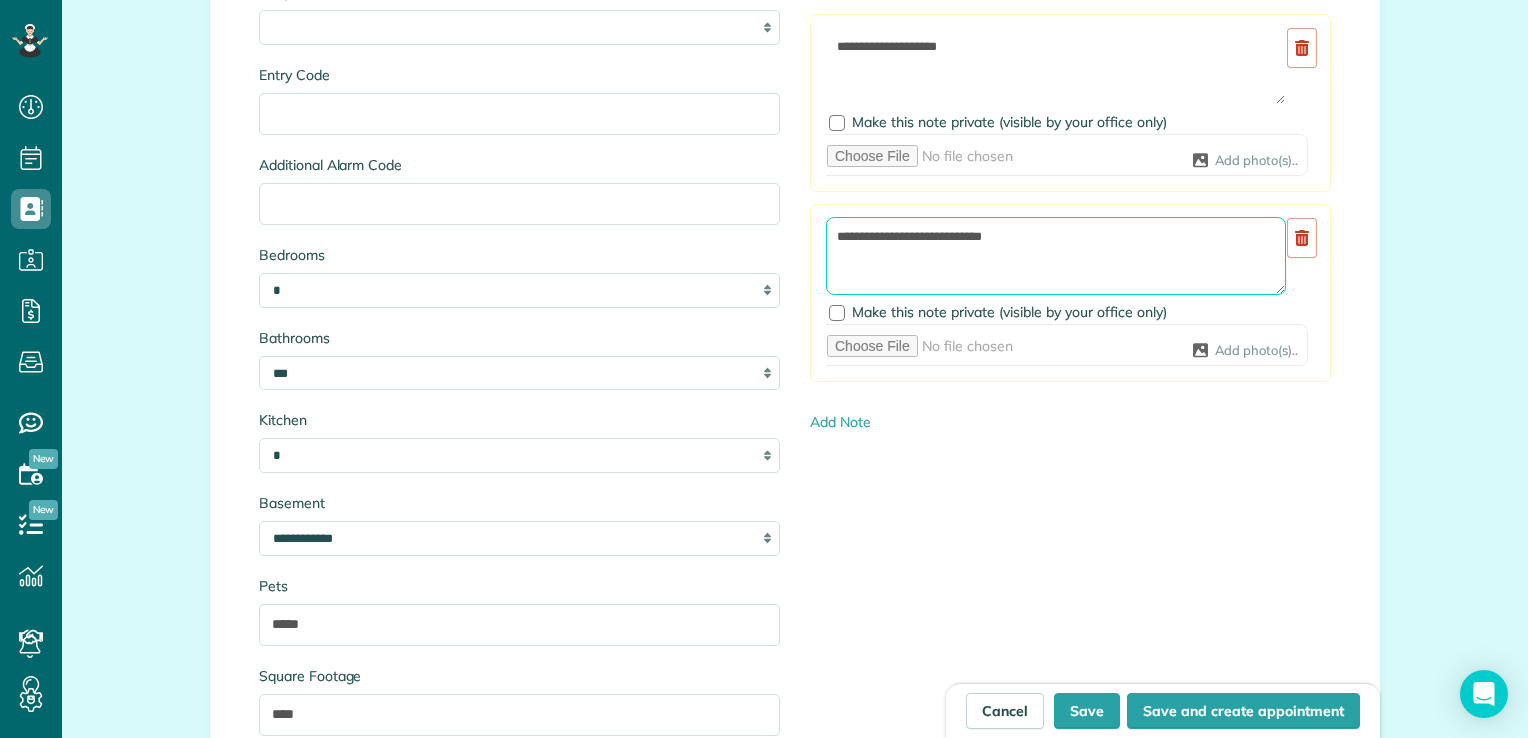 scroll, scrollTop: 2134, scrollLeft: 0, axis: vertical 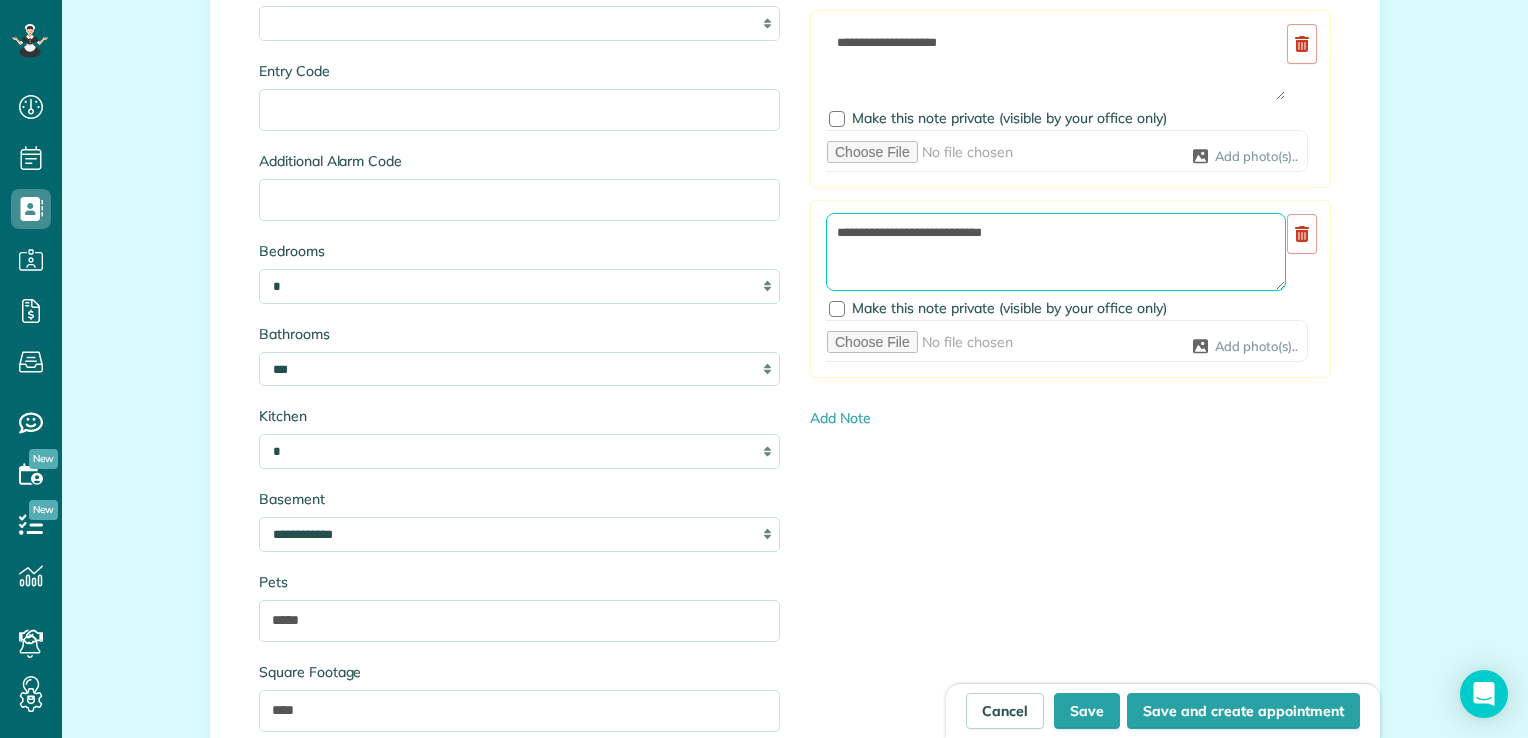 type on "**********" 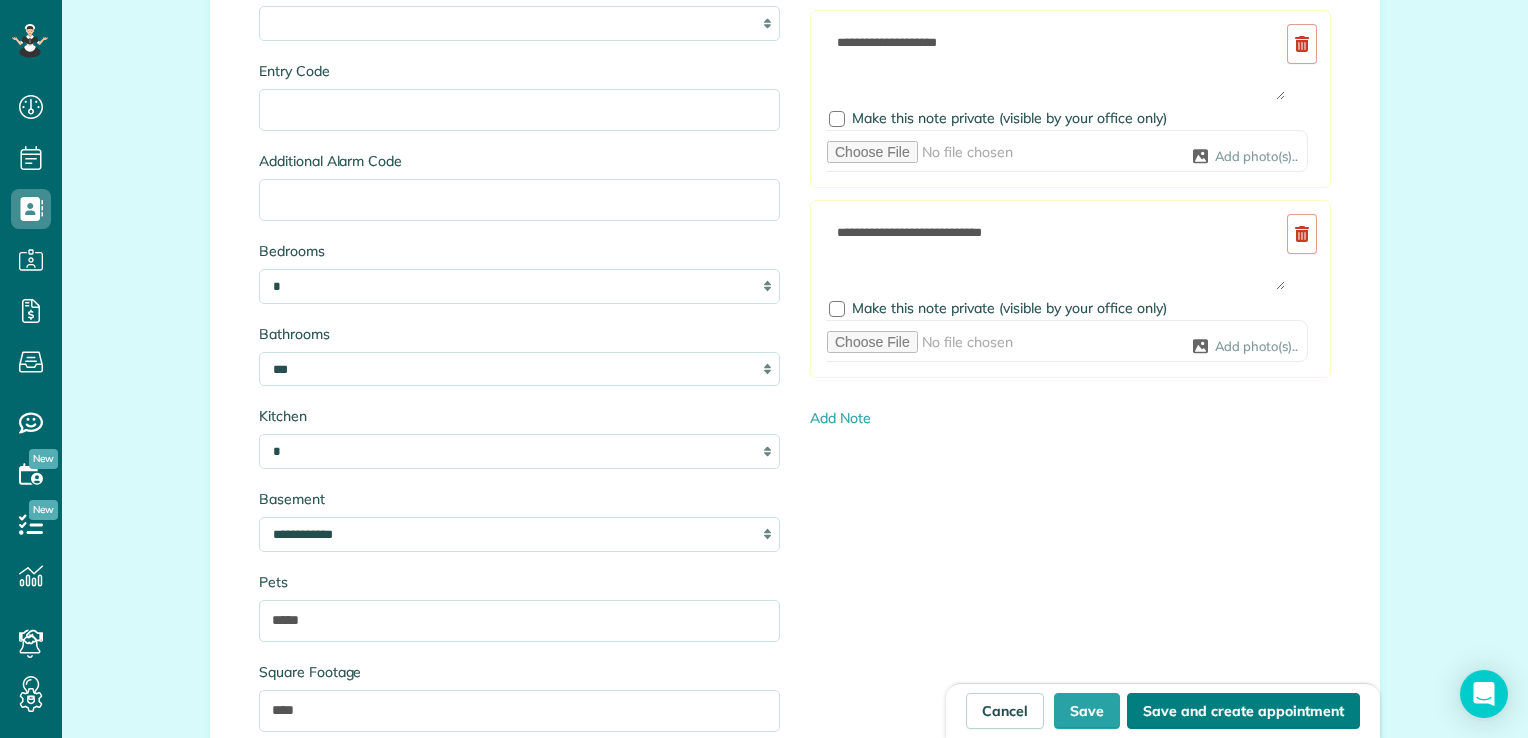click on "Save and create appointment" at bounding box center [1243, 711] 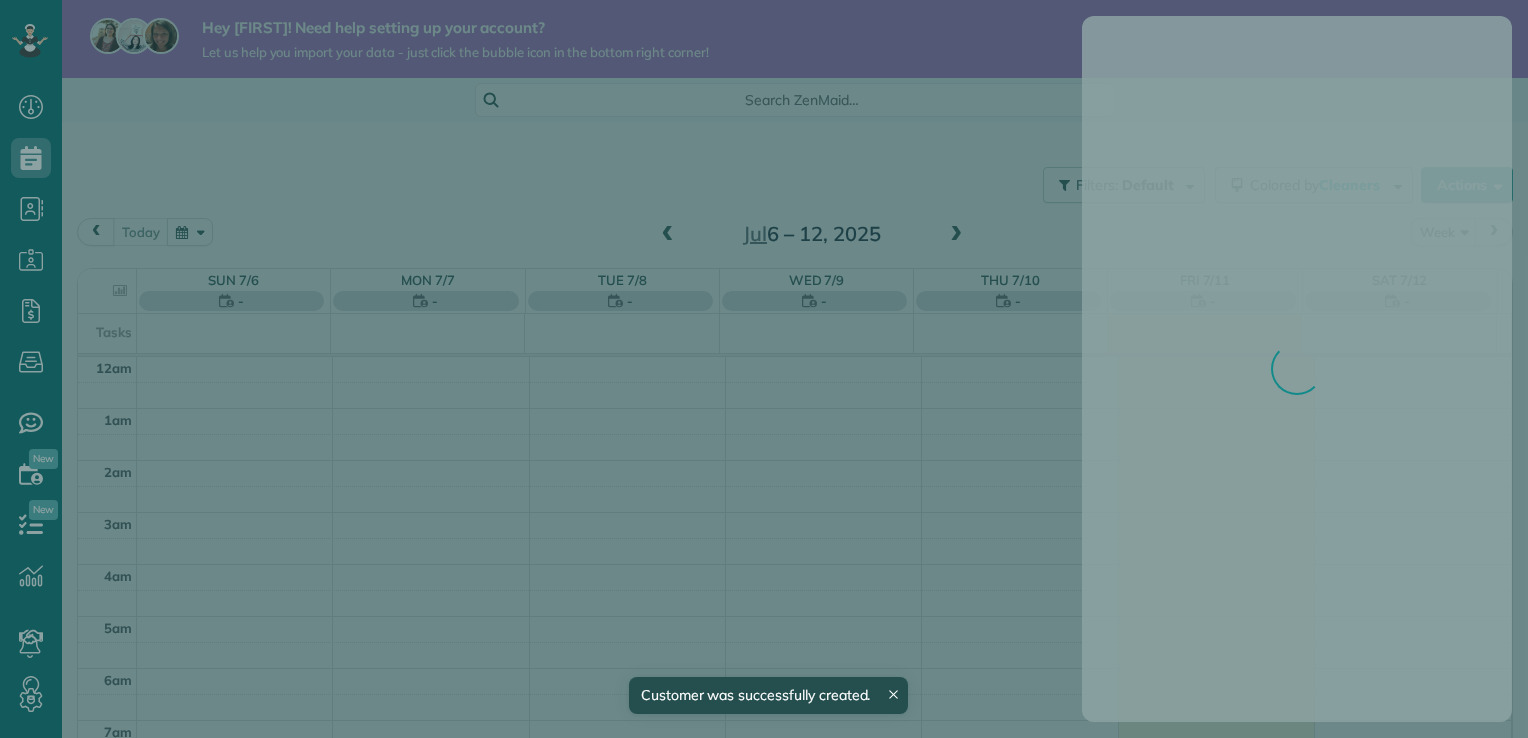 scroll, scrollTop: 0, scrollLeft: 0, axis: both 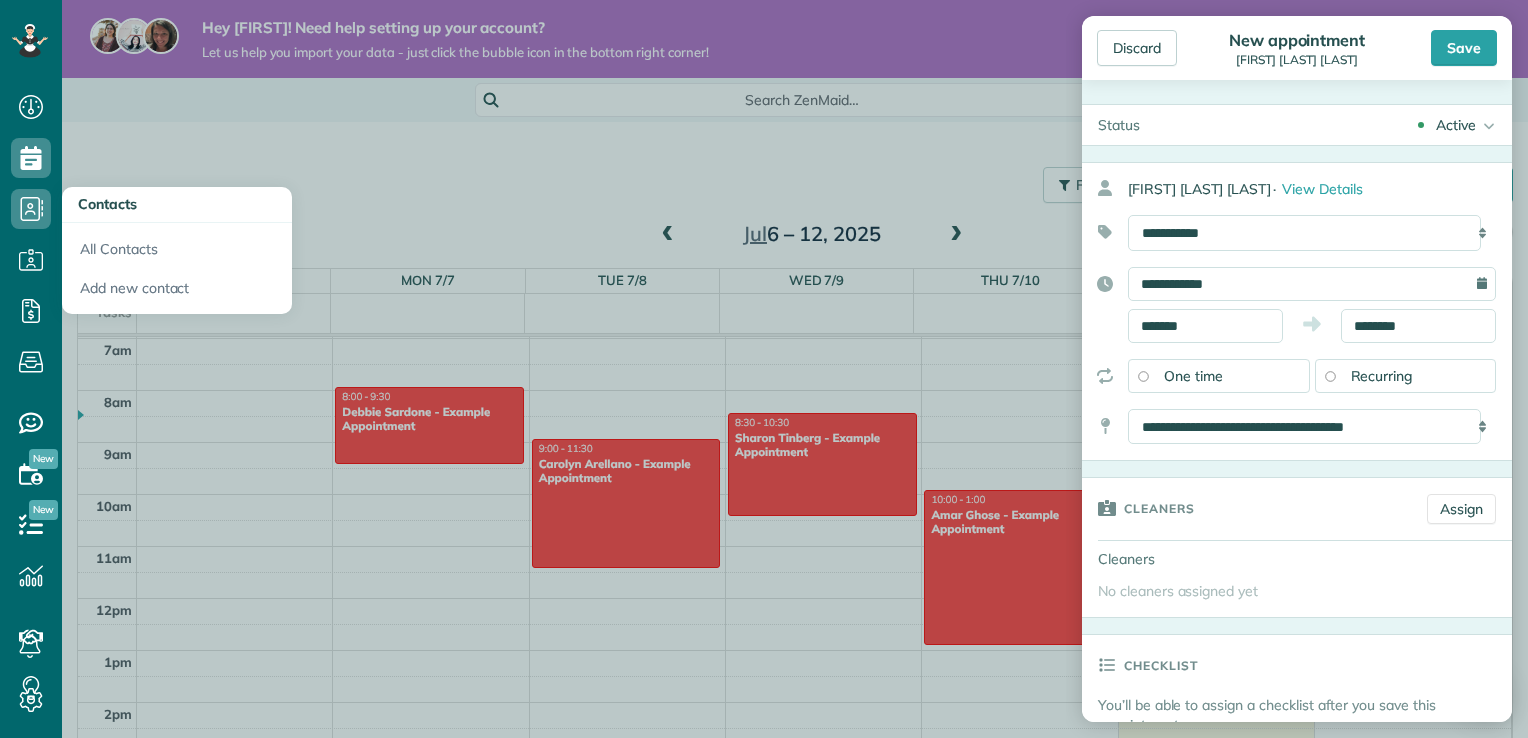click on "Recurring" at bounding box center [1382, 376] 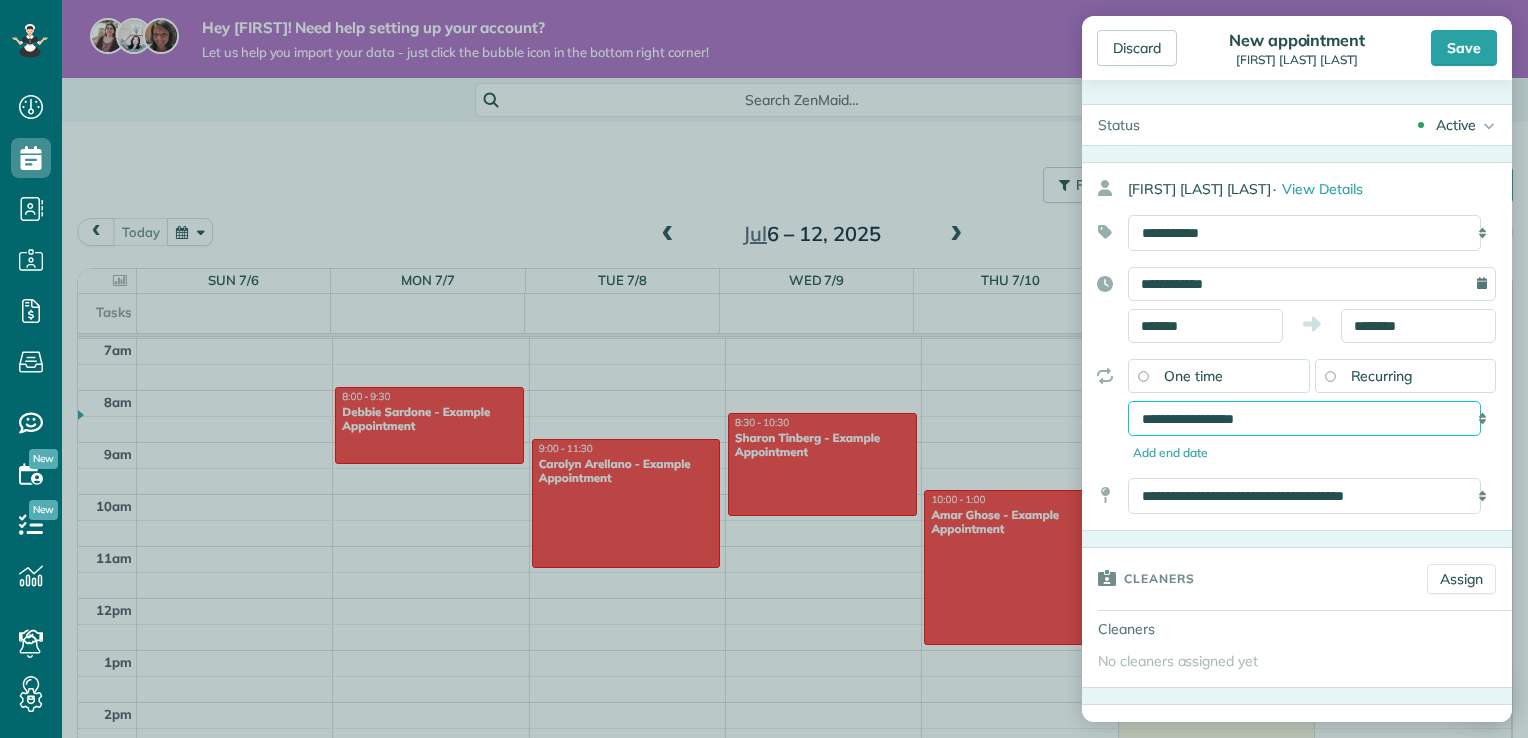 click on "**********" at bounding box center [1304, 419] 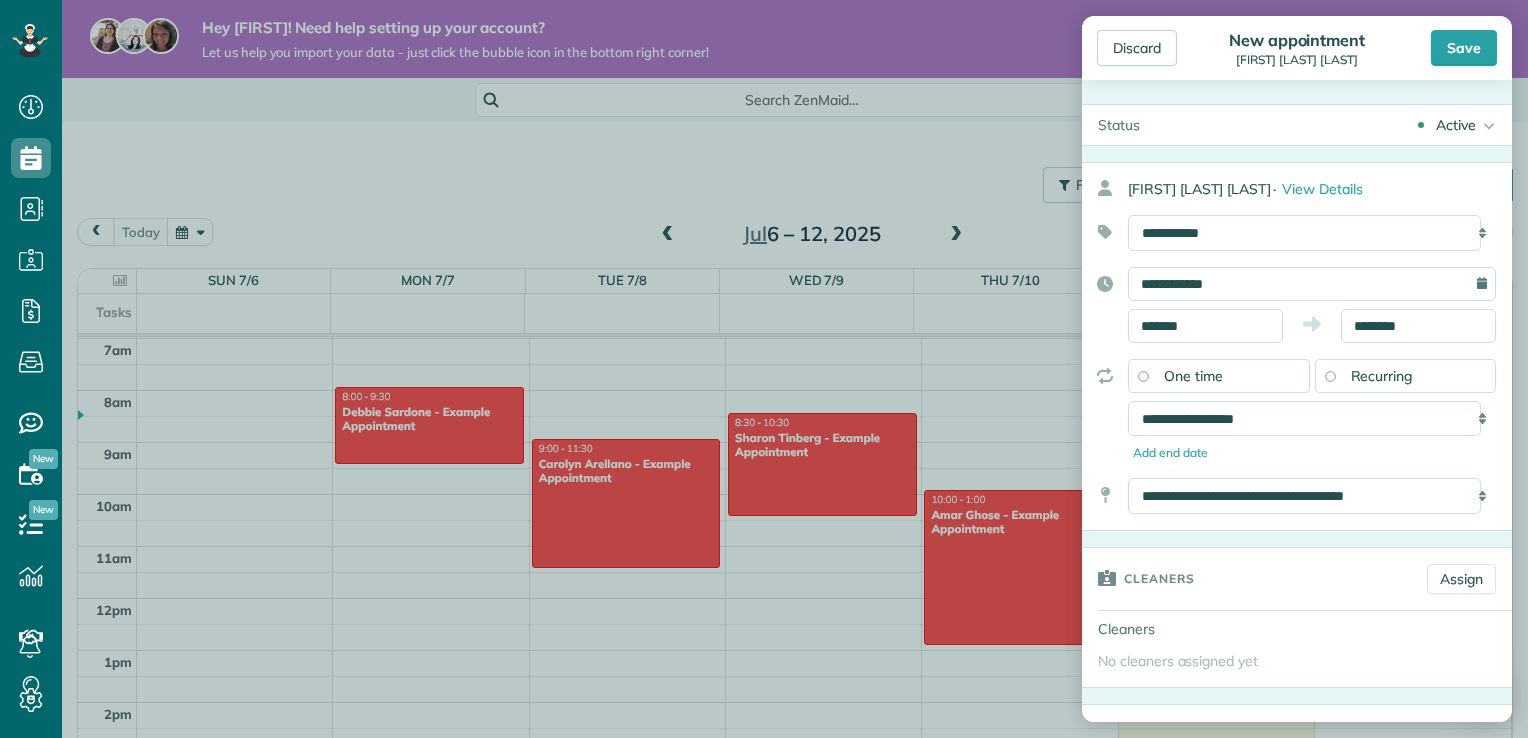 click on "**********" at bounding box center [1297, 411] 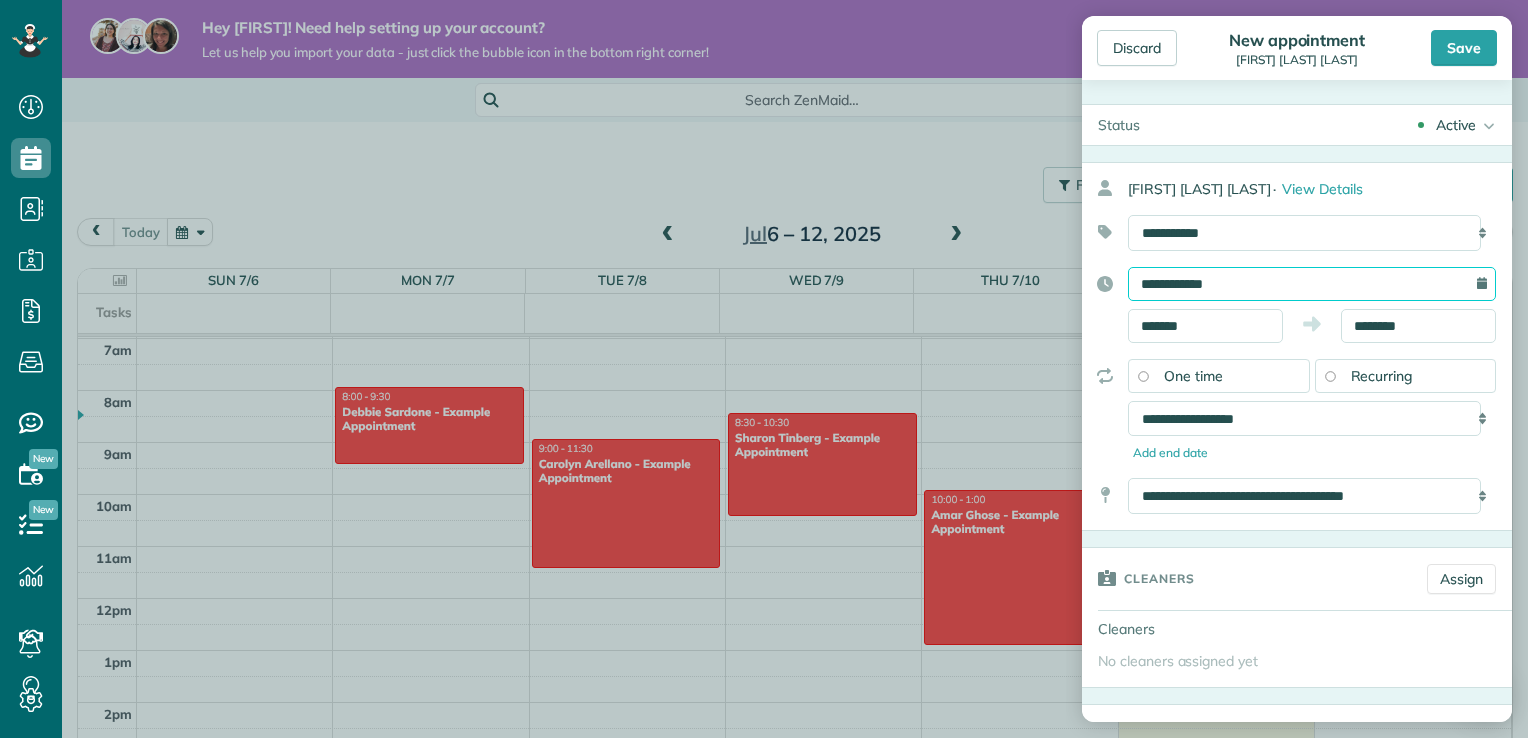 click on "**********" at bounding box center [1312, 284] 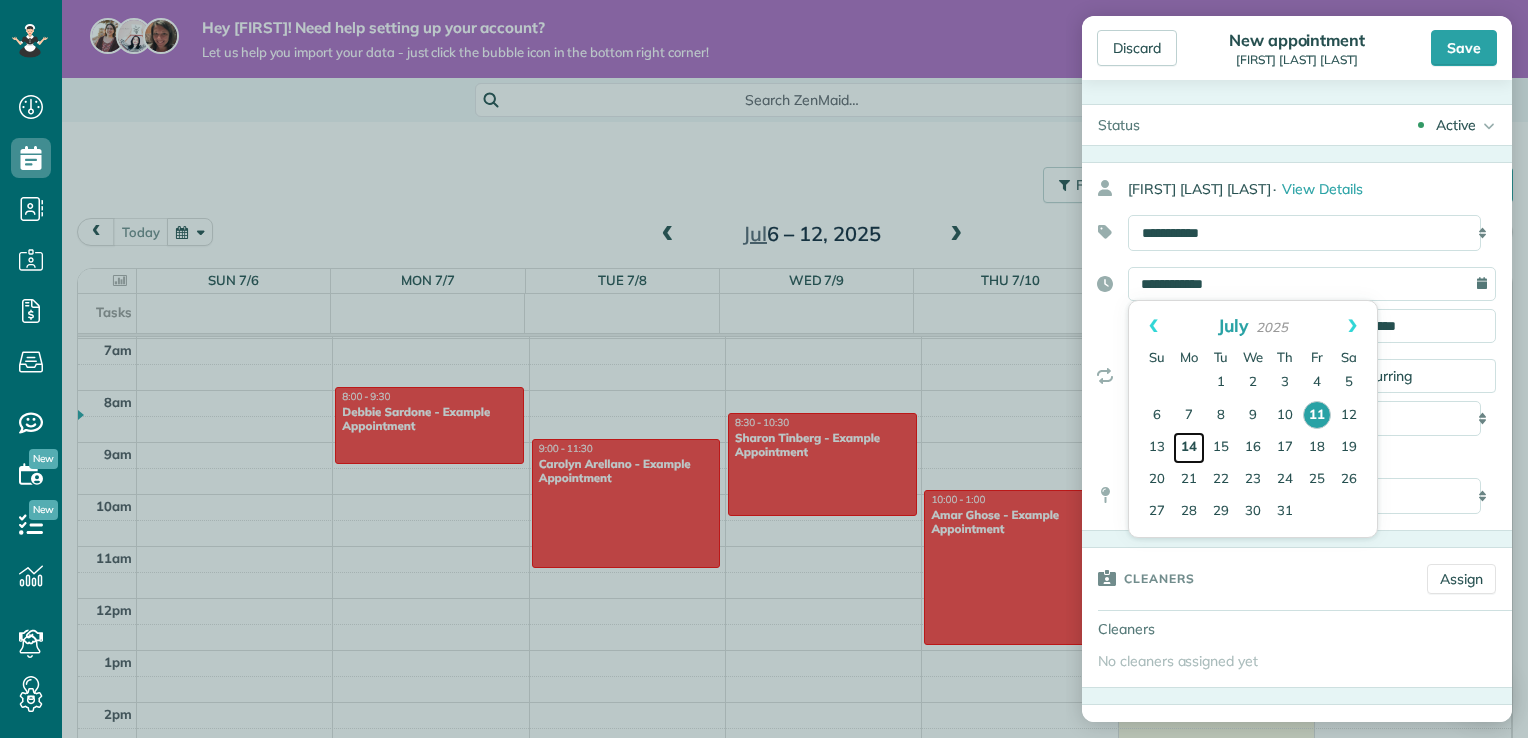 click on "14" at bounding box center (1189, 448) 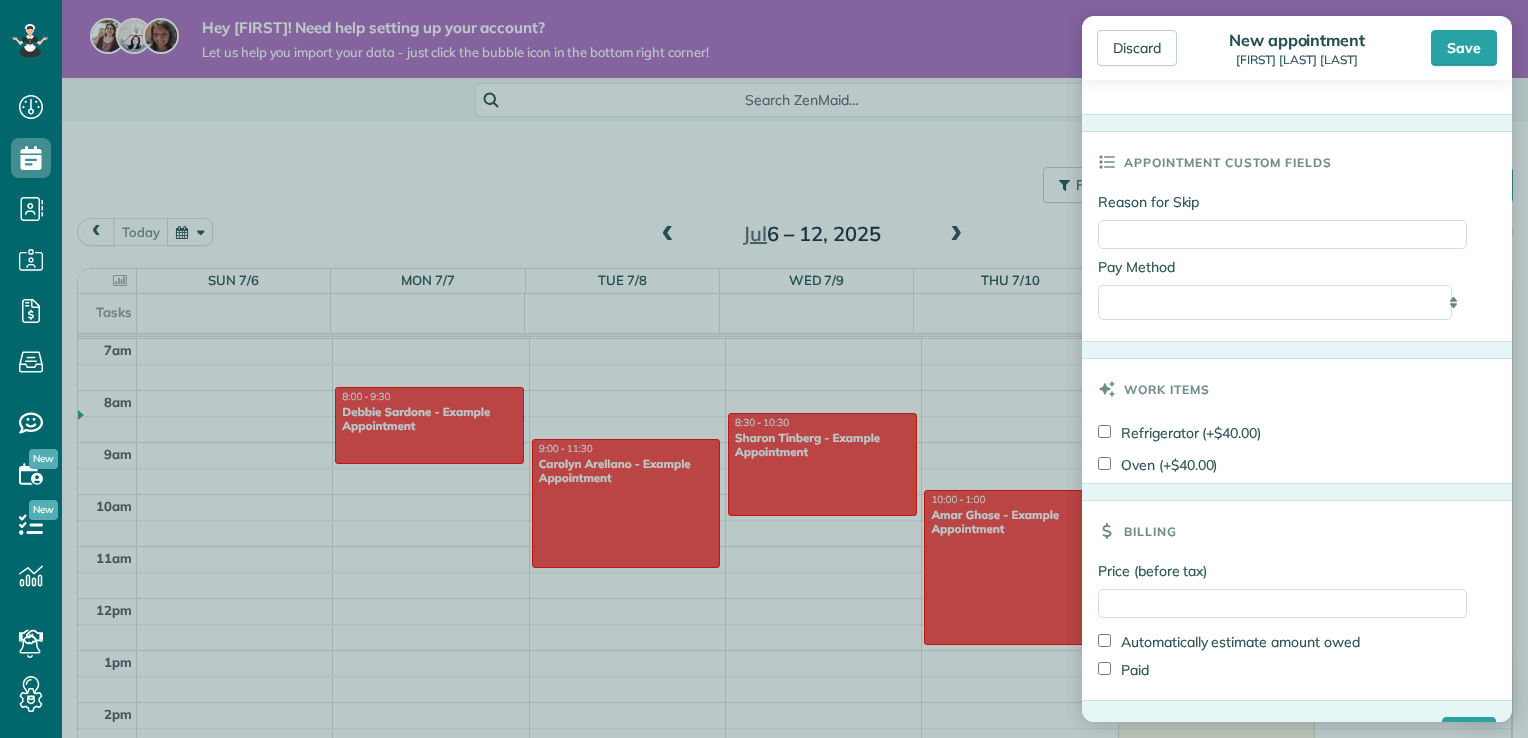 scroll, scrollTop: 1062, scrollLeft: 0, axis: vertical 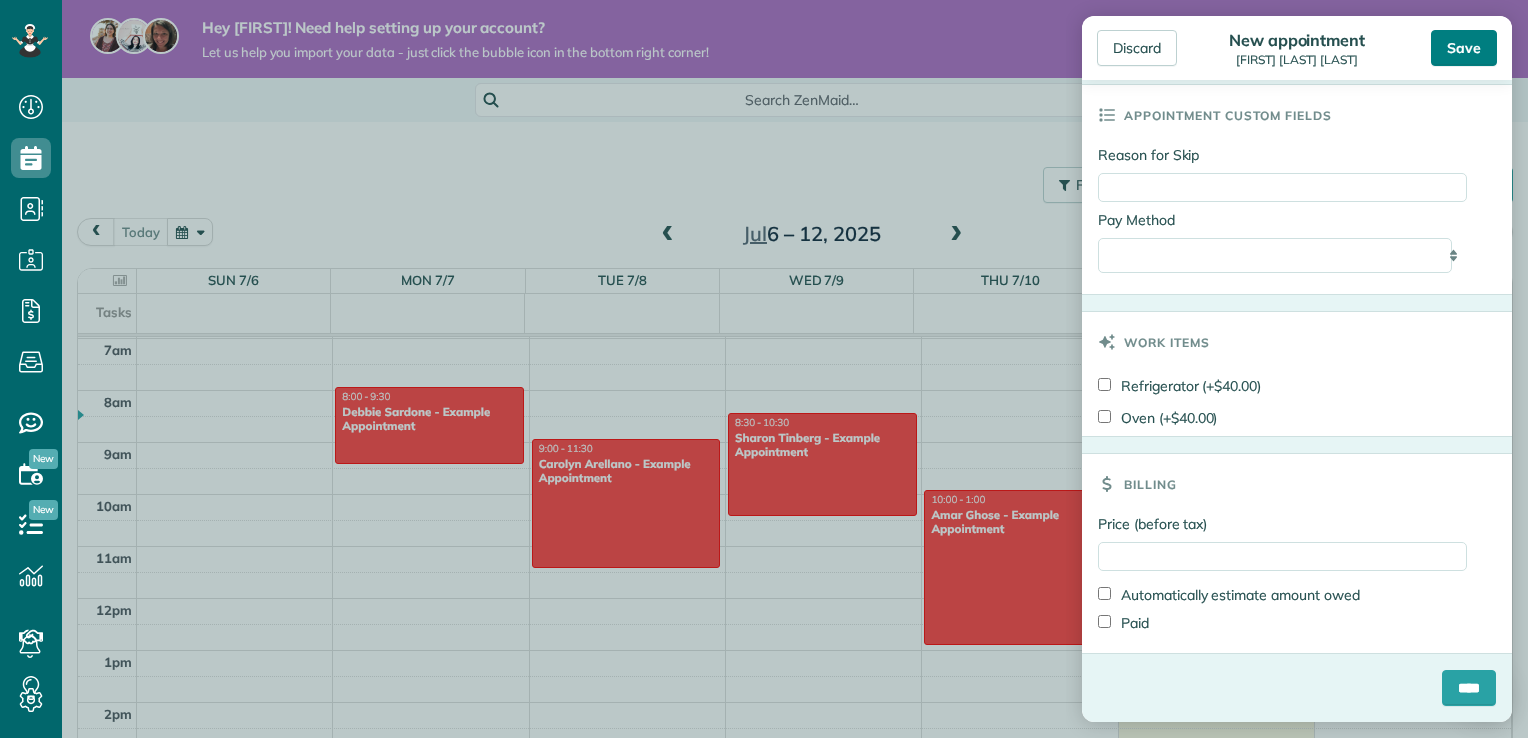 click on "Save" at bounding box center [1464, 48] 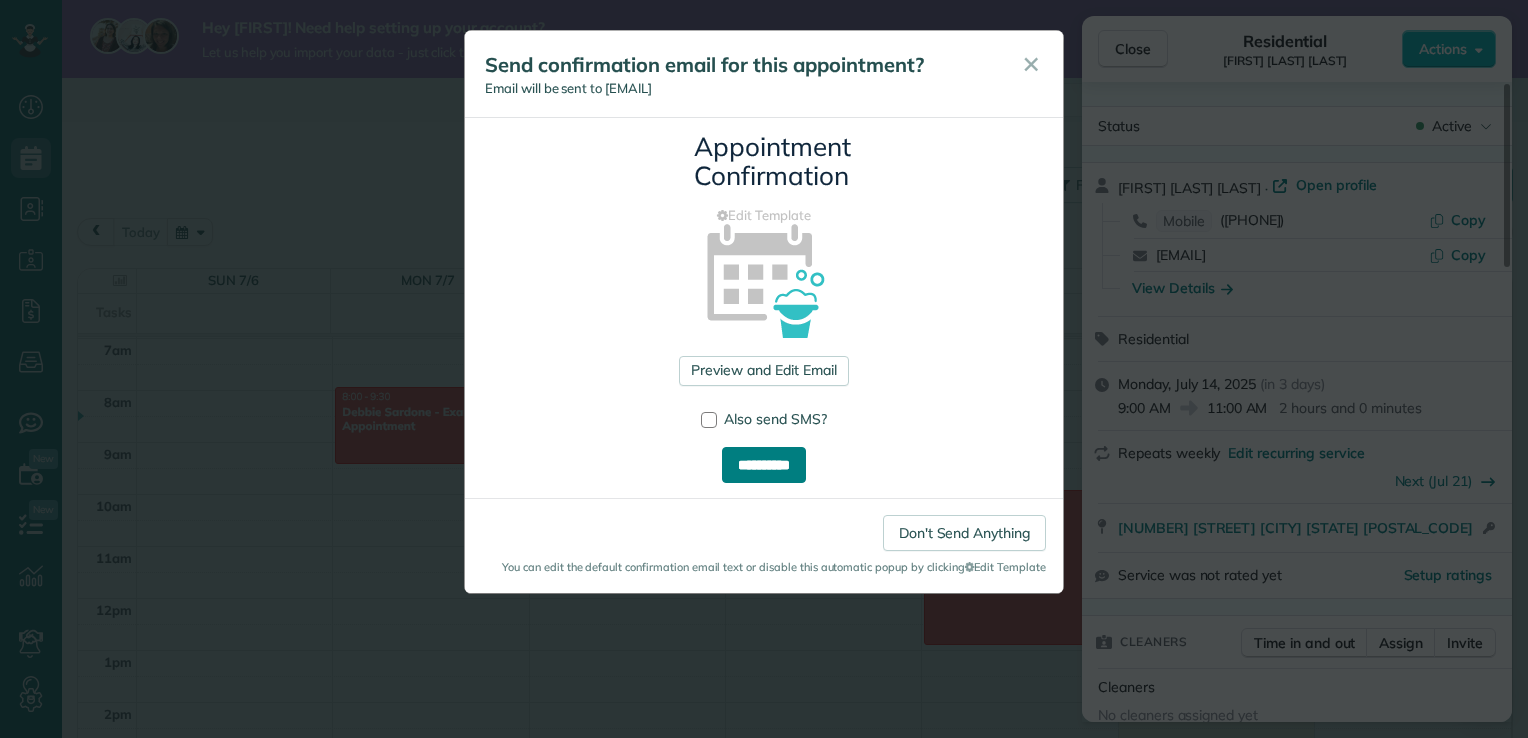 click on "**********" at bounding box center [764, 465] 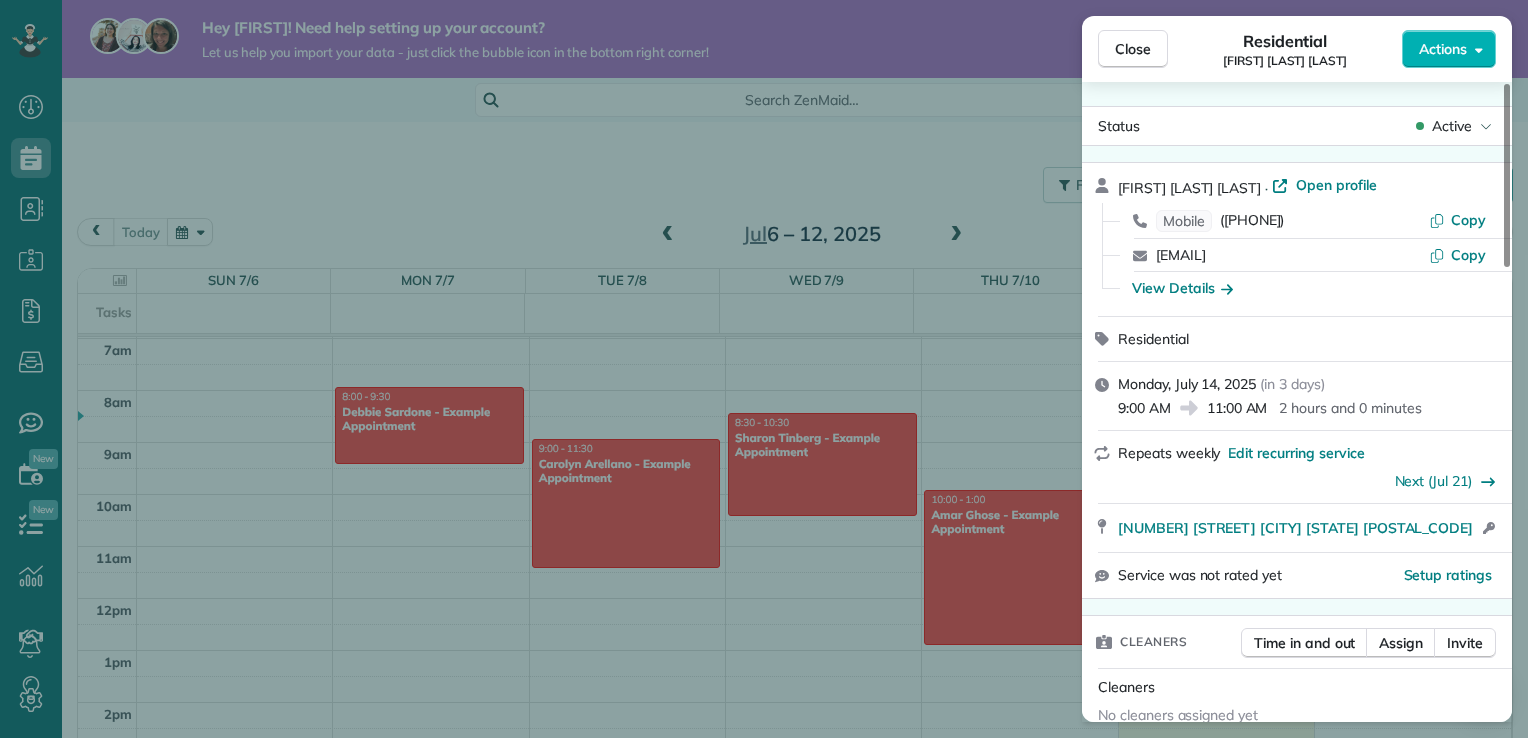 click on "Close Residential Chad Test Client Buckles Actions Status Active Chad Test Client Buckles · Open profile Mobile (517) 881-2136 Copy domesticdivas1011@gmail.com Copy View Details Residential Monday, July 14, 2025 ( in 3 days ) 9:00 AM 11:00 AM 2 hours and 0 minutes Repeats weekly Edit recurring service Next (Jul 21) 4555 petoskey drive williamston mi 48895 Open access information Service was not rated yet Setup ratings Cleaners Time in and out Assign Invite Cleaners No cleaners assigned yet Checklist Try Now Keep this appointment up to your standards. Stay on top of every detail, keep your cleaners organised, and your client happy. Assign a checklist Watch a 5 min demo Billing Billing actions Price $0.00 Overcharge $0.00 Discount $0.00 Coupon discount - Primary tax - Secondary tax - Total appointment price $0.00 Tips collected New feature! $0.00 Mark as paid Total including tip $0.00 Get paid online in no-time! Send an invoice and reward your cleaners with tips Charge customer credit card Reason for Skip - -" at bounding box center (764, 369) 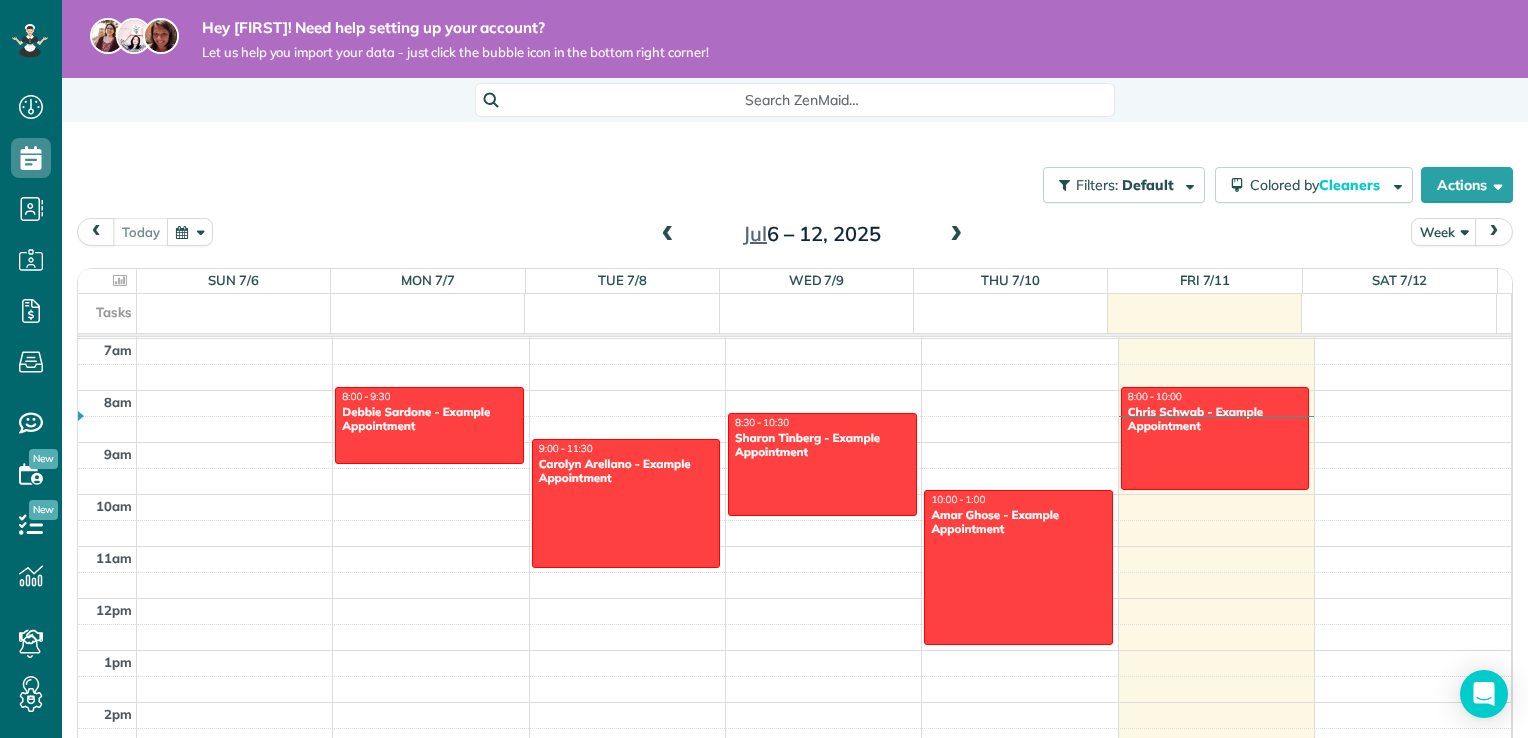 click at bounding box center (956, 235) 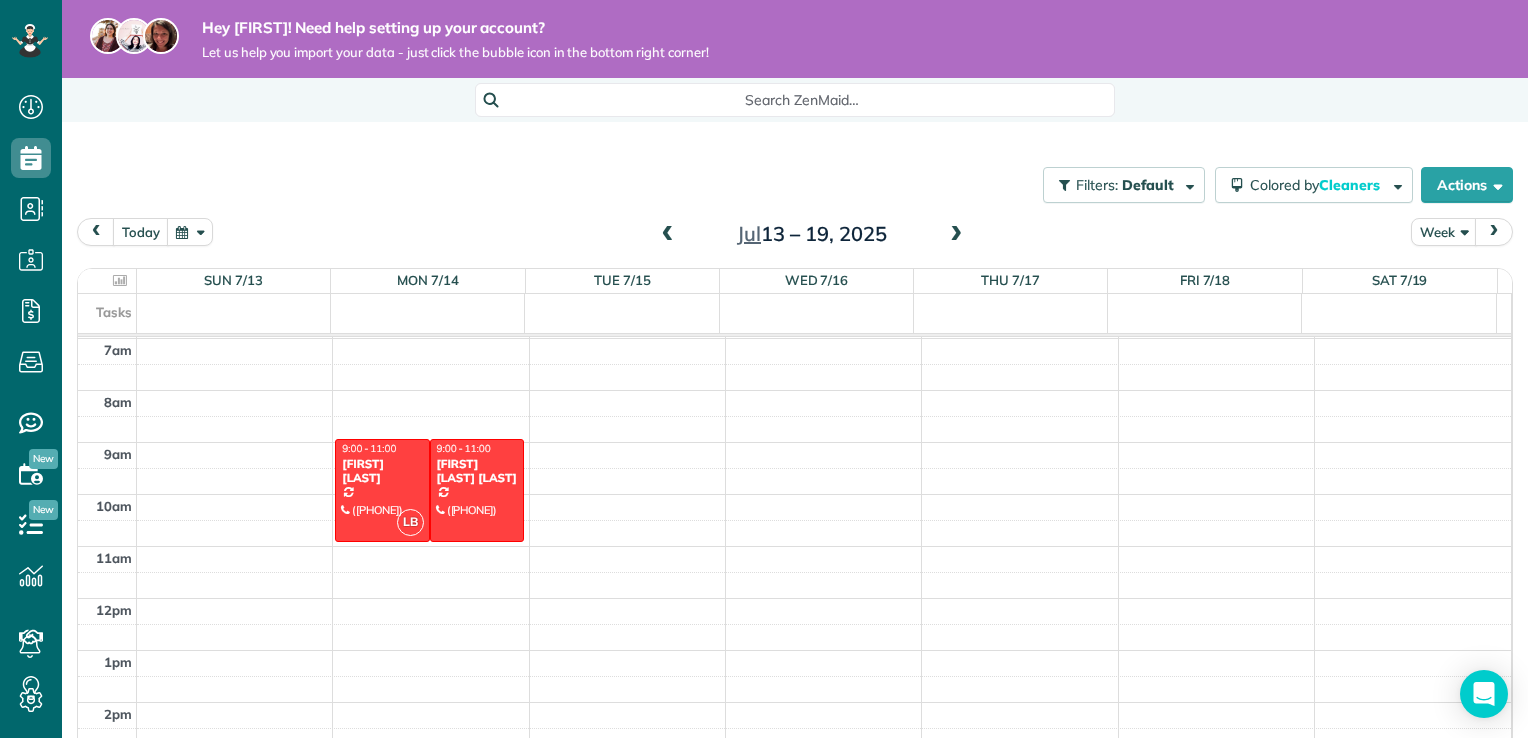 click at bounding box center [956, 235] 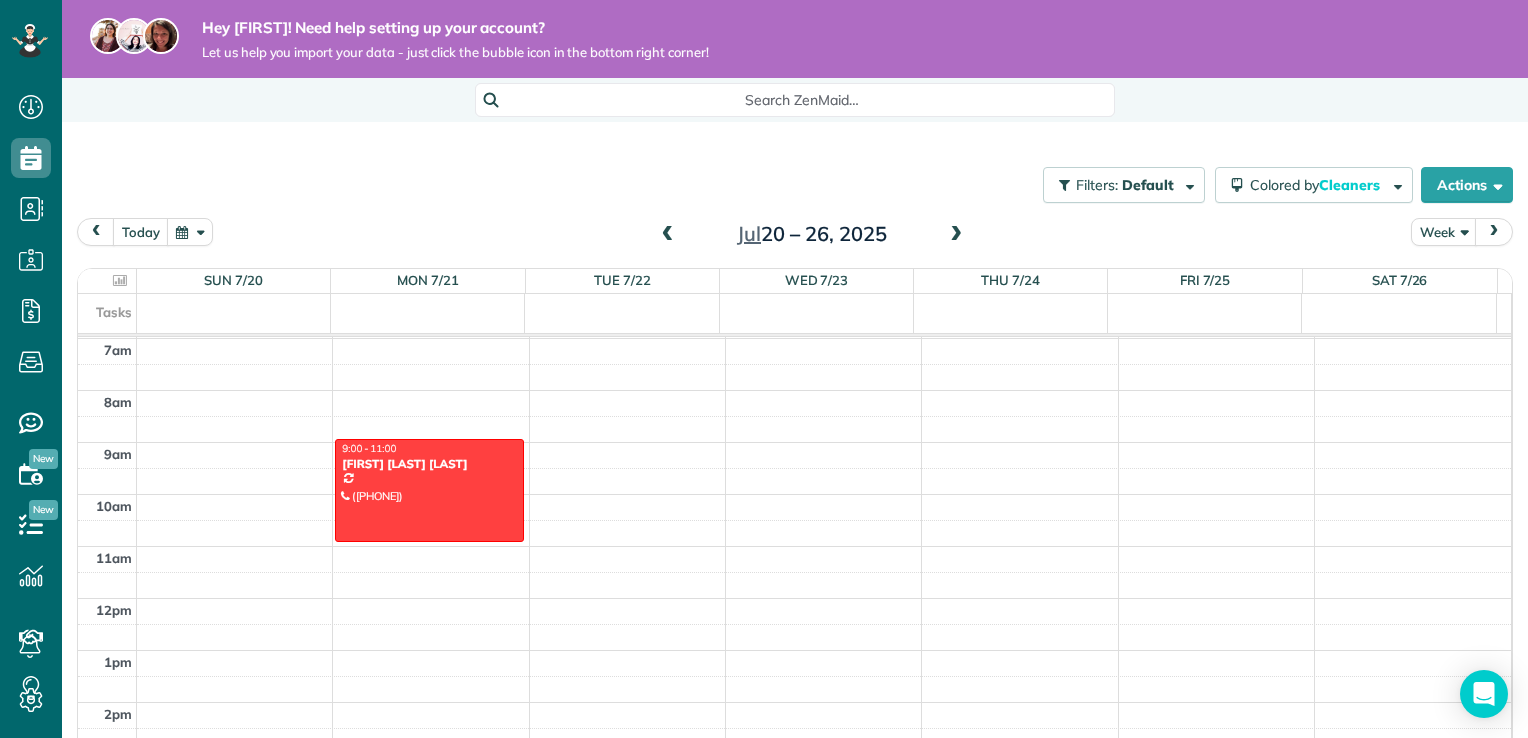 click at bounding box center (956, 235) 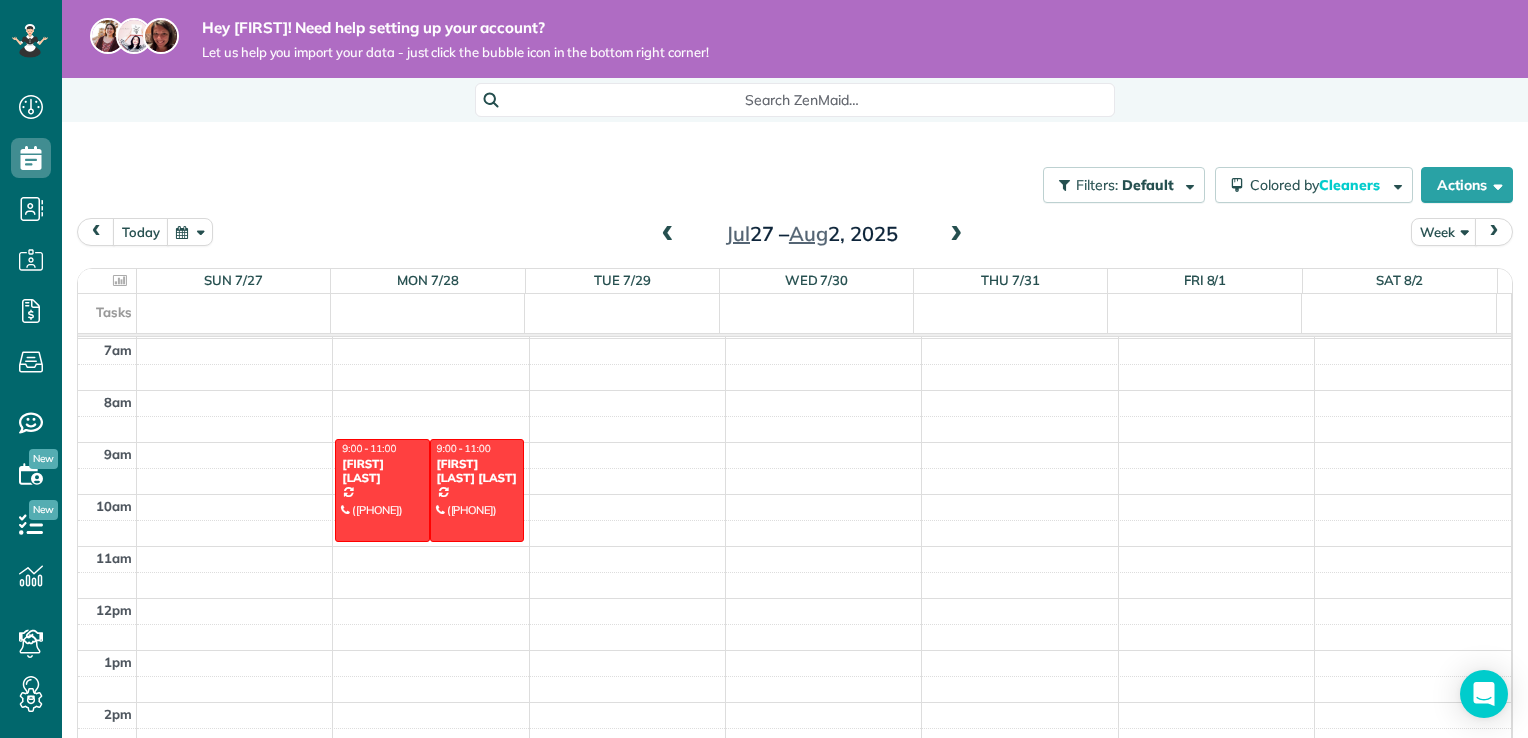 click at bounding box center (382, 490) 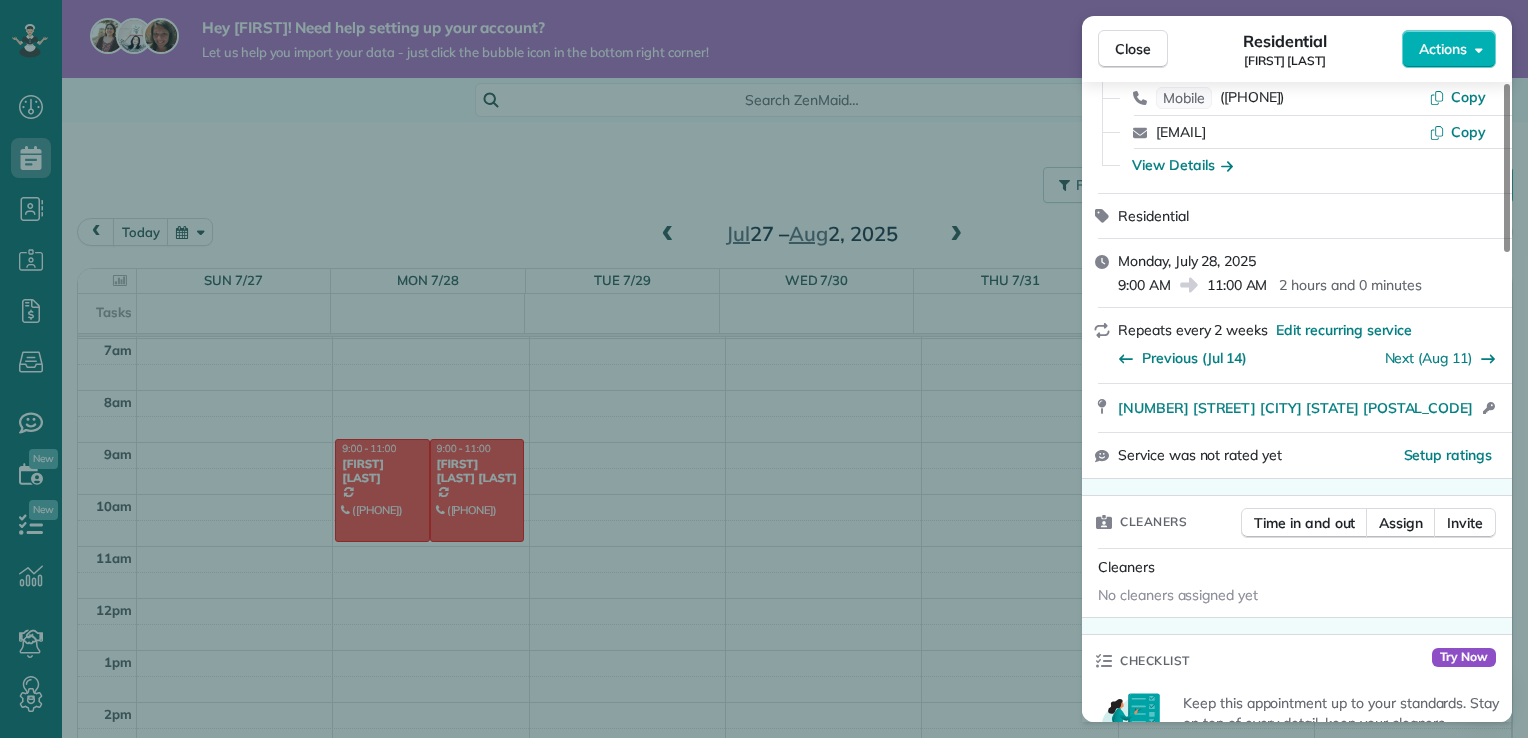 scroll, scrollTop: 240, scrollLeft: 0, axis: vertical 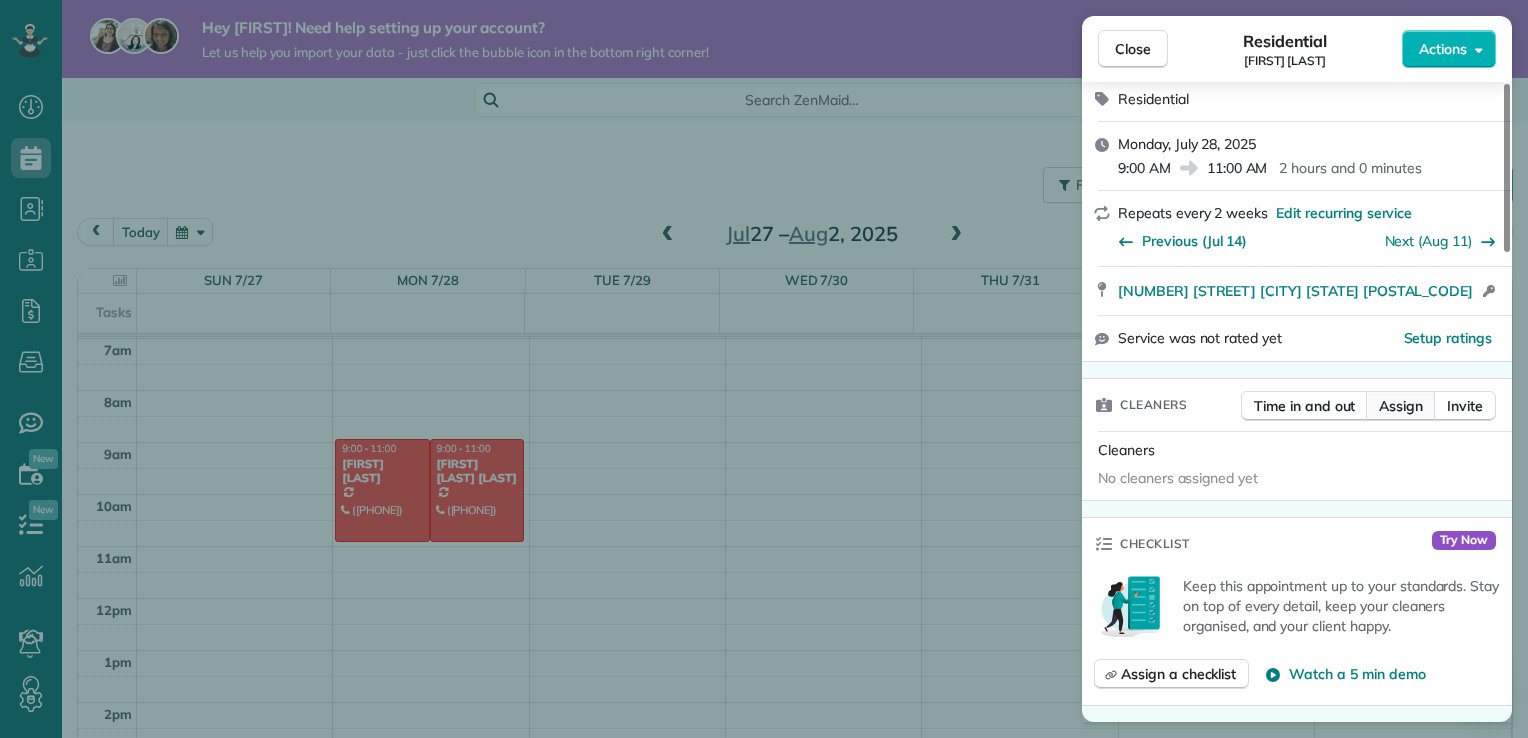 click on "Assign" at bounding box center (1401, 406) 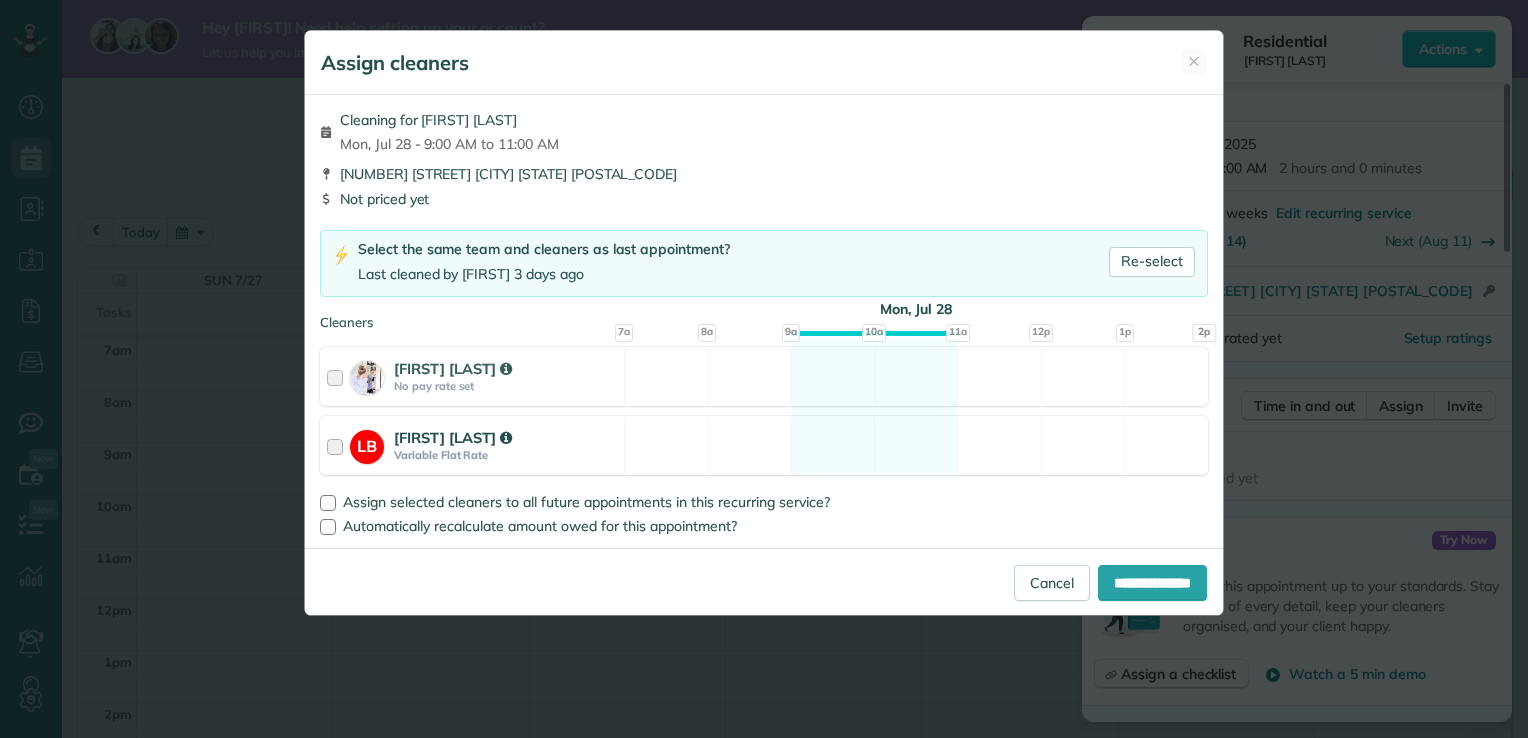 click at bounding box center (338, 445) 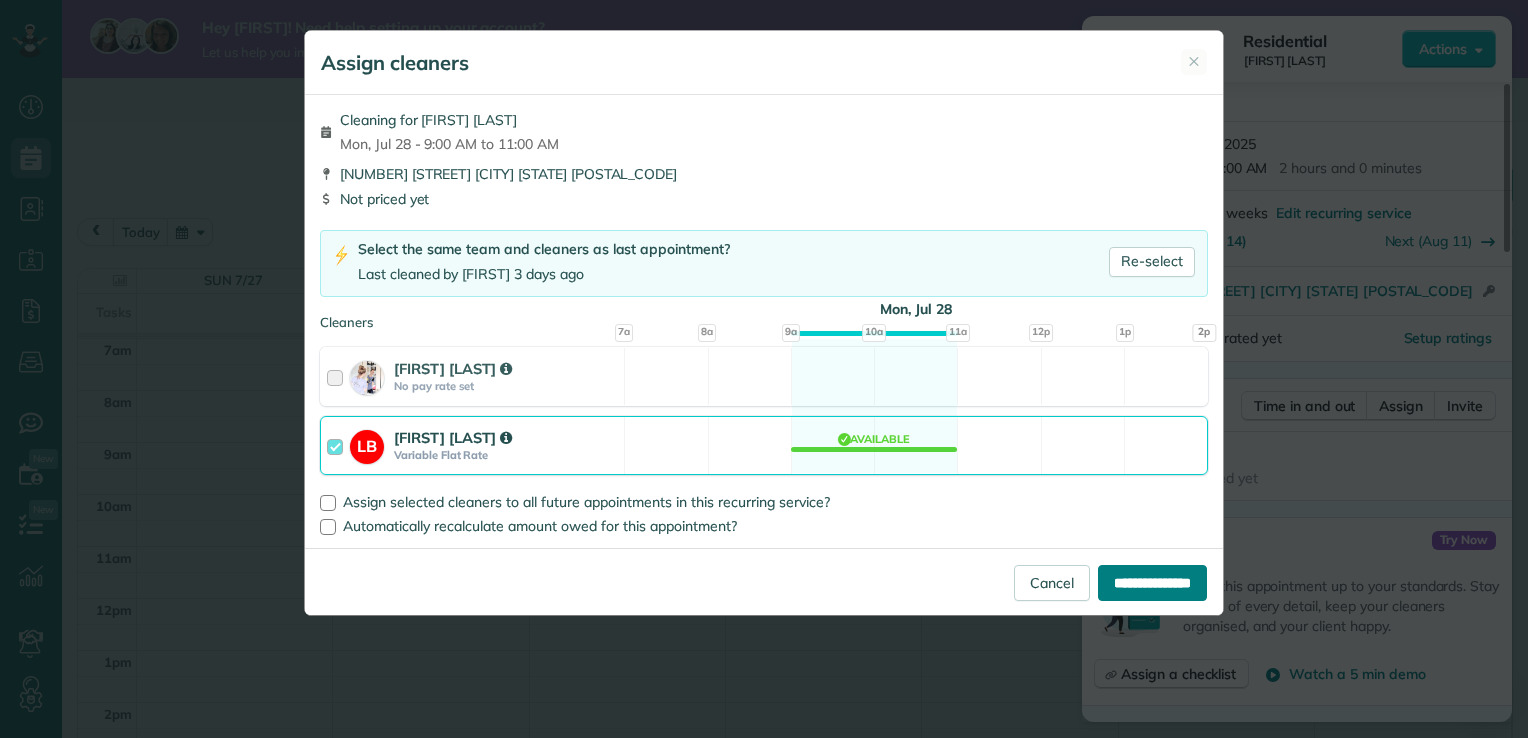 click on "**********" at bounding box center [1152, 583] 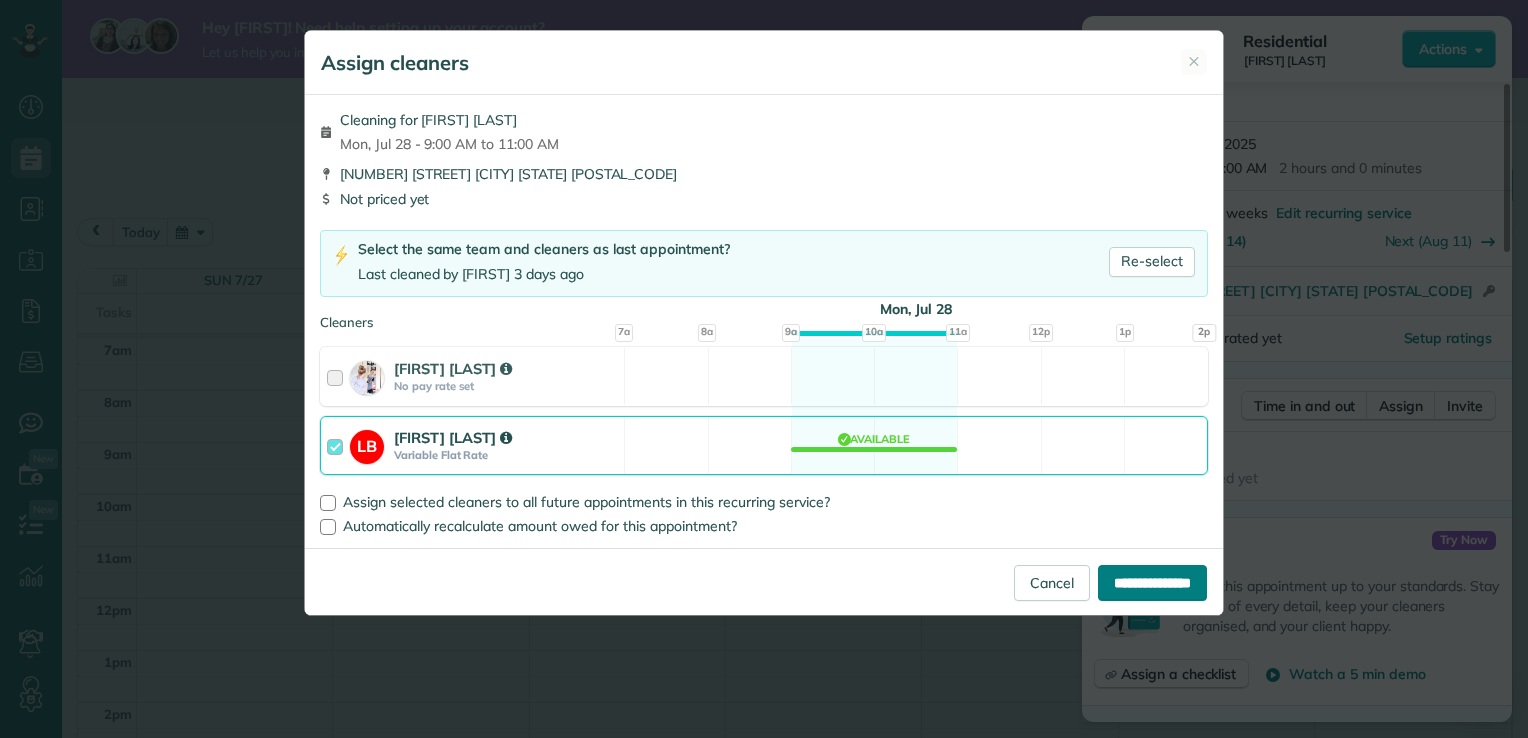 type on "**********" 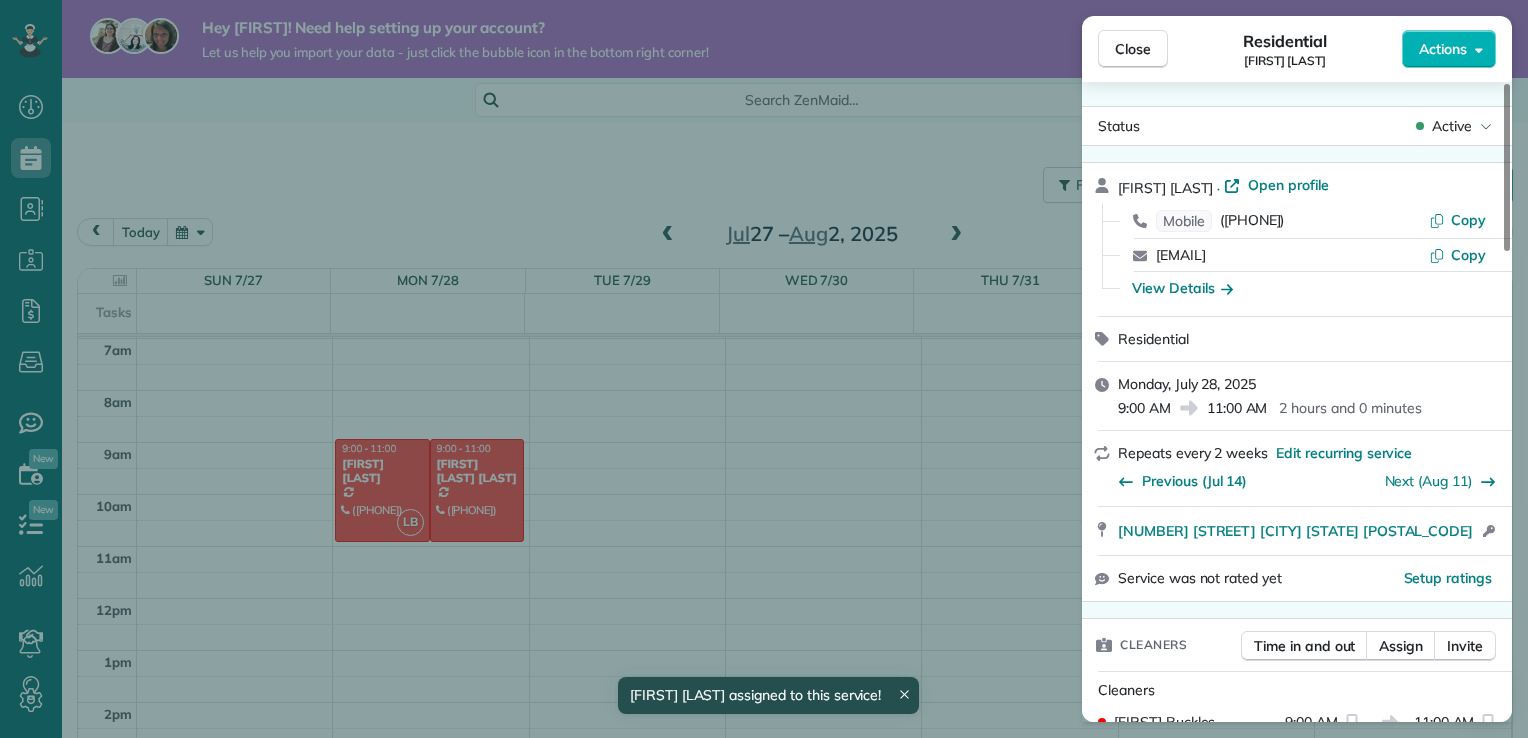 click on "Close Residential Mel Martinez Actions Status Active Mel Martinez · Open profile Mobile (248) 425-9437 Copy mel.domesticdivas@gmail.com Copy View Details Residential Monday, July 28, 2025 9:00 AM 11:00 AM 2 hours and 0 minutes Repeats every 2 weeks Edit recurring service Previous (Jul 14) Next (Aug 11) 13840 Bauerle Road DeWitt MI 48820 Open access information Service was not rated yet Setup ratings Cleaners Time in and out Assign Invite Cleaners Lainie   Buckles 9:00 AM 11:00 AM Checklist Try Now Keep this appointment up to your standards. Stay on top of every detail, keep your cleaners organised, and your client happy. Assign a checklist Watch a 5 min demo Billing Billing actions Price $0.00 Overcharge $0.00 Discount $0.00 Coupon discount - Primary tax - Secondary tax - Total appointment price $0.00 Tips collected New feature! $0.00 Mark as paid Total including tip $0.00 Get paid online in no-time! Send an invoice and reward your cleaners with tips Charge customer credit card Appointment custom fields - -" at bounding box center (764, 369) 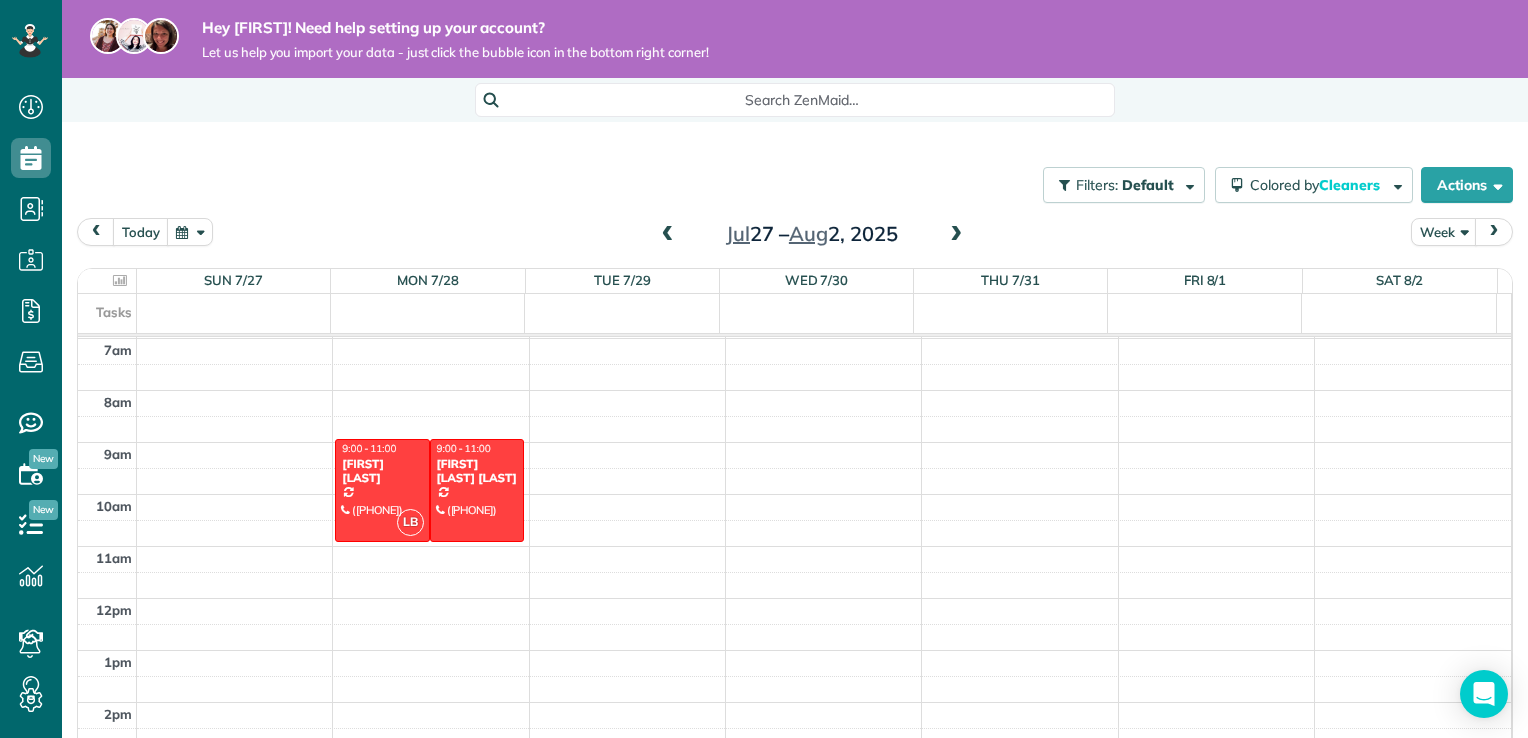 click at bounding box center (382, 490) 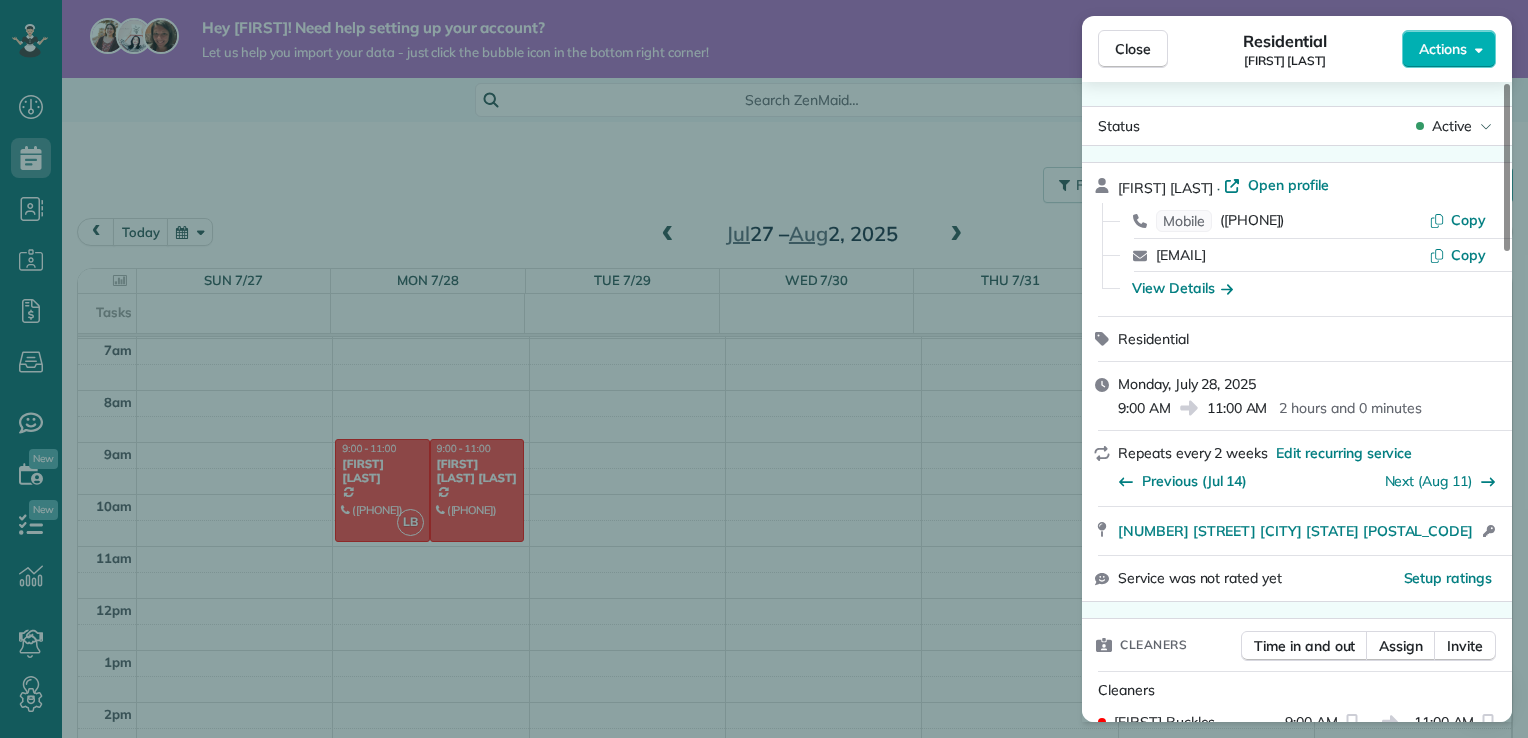 click on "Close Residential Mel Martinez Actions Status Active Mel Martinez · Open profile Mobile (248) 425-9437 Copy mel.domesticdivas@gmail.com Copy View Details Residential Monday, July 28, 2025 9:00 AM 11:00 AM 2 hours and 0 minutes Repeats every 2 weeks Edit recurring service Previous (Jul 14) Next (Aug 11) 13840 Bauerle Road DeWitt MI 48820 Open access information Service was not rated yet Setup ratings Cleaners Time in and out Assign Invite Cleaners Lainie   Buckles 9:00 AM 11:00 AM Checklist Try Now Keep this appointment up to your standards. Stay on top of every detail, keep your cleaners organised, and your client happy. Assign a checklist Watch a 5 min demo Billing Billing actions Price $0.00 Overcharge $0.00 Discount $0.00 Coupon discount - Primary tax - Secondary tax - Total appointment price $0.00 Tips collected New feature! $0.00 Mark as paid Total including tip $0.00 Get paid online in no-time! Send an invoice and reward your cleaners with tips Charge customer credit card Appointment custom fields - -" at bounding box center (764, 369) 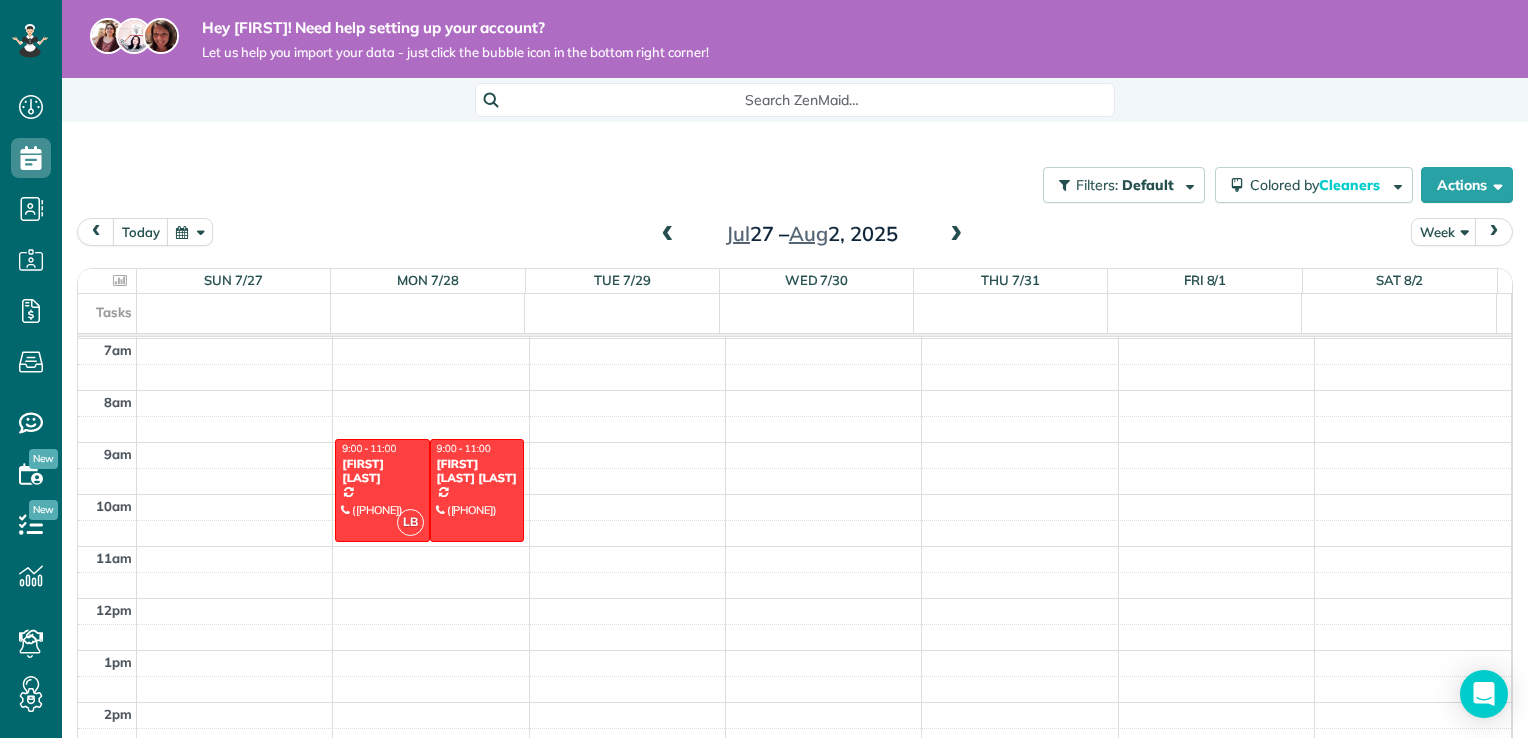 click at bounding box center [668, 235] 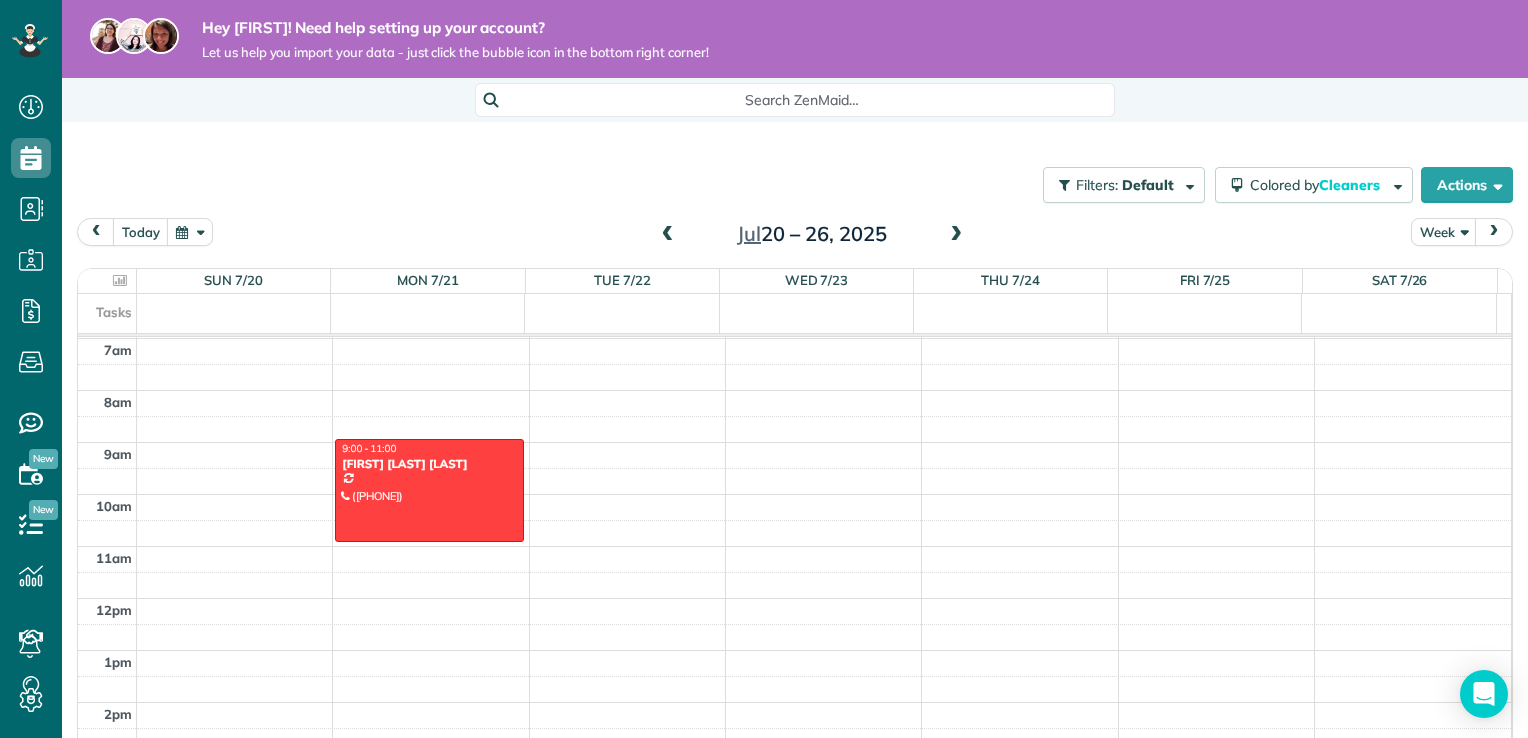 click at bounding box center (668, 235) 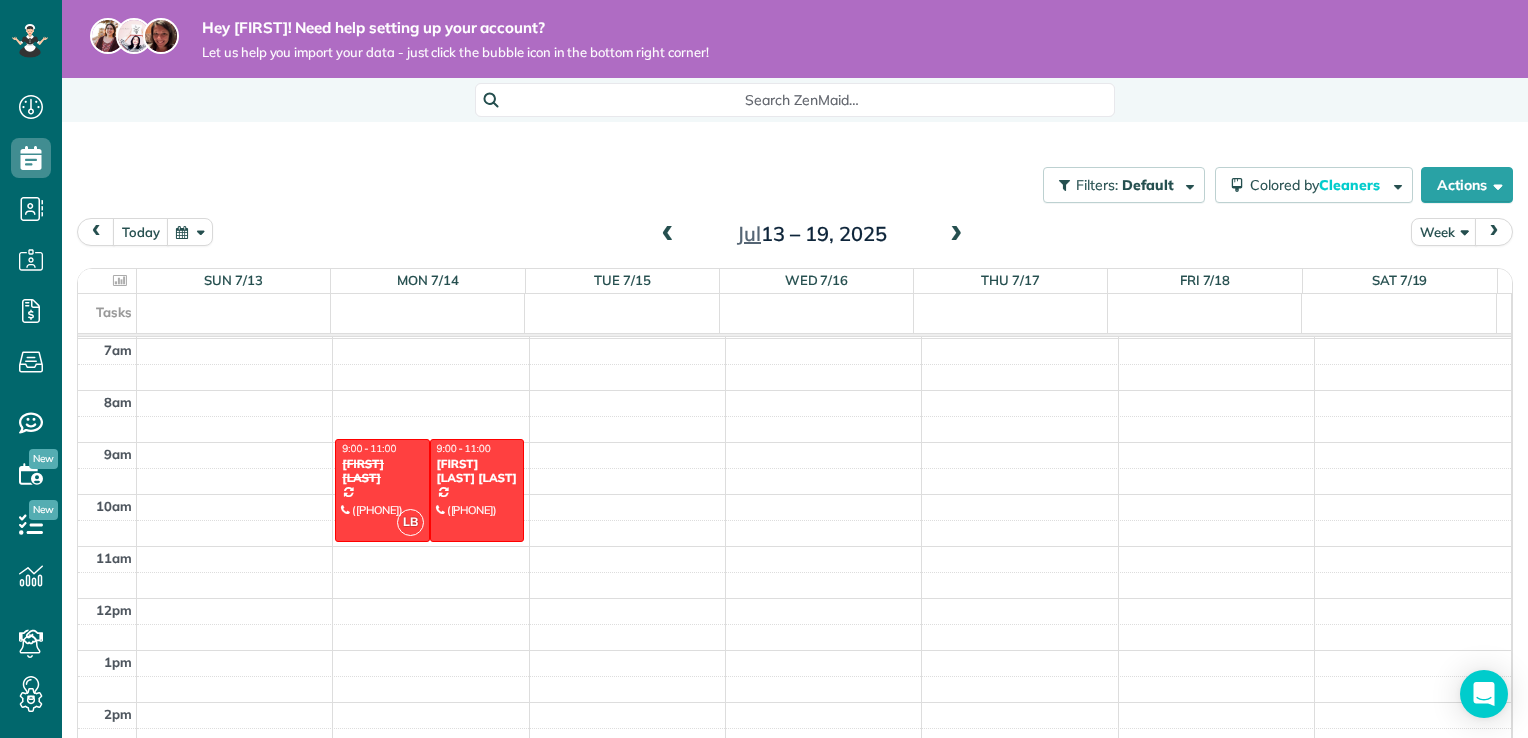 click at bounding box center [382, 490] 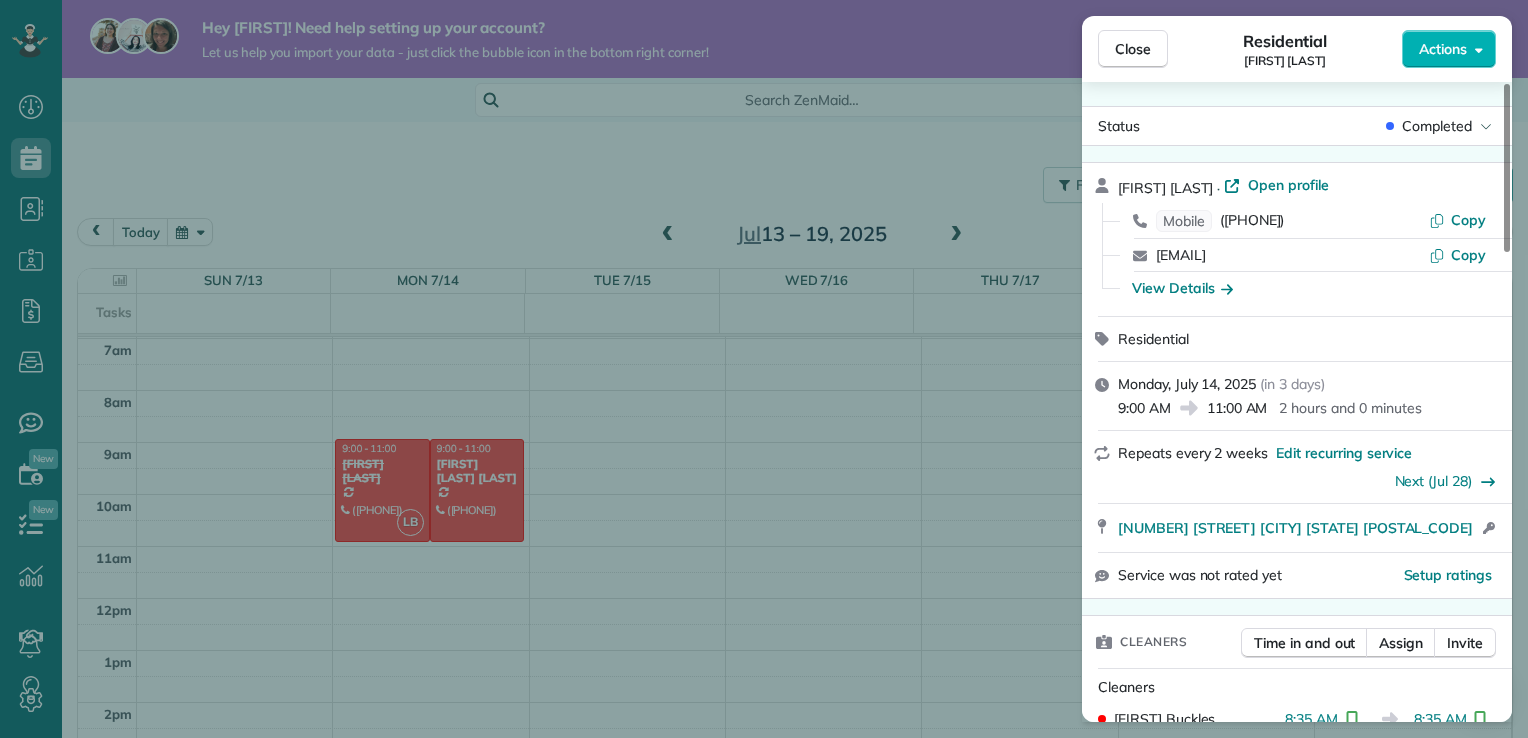 click on "Status Completed" at bounding box center (1297, 126) 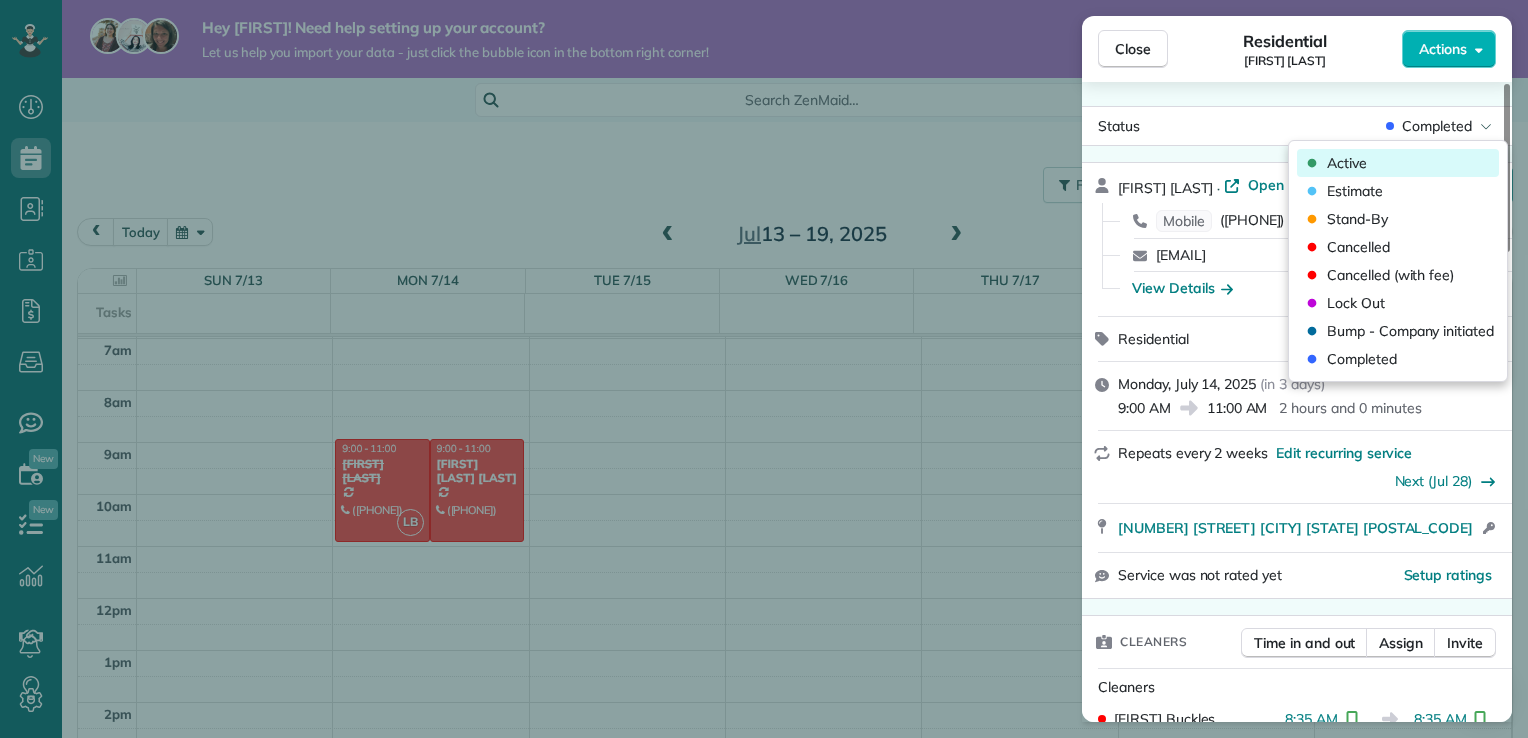 click on "Active" at bounding box center [1347, 163] 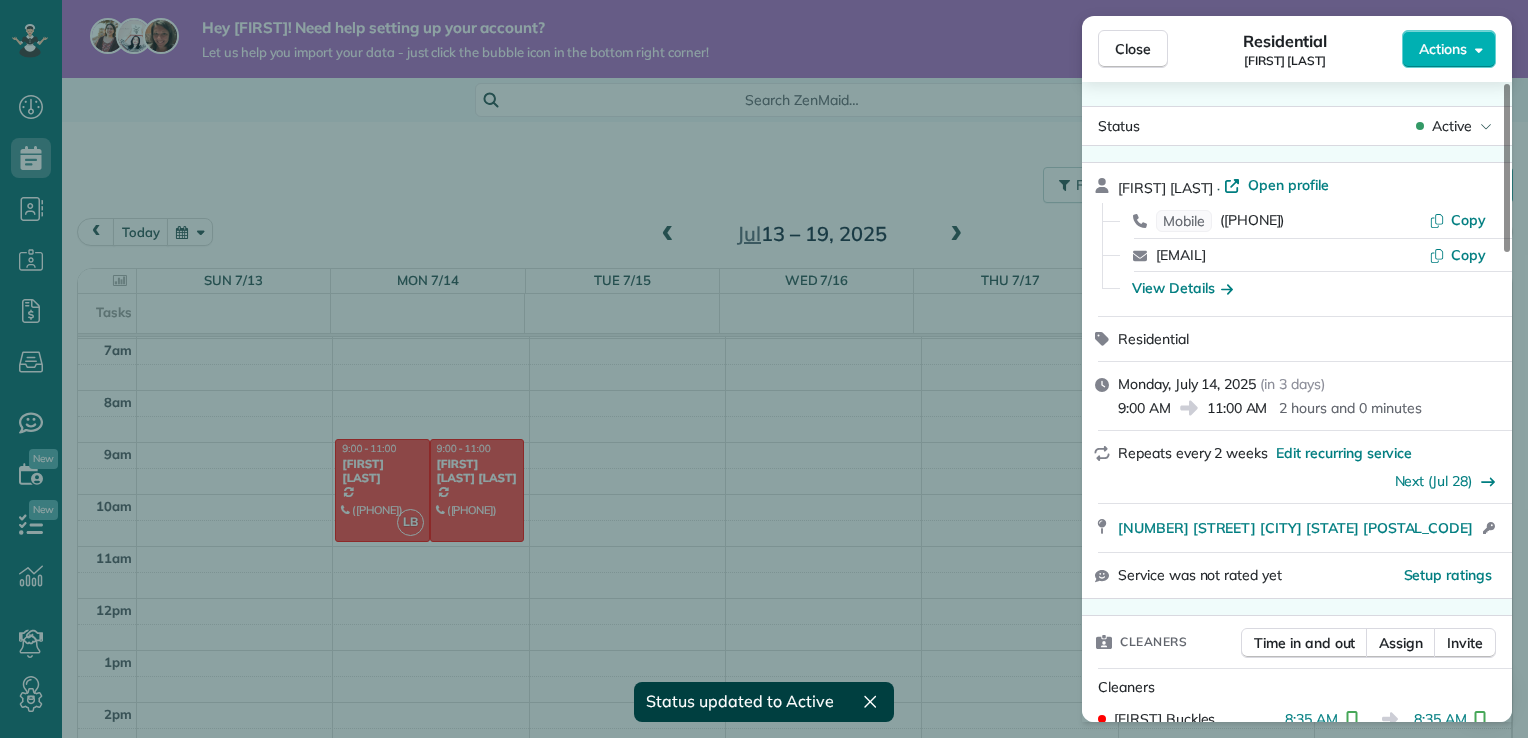 click on "Close Residential Mel Martinez Actions Status Active Mel Martinez · Open profile Mobile (248) 425-9437 Copy mel.domesticdivas@gmail.com Copy View Details Residential Monday, July 14, 2025 ( in 3 days ) 9:00 AM 11:00 AM 2 hours and 0 minutes Repeats every 2 weeks Edit recurring service Next (Jul 28) 13840 Bauerle Road DeWitt MI 48820 Open access information Service was not rated yet Setup ratings Cleaners Time in and out Assign Invite Cleaners Lainie   Buckles 8:35 AM 8:35 AM Checklist Try Now Keep this appointment up to your standards. Stay on top of every detail, keep your cleaners organised, and your client happy. Assign a checklist Watch a 5 min demo Billing Billing actions Price $0.00 Overcharge $0.00 Discount $0.00 Coupon discount - Primary tax - Secondary tax - Total appointment price $0.00 Tips collected New feature! $0.00 Mark as paid Total including tip $0.00 Get paid online in no-time! Send an invoice and reward your cleaners with tips Charge customer credit card Appointment custom fields - - Notes" at bounding box center (764, 369) 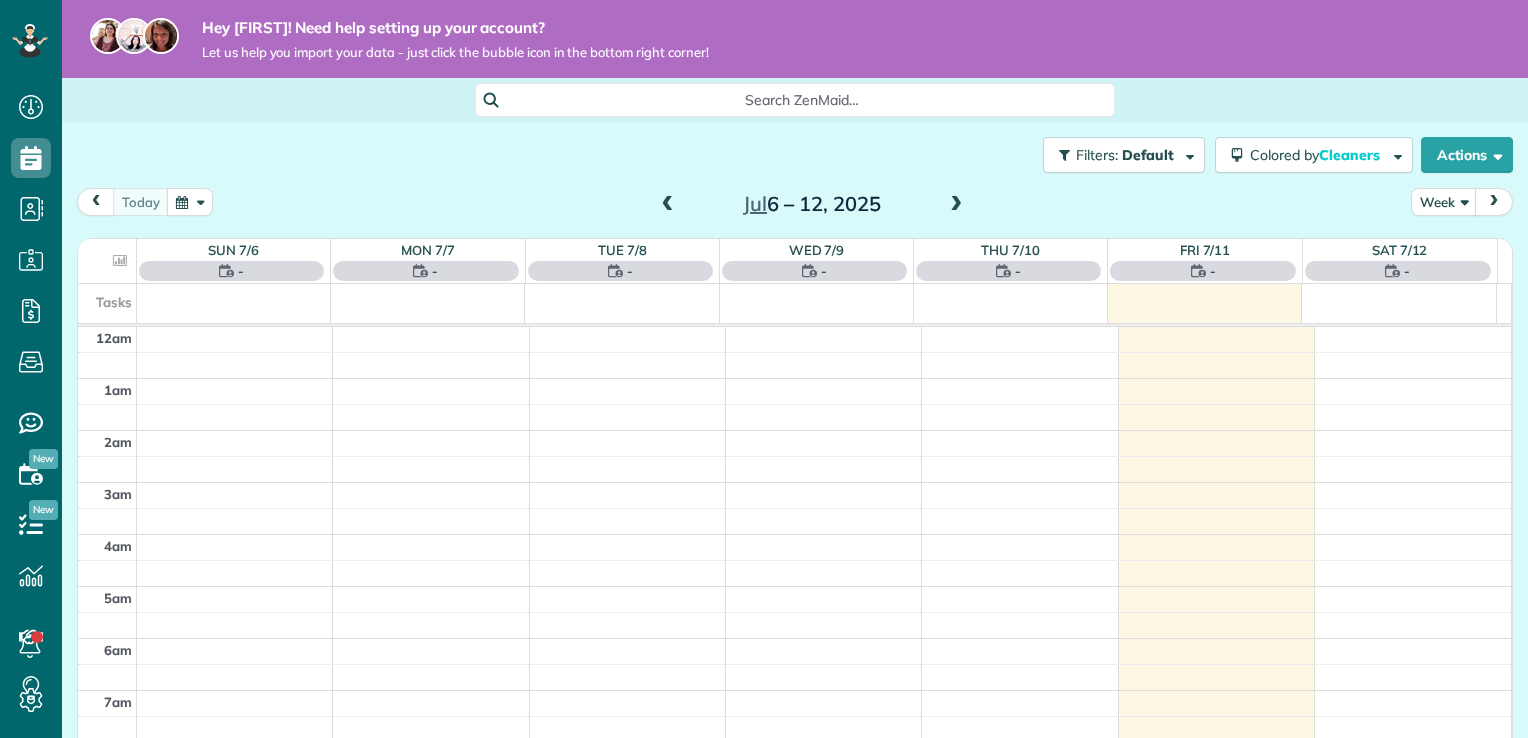 scroll, scrollTop: 0, scrollLeft: 0, axis: both 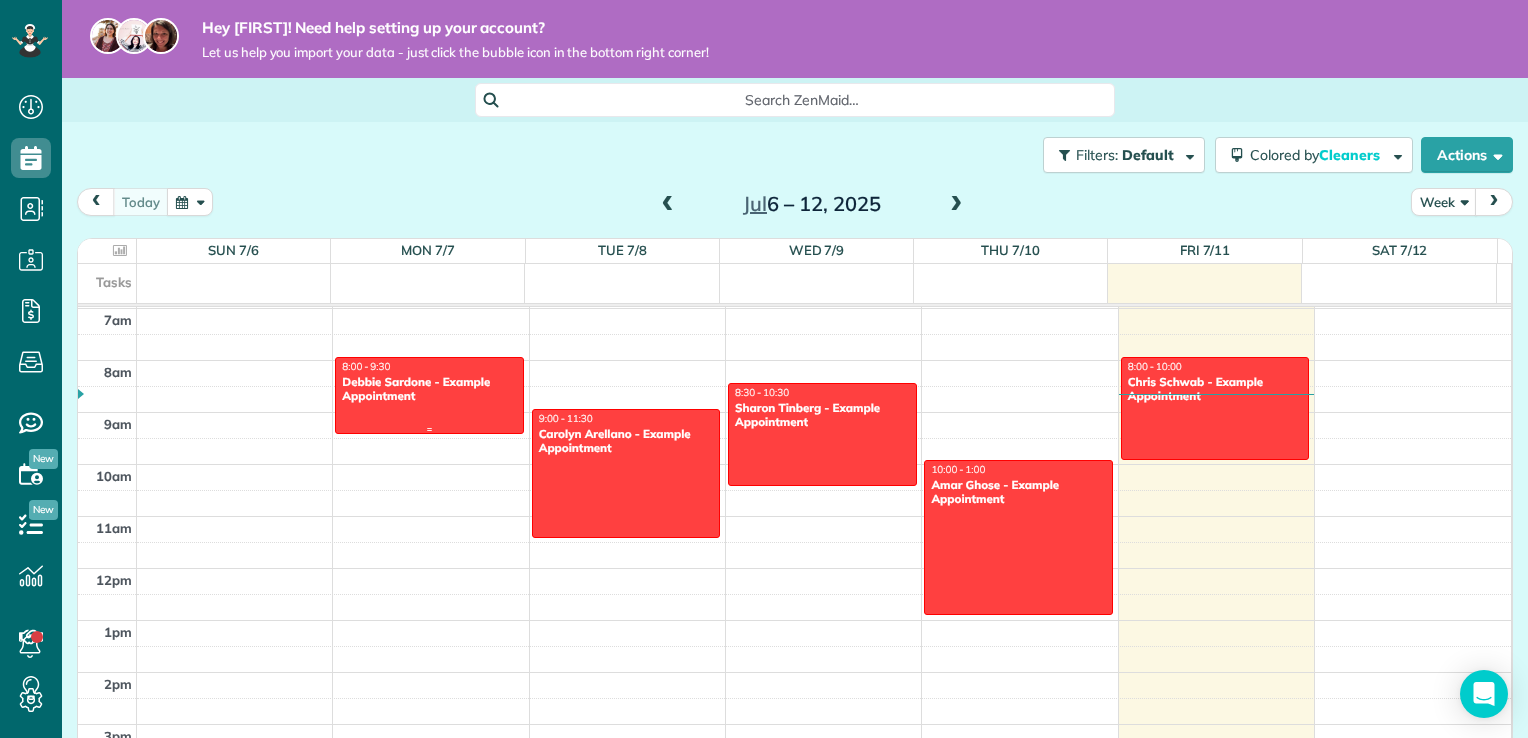 click at bounding box center (668, 205) 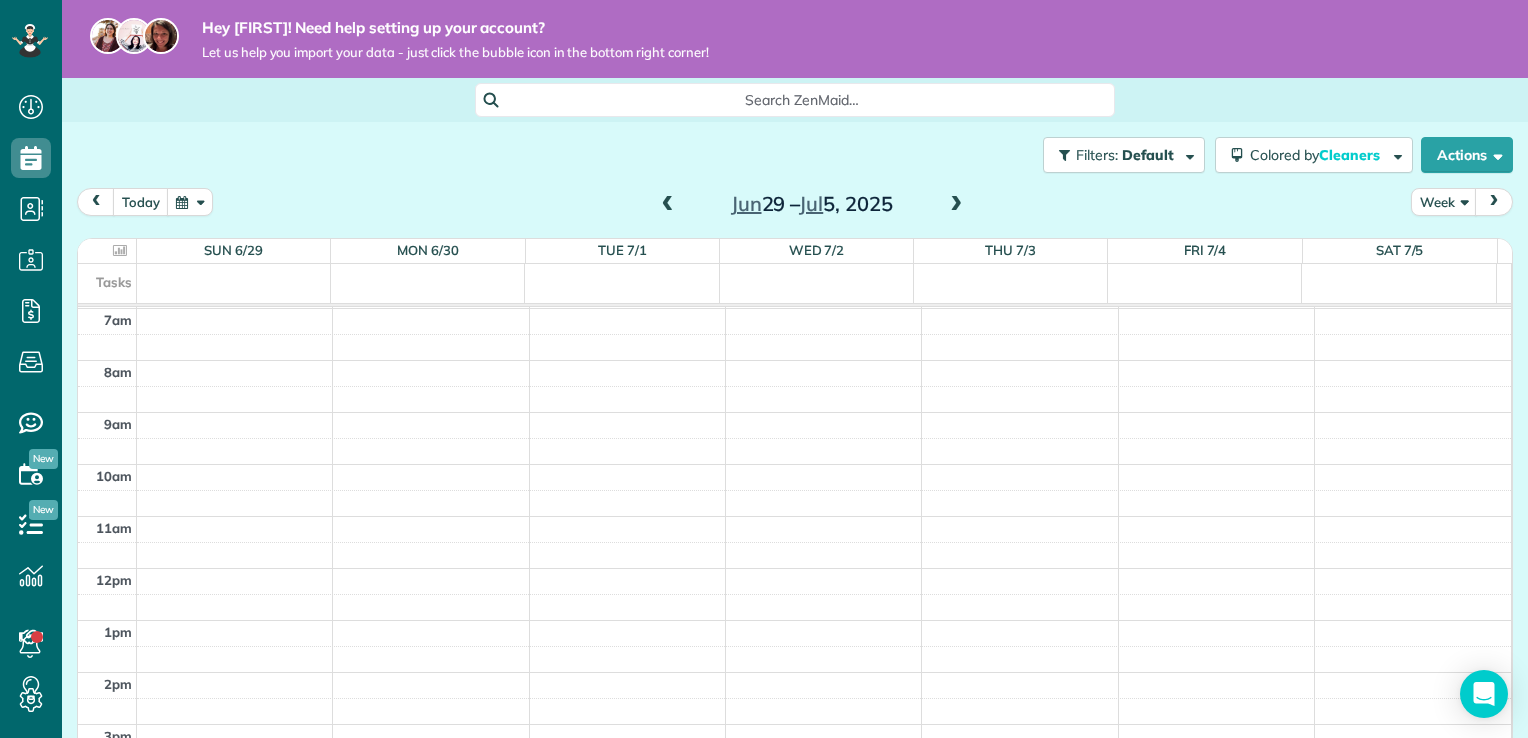 click at bounding box center (956, 205) 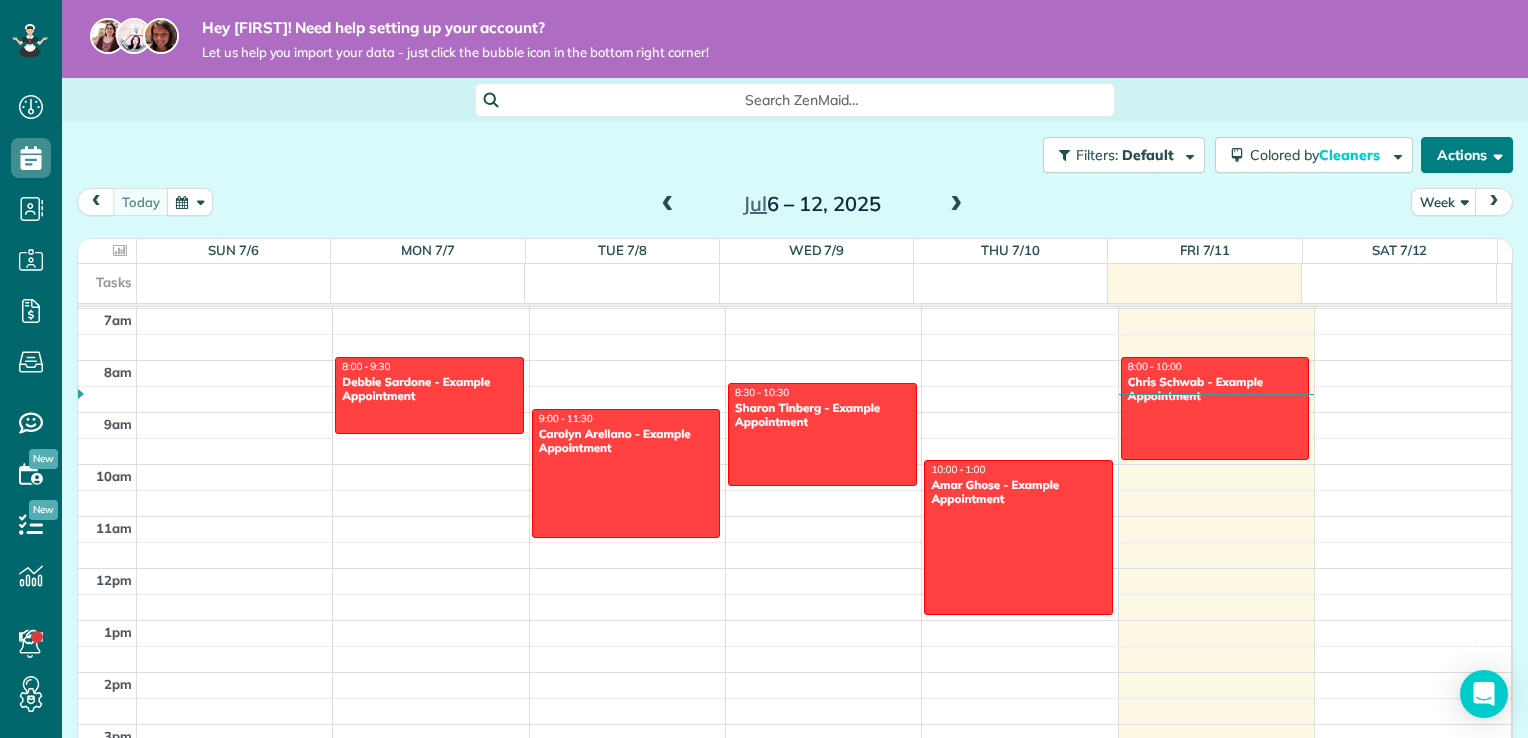 click at bounding box center (1494, 154) 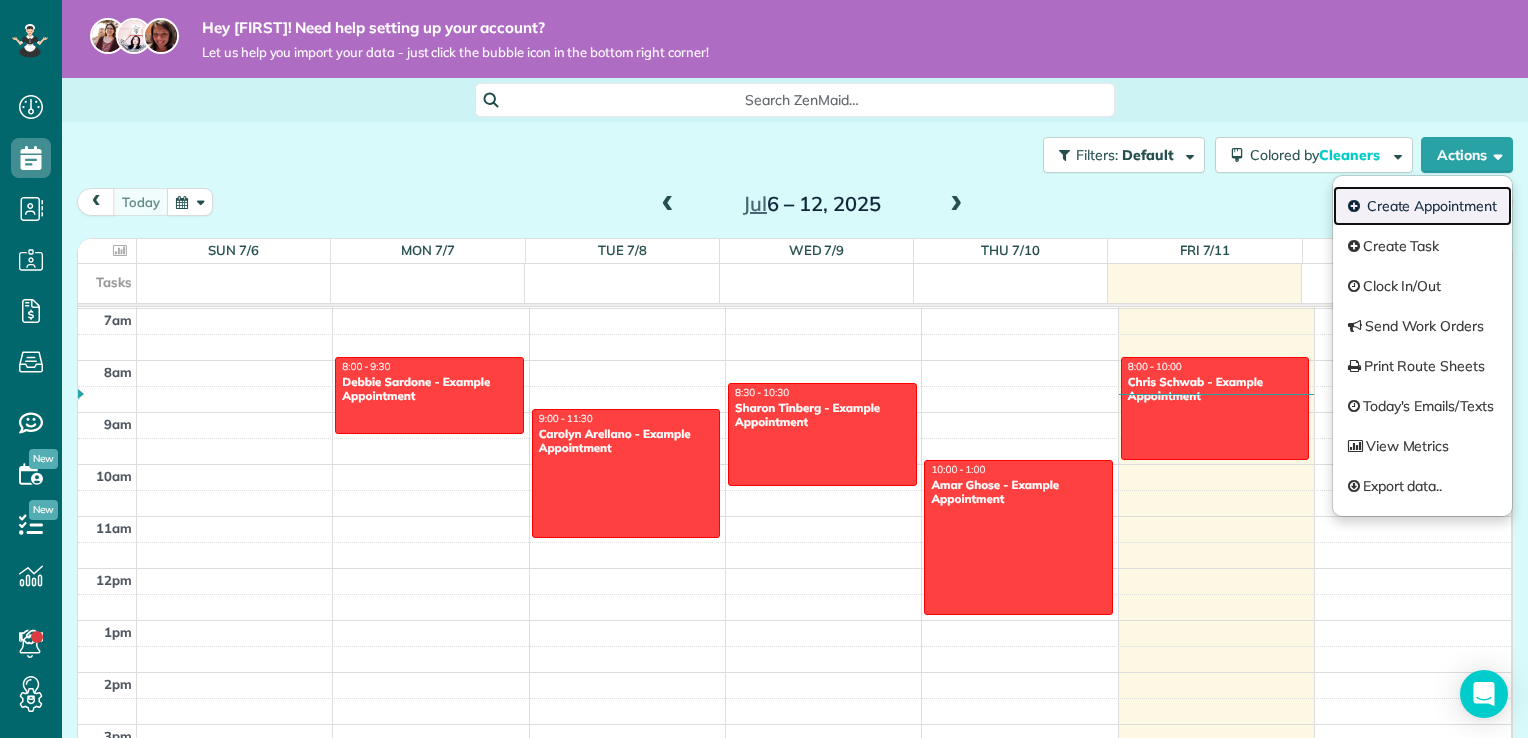 click on "Create Appointment" at bounding box center [1422, 206] 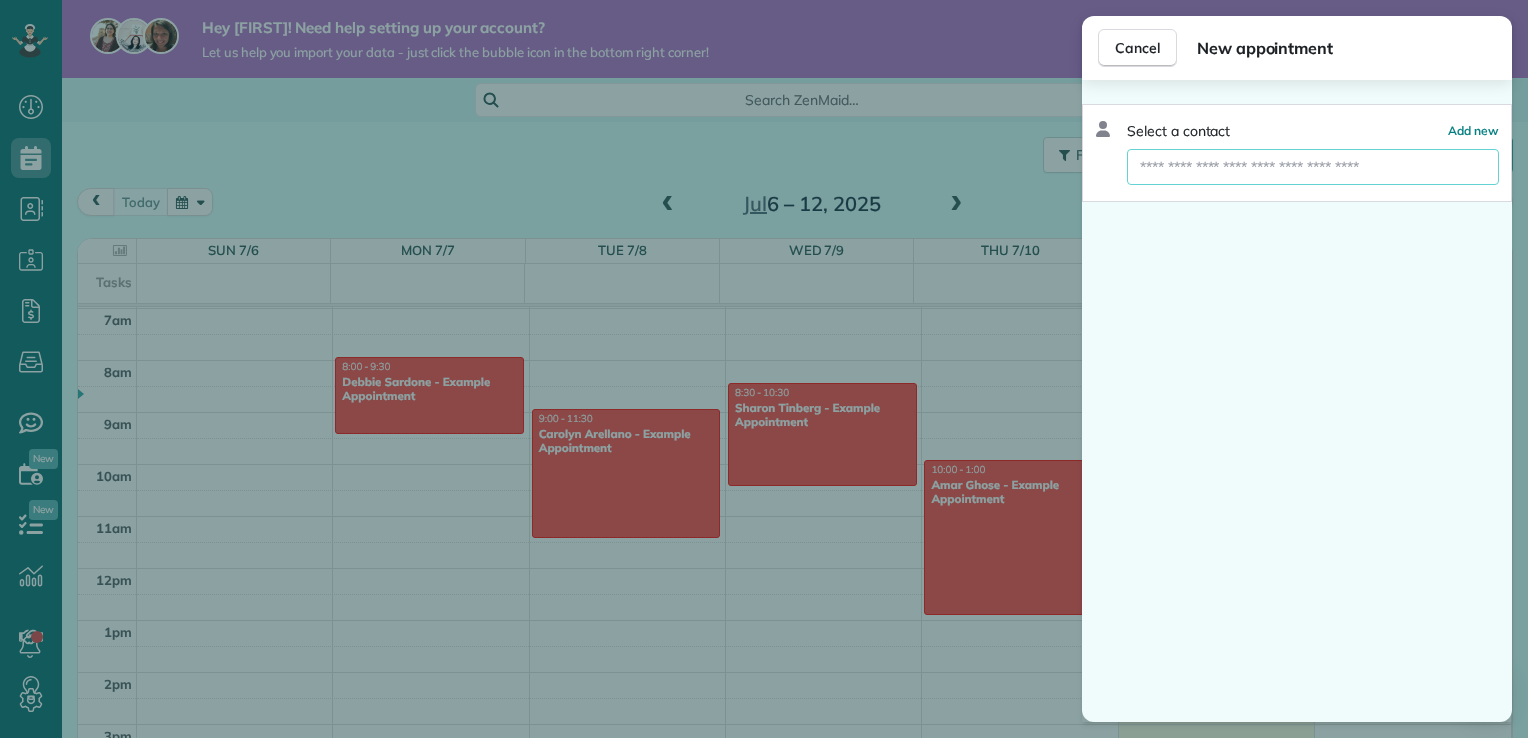 click at bounding box center (1313, 167) 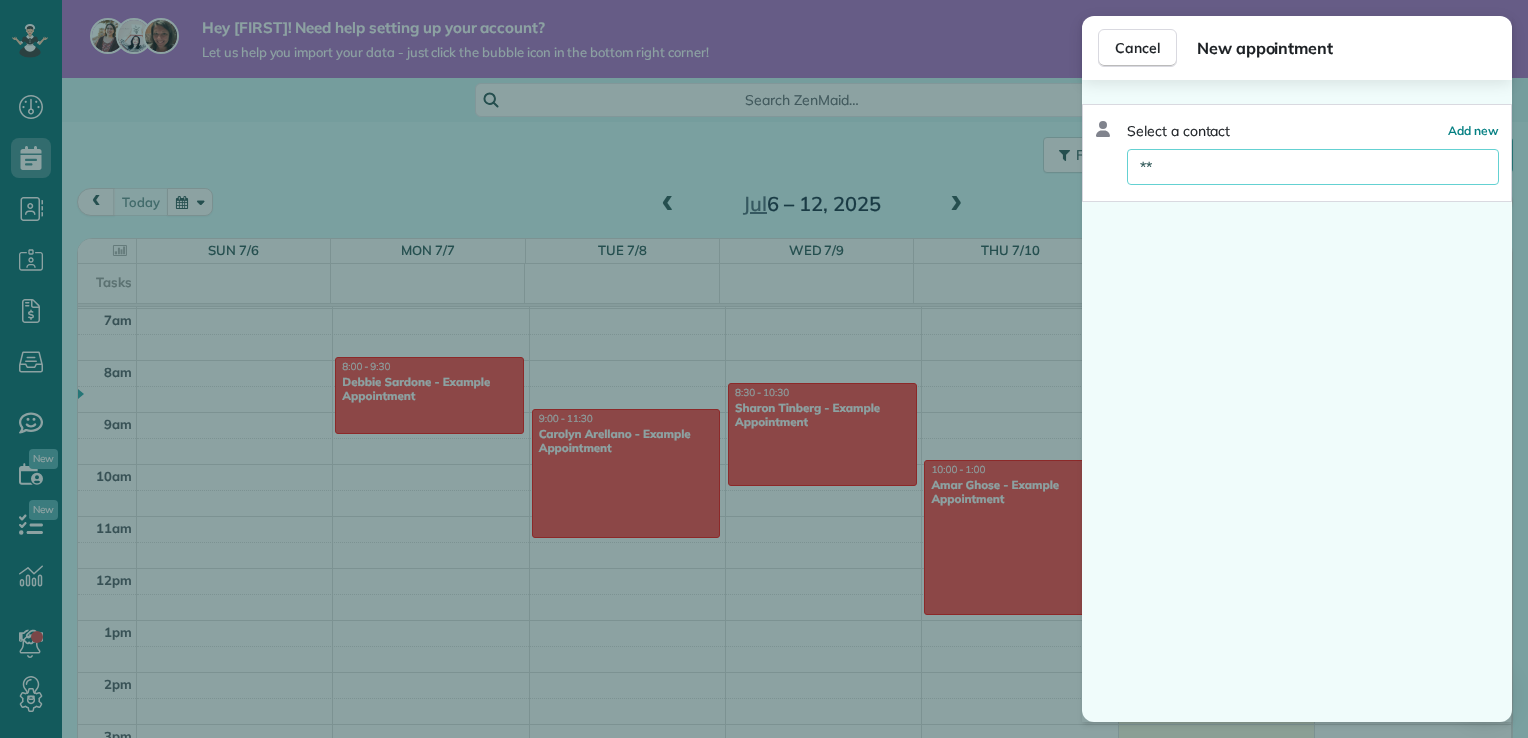 type on "*" 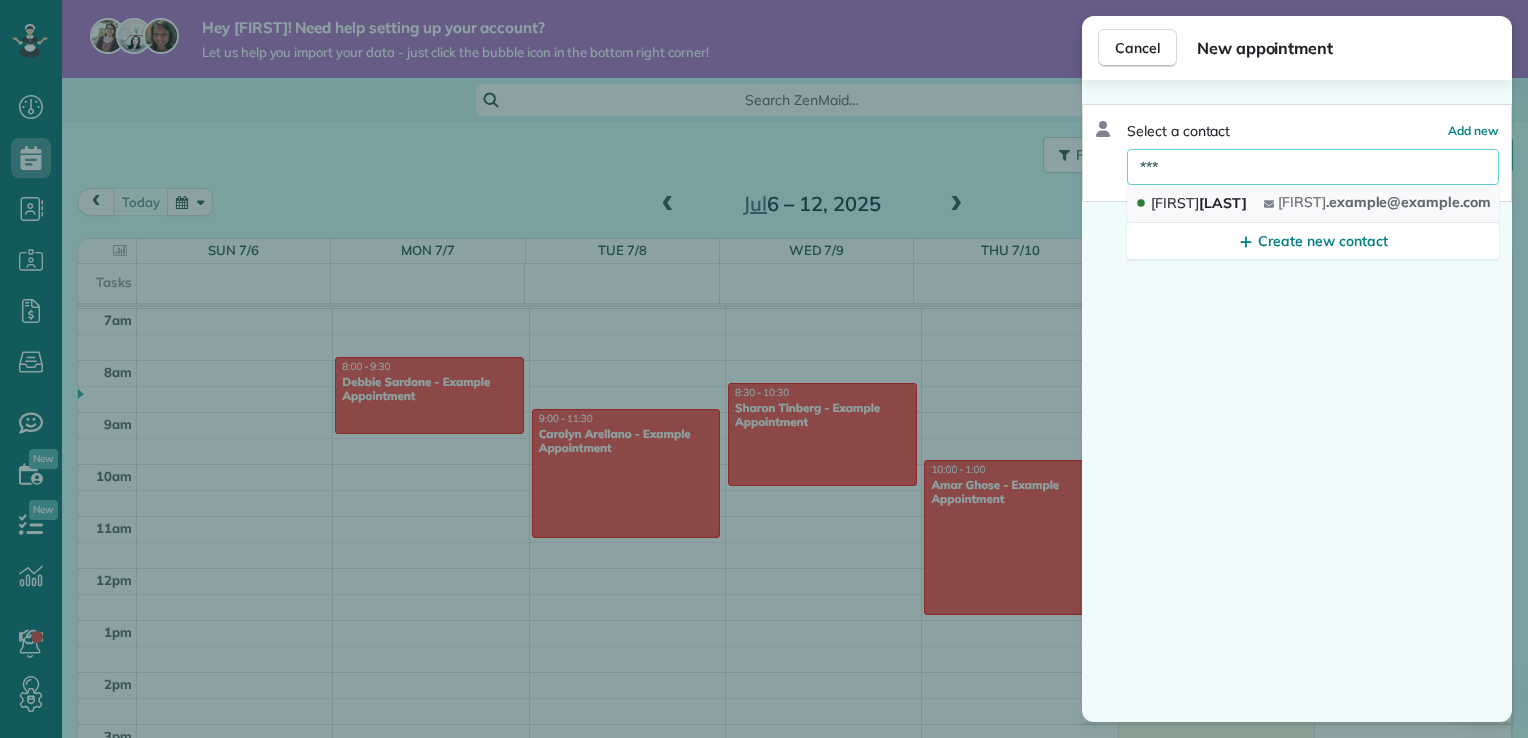 type on "***" 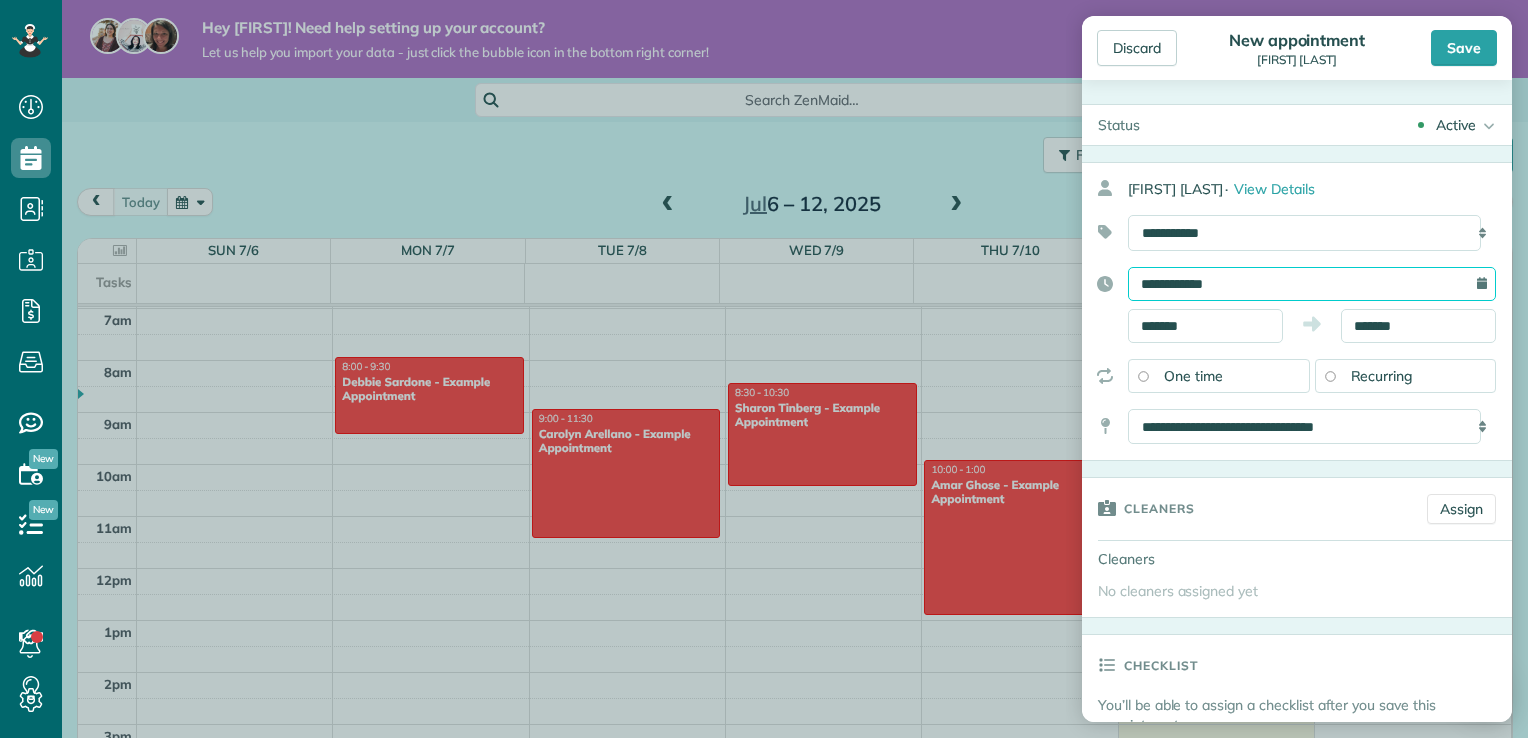 click on "**********" at bounding box center (1312, 284) 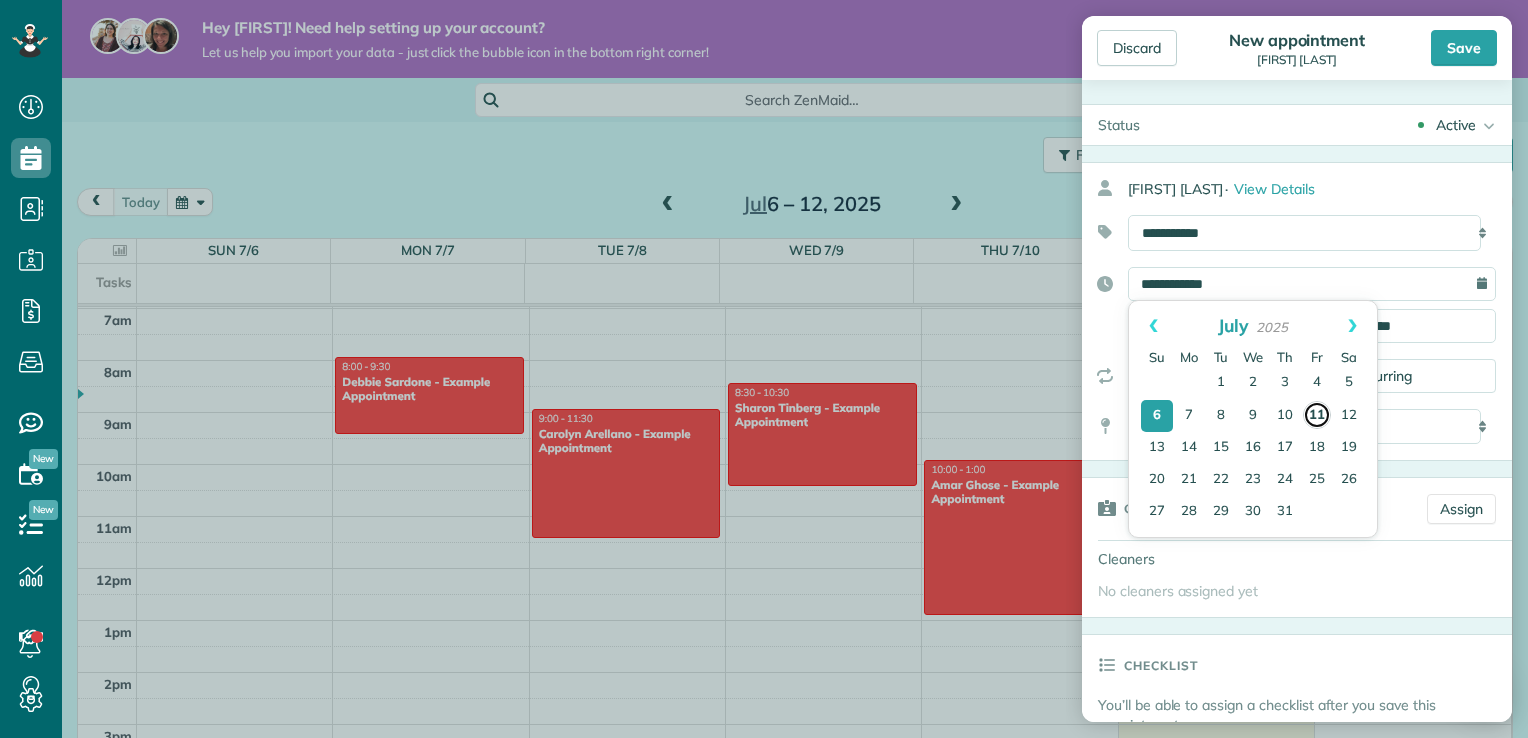 click on "11" at bounding box center (1317, 415) 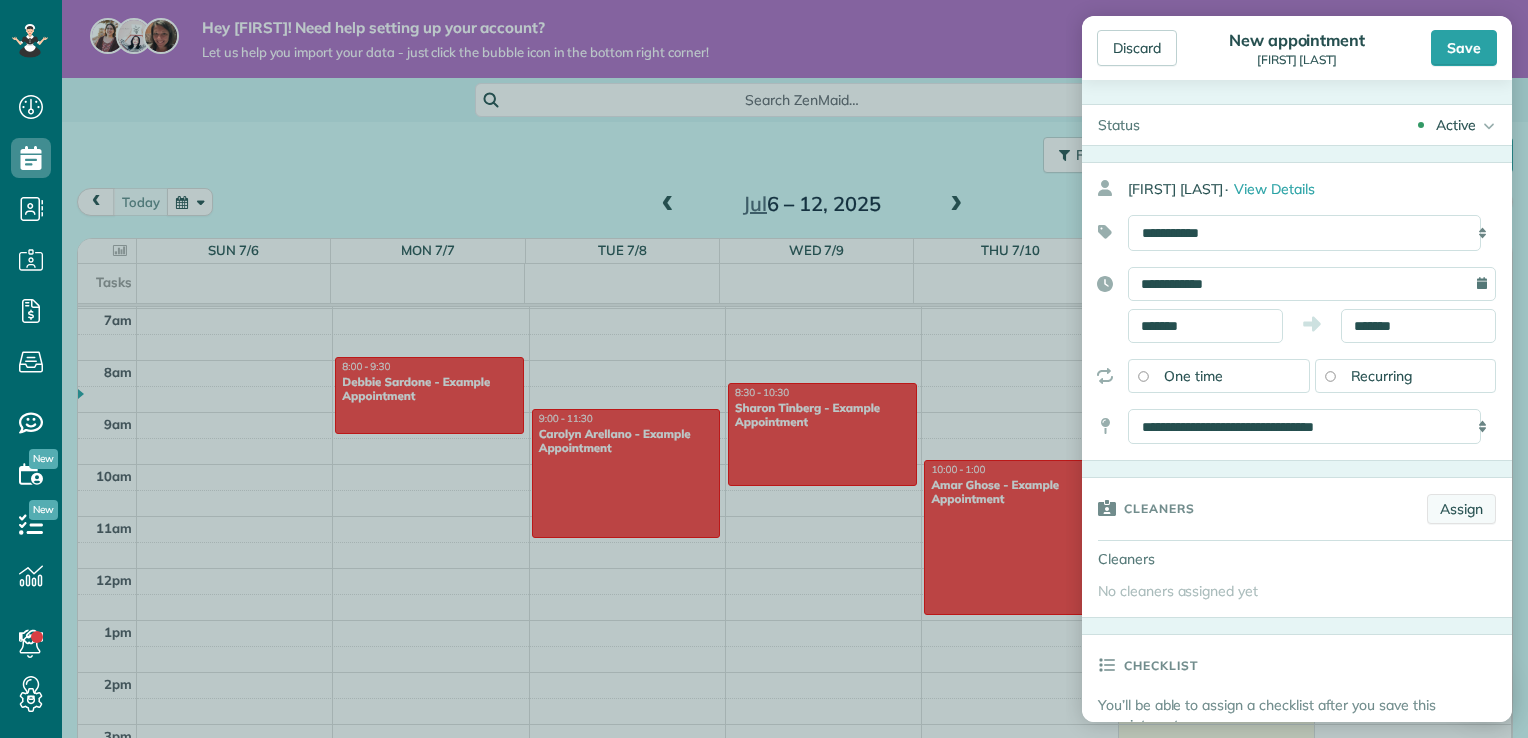 click on "Assign" at bounding box center [1461, 509] 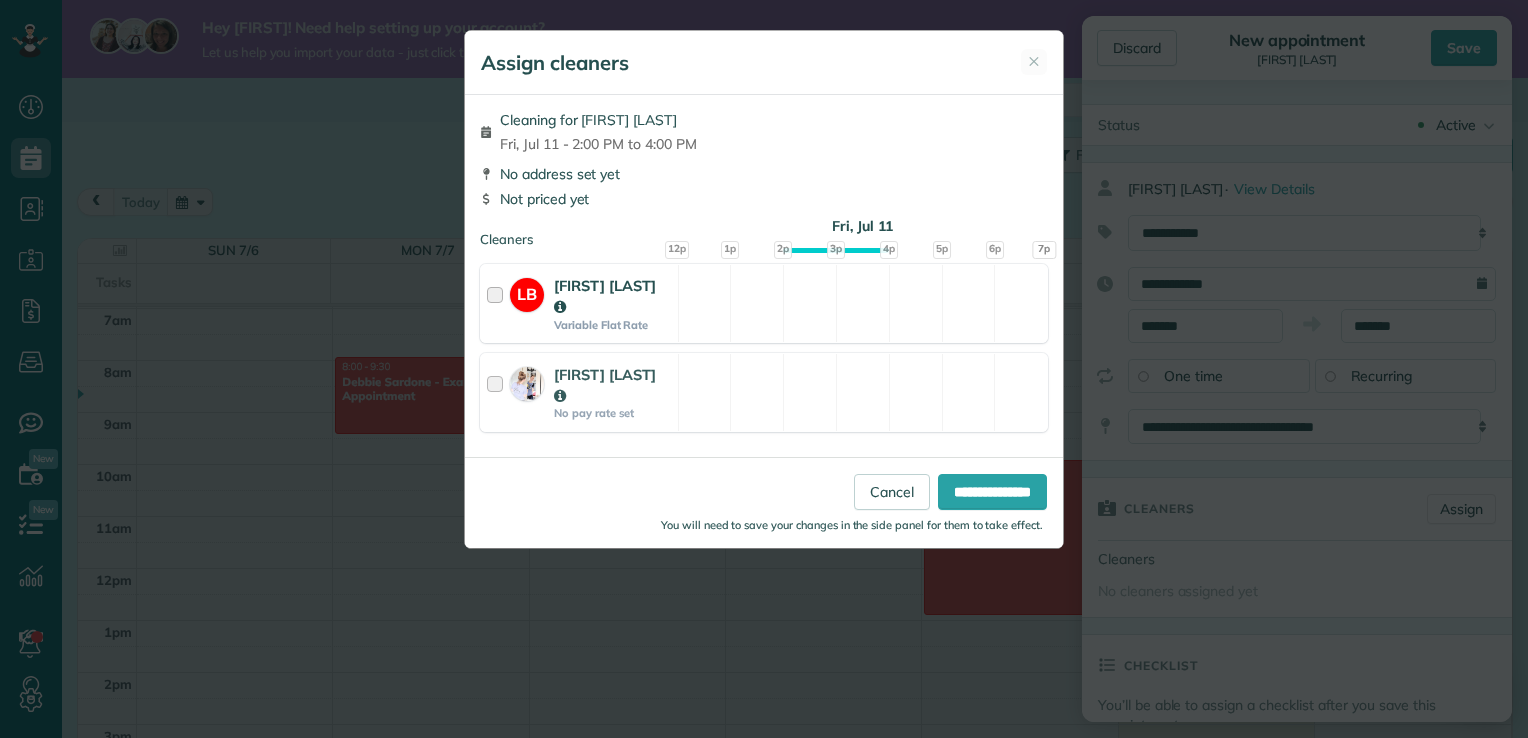 click at bounding box center (498, 303) 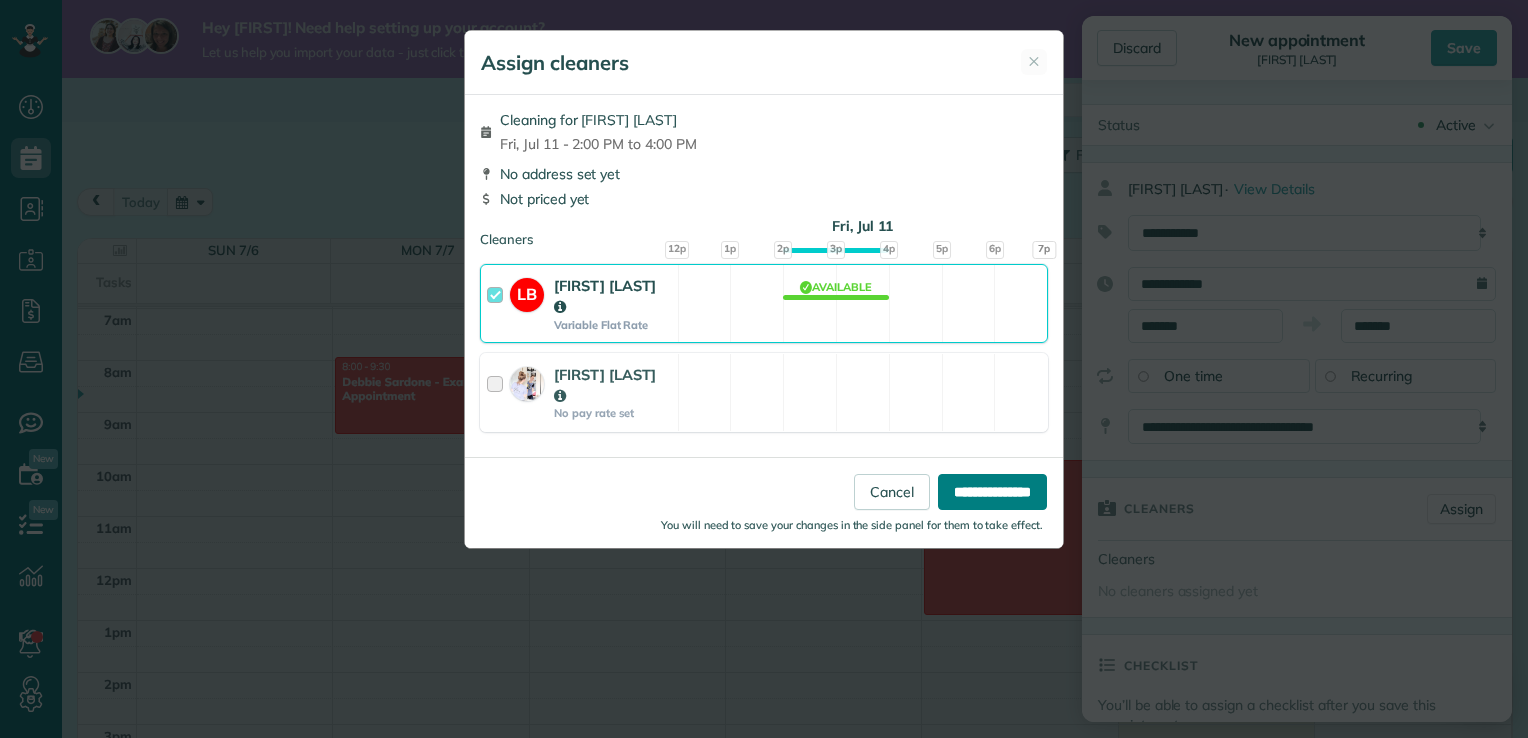 click on "**********" at bounding box center (992, 492) 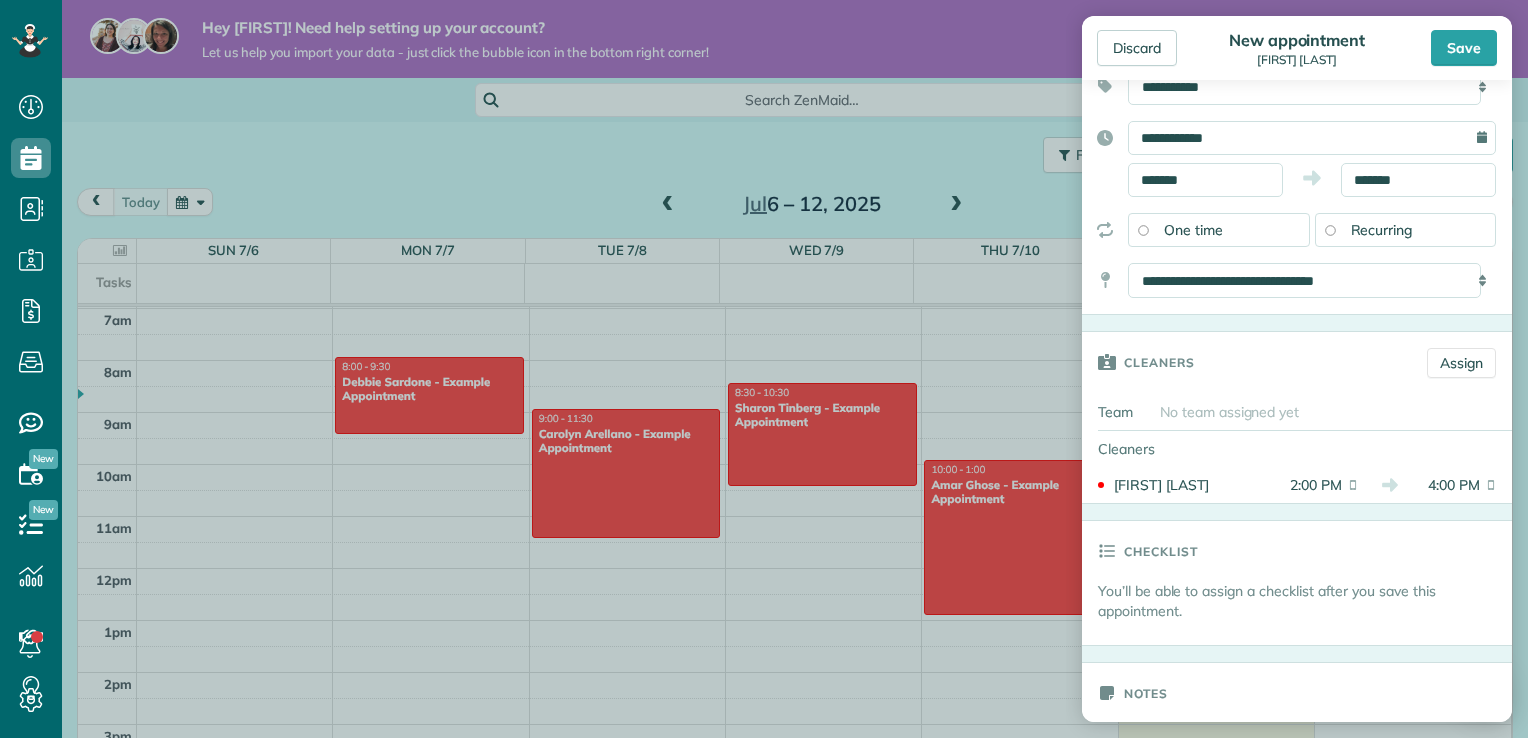 scroll, scrollTop: 0, scrollLeft: 0, axis: both 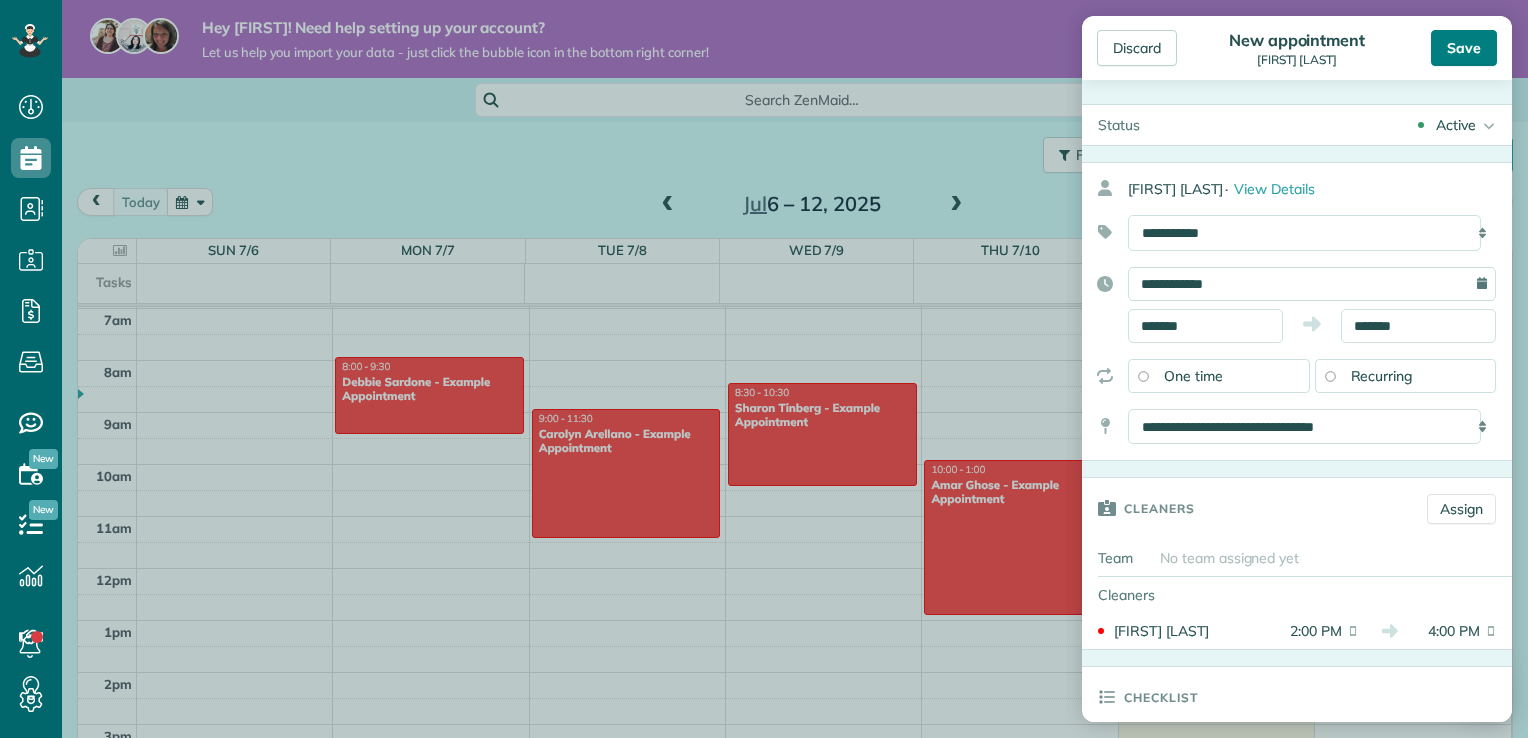 click on "Save" at bounding box center [1464, 48] 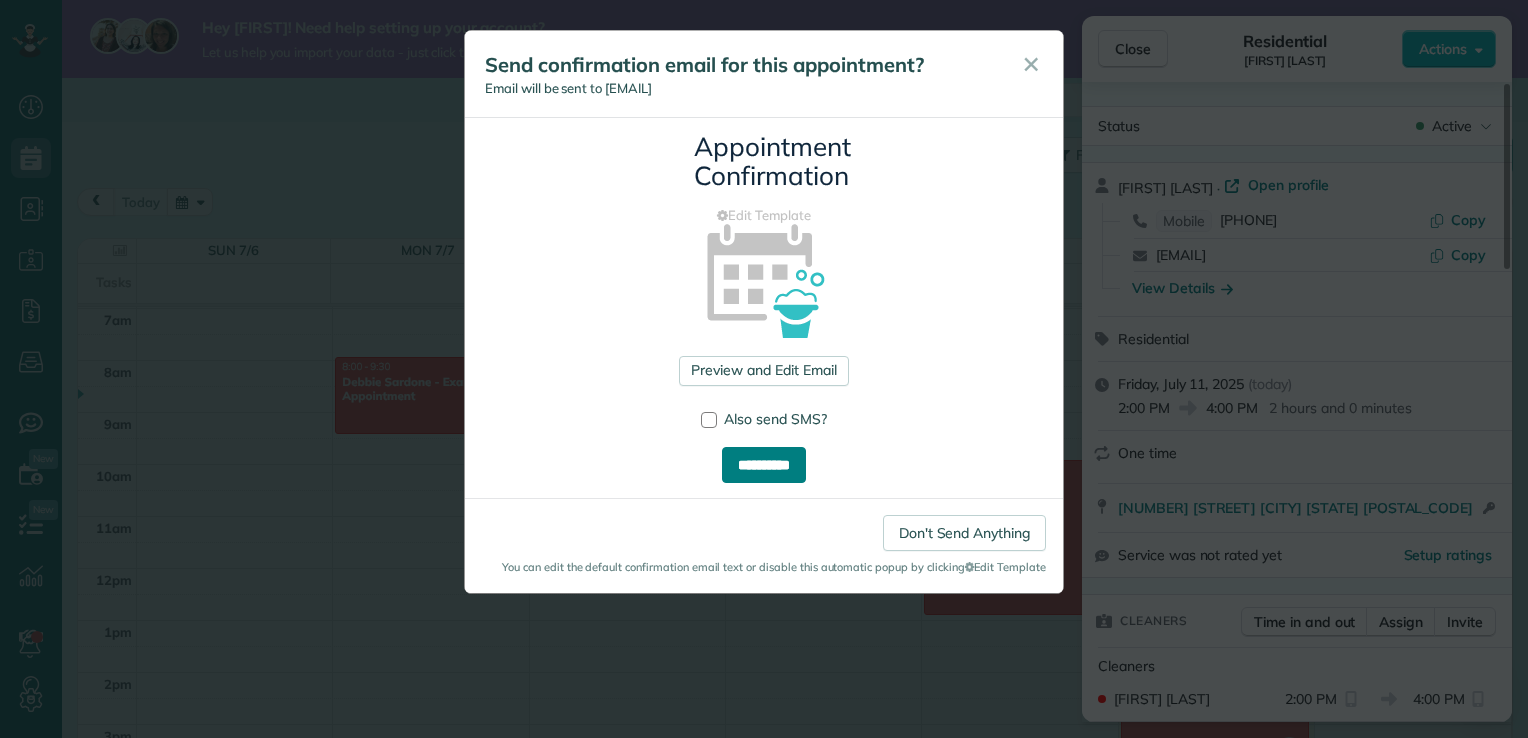 click on "**********" at bounding box center [764, 465] 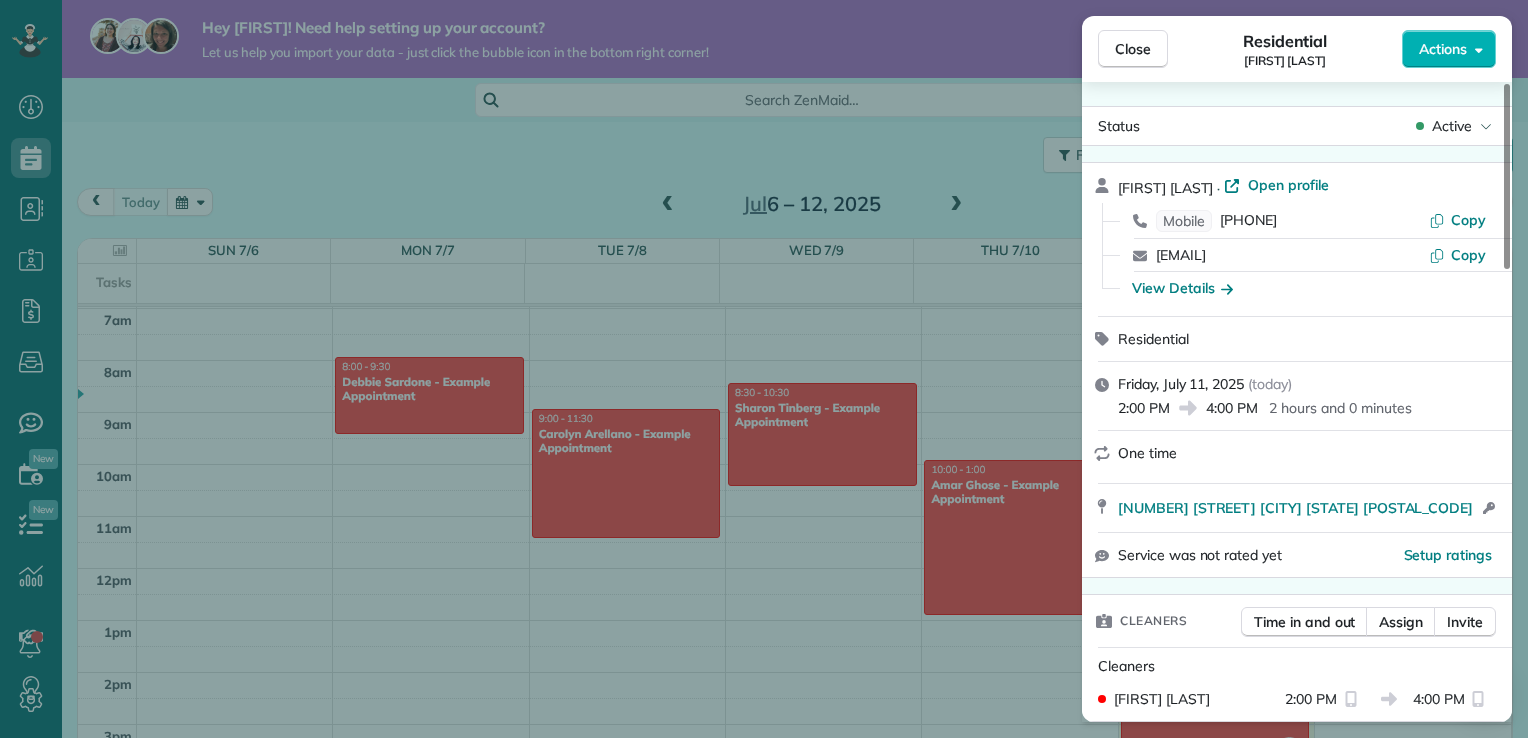click on "Close Residential Mel Martinez Actions Status Active Mel Martinez · Open profile Mobile (248) 425-9437 Copy mel.domesticdivas@gmail.com Copy View Details Residential Friday, July 11, 2025 ( today ) 2:00 PM 4:00 PM 2 hours and 0 minutes One time 13840 Bauerle Road DeWitt MI 48820 Open access information Service was not rated yet Setup ratings Cleaners Time in and out Assign Invite Cleaners Lainie   Buckles 2:00 PM 4:00 PM Checklist Try Now Keep this appointment up to your standards. Stay on top of every detail, keep your cleaners organised, and your client happy. Assign a checklist Watch a 5 min demo Billing Billing actions Price $0.00 Overcharge $0.00 Discount $0.00 Coupon discount - Primary tax - Secondary tax - Total appointment price $0.00 Tips collected New feature! $0.00 Mark as paid Total including tip $0.00 Get paid online in no-time! Send an invoice and reward your cleaners with tips Charge customer credit card Appointment custom fields Reason for Skip - Hidden from cleaners Pay Method - Work items 0" at bounding box center (764, 369) 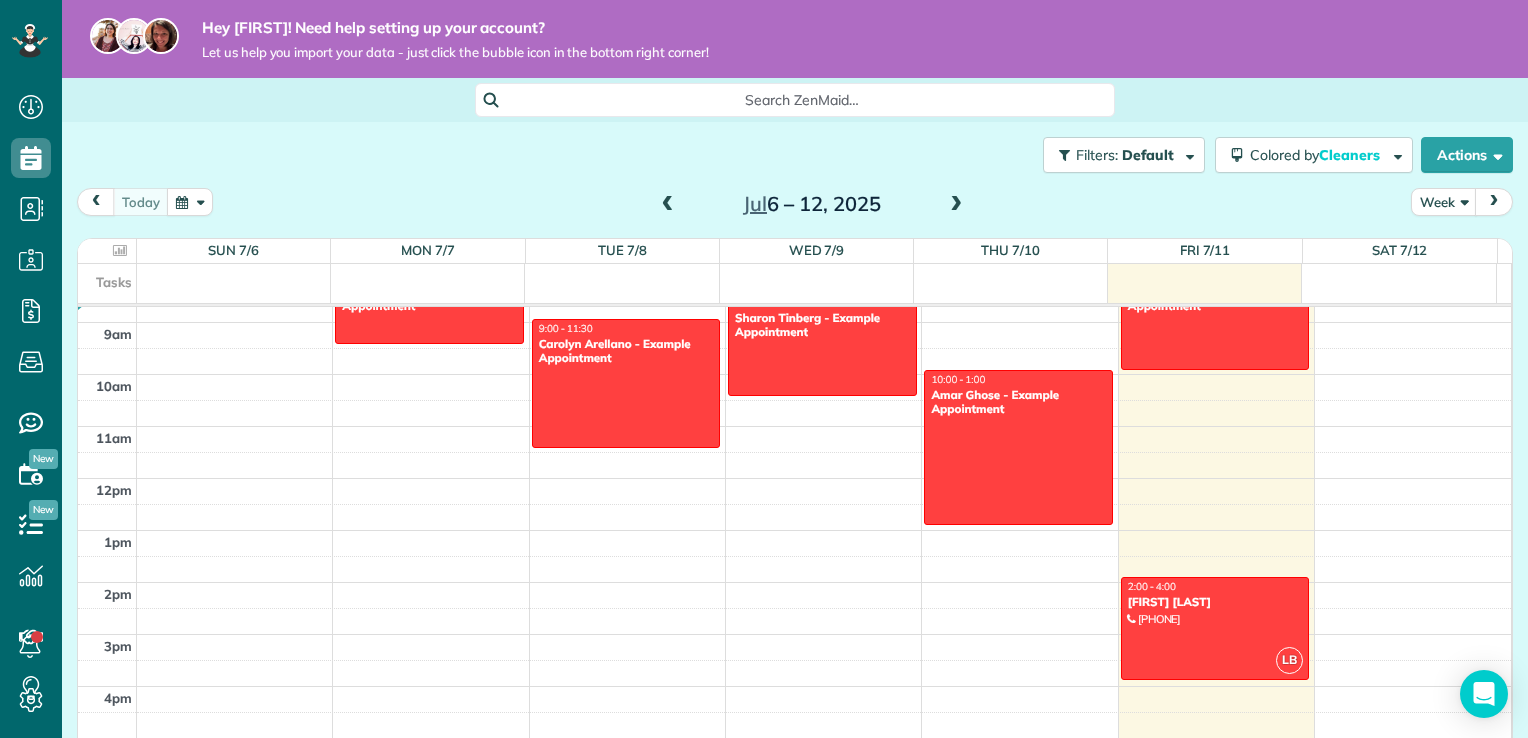 scroll, scrollTop: 489, scrollLeft: 0, axis: vertical 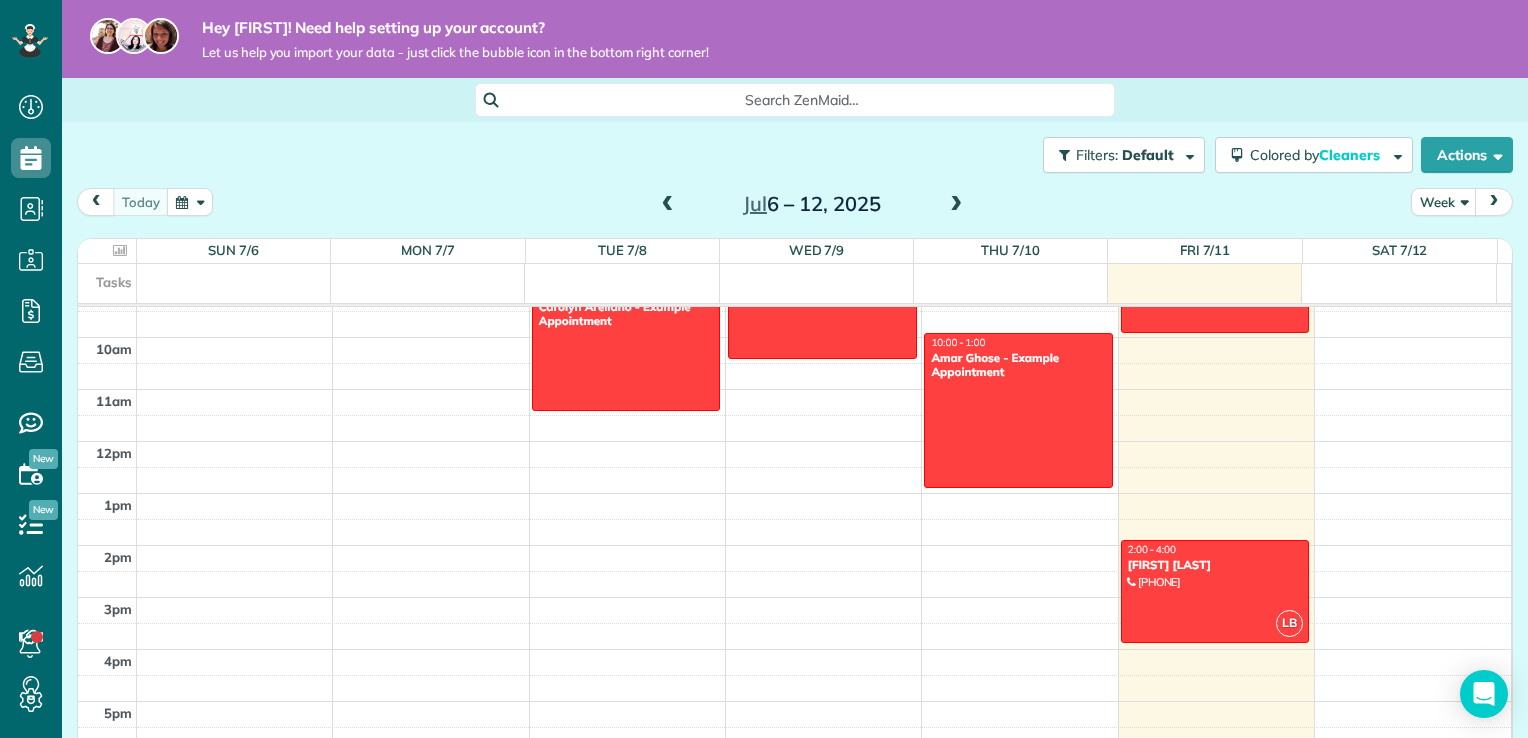 click on "Mel Martinez" at bounding box center (1215, 565) 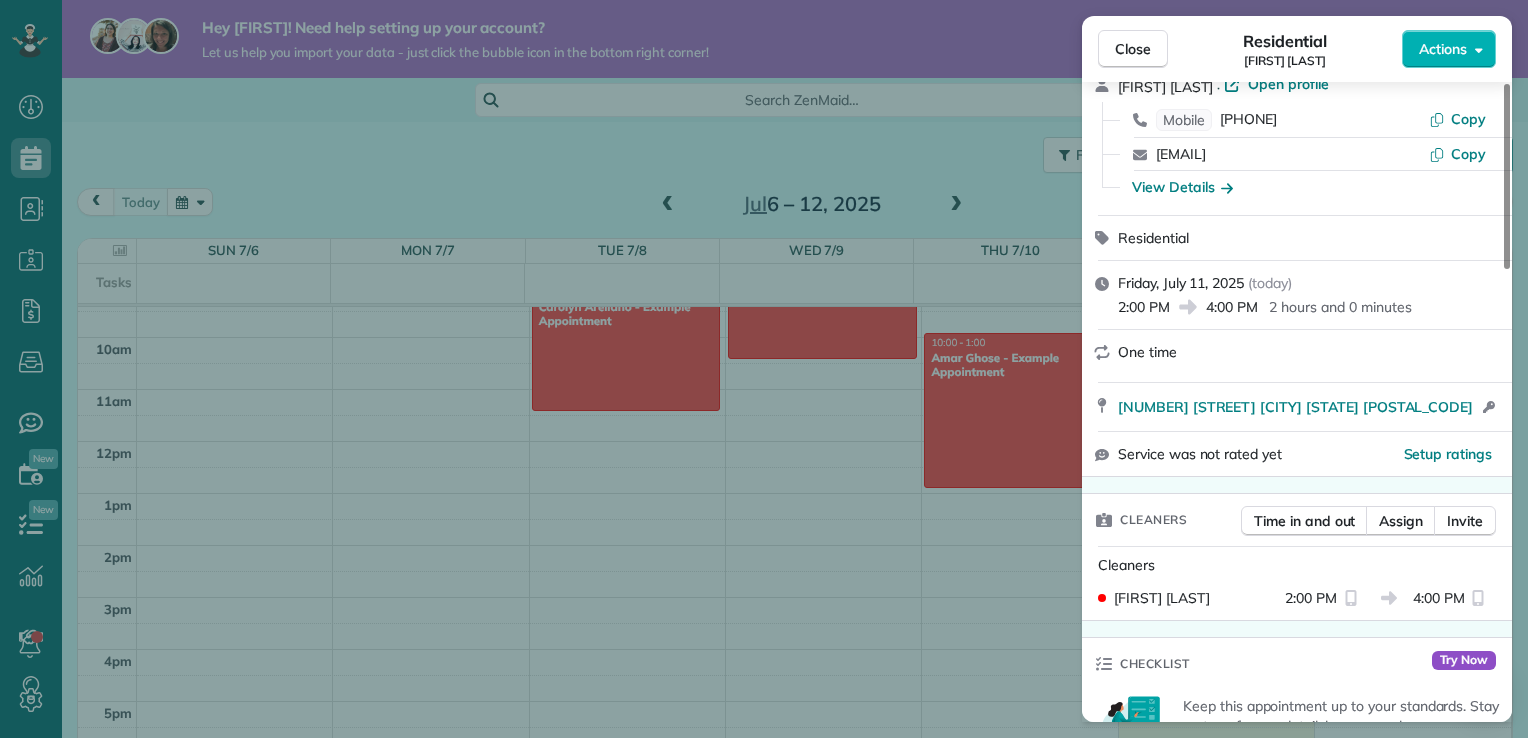 scroll, scrollTop: 0, scrollLeft: 0, axis: both 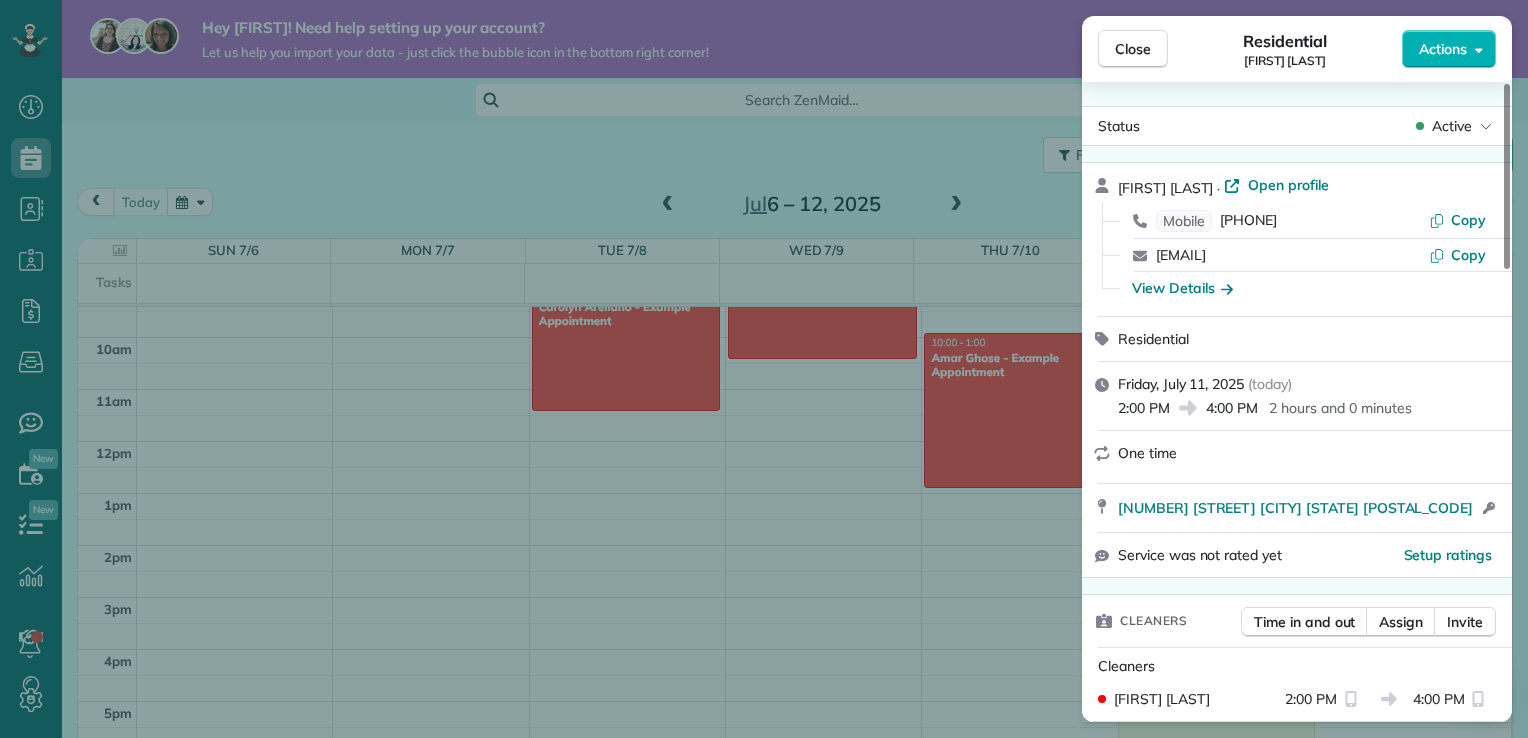click on "Actions" at bounding box center (1443, 49) 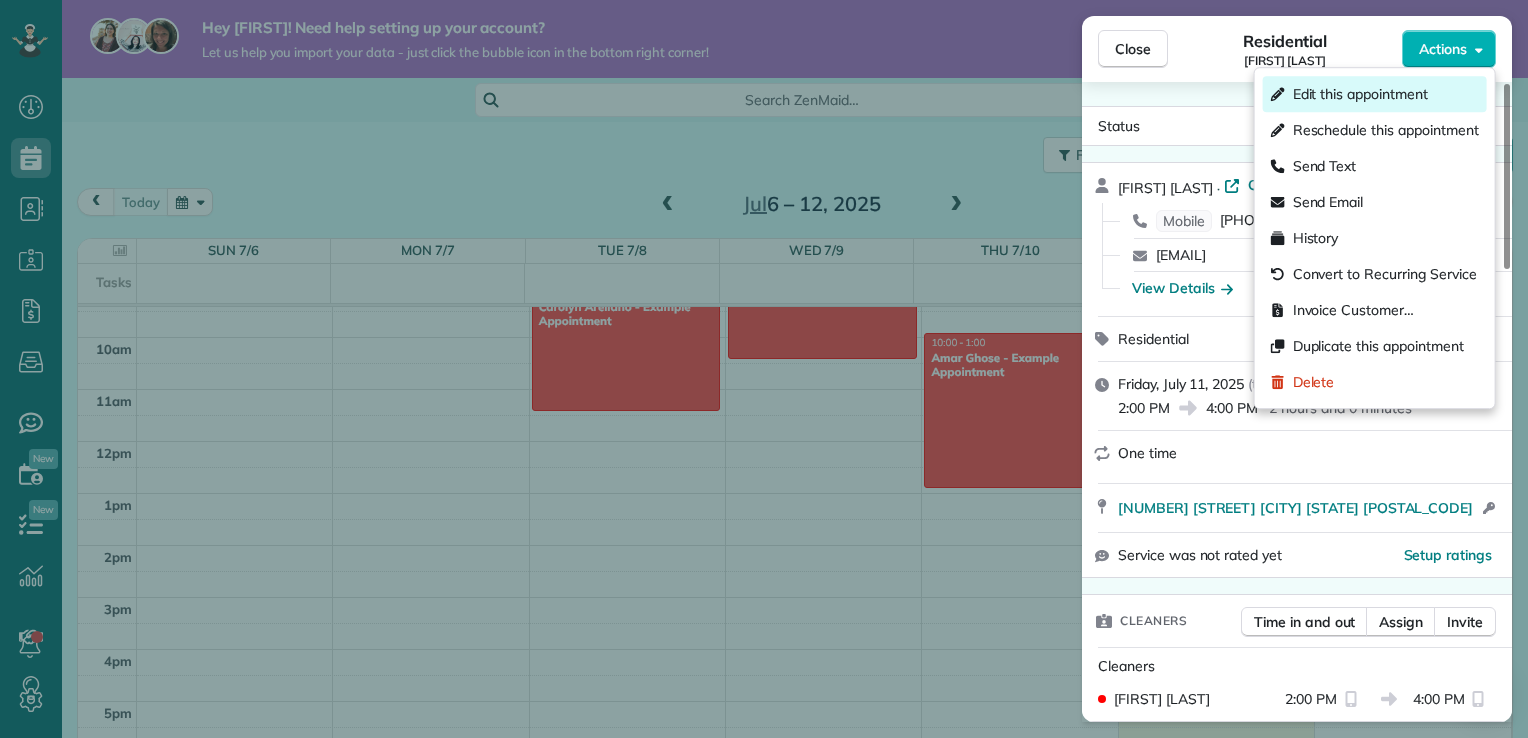 click on "Edit this appointment" at bounding box center [1375, 94] 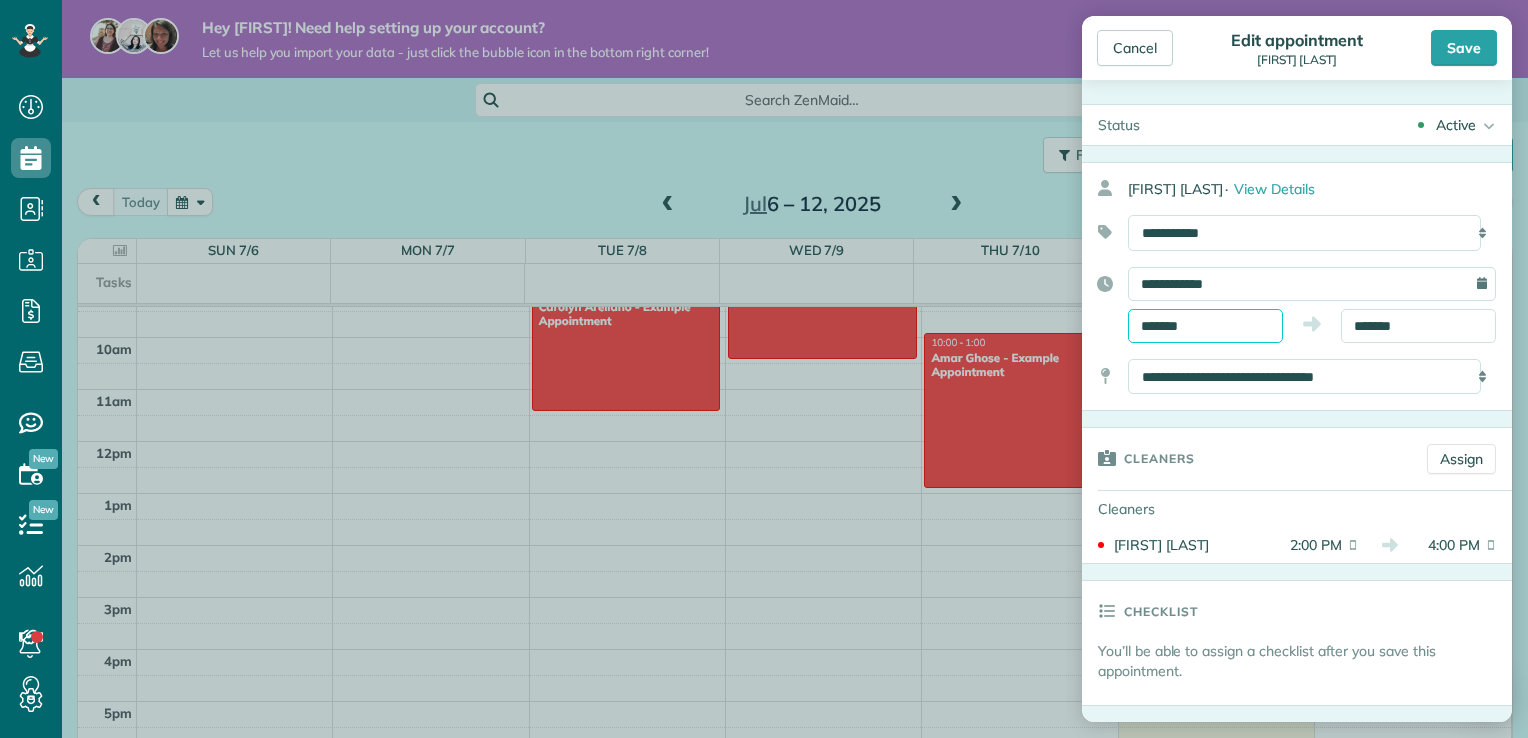click on "*******" at bounding box center [1205, 326] 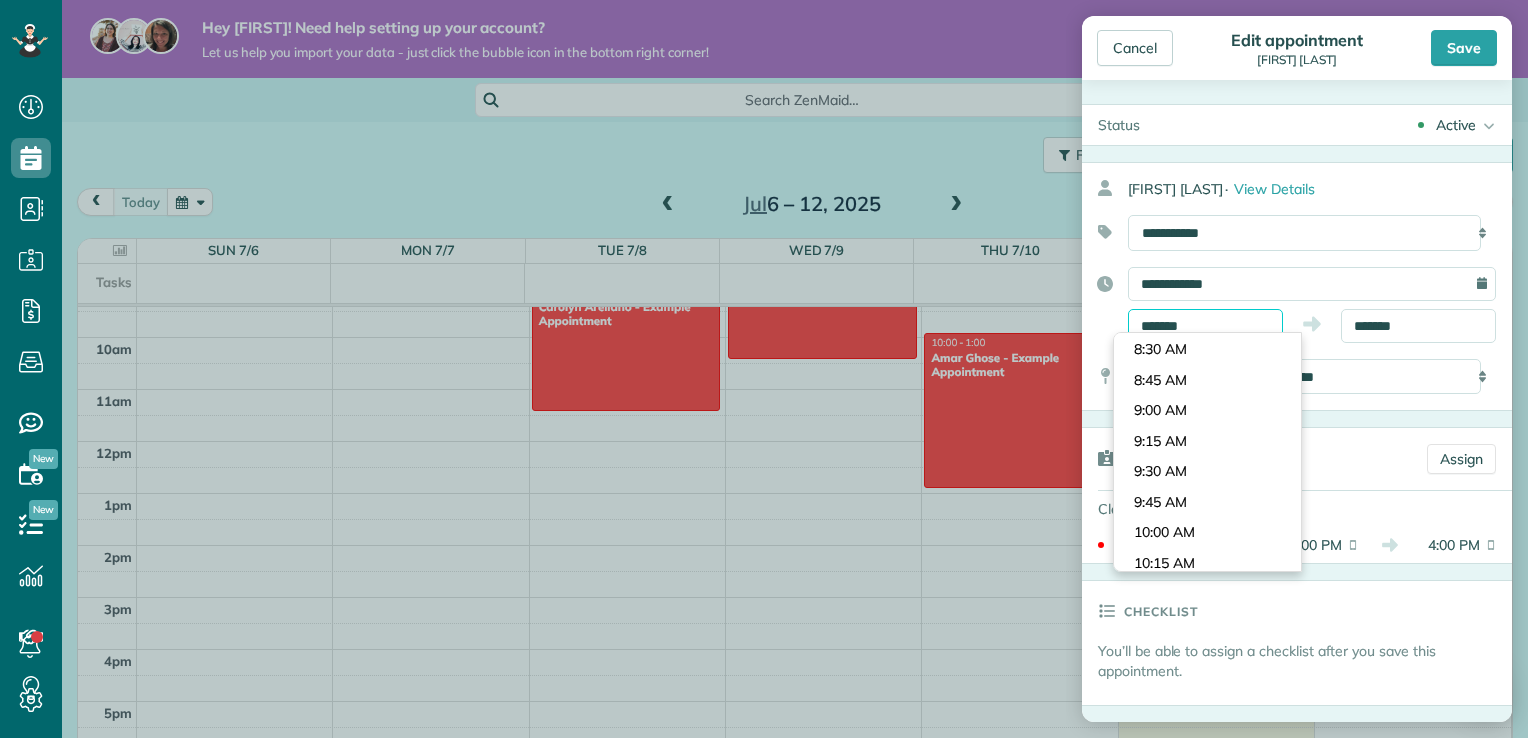 scroll, scrollTop: 1000, scrollLeft: 0, axis: vertical 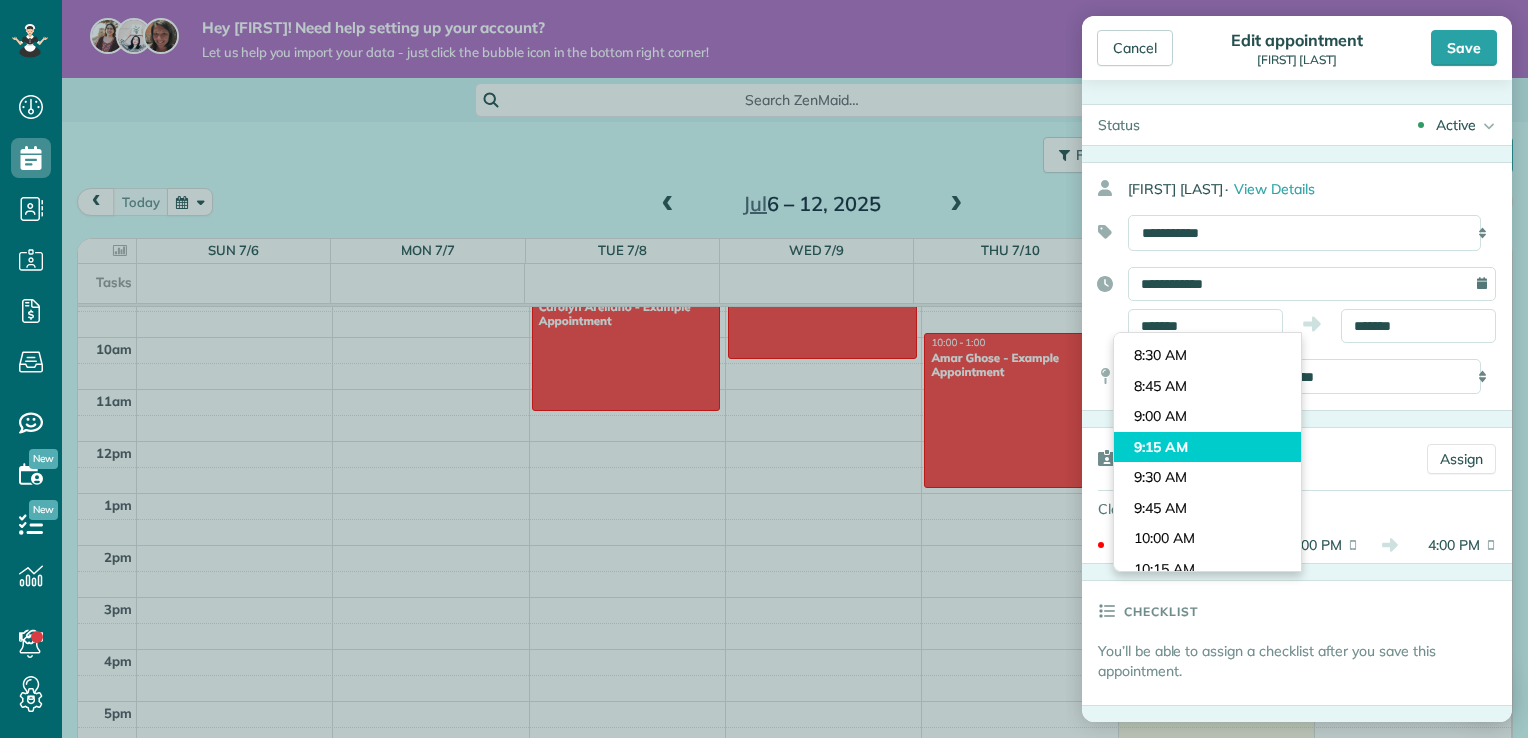 click on "Dashboard
Scheduling
Calendar View
List View
Dispatch View - Weekly scheduling (Beta)" at bounding box center [764, 369] 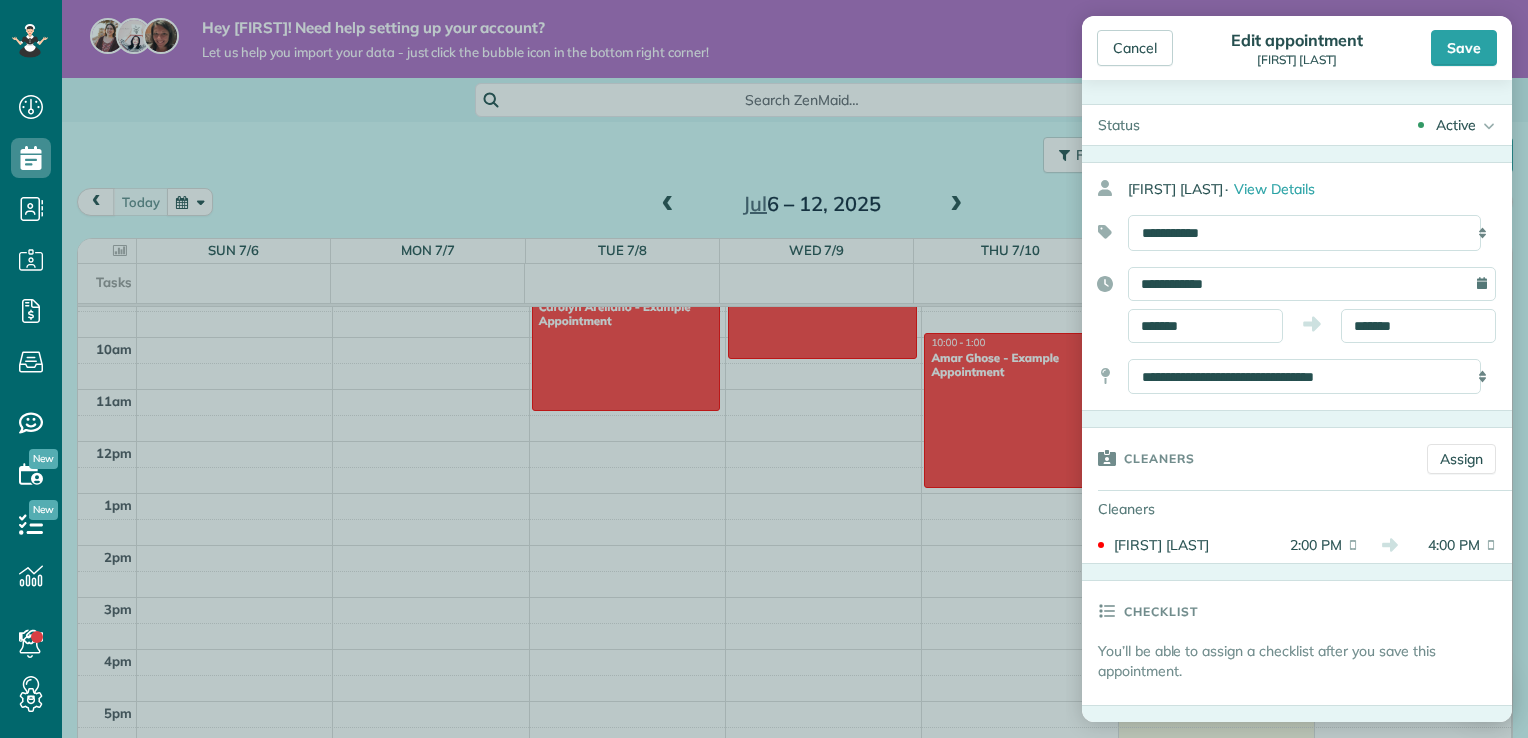 type on "*******" 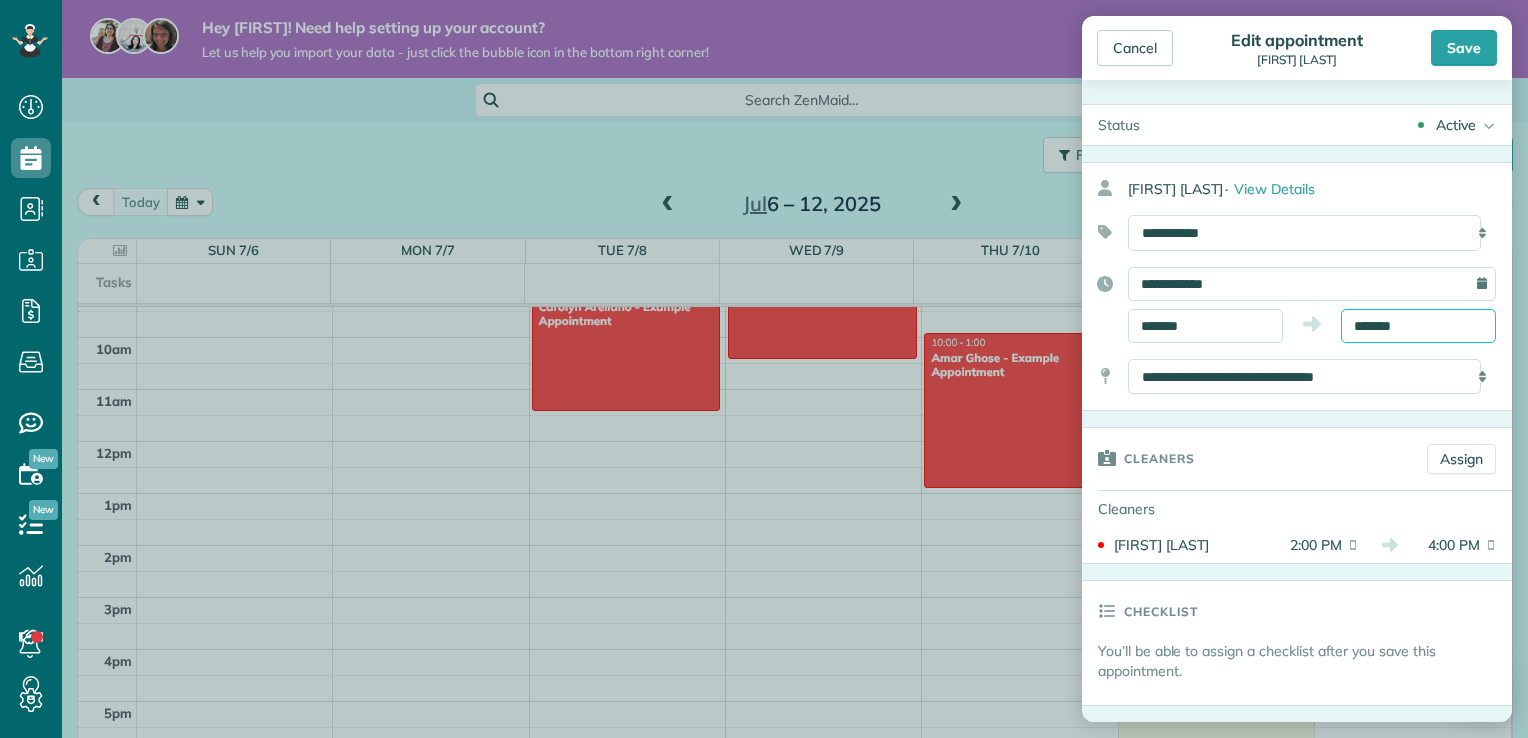 click on "*******" at bounding box center (1418, 326) 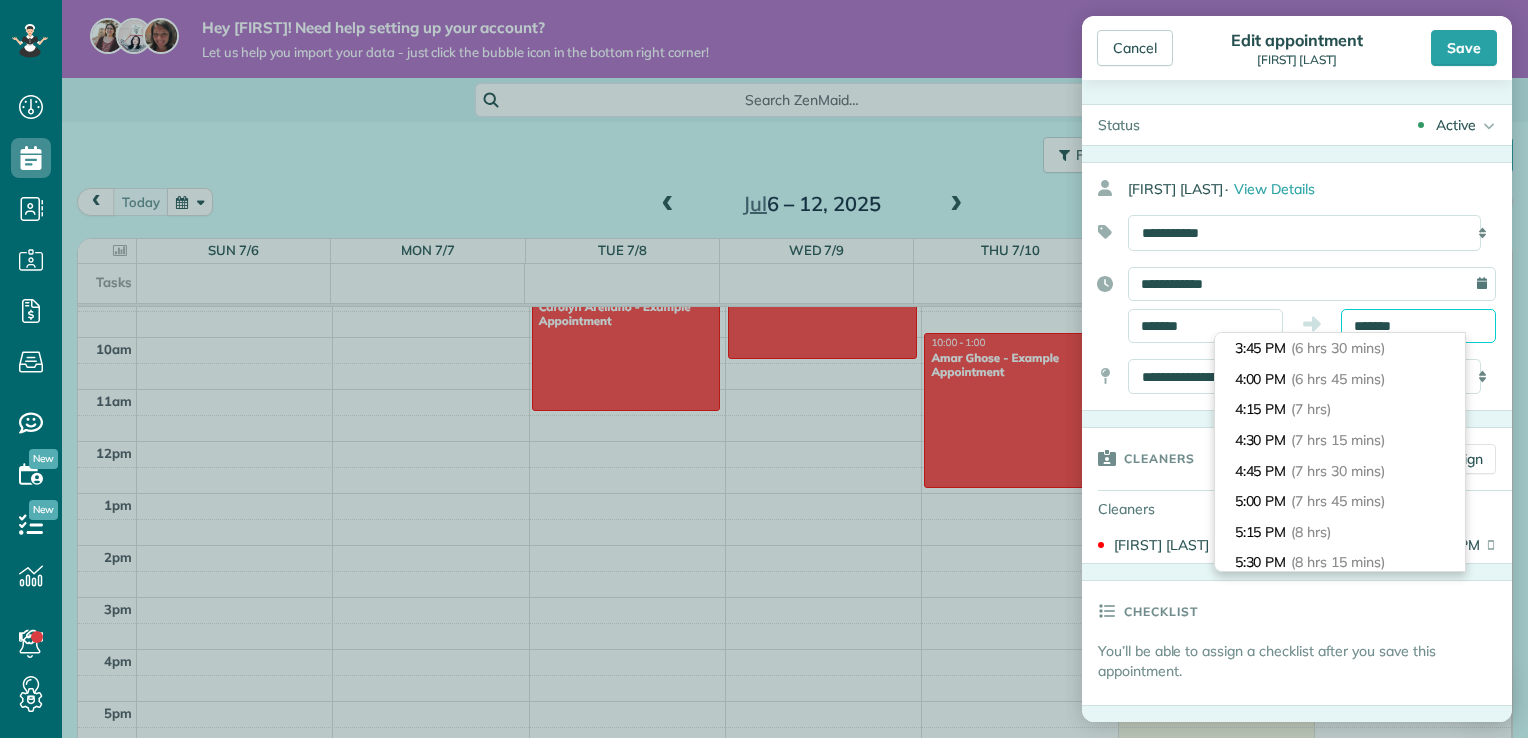 scroll, scrollTop: 671, scrollLeft: 0, axis: vertical 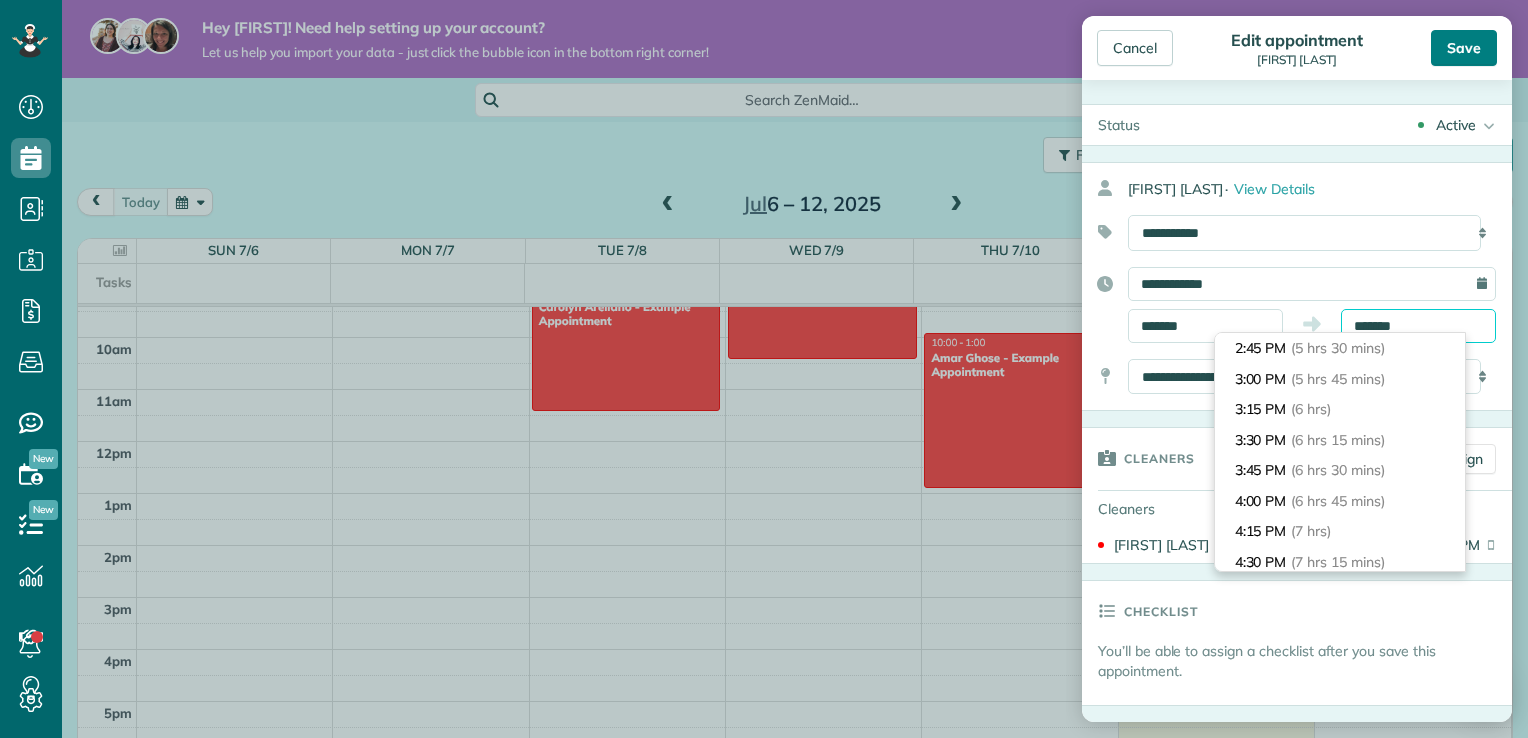 type on "*******" 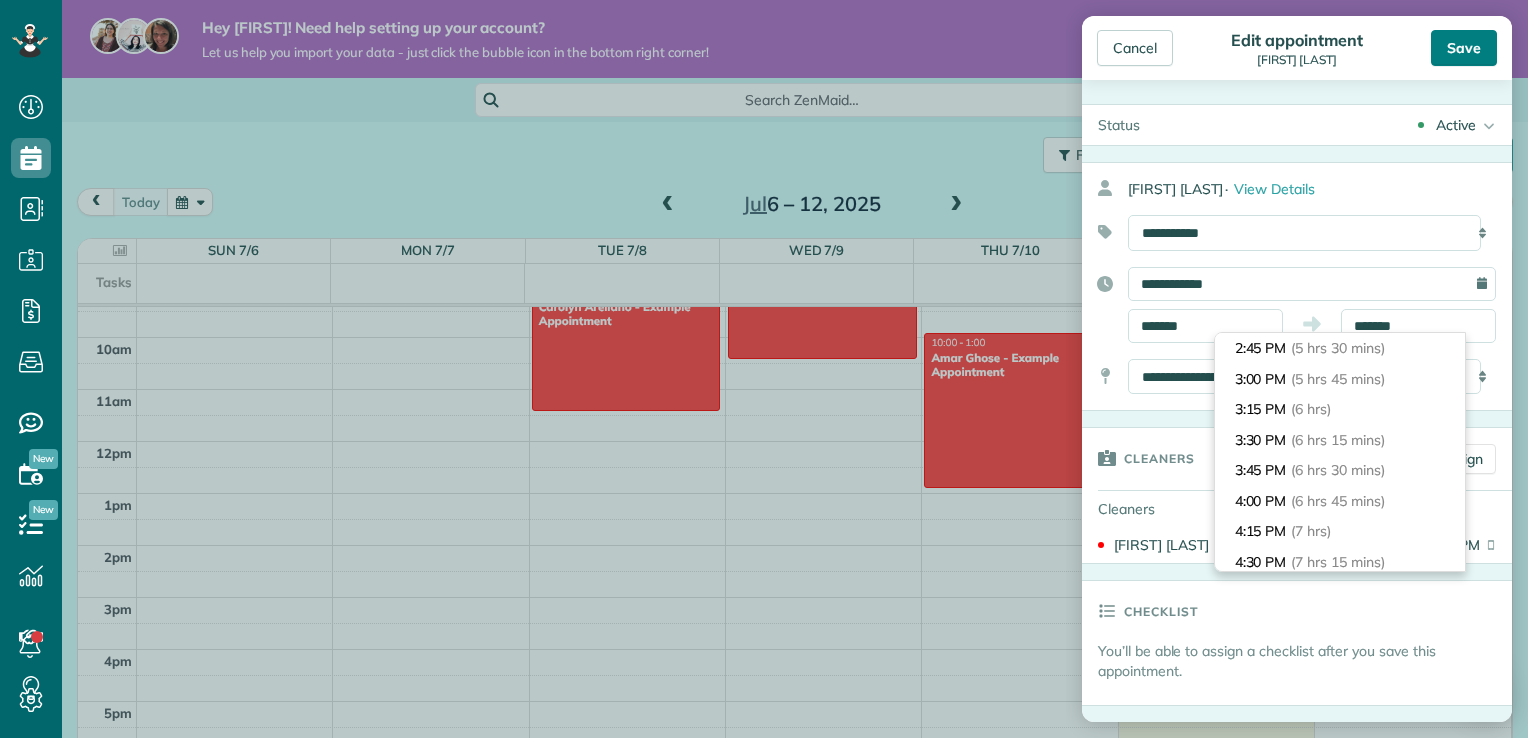 click on "Save" at bounding box center (1464, 48) 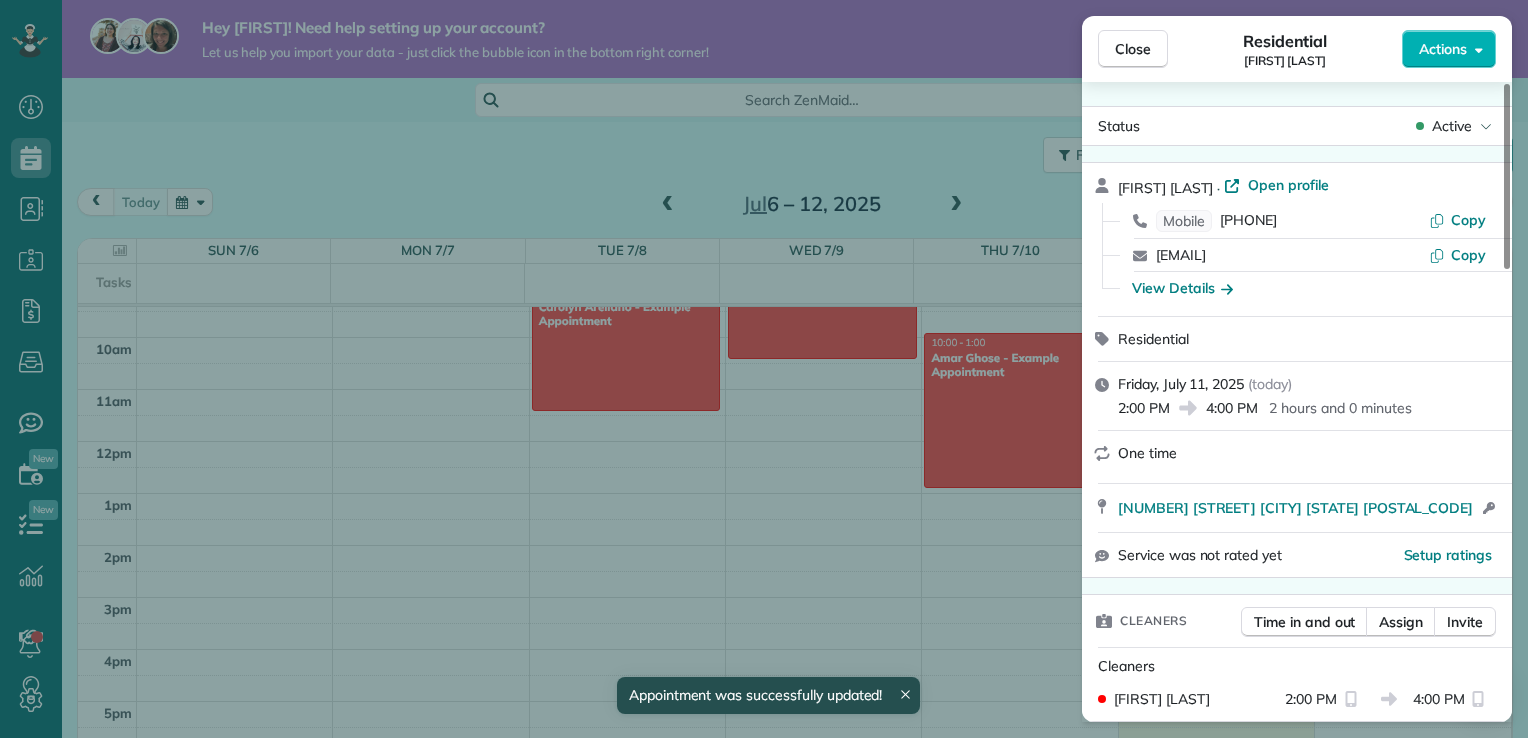 click on "Close Residential Mel Martinez Actions Status Active Mel Martinez · Open profile Mobile (248) 425-9437 Copy mel.domesticdivas@gmail.com Copy View Details Residential Friday, July 11, 2025 ( today ) 2:00 PM 4:00 PM 2 hours and 0 minutes One time 13840 Bauerle Road DeWitt MI 48820 Open access information Service was not rated yet Setup ratings Cleaners Time in and out Assign Invite Cleaners Lainie   Buckles 2:00 PM 4:00 PM Checklist Try Now Keep this appointment up to your standards. Stay on top of every detail, keep your cleaners organised, and your client happy. Assign a checklist Watch a 5 min demo Billing Billing actions Price $0.00 Overcharge $0.00 Discount $0.00 Coupon discount - Primary tax - Secondary tax - Total appointment price $0.00 Tips collected New feature! $0.00 Mark as paid Total including tip $0.00 Get paid online in no-time! Send an invoice and reward your cleaners with tips Charge customer credit card Appointment custom fields Reason for Skip - Hidden from cleaners Pay Method - Work items 0" at bounding box center (764, 369) 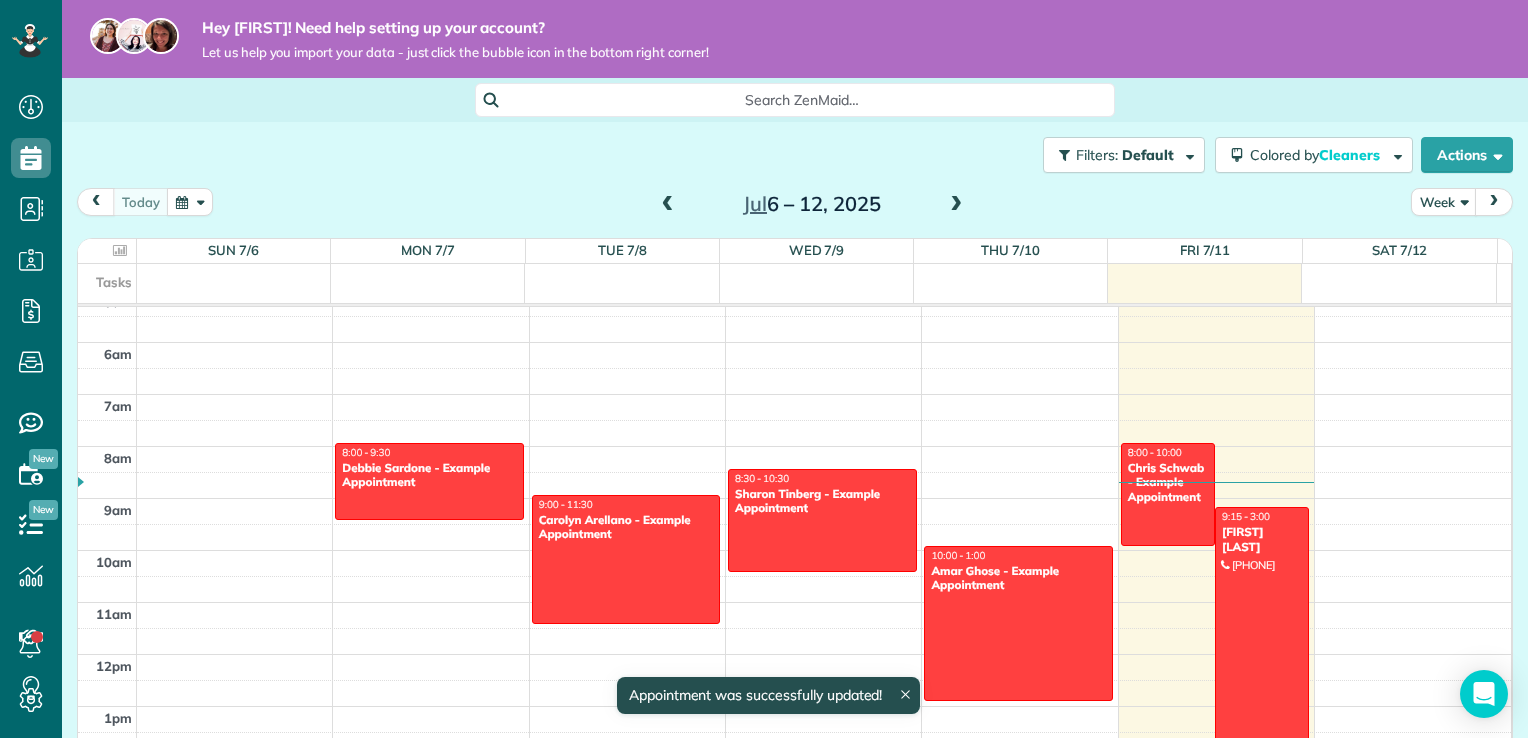 scroll, scrollTop: 274, scrollLeft: 0, axis: vertical 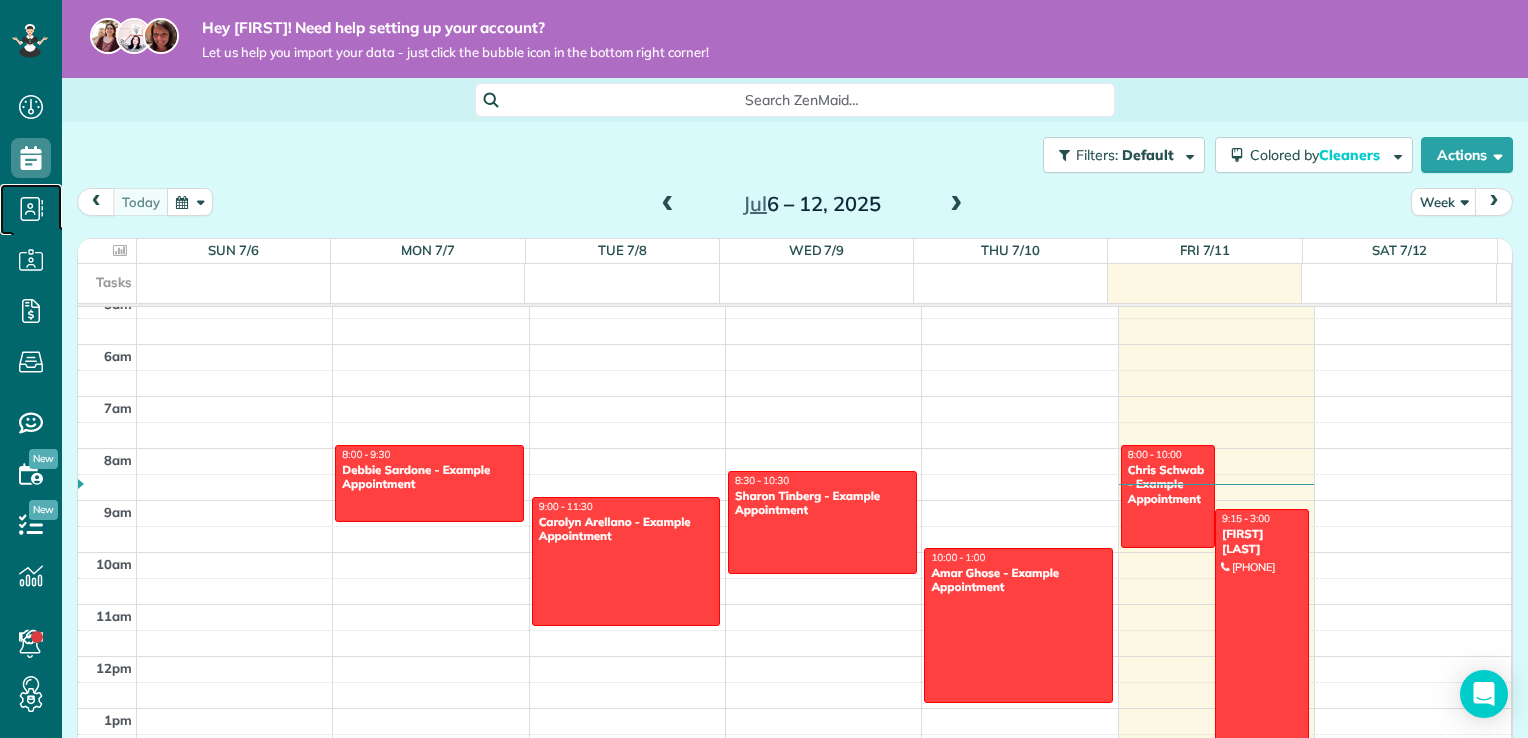 click 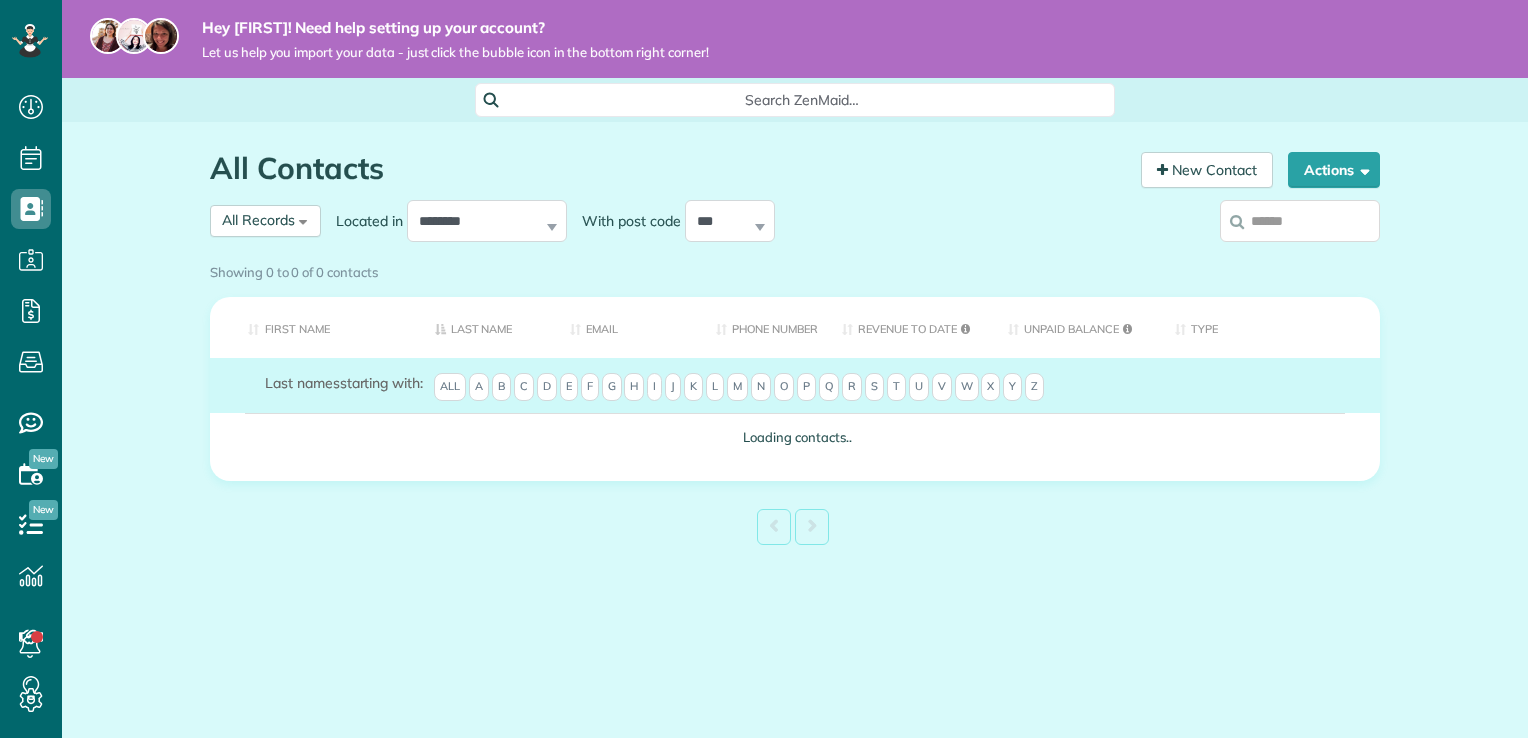 scroll, scrollTop: 0, scrollLeft: 0, axis: both 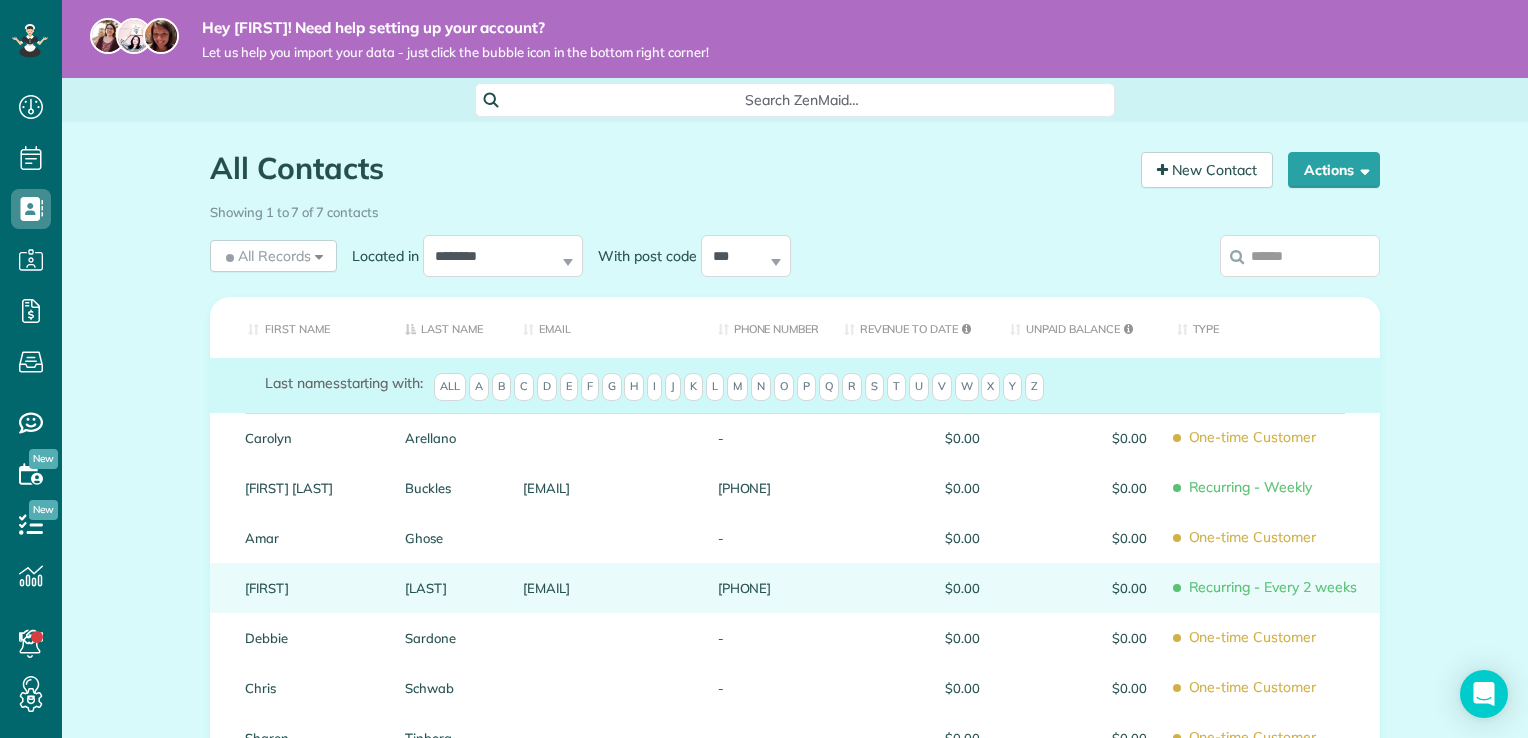 click on "[EMAIL]" at bounding box center [605, 588] 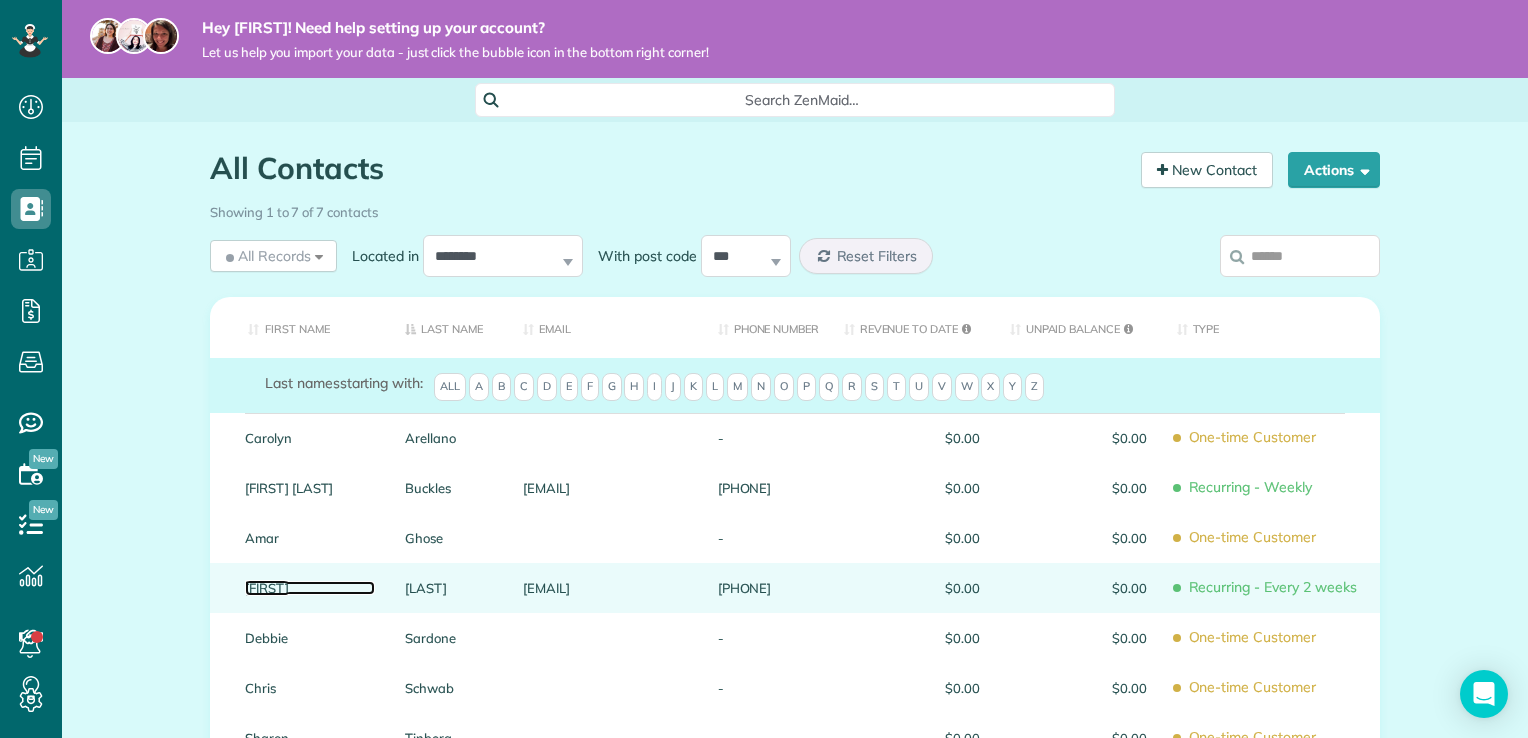 click on "[FIRST]" at bounding box center (310, 588) 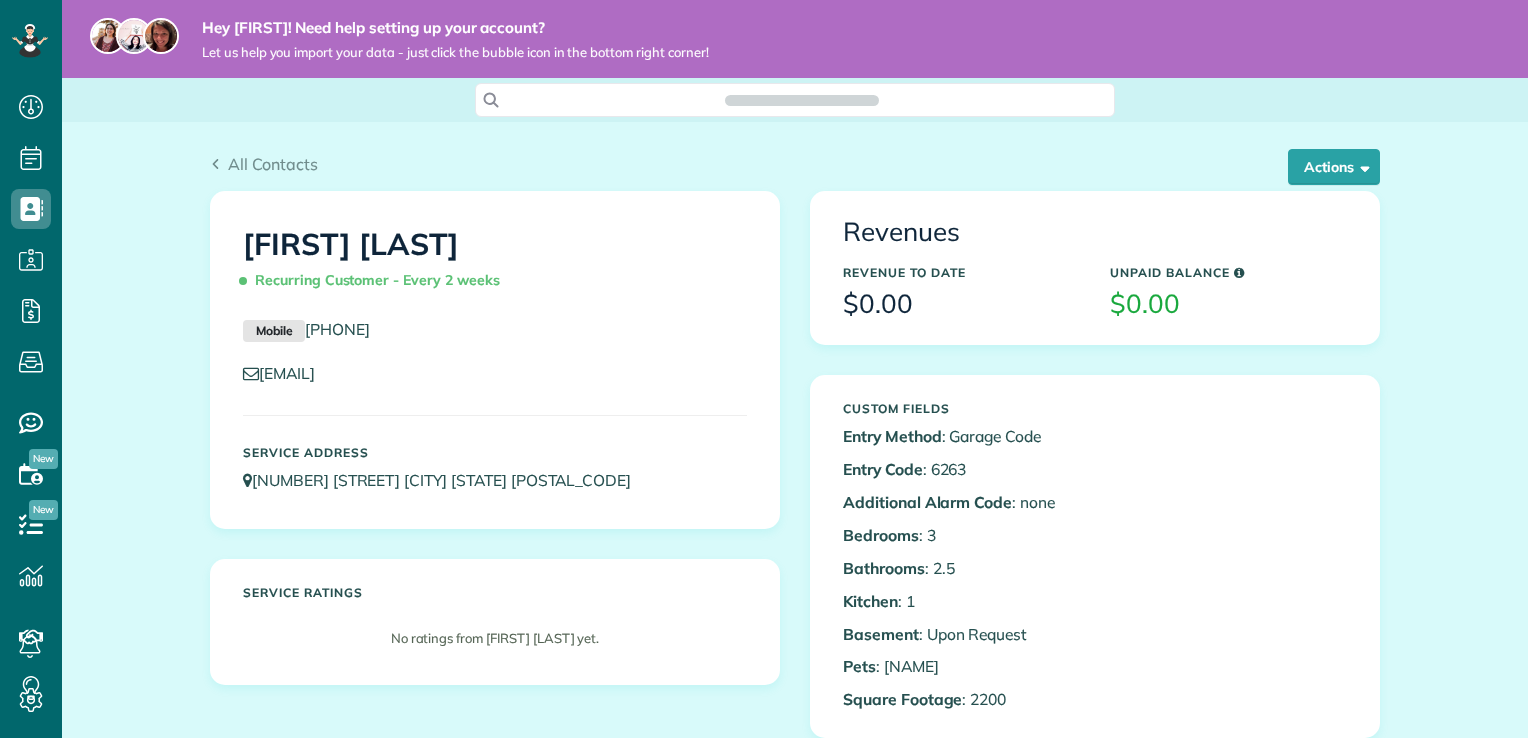 scroll, scrollTop: 0, scrollLeft: 0, axis: both 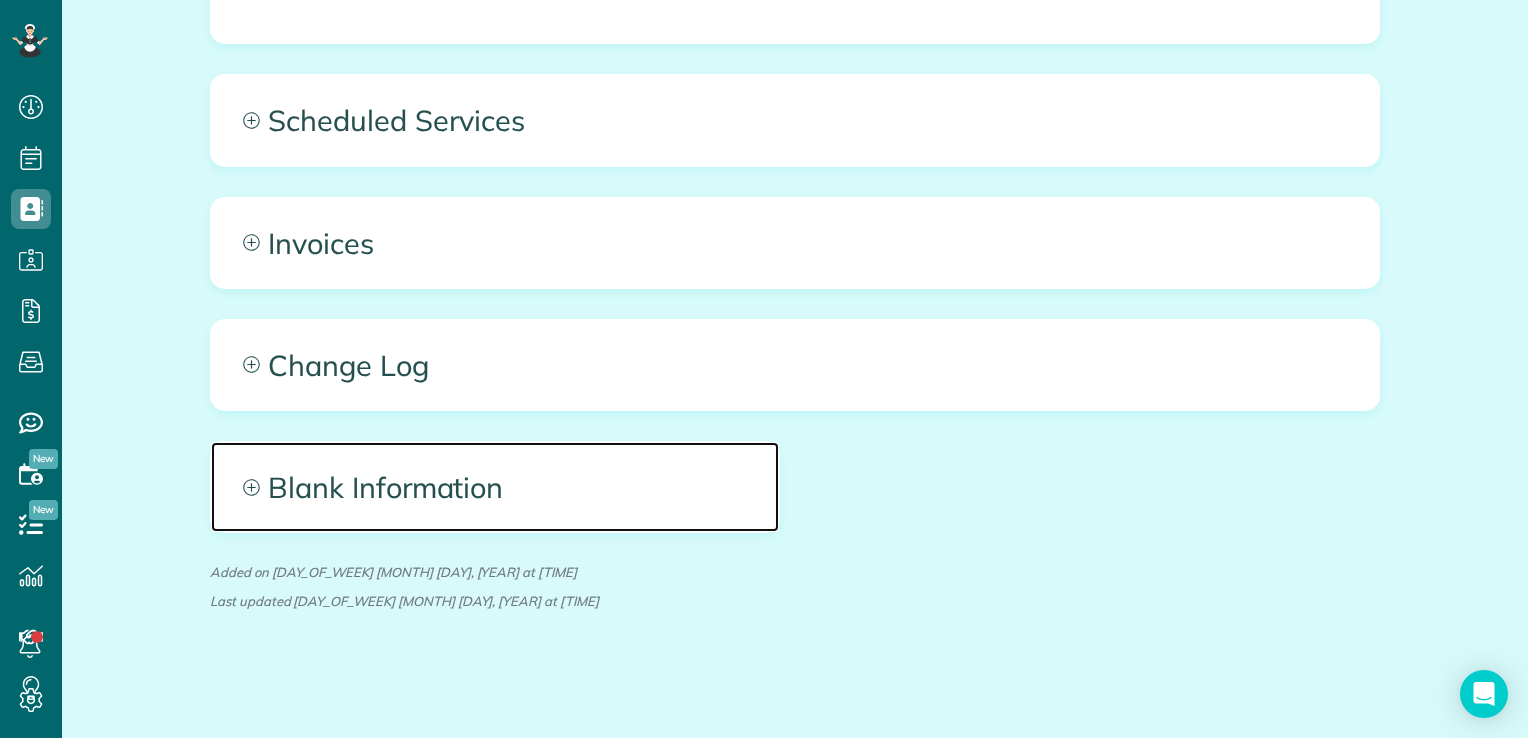 click 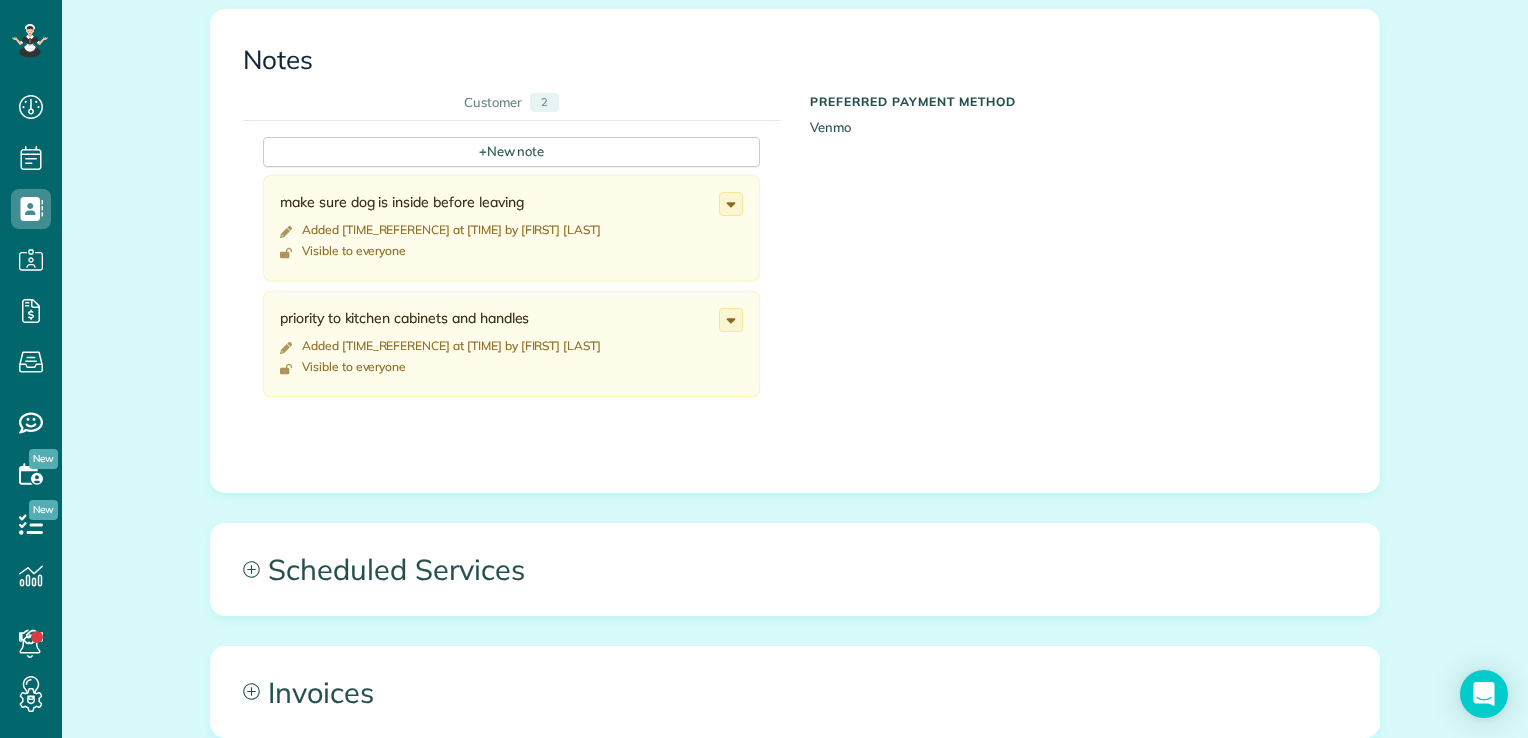 scroll, scrollTop: 789, scrollLeft: 0, axis: vertical 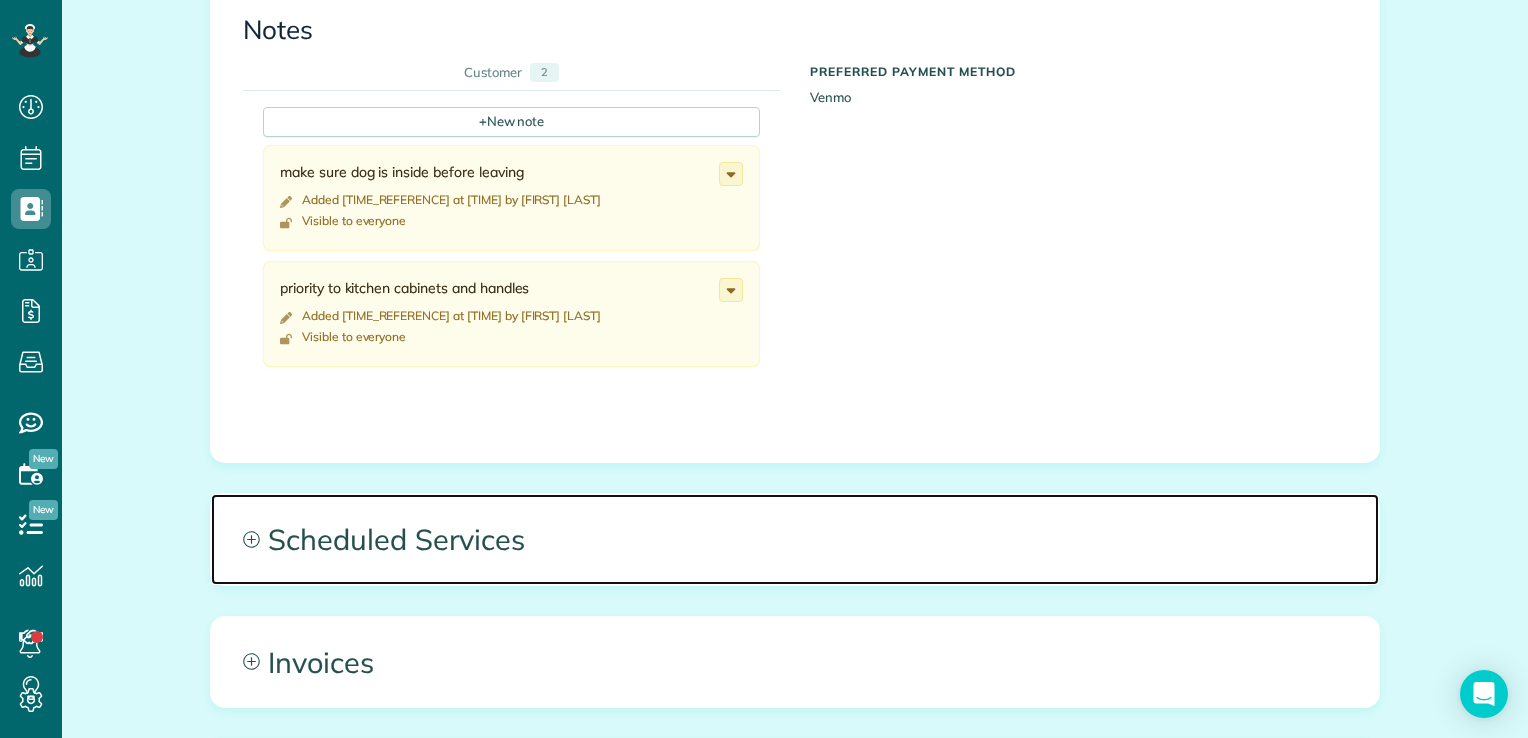 click on "Scheduled Services" at bounding box center (795, 539) 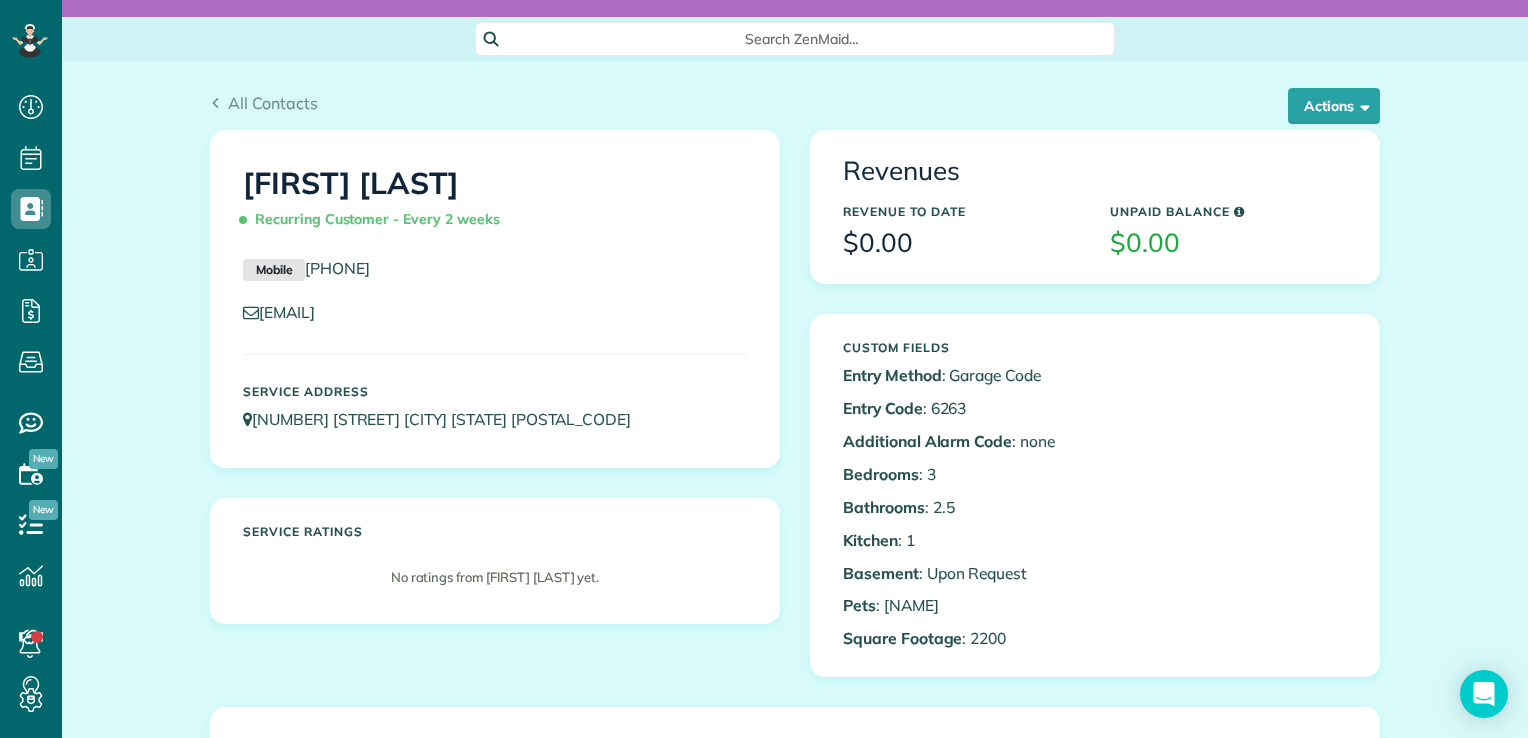 scroll, scrollTop: 0, scrollLeft: 0, axis: both 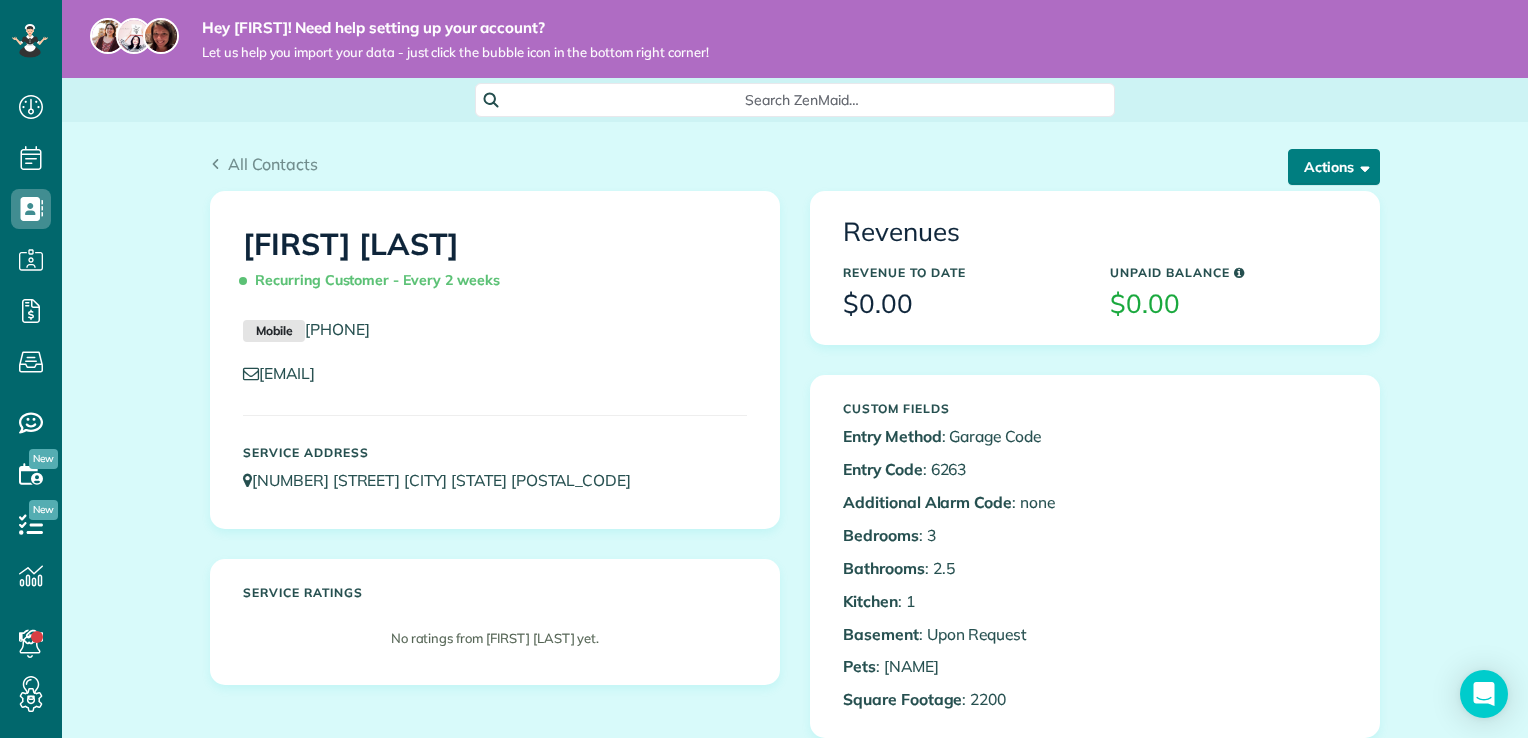 click at bounding box center [1361, 166] 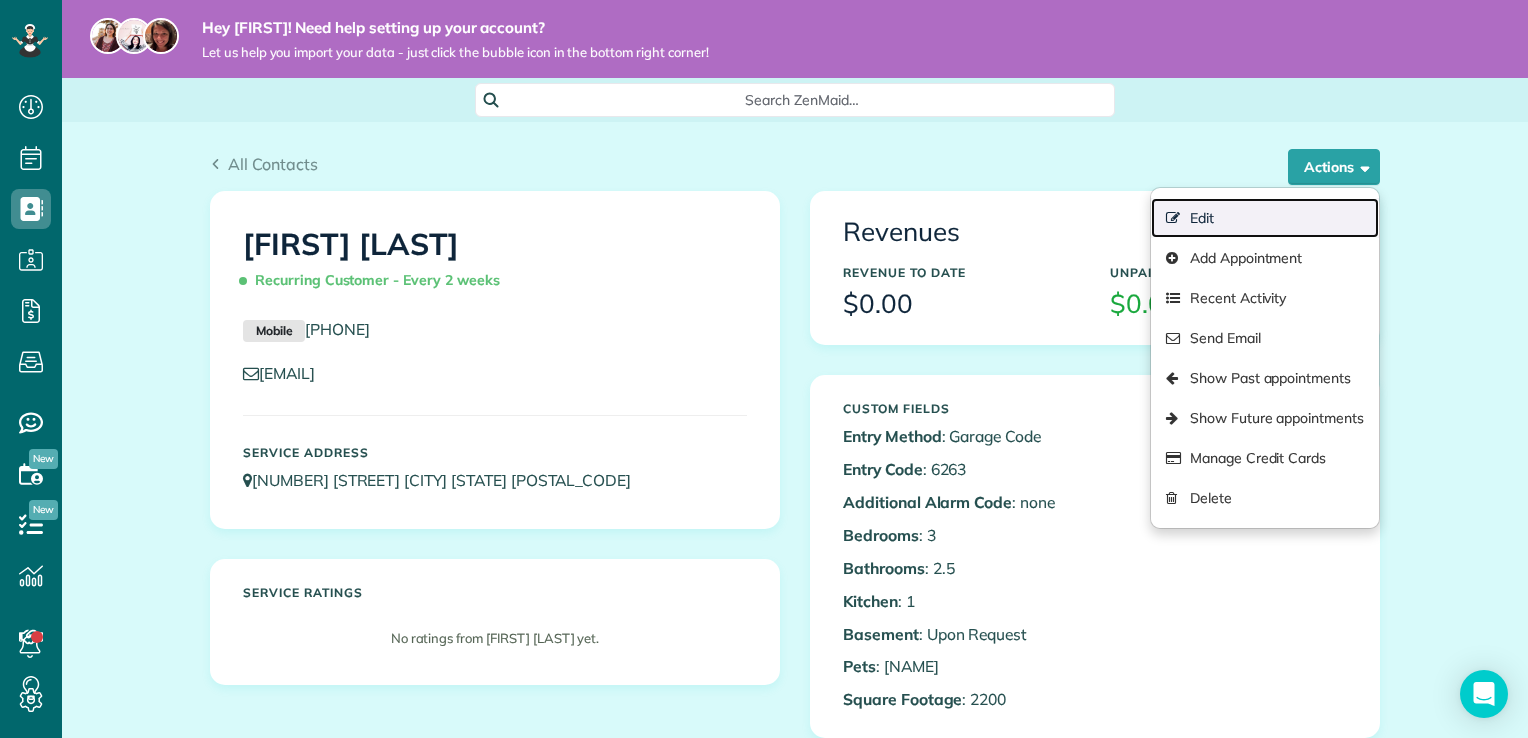 click on "Edit" at bounding box center (1265, 218) 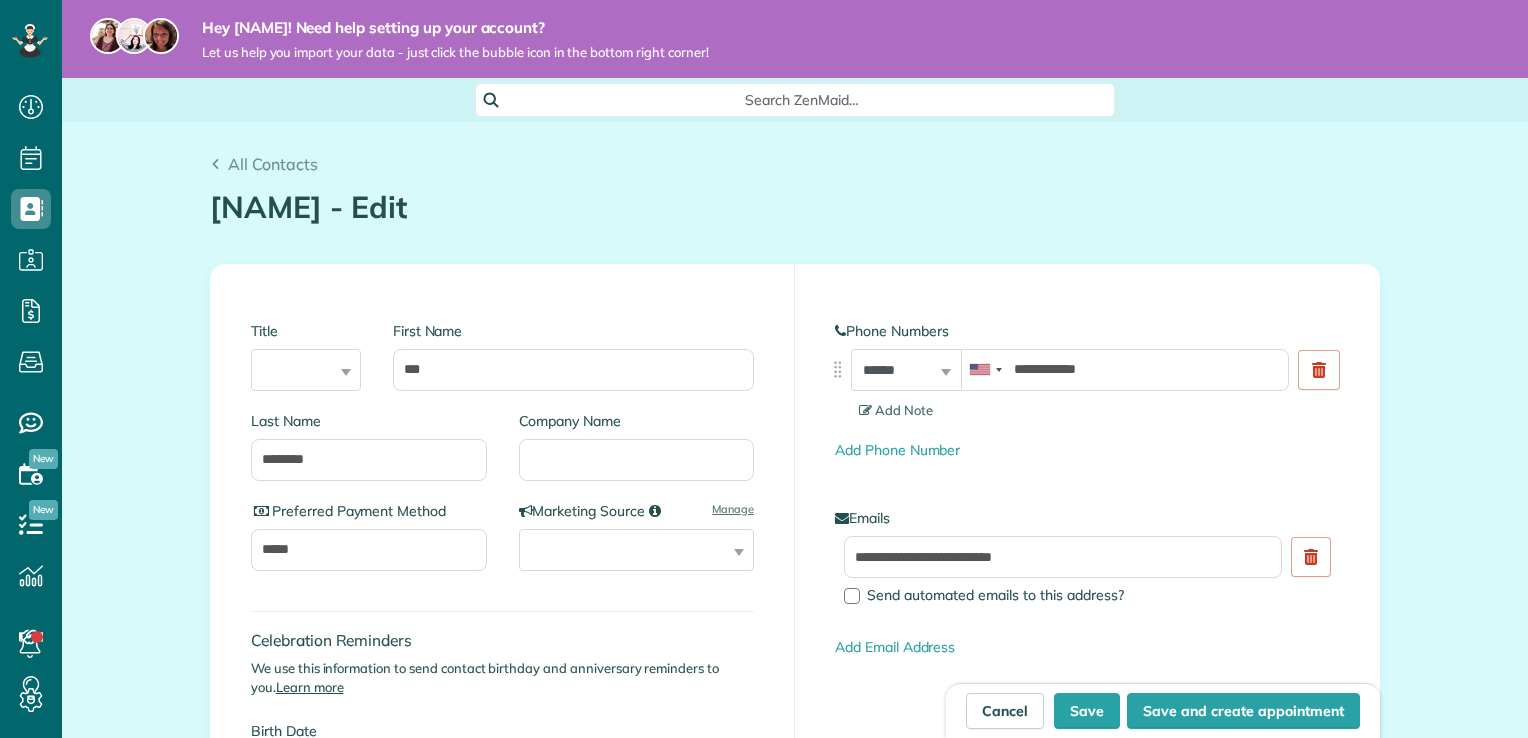 scroll, scrollTop: 0, scrollLeft: 0, axis: both 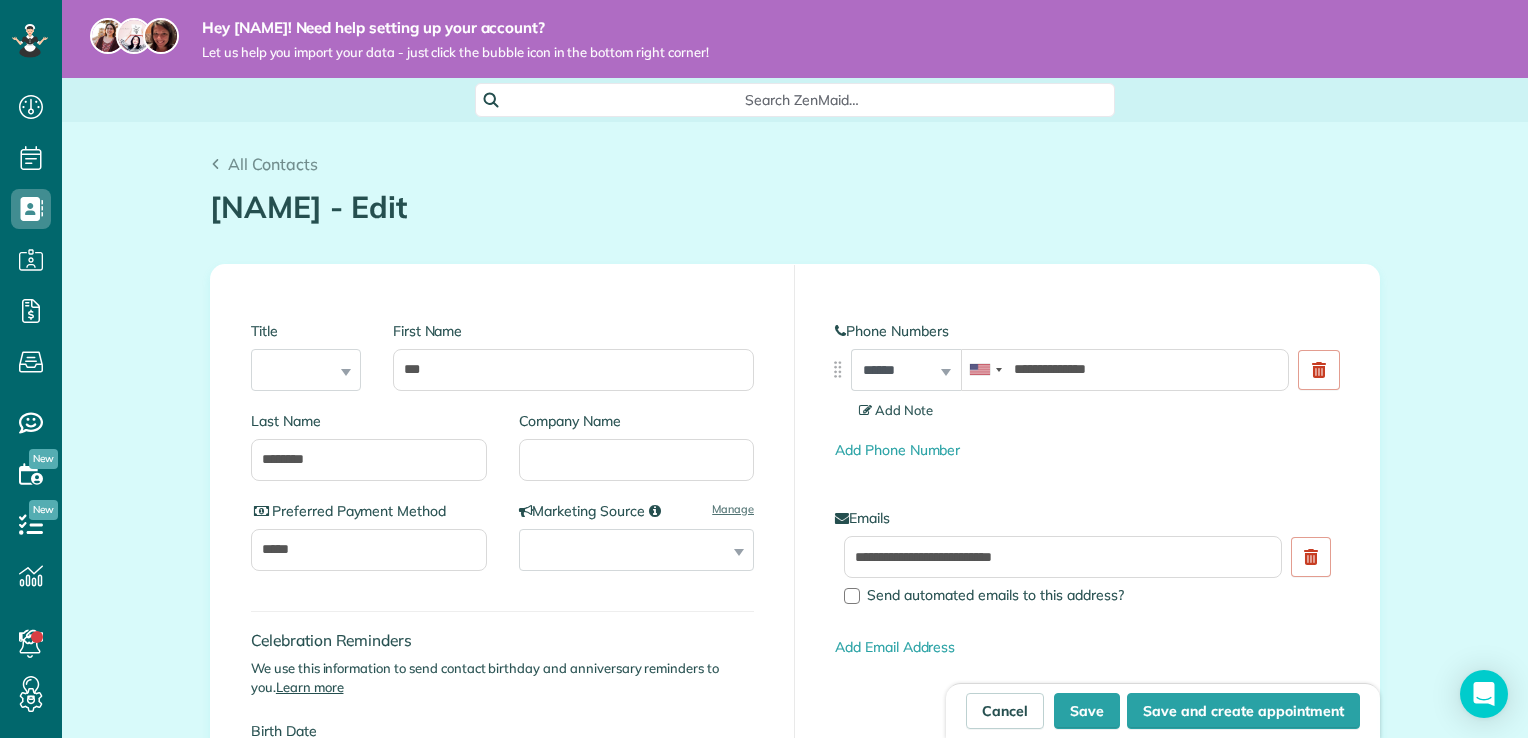 click on "Add Note" at bounding box center (896, 410) 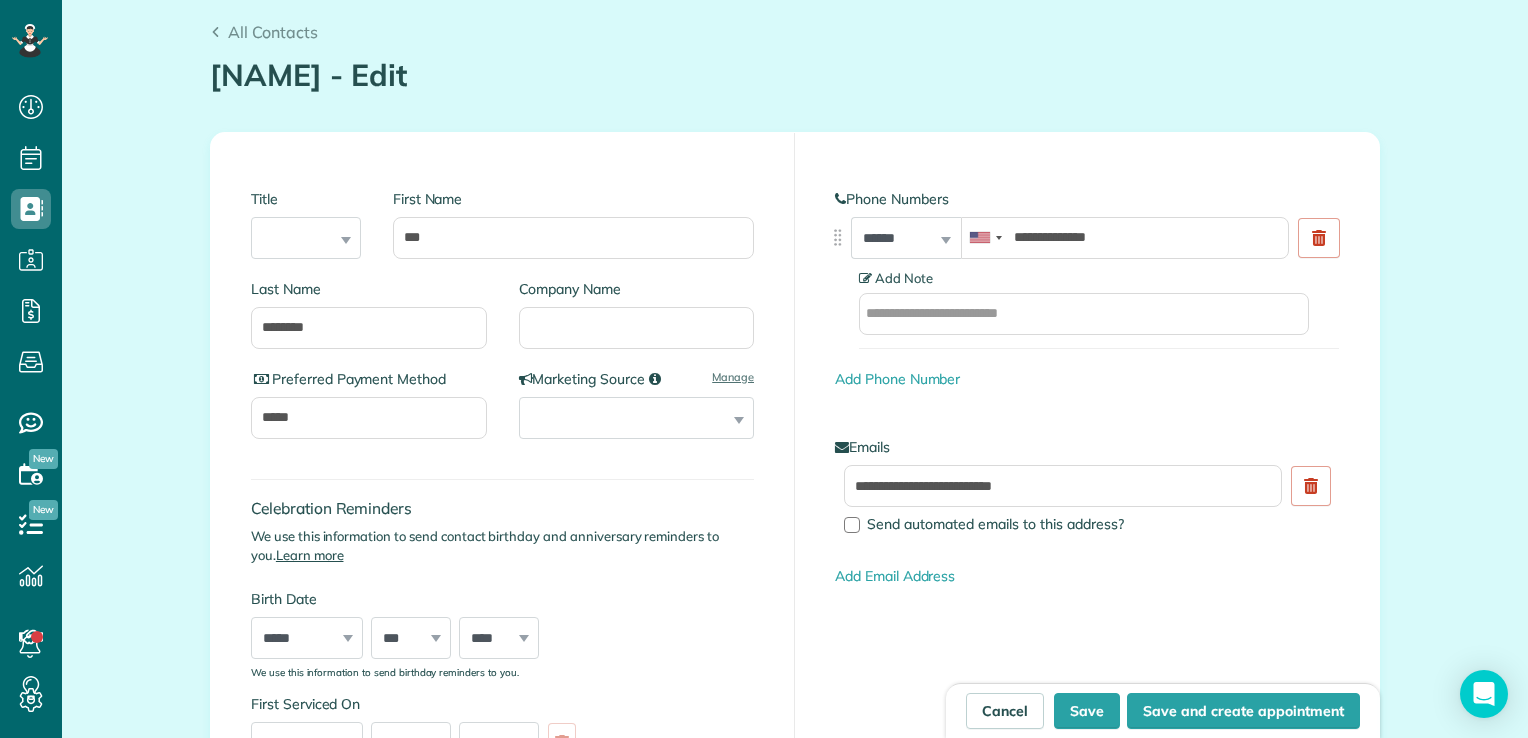 scroll, scrollTop: 132, scrollLeft: 0, axis: vertical 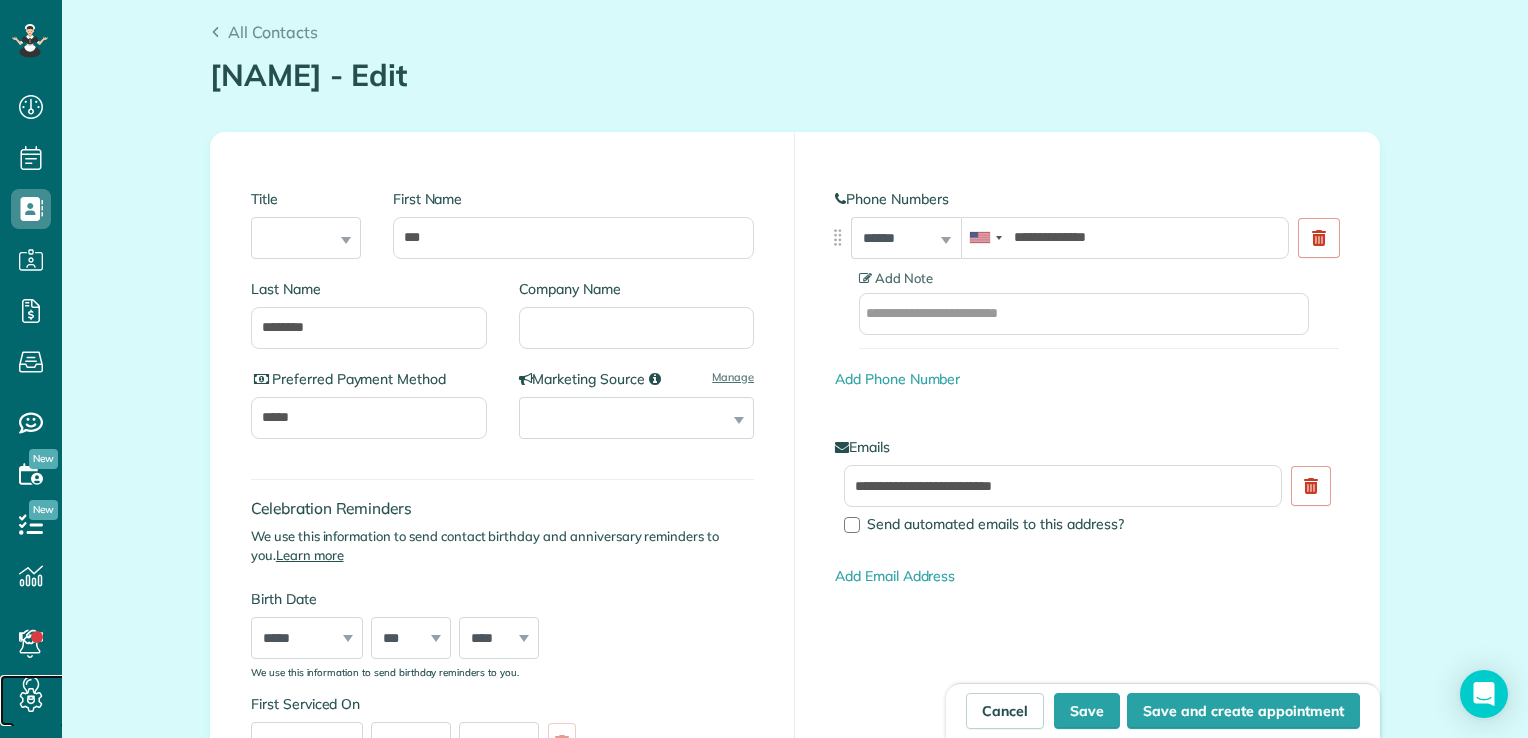 click 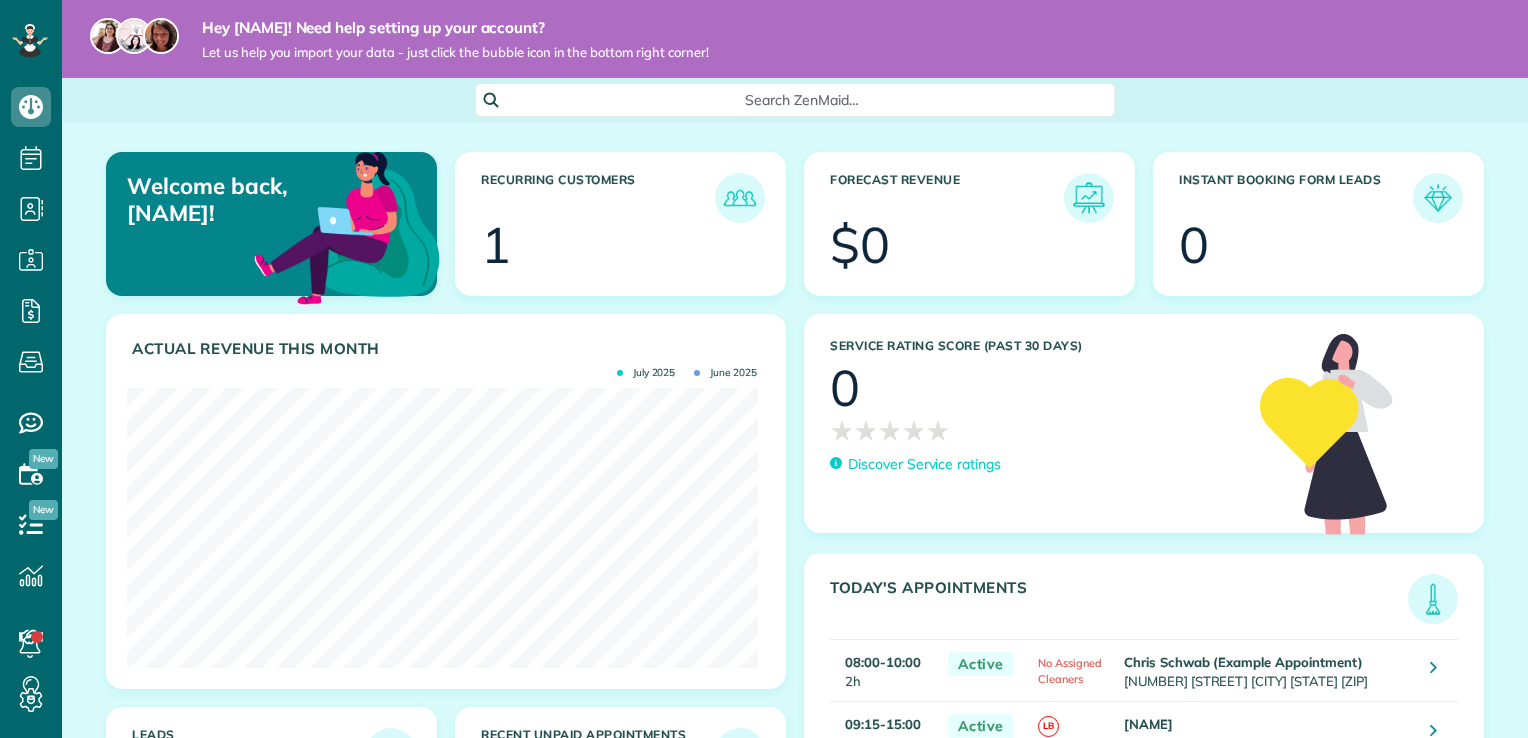 scroll, scrollTop: 0, scrollLeft: 0, axis: both 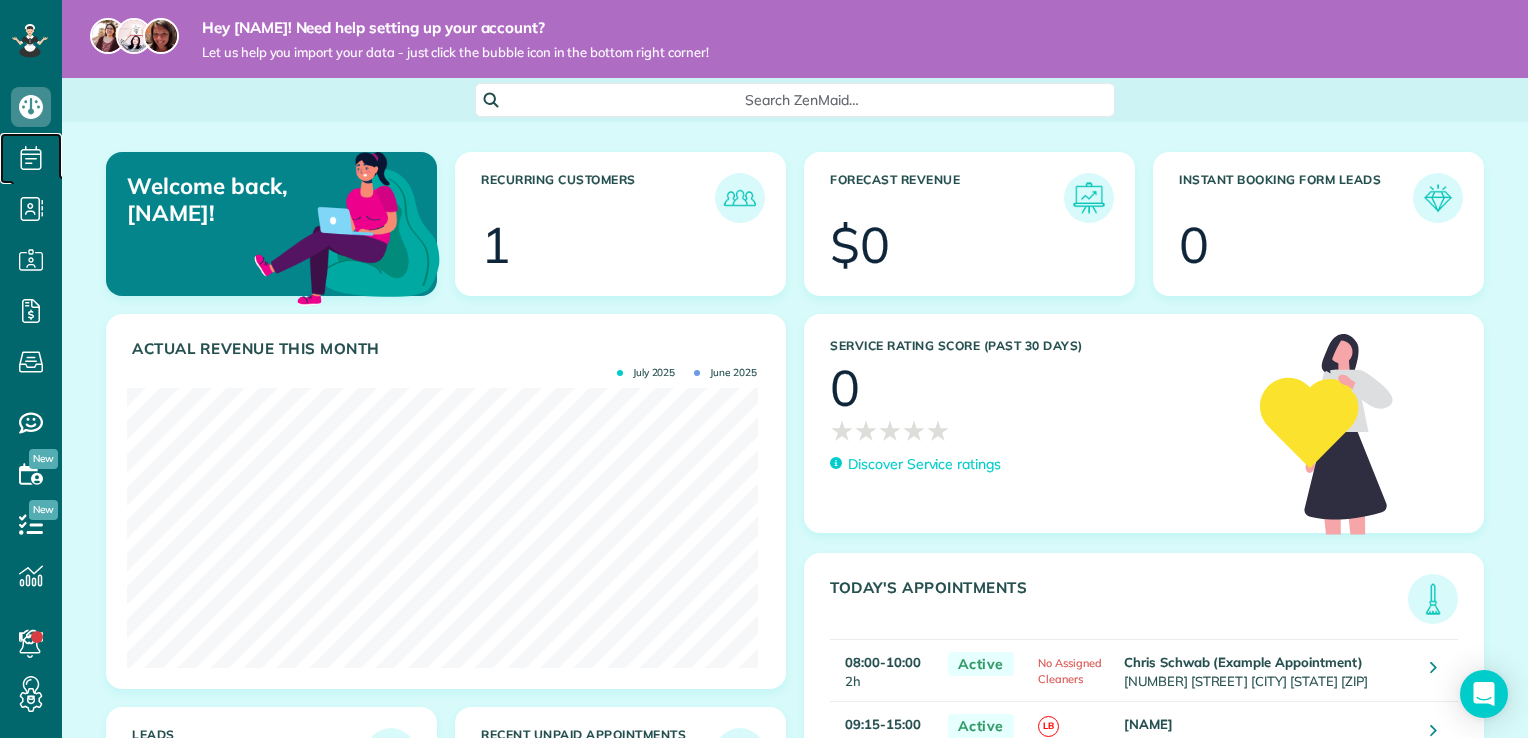 click on "Scheduling" at bounding box center (31, 158) 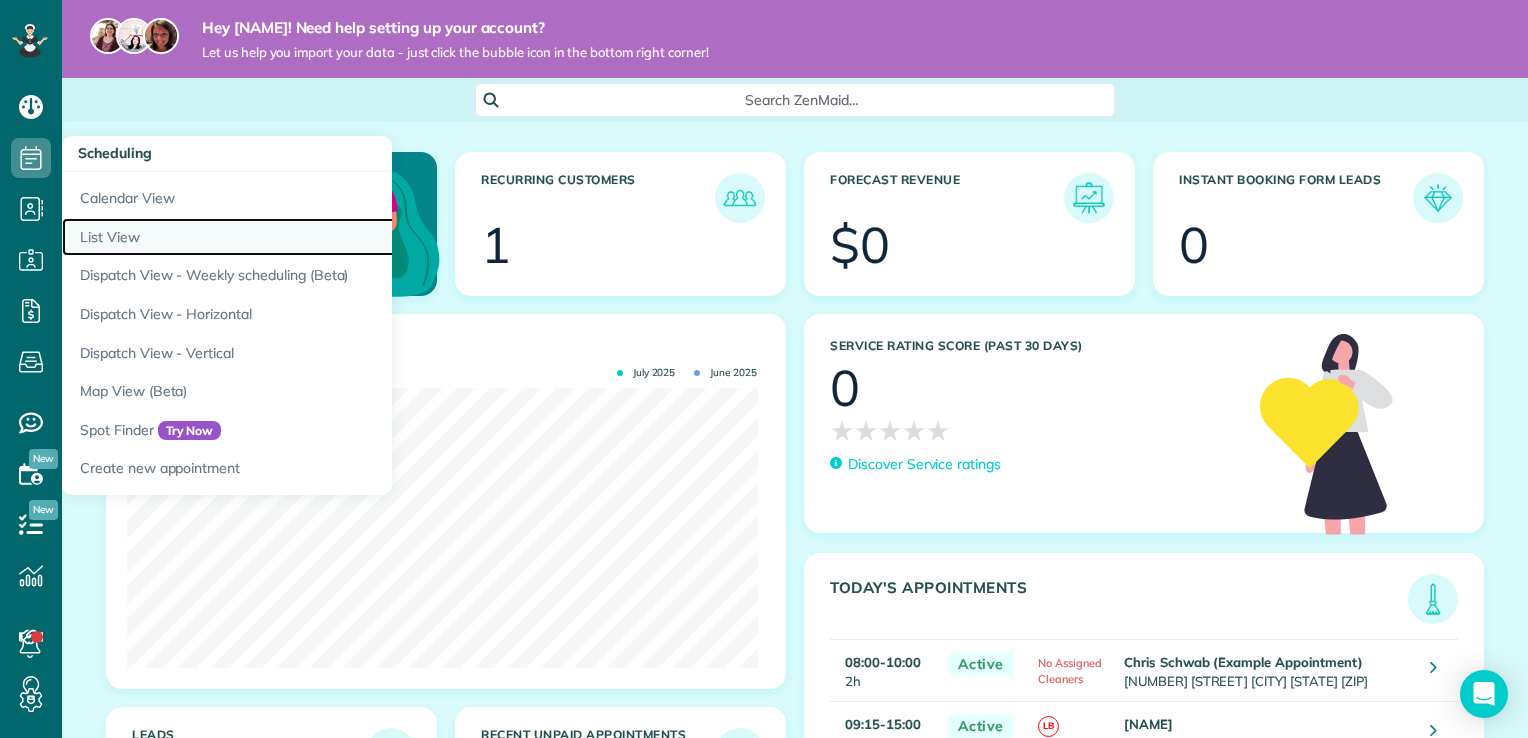 click on "List View" at bounding box center (312, 237) 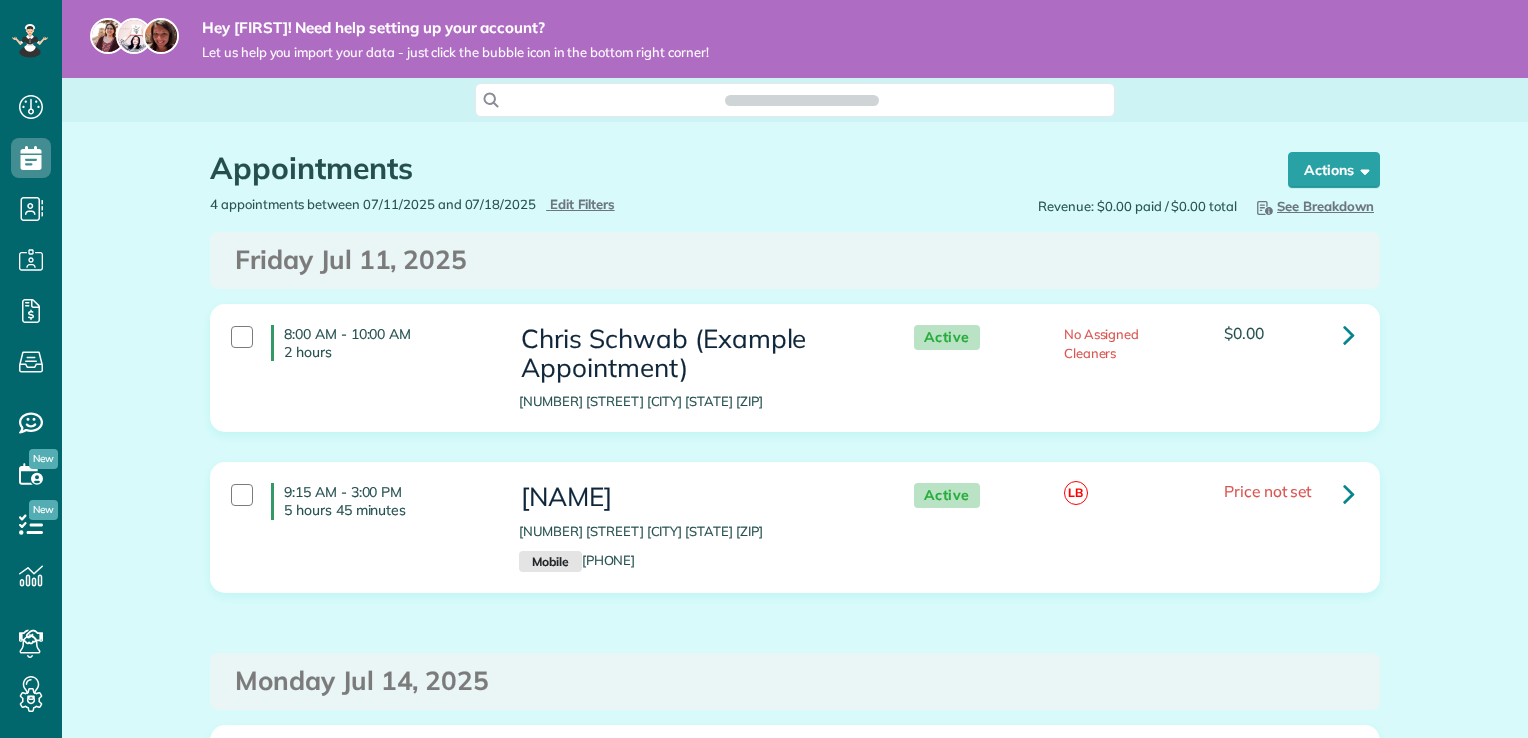 scroll, scrollTop: 0, scrollLeft: 0, axis: both 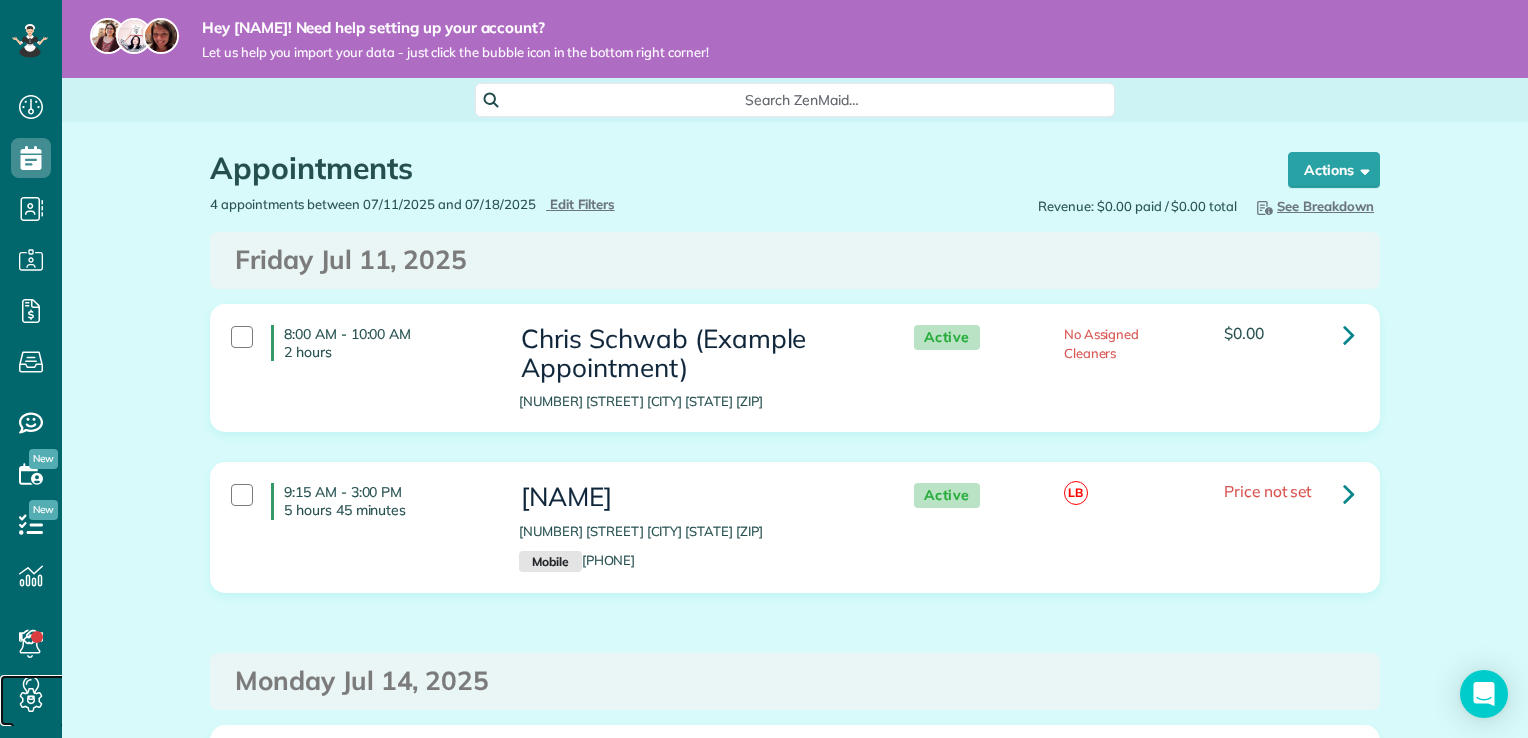 click 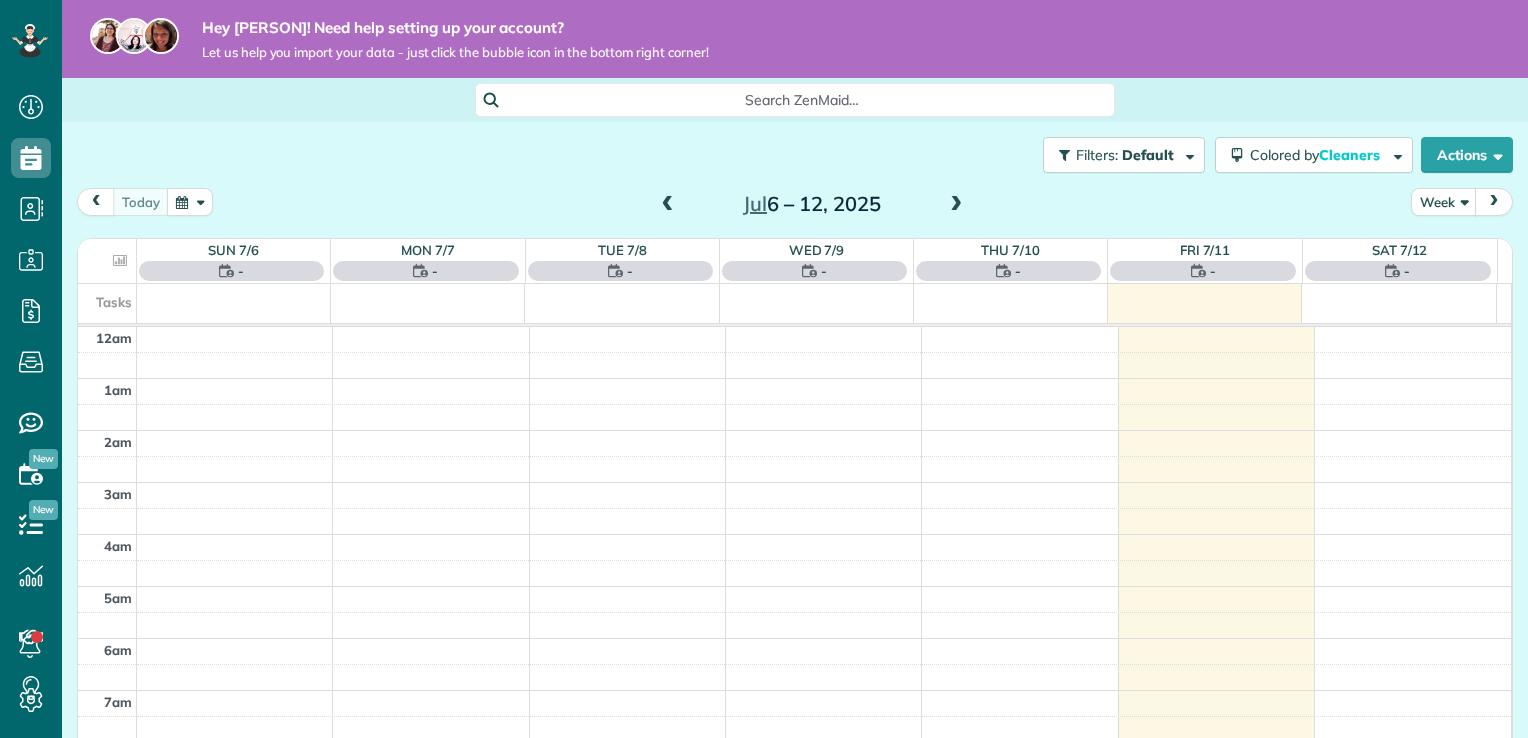 scroll, scrollTop: 0, scrollLeft: 0, axis: both 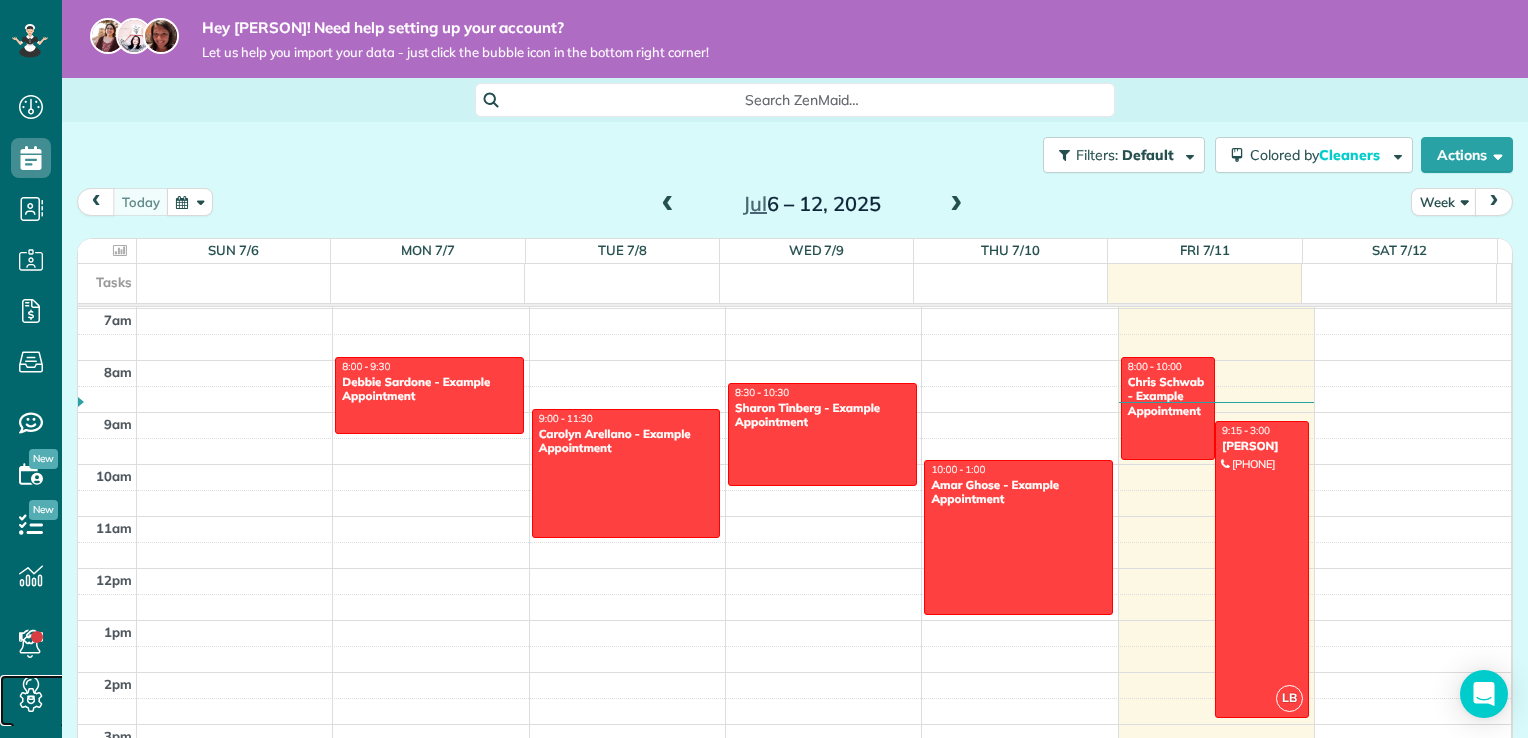 click 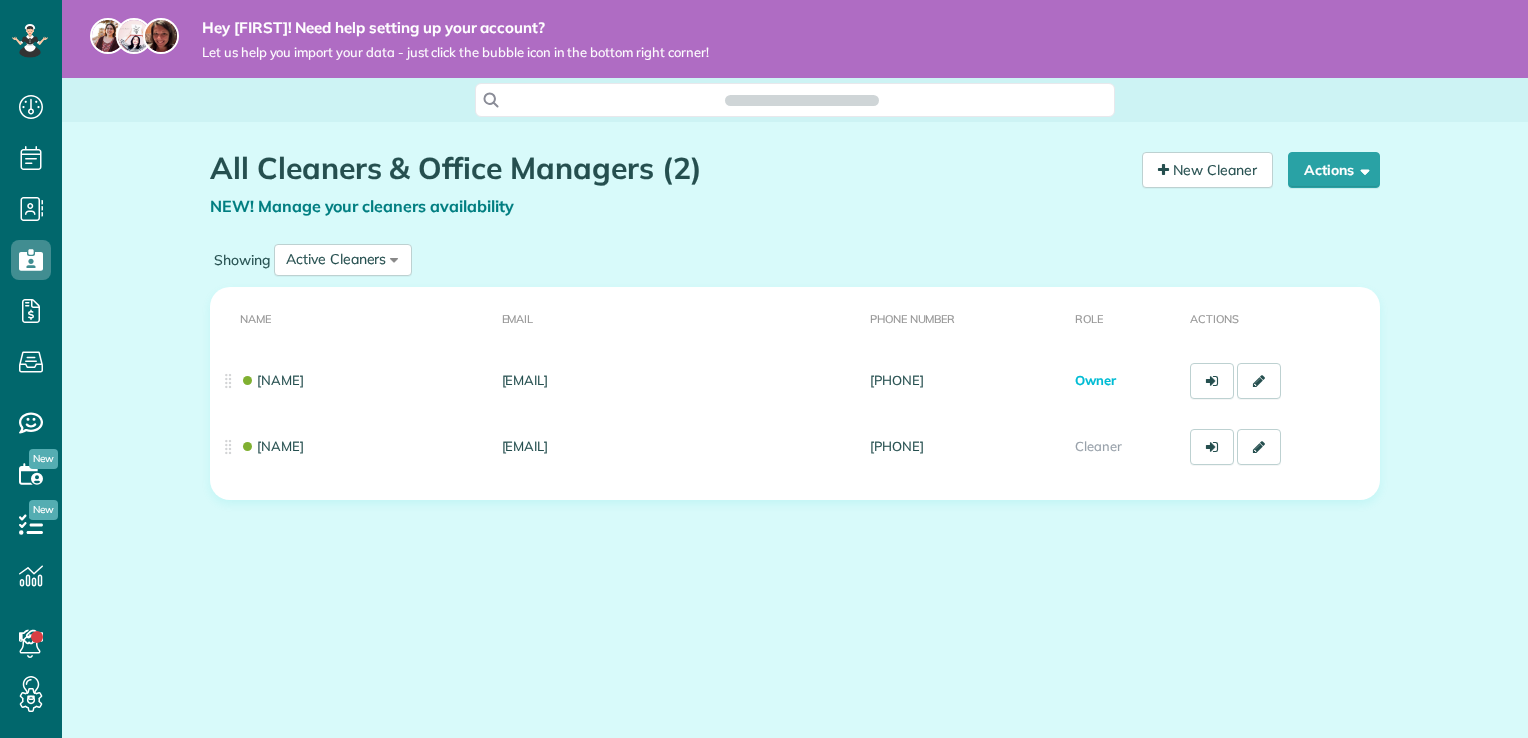 scroll, scrollTop: 0, scrollLeft: 0, axis: both 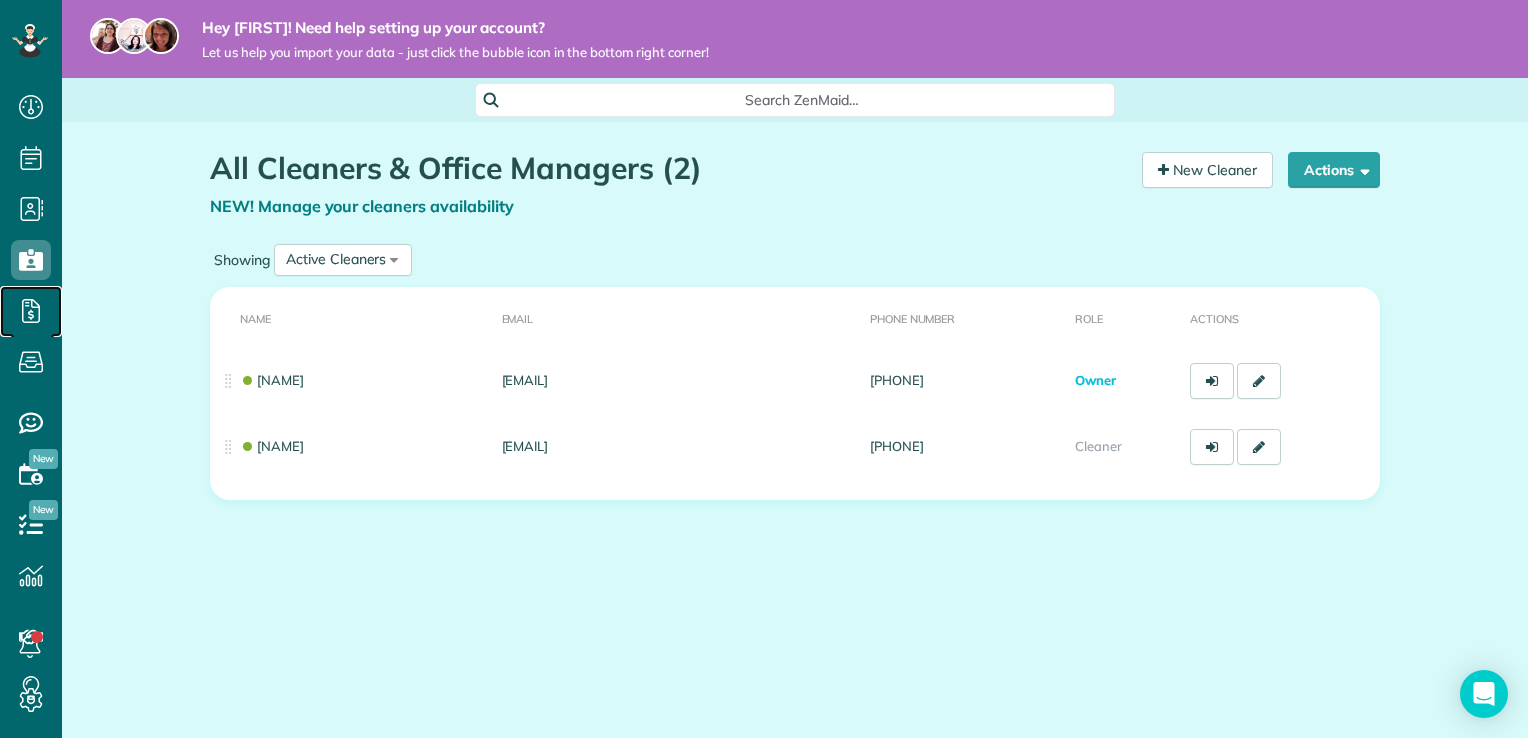 click 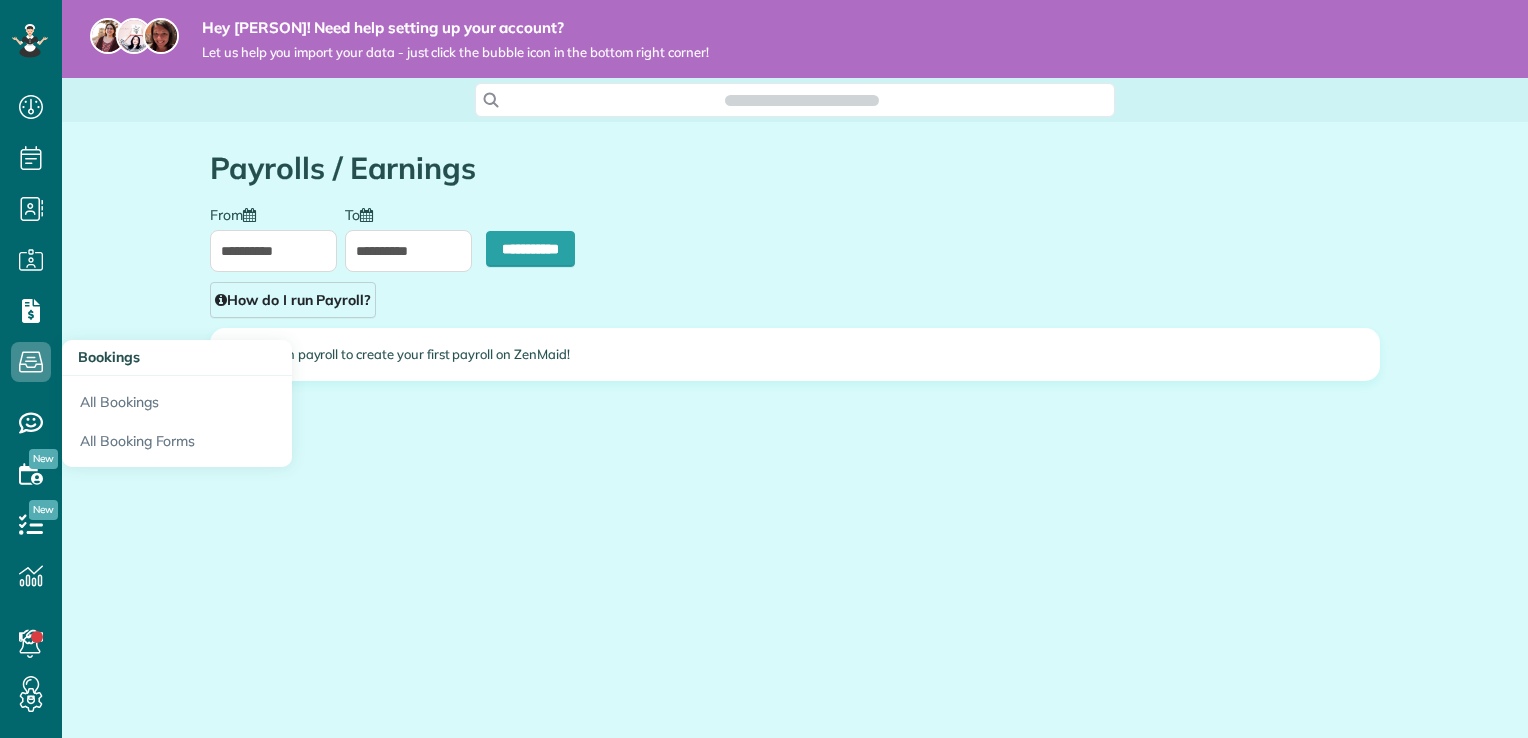 scroll, scrollTop: 0, scrollLeft: 0, axis: both 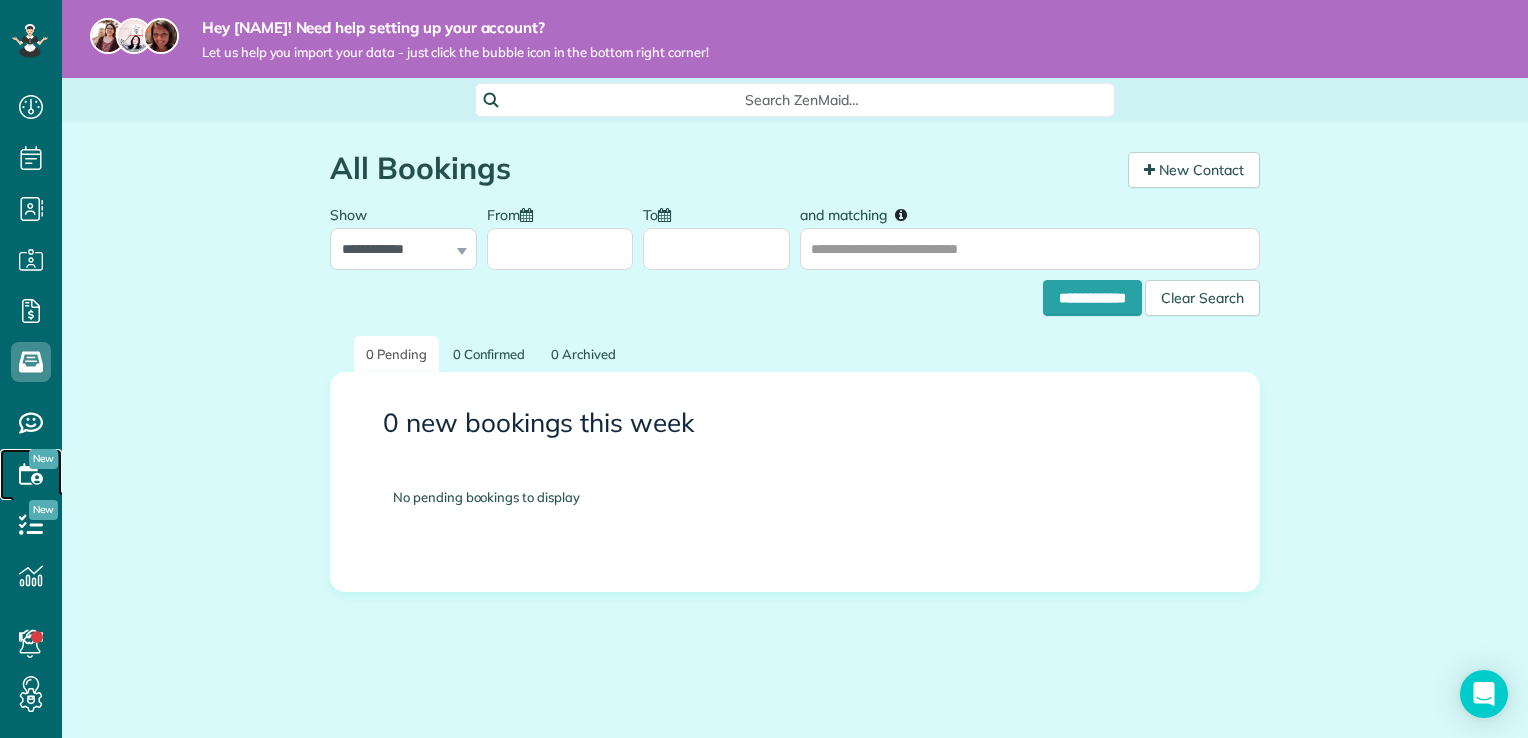 click 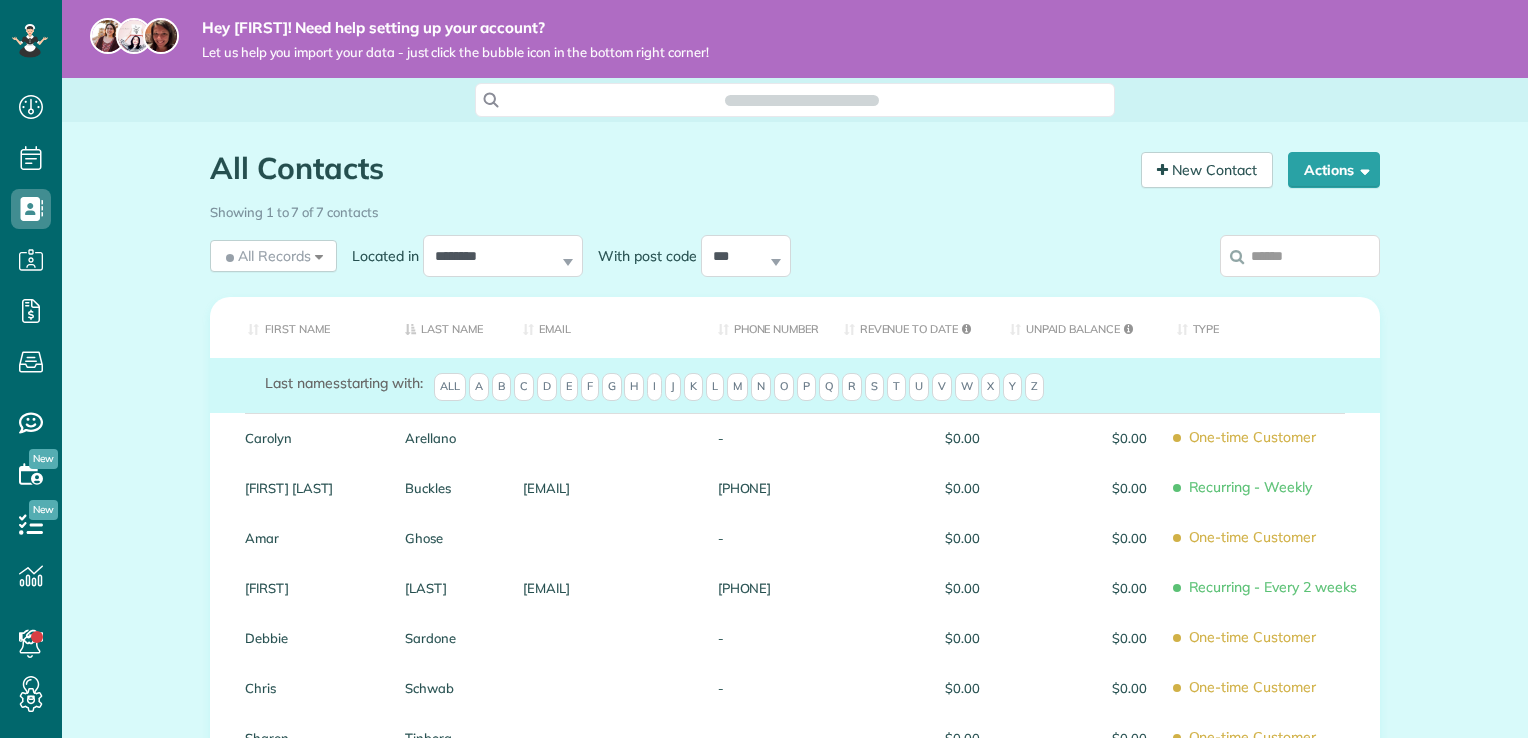 scroll, scrollTop: 0, scrollLeft: 0, axis: both 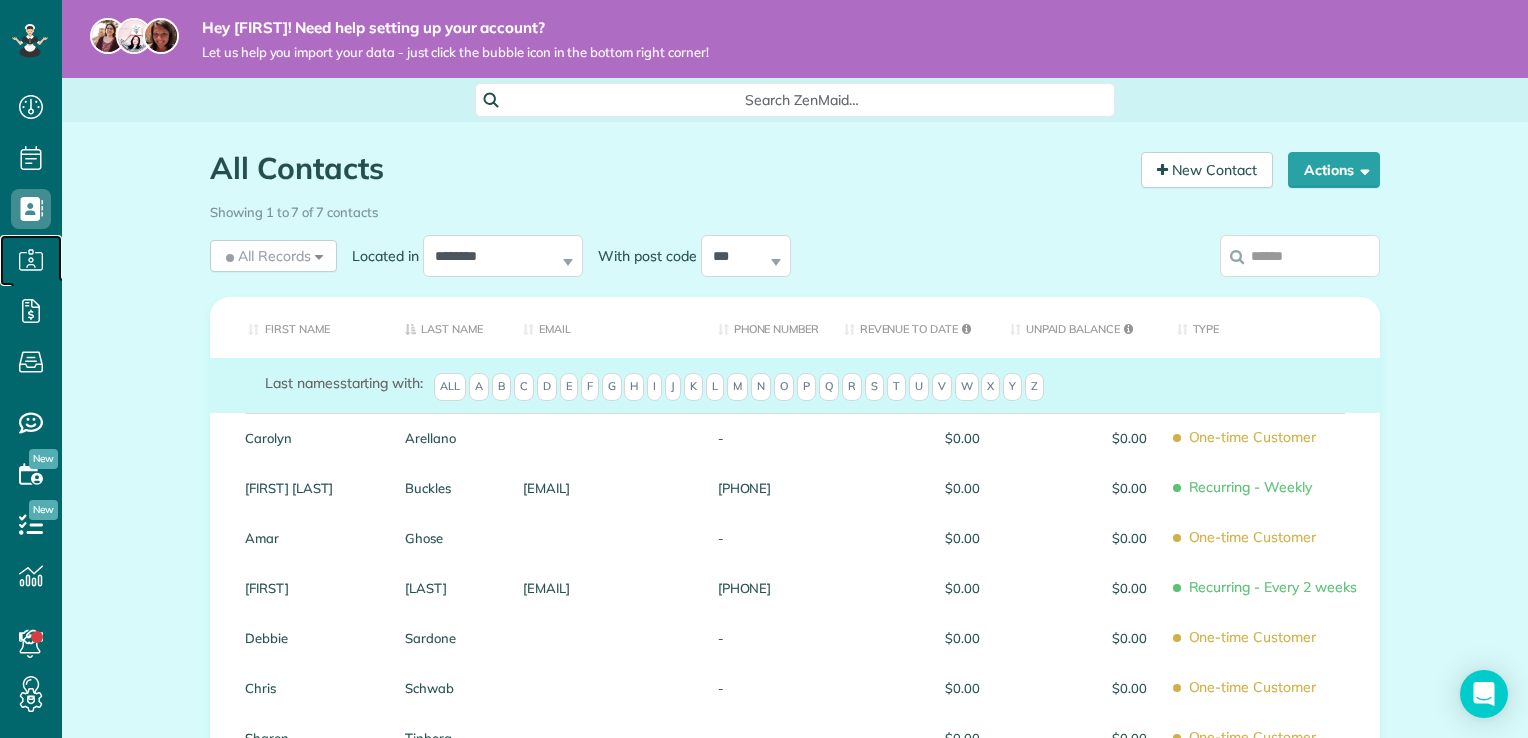 click 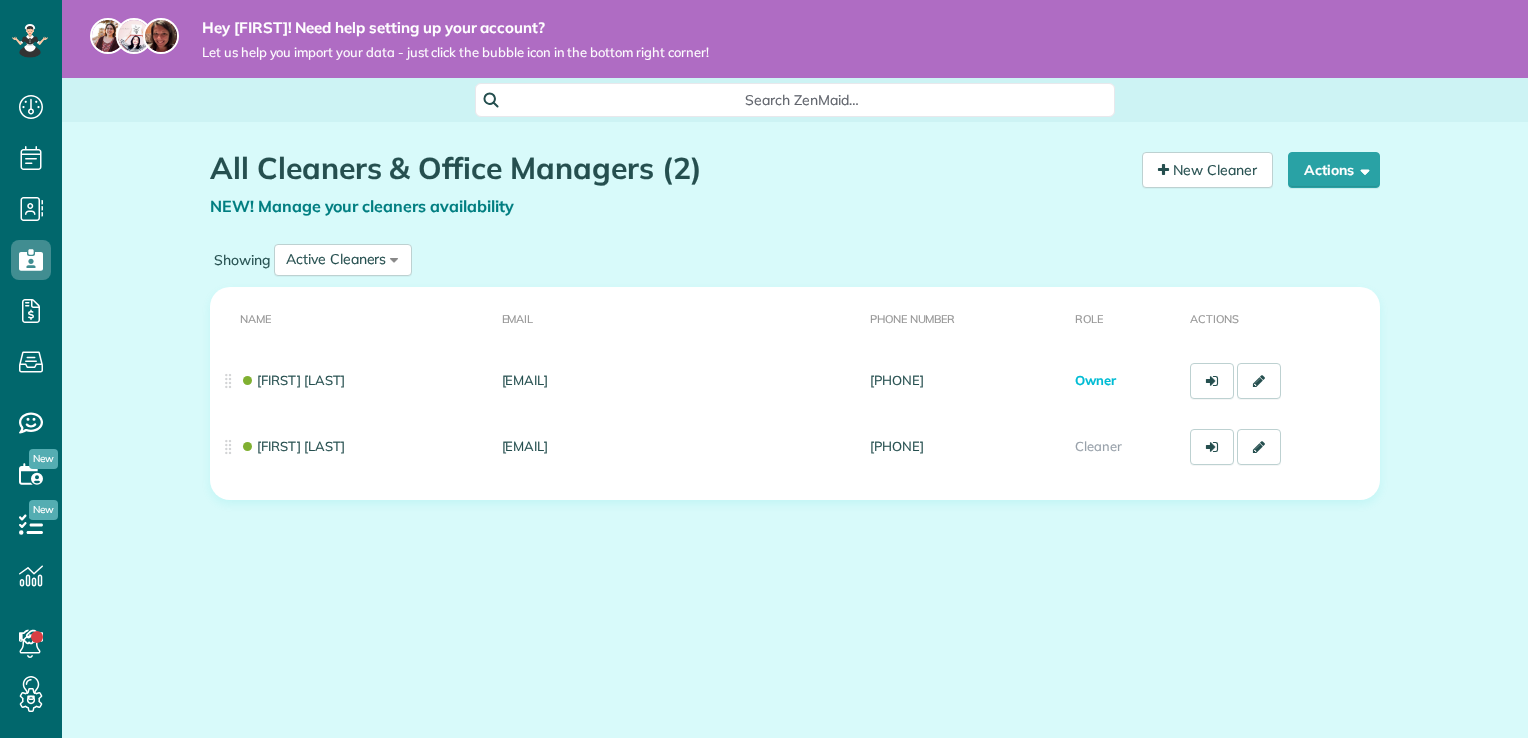 scroll, scrollTop: 0, scrollLeft: 0, axis: both 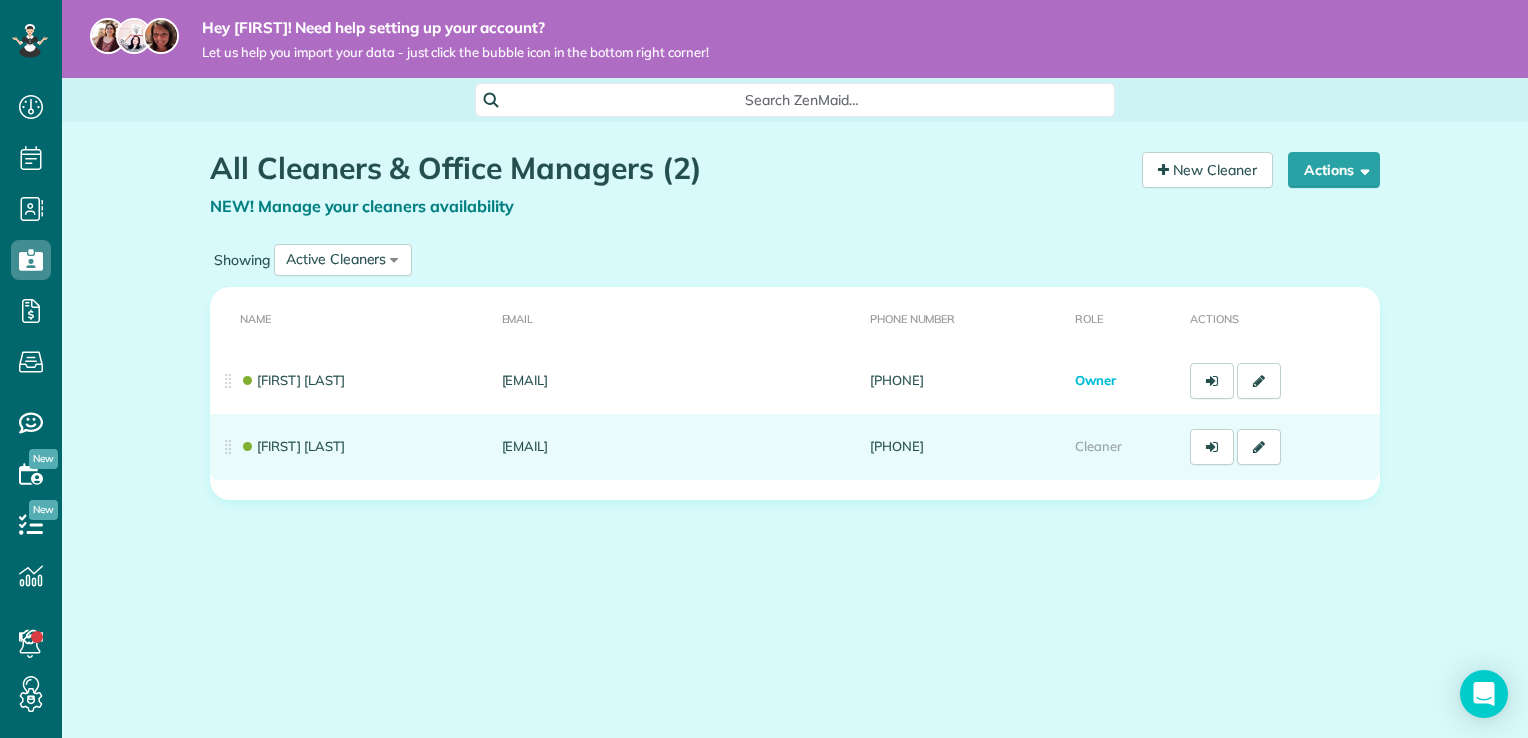 click on "[EMAIL]" at bounding box center [678, 447] 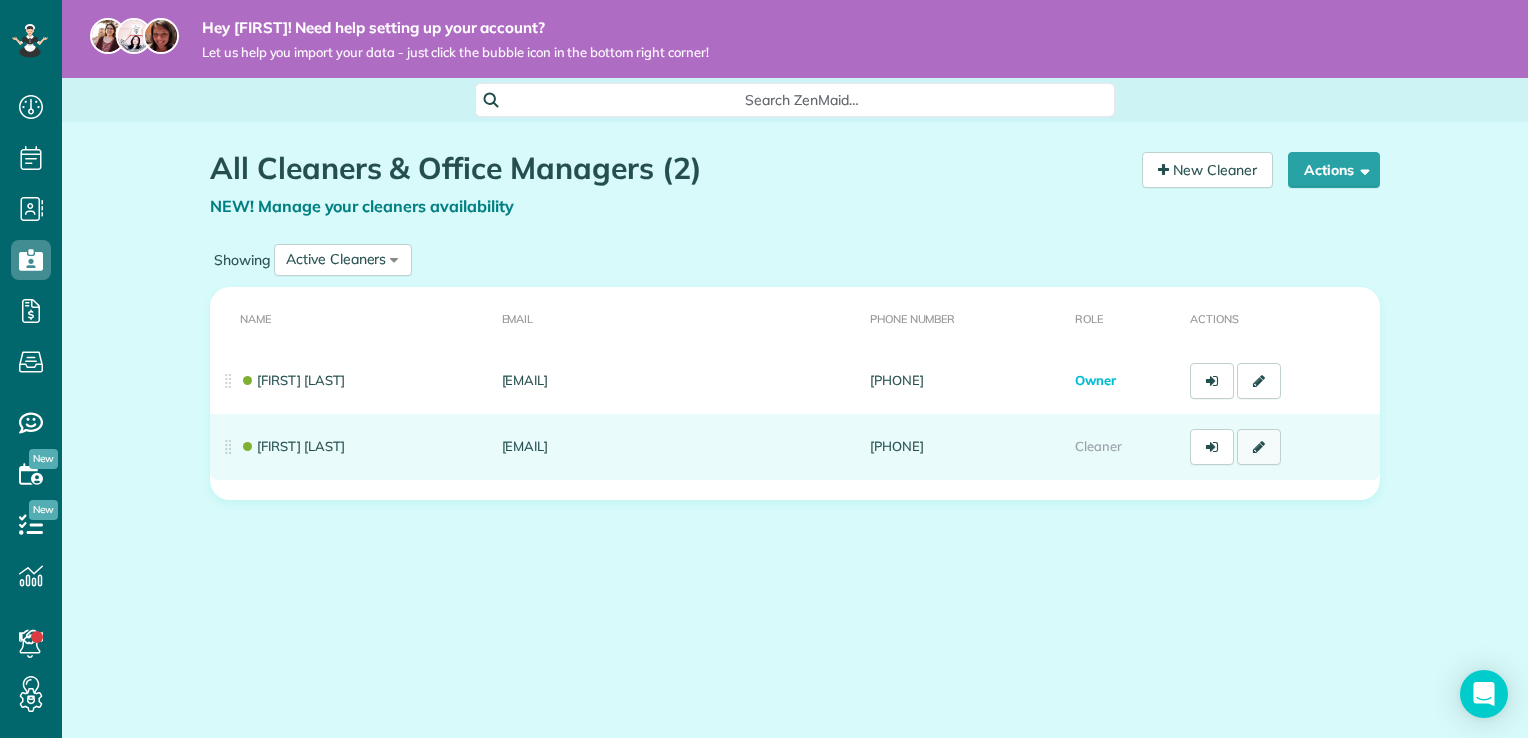 click at bounding box center (1259, 447) 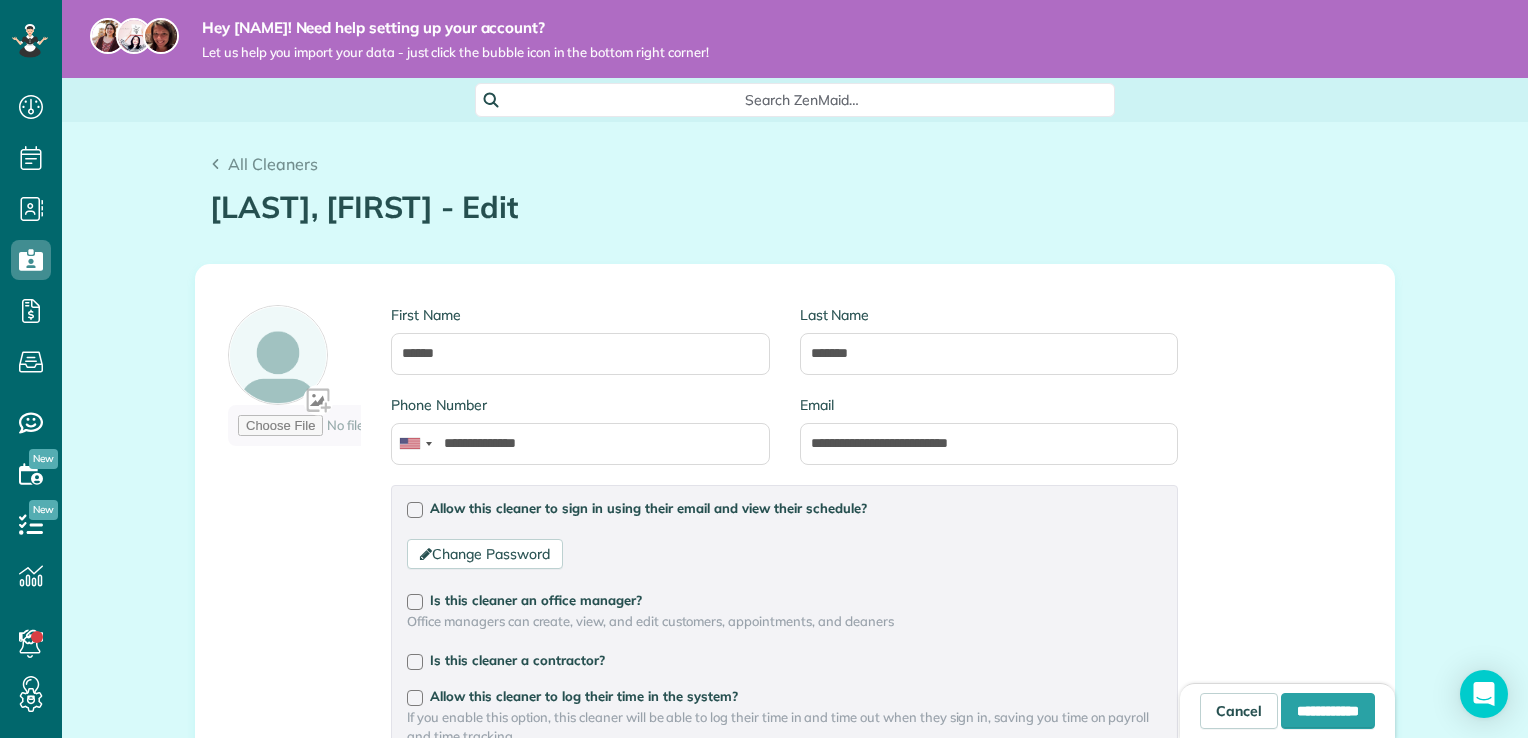 scroll, scrollTop: 0, scrollLeft: 0, axis: both 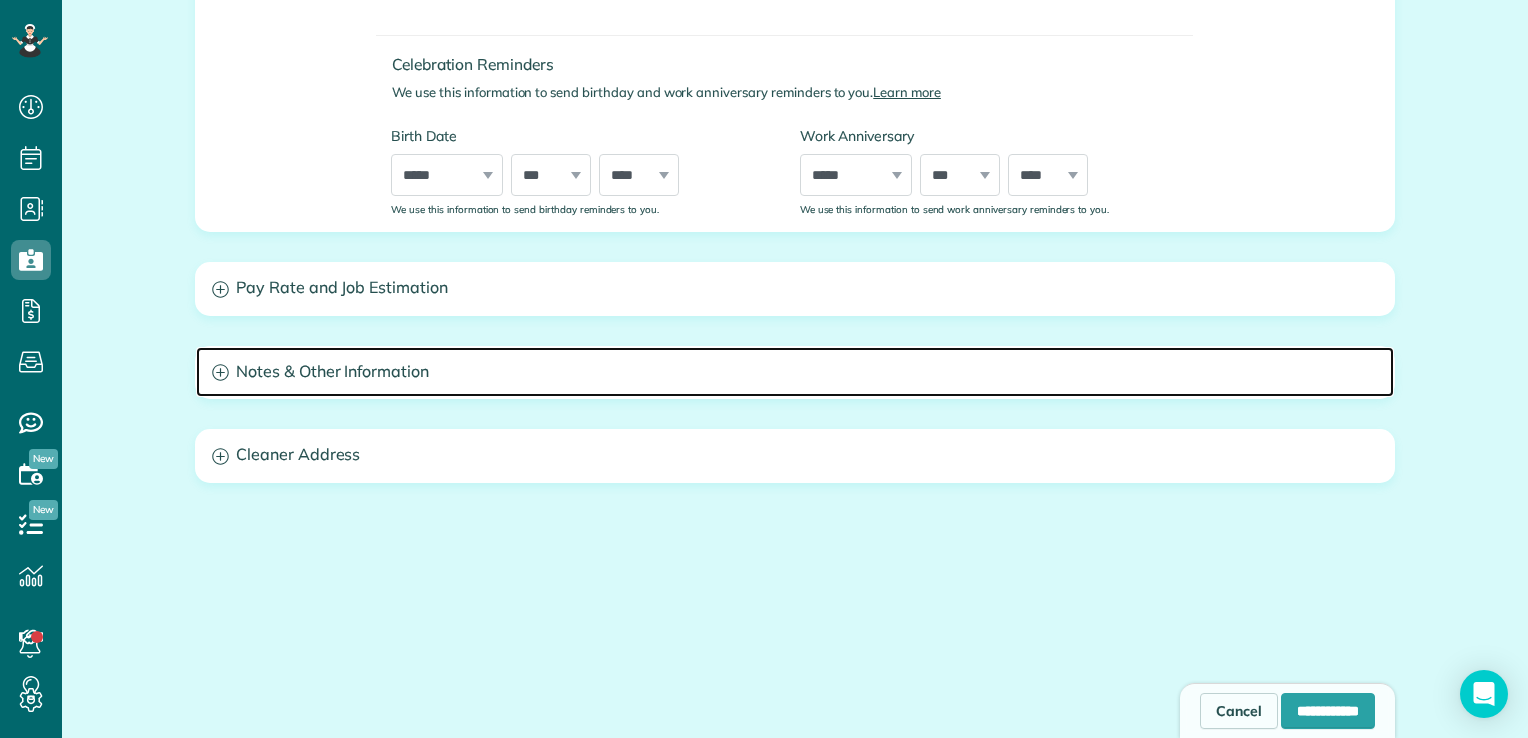 click on "Notes & Other Information" at bounding box center [795, 372] 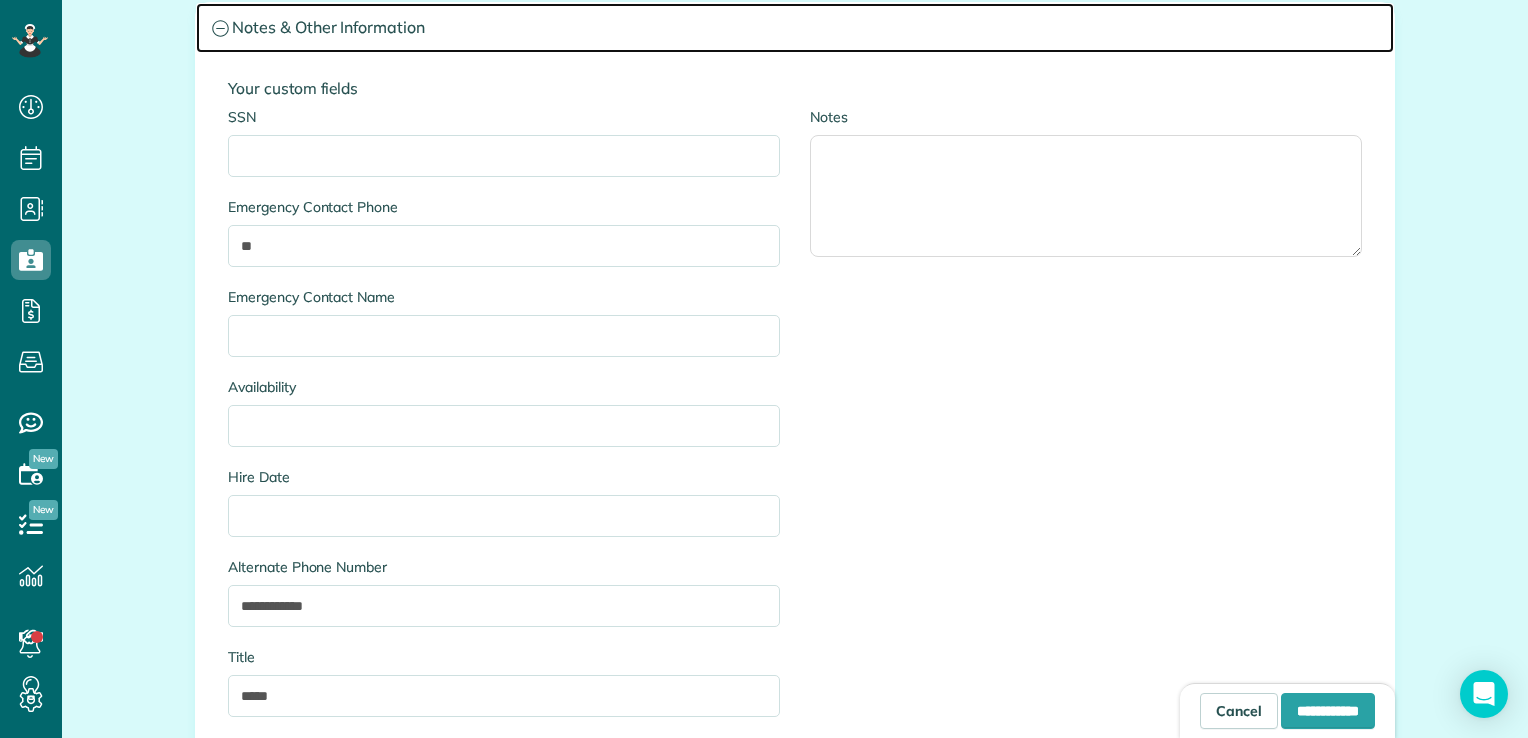scroll, scrollTop: 1213, scrollLeft: 0, axis: vertical 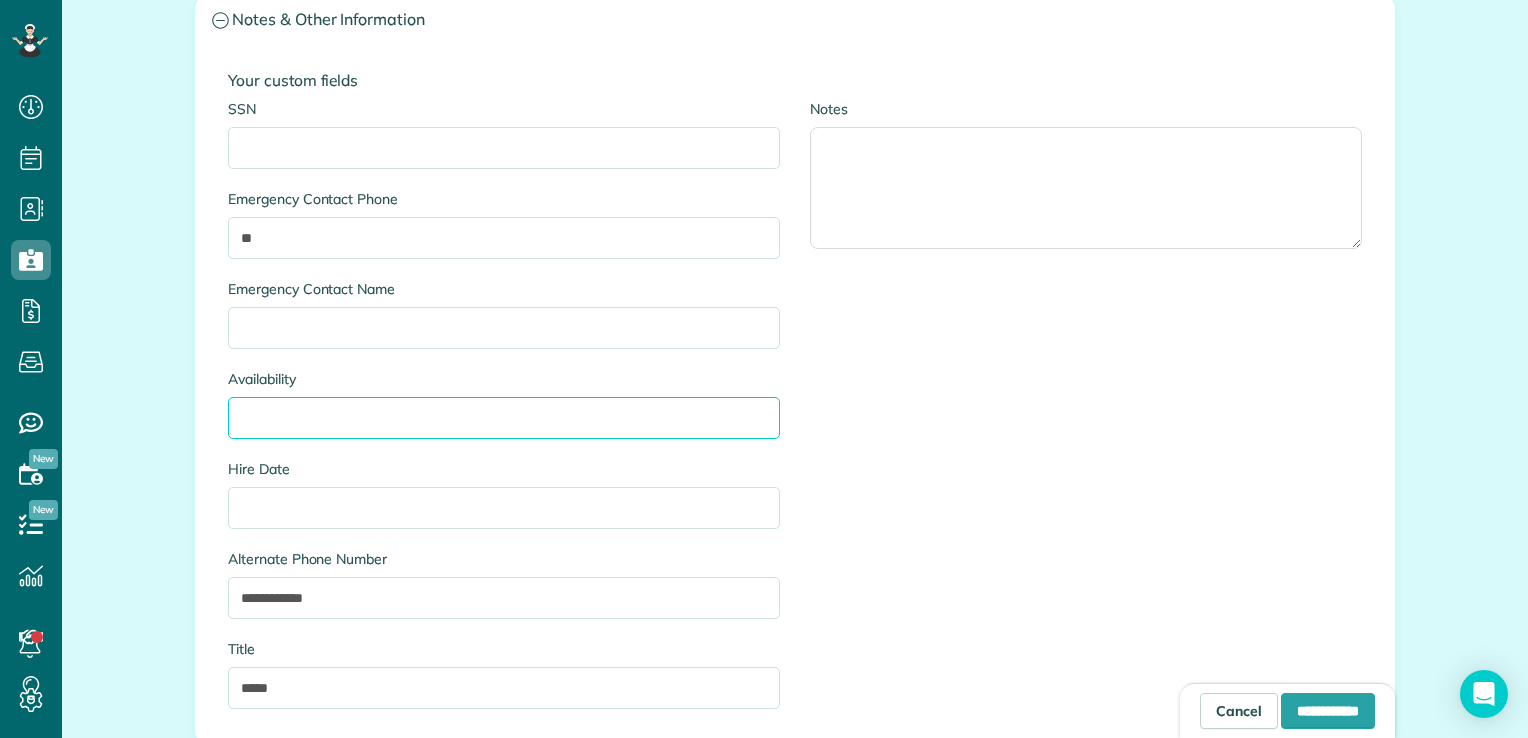 click on "Availability" at bounding box center (504, 418) 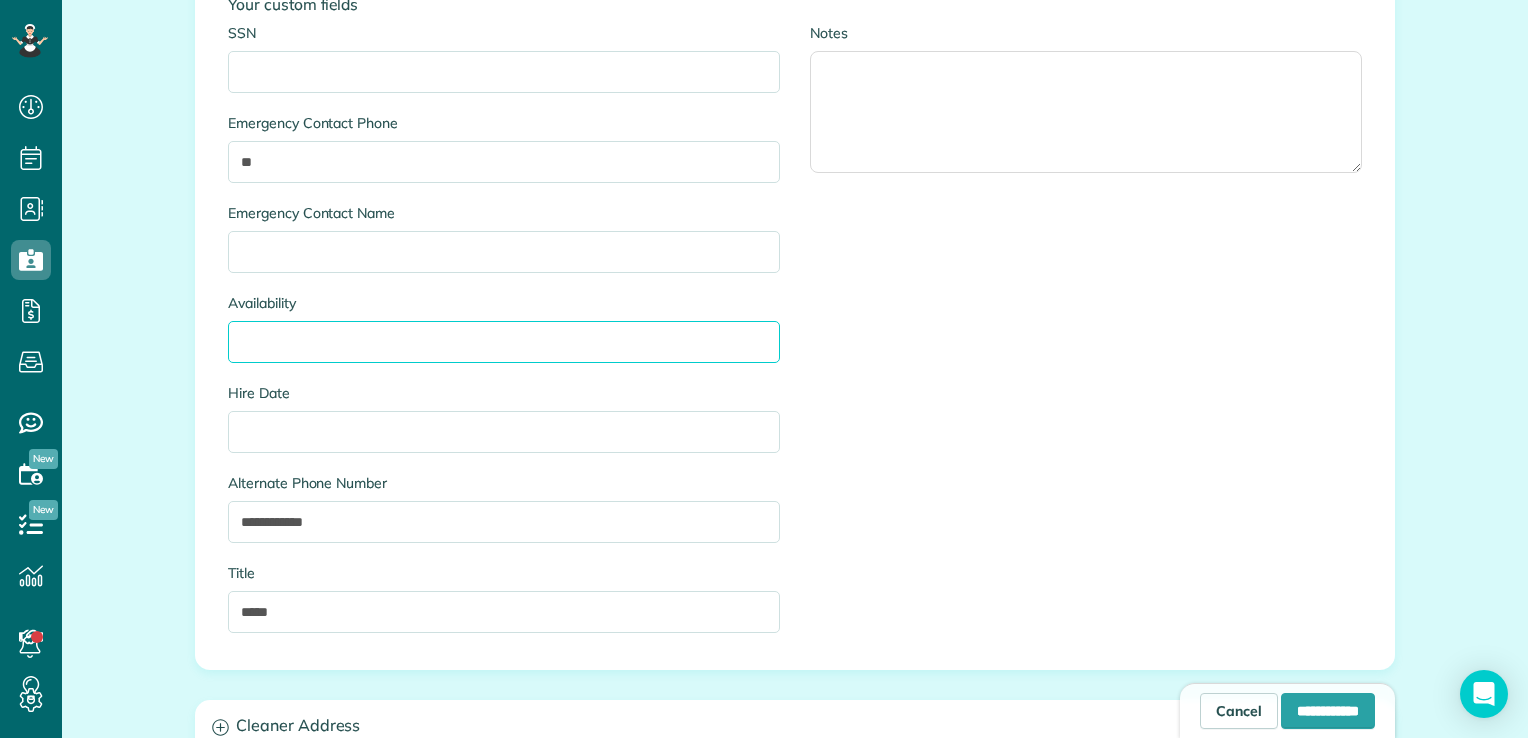 scroll, scrollTop: 1398, scrollLeft: 0, axis: vertical 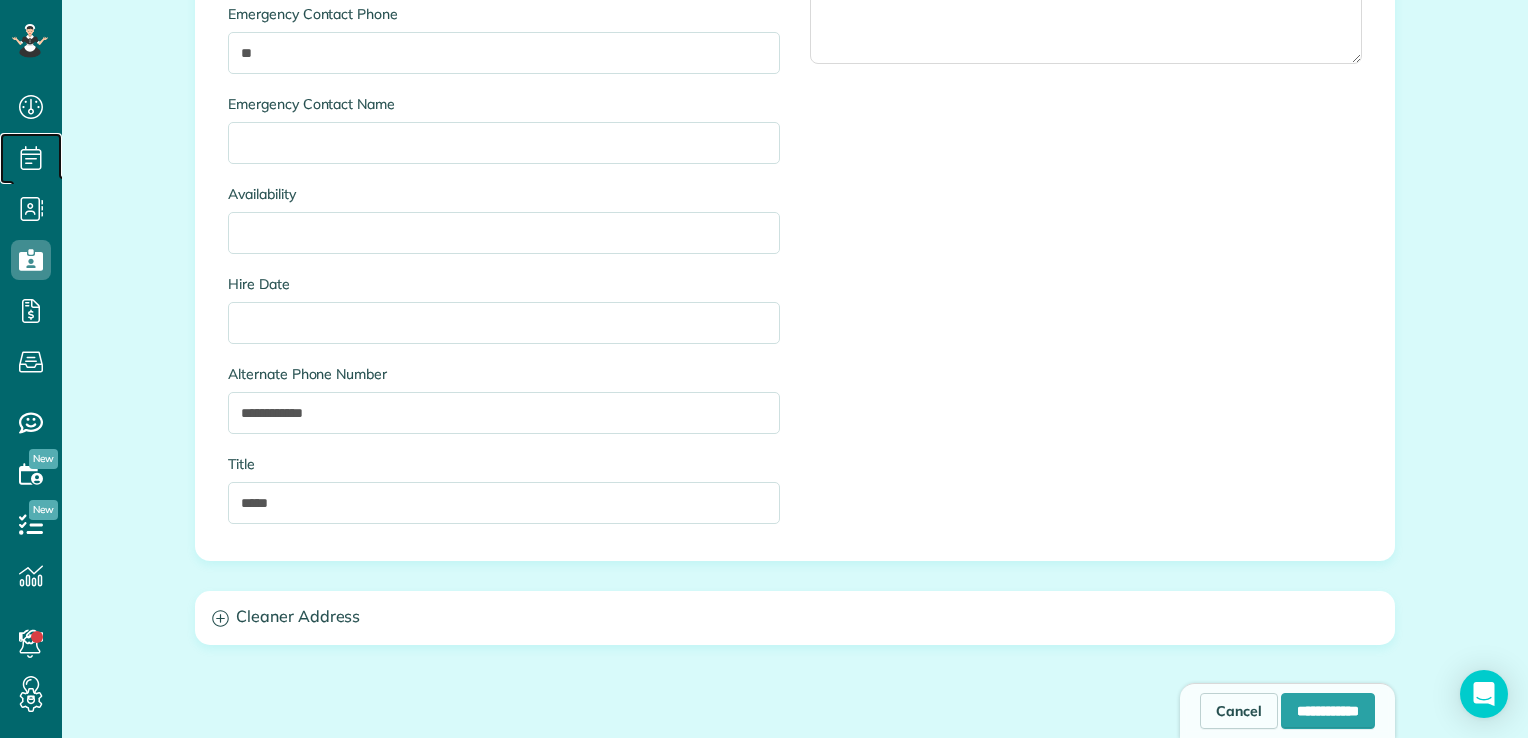 click 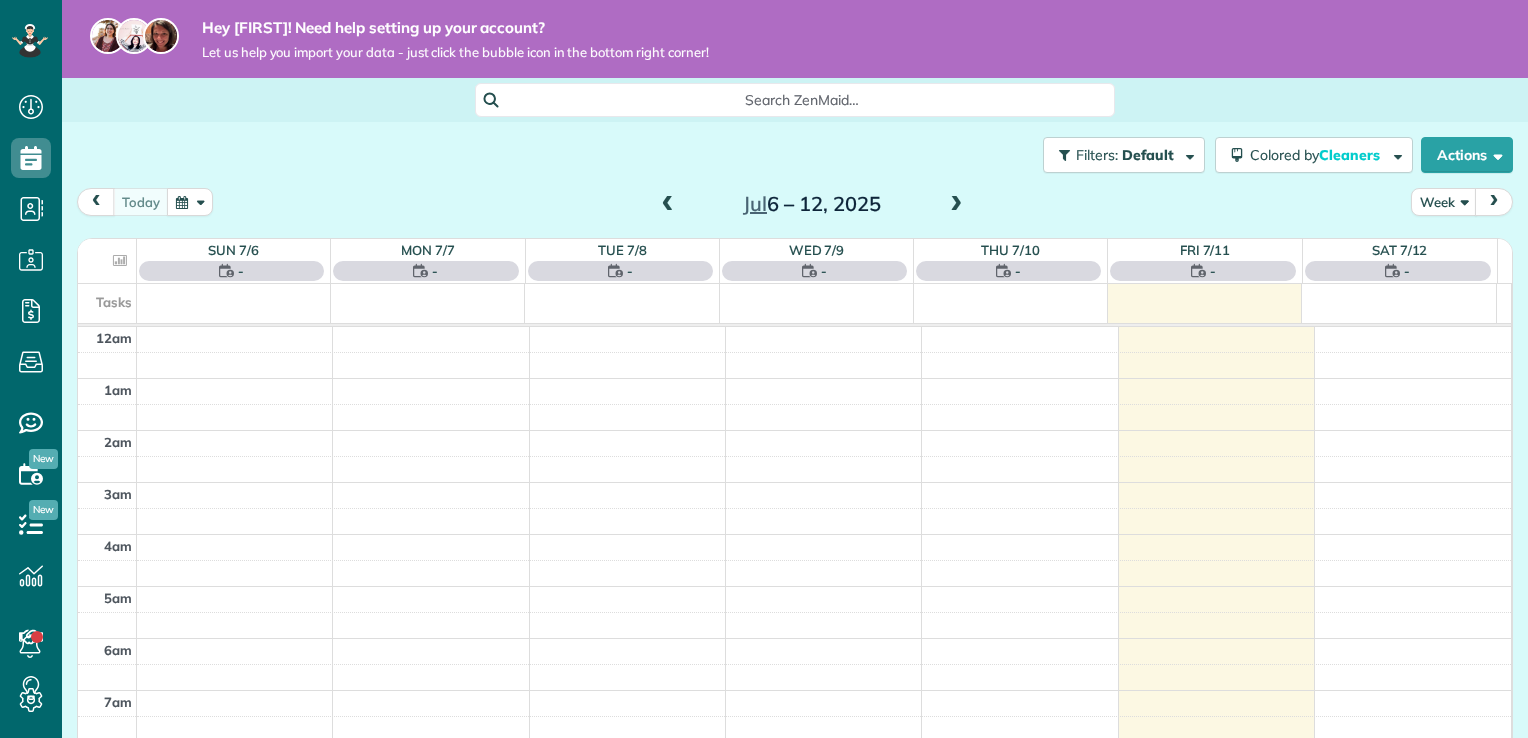 scroll, scrollTop: 0, scrollLeft: 0, axis: both 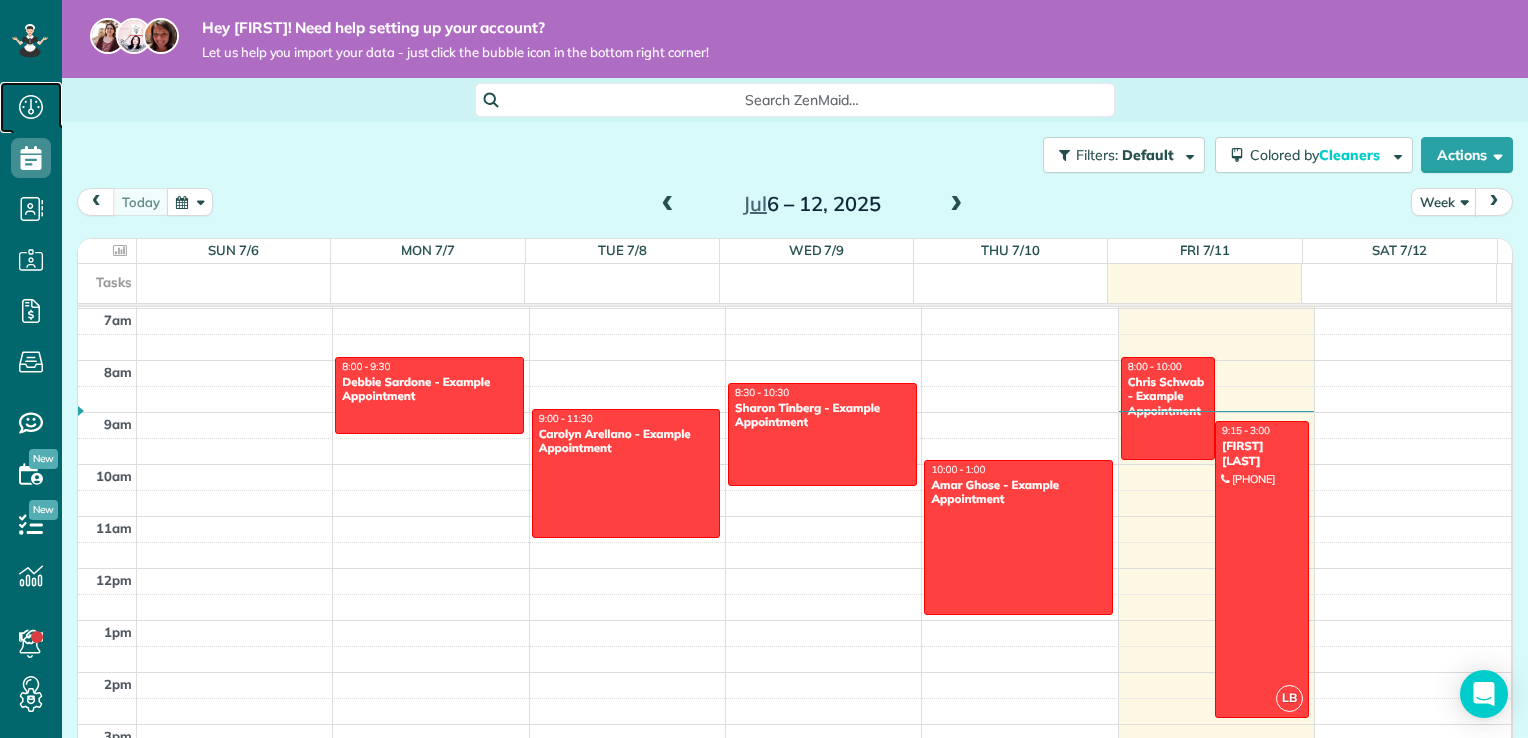 click 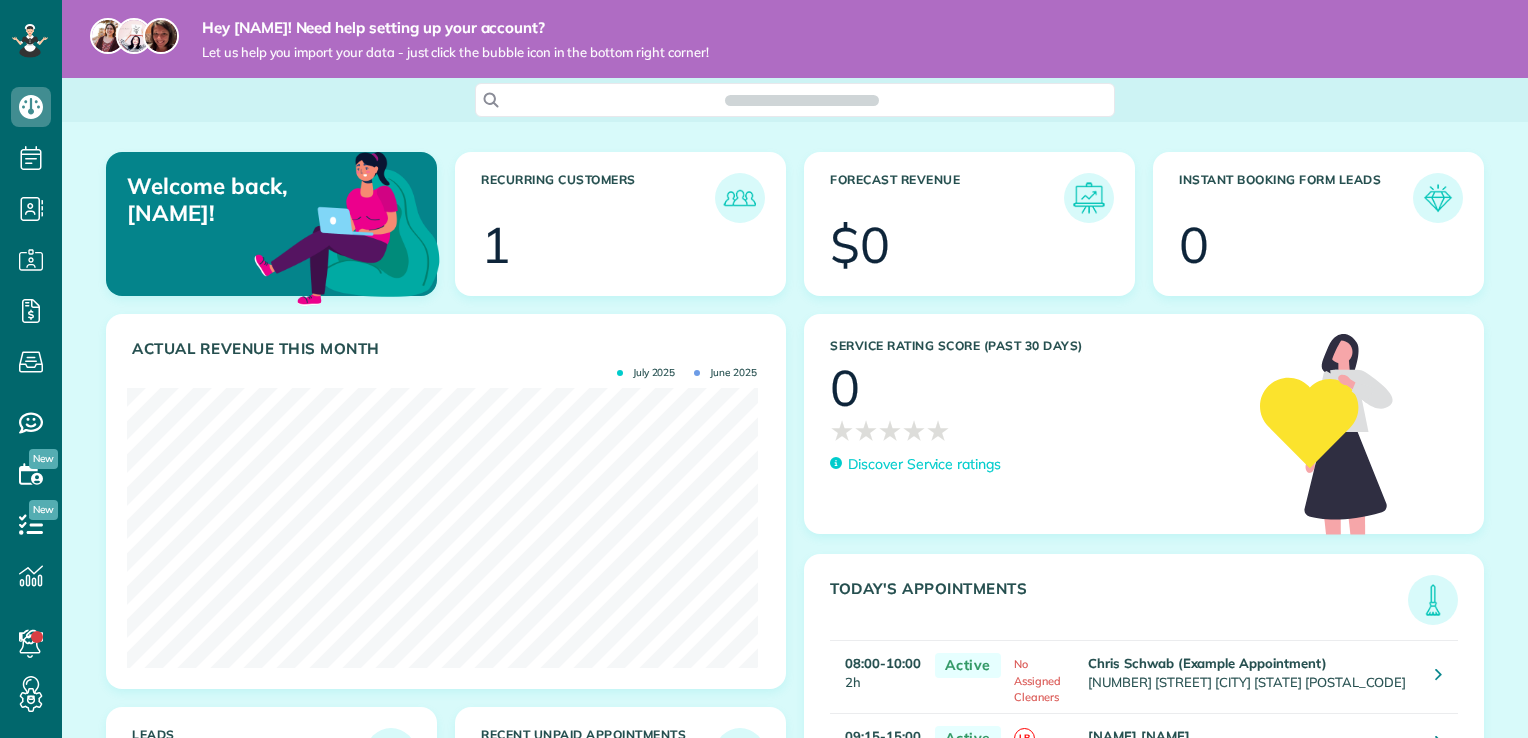 scroll, scrollTop: 0, scrollLeft: 0, axis: both 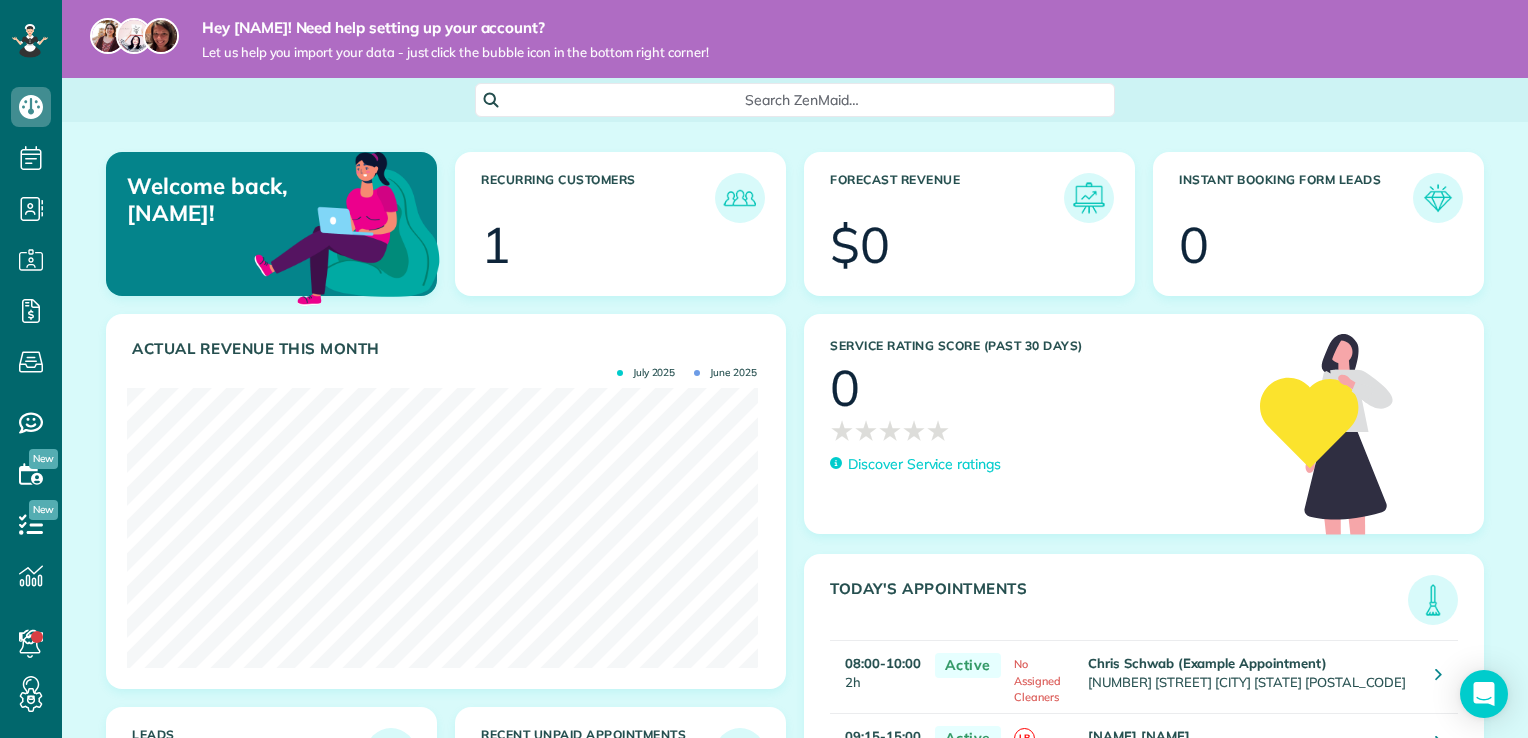 click on "Search ZenMaid…" at bounding box center (802, 100) 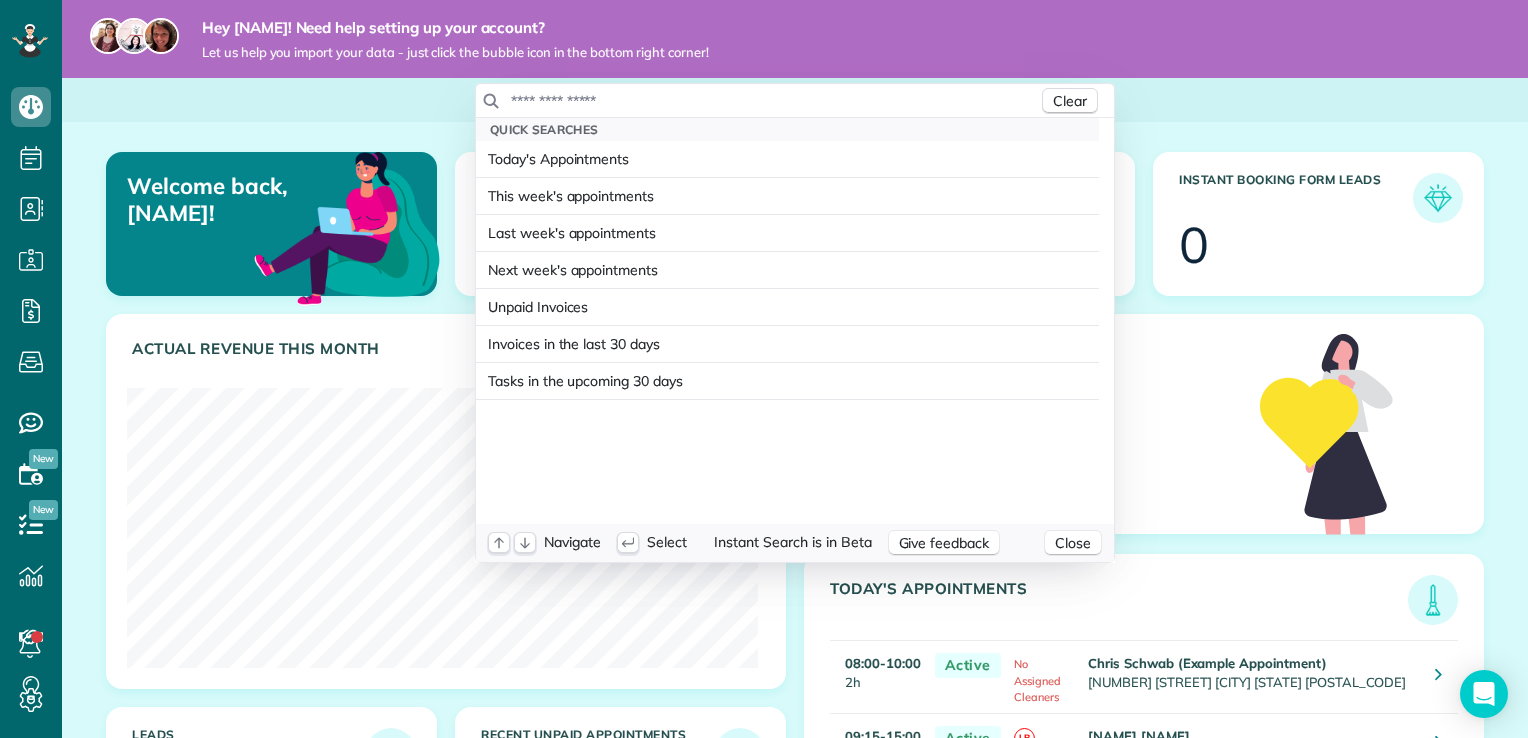 click at bounding box center [774, 101] 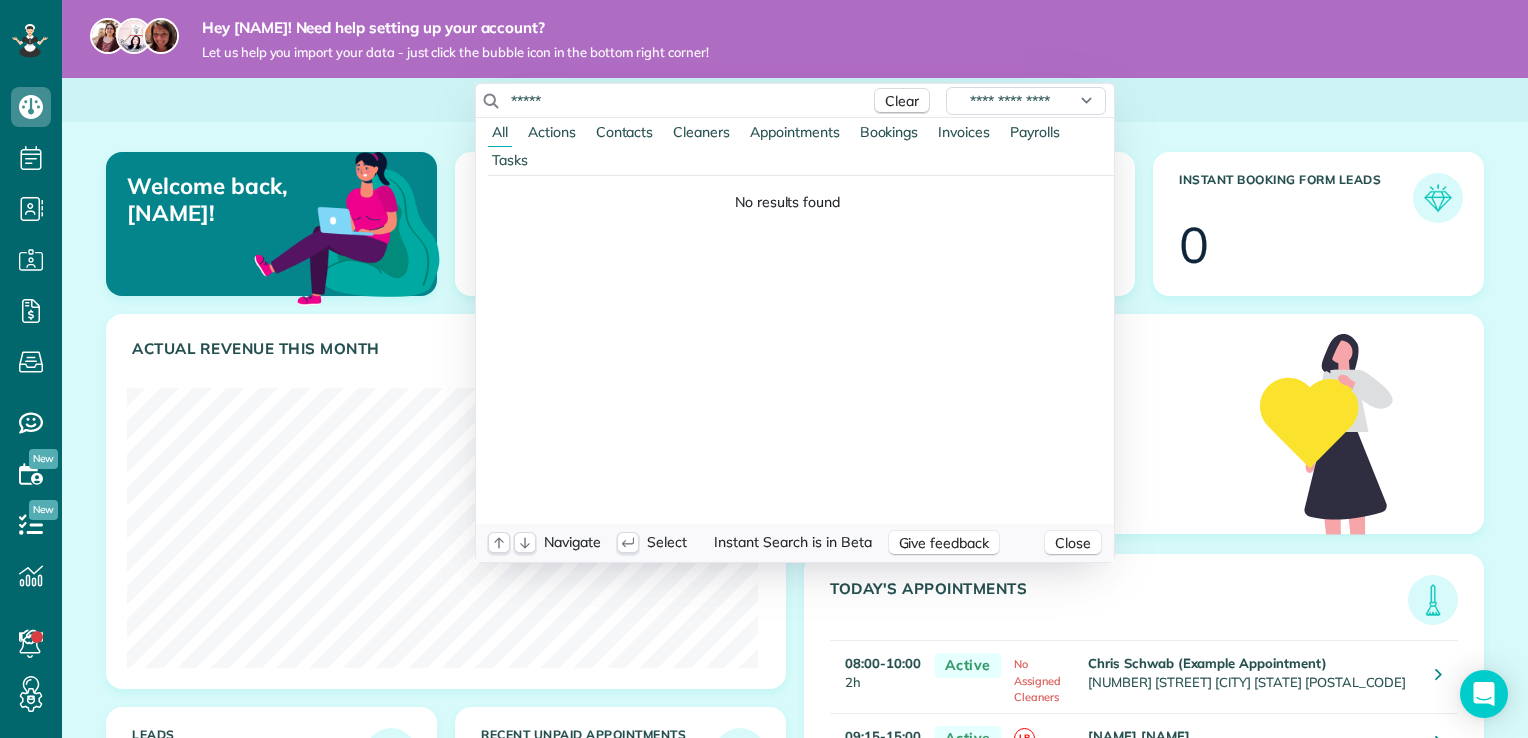 click on "Tasks" at bounding box center [510, 160] 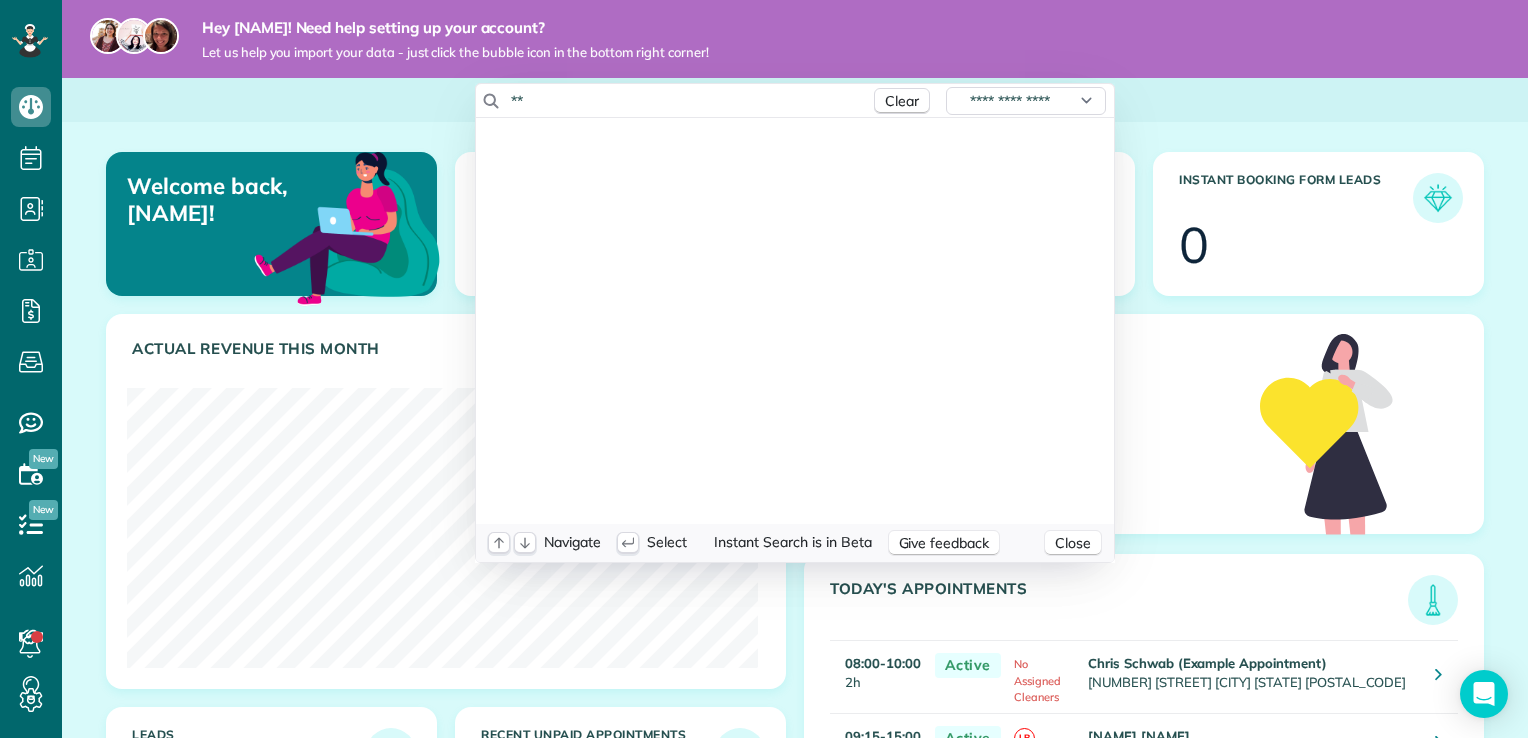 type on "*" 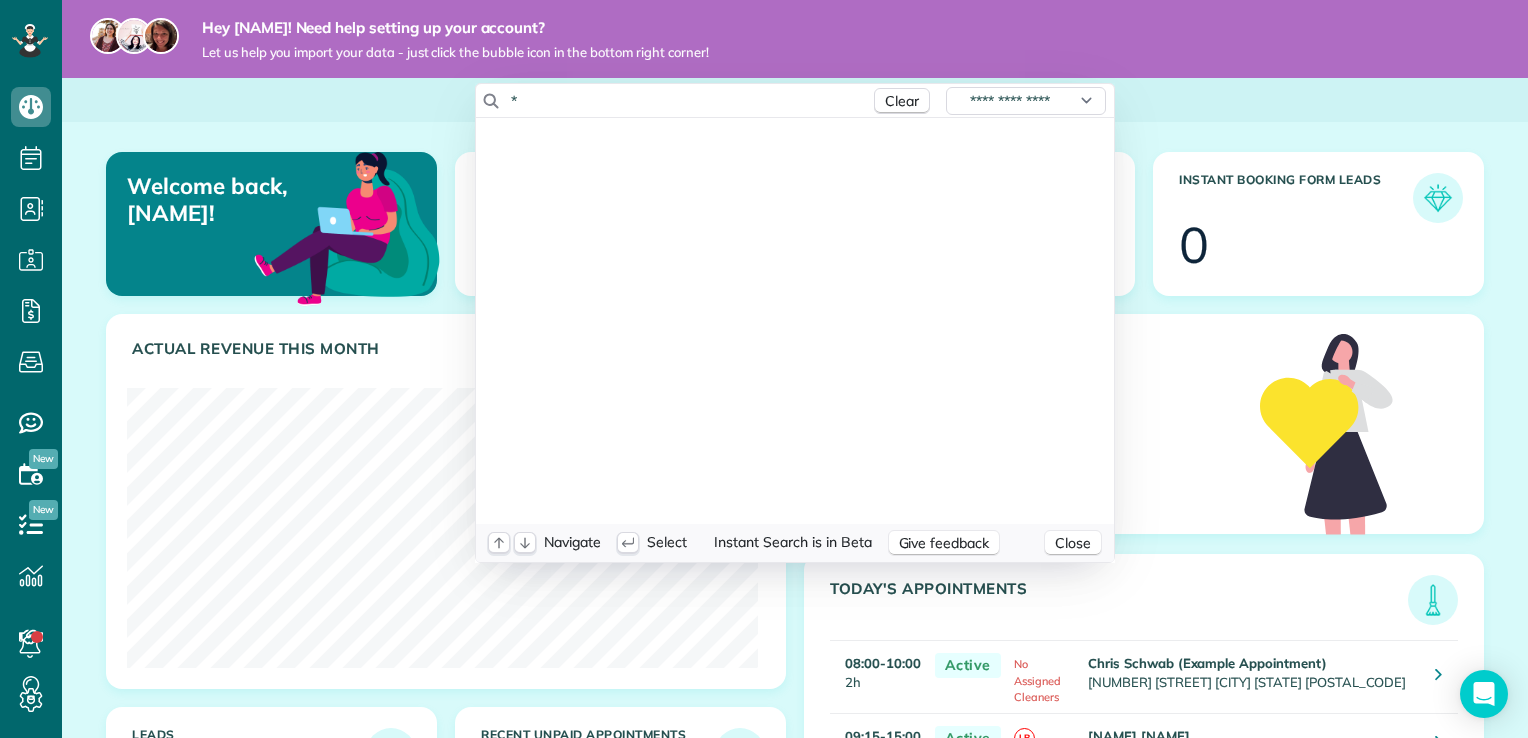 type 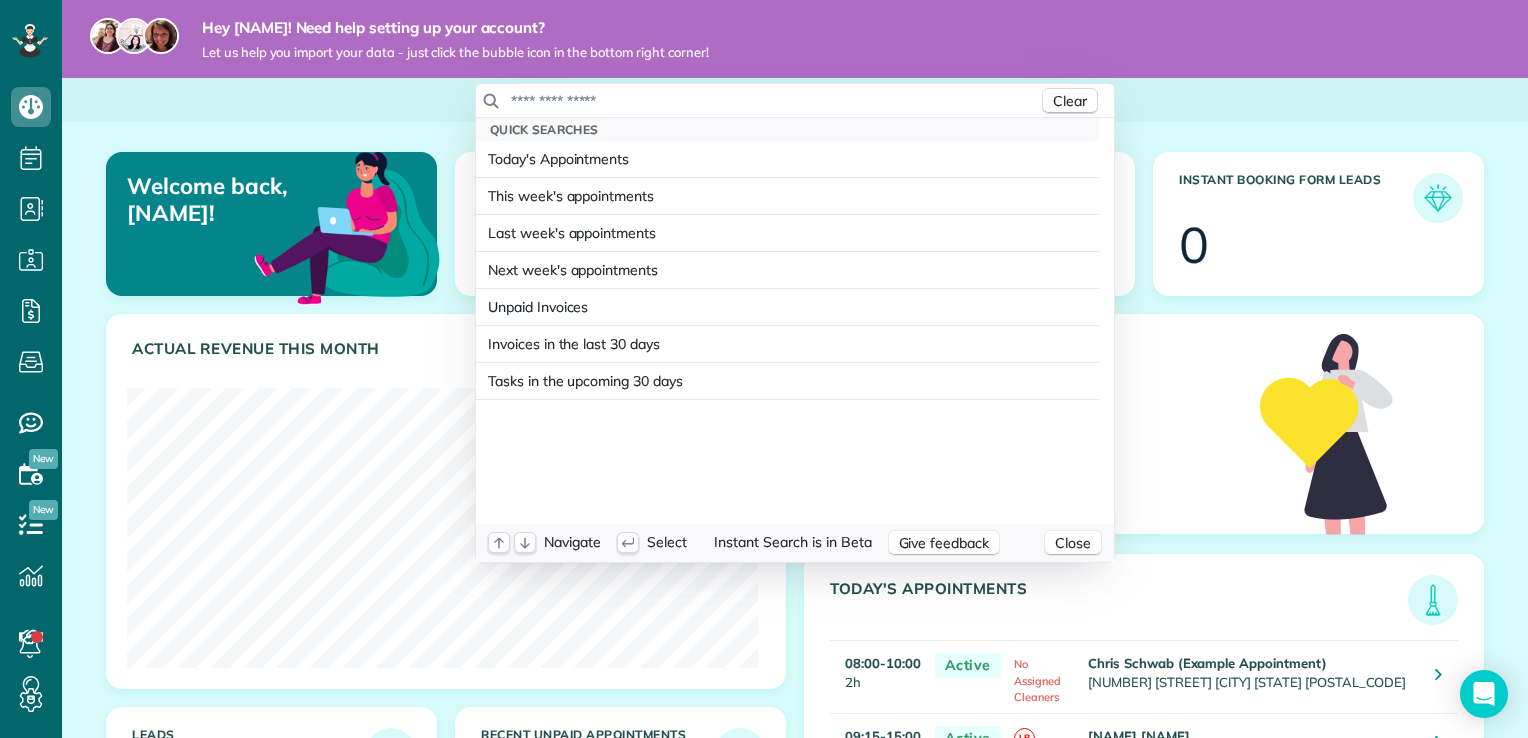 click on "Dashboard
Scheduling
Calendar View
List View
Dispatch View - Weekly scheduling (Beta)" at bounding box center (764, 369) 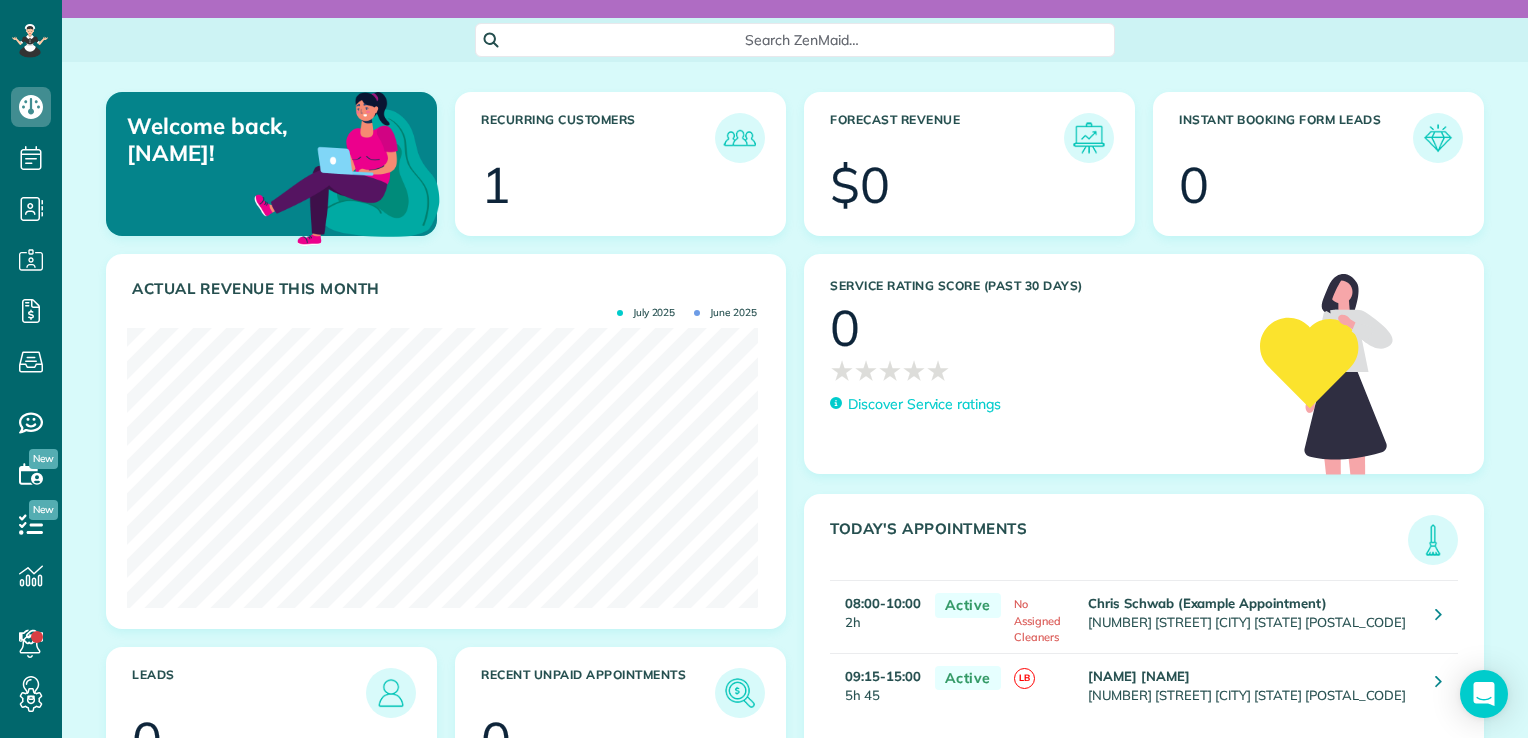 scroll, scrollTop: 0, scrollLeft: 0, axis: both 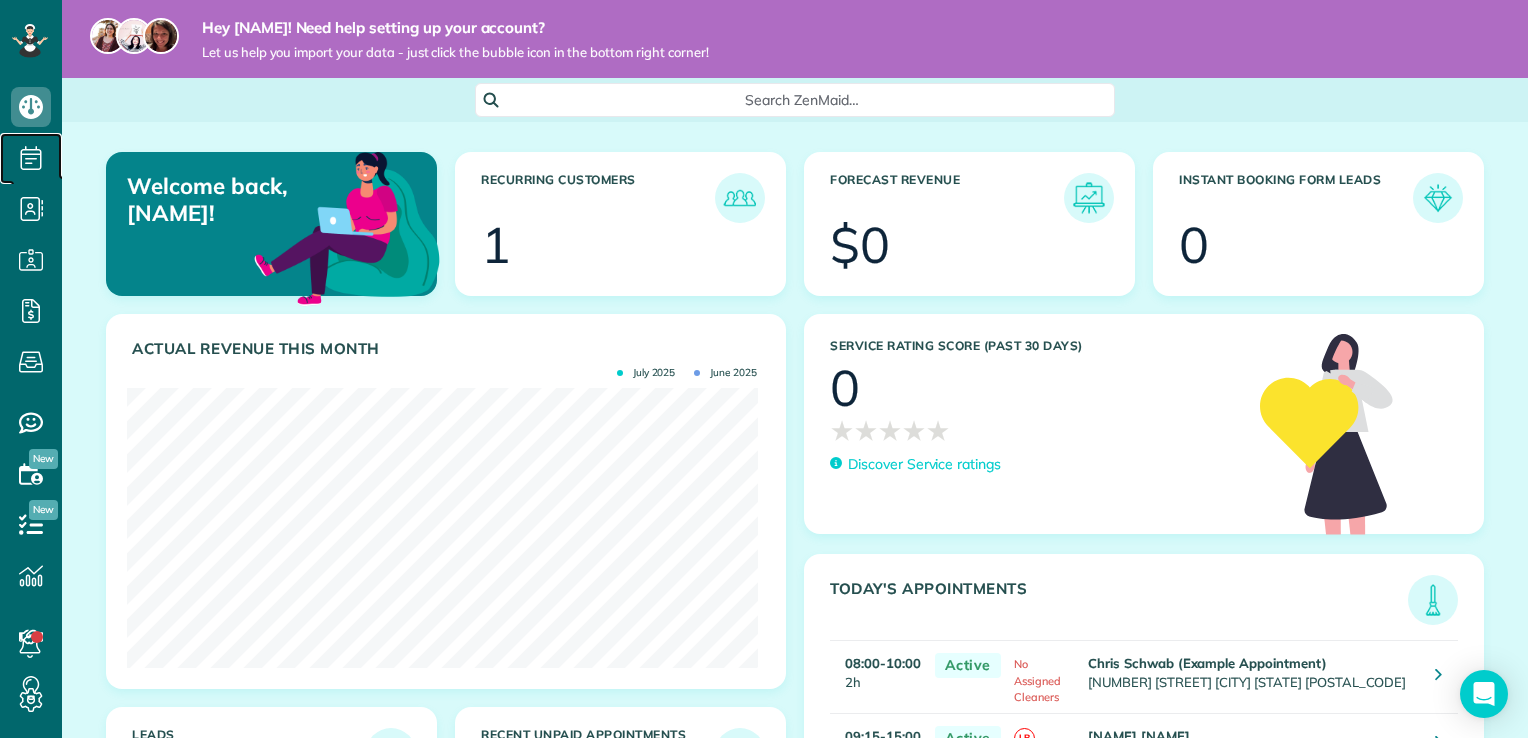 click 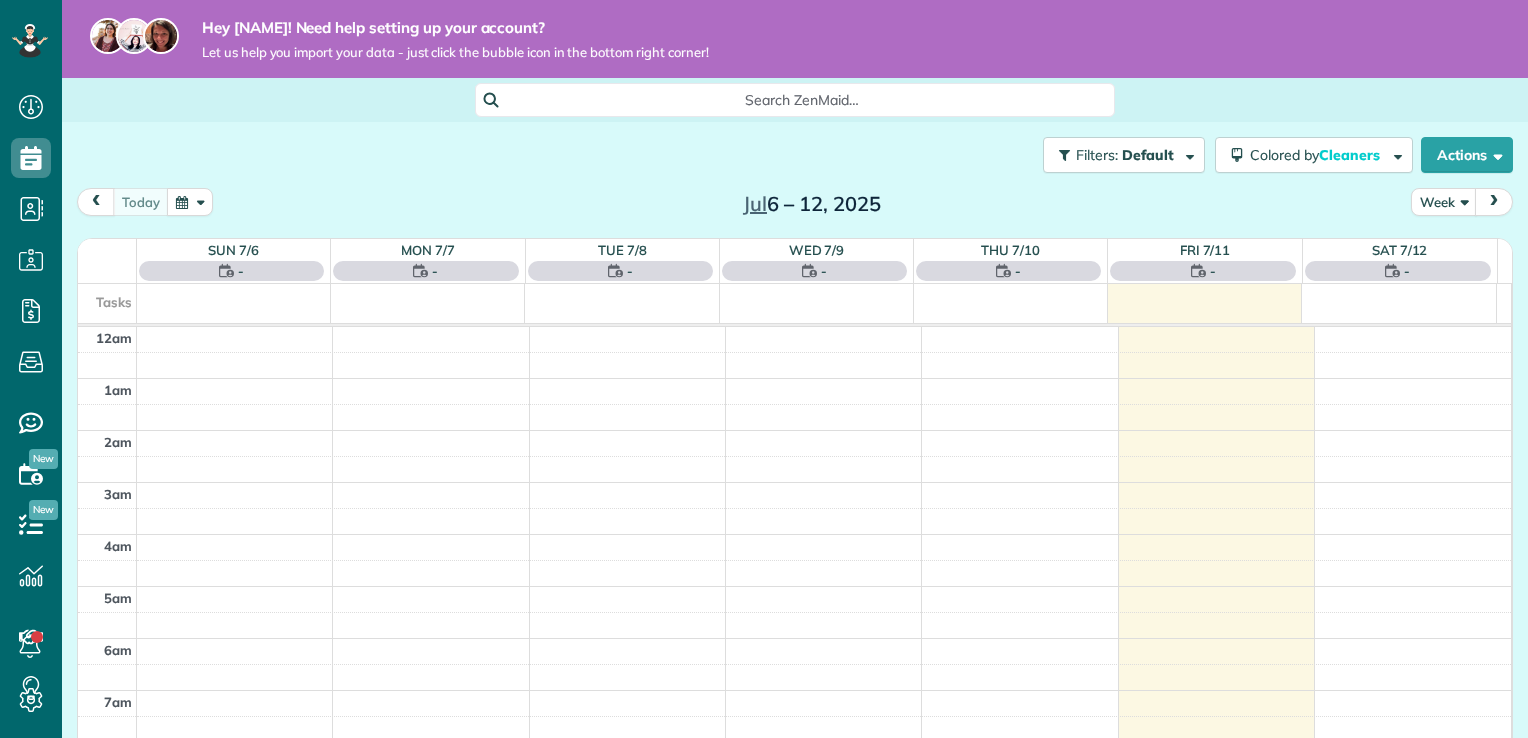 scroll, scrollTop: 0, scrollLeft: 0, axis: both 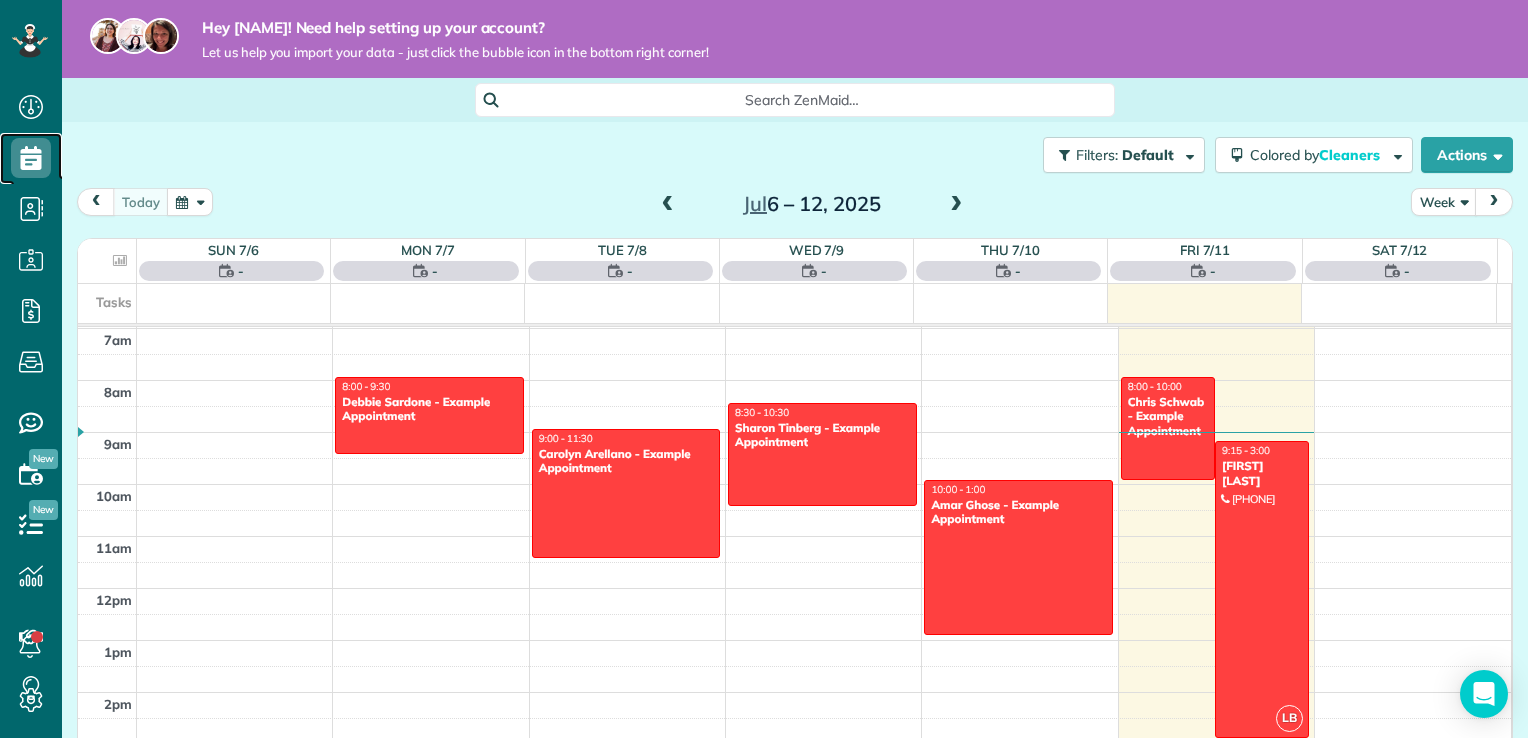 click 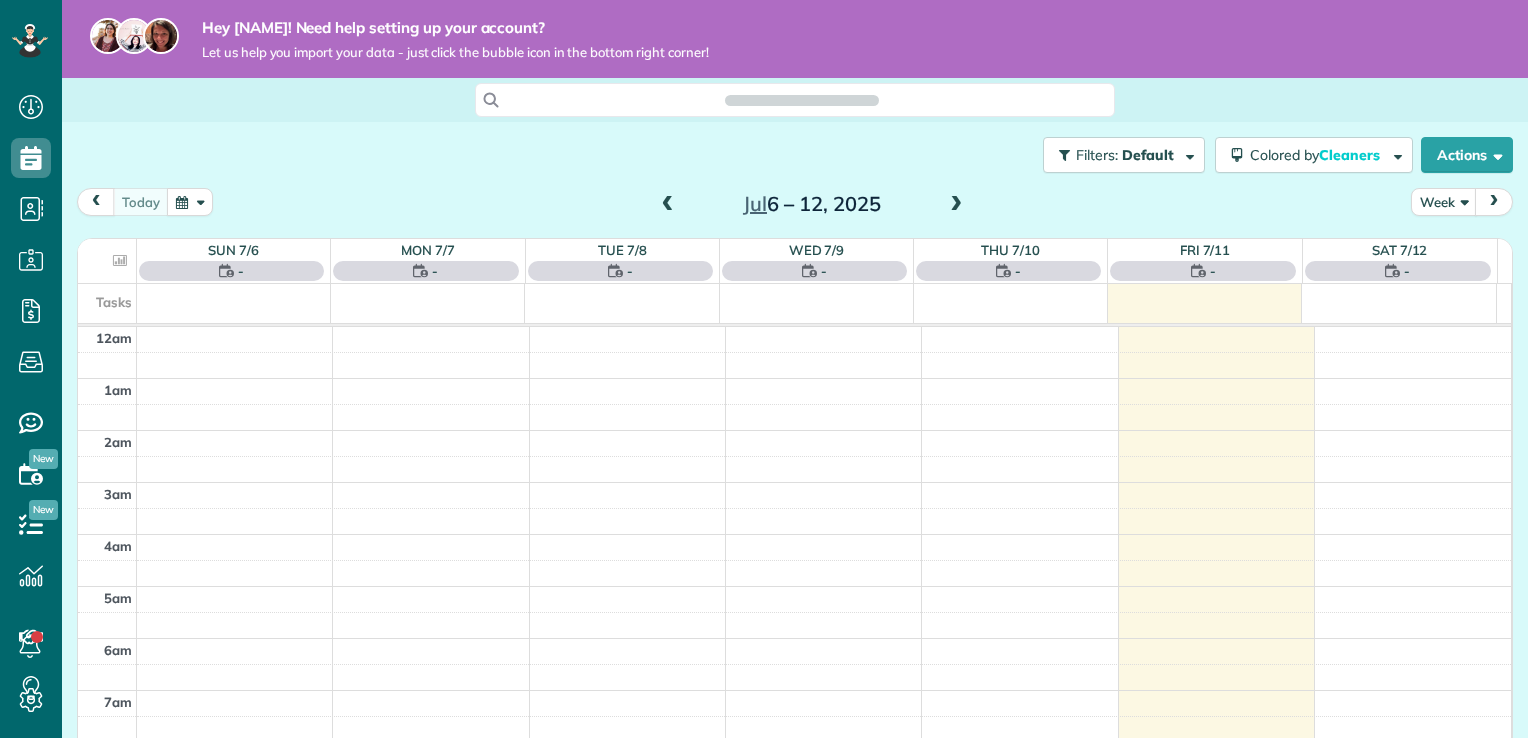 scroll, scrollTop: 0, scrollLeft: 0, axis: both 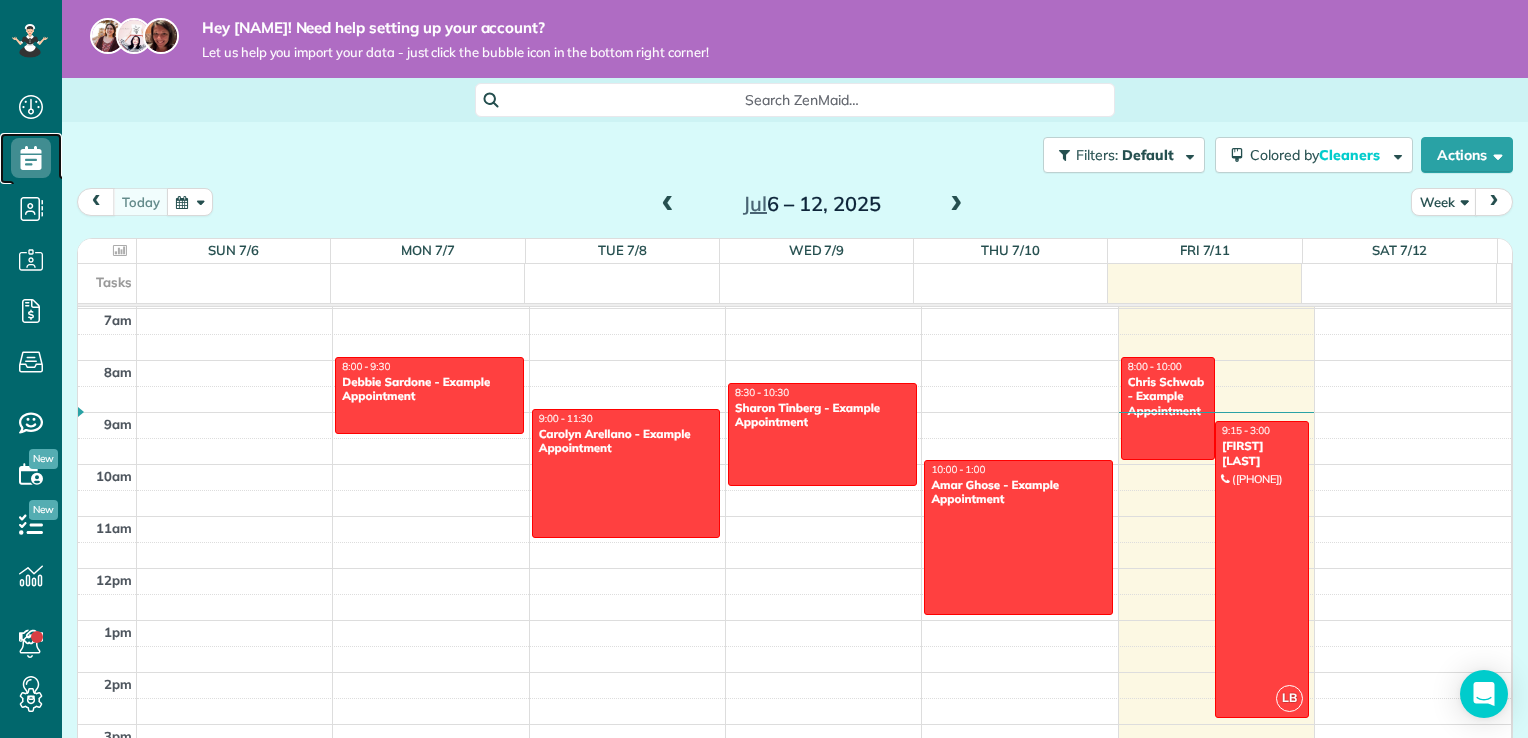 click 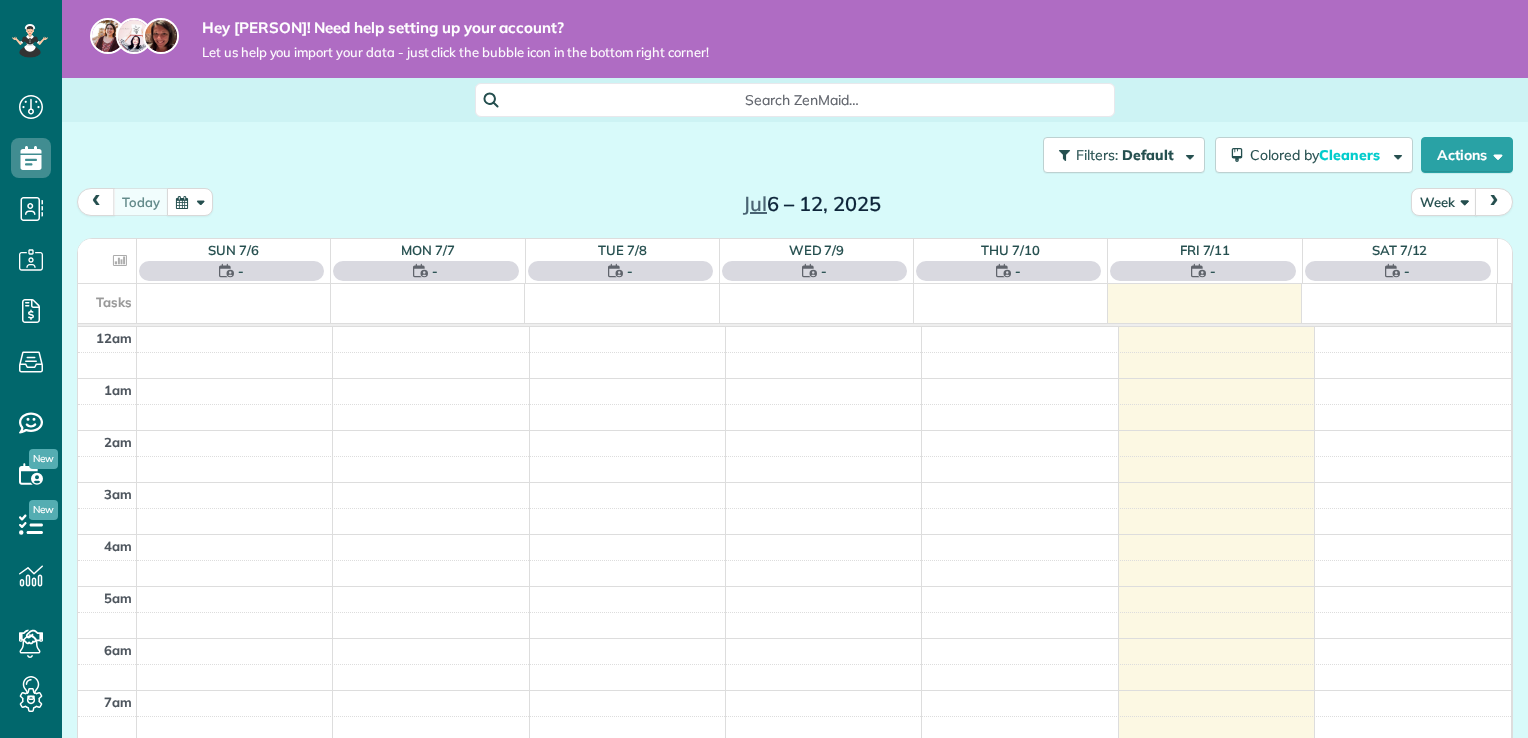 scroll, scrollTop: 0, scrollLeft: 0, axis: both 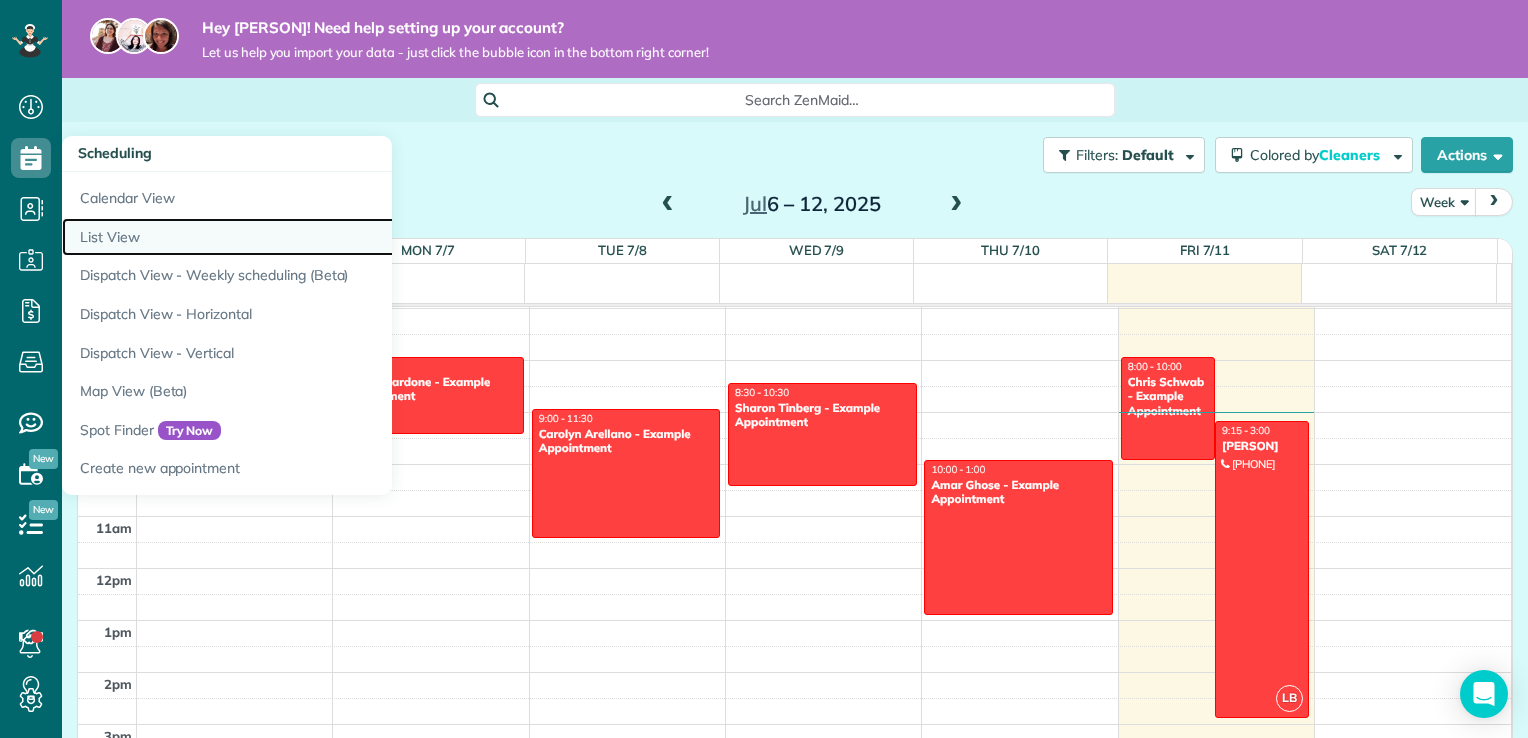 click on "List View" at bounding box center [312, 237] 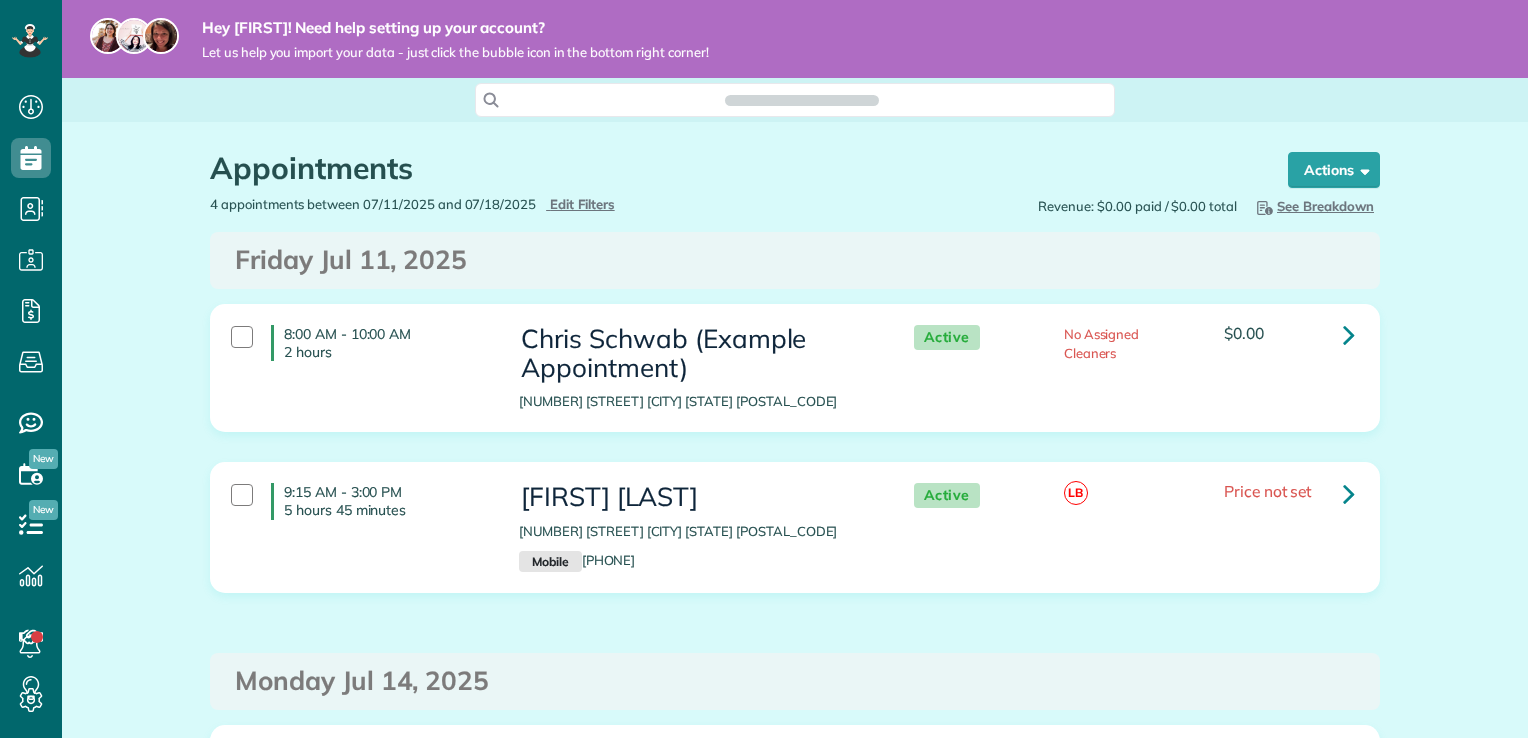 scroll, scrollTop: 0, scrollLeft: 0, axis: both 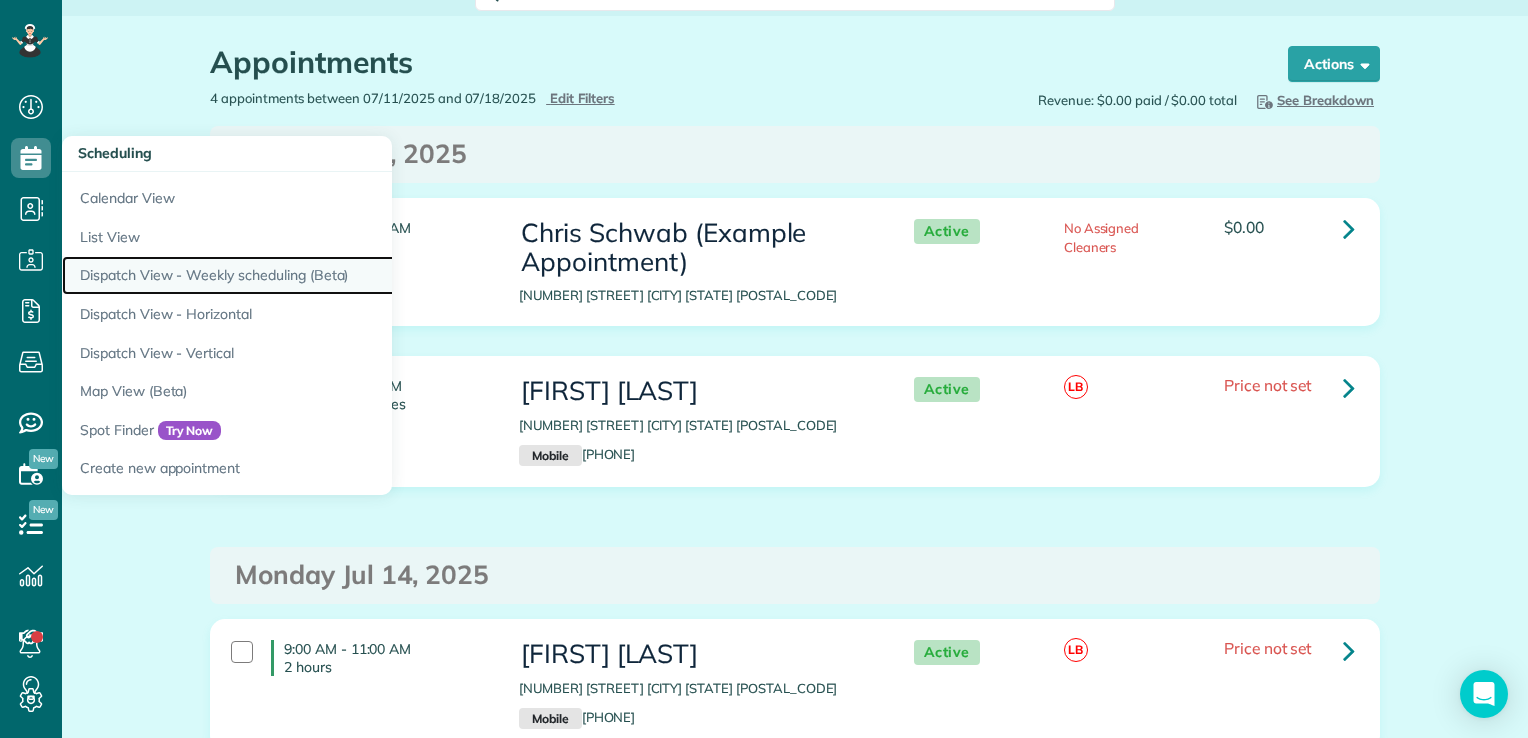 click on "Dispatch View - Weekly scheduling (Beta)" at bounding box center (312, 275) 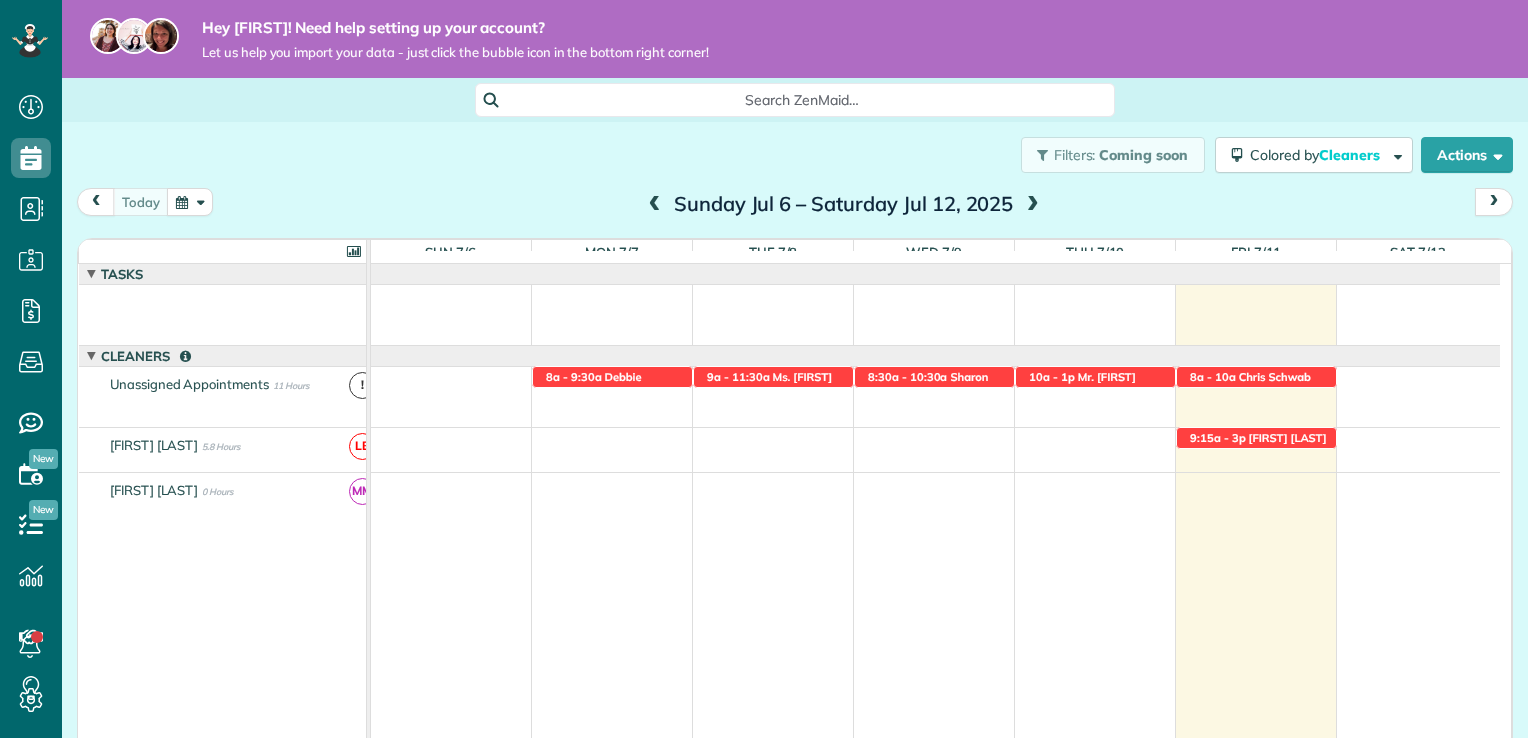 scroll, scrollTop: 0, scrollLeft: 0, axis: both 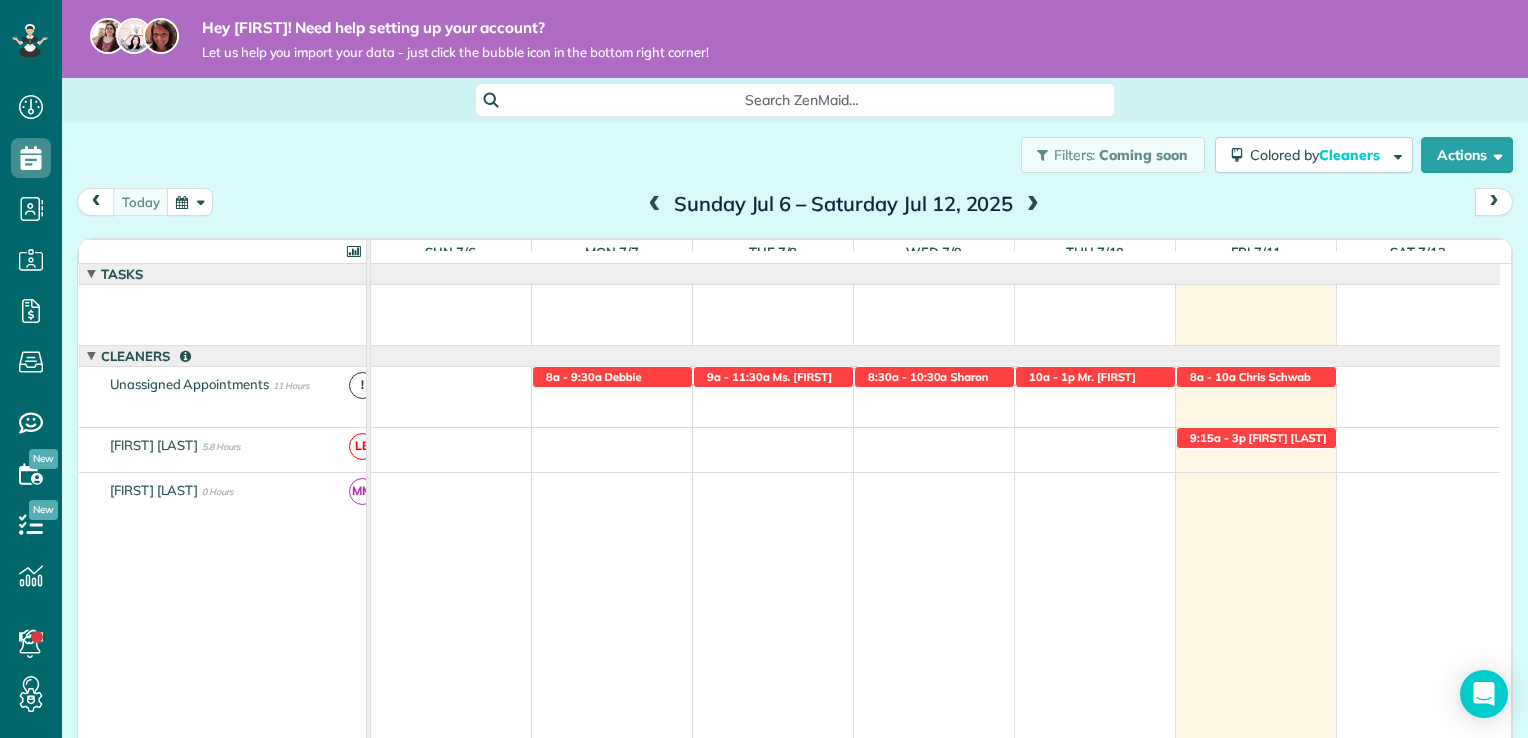 click on "Lainie Buckles 5.8 Hours" at bounding box center (230, 445) 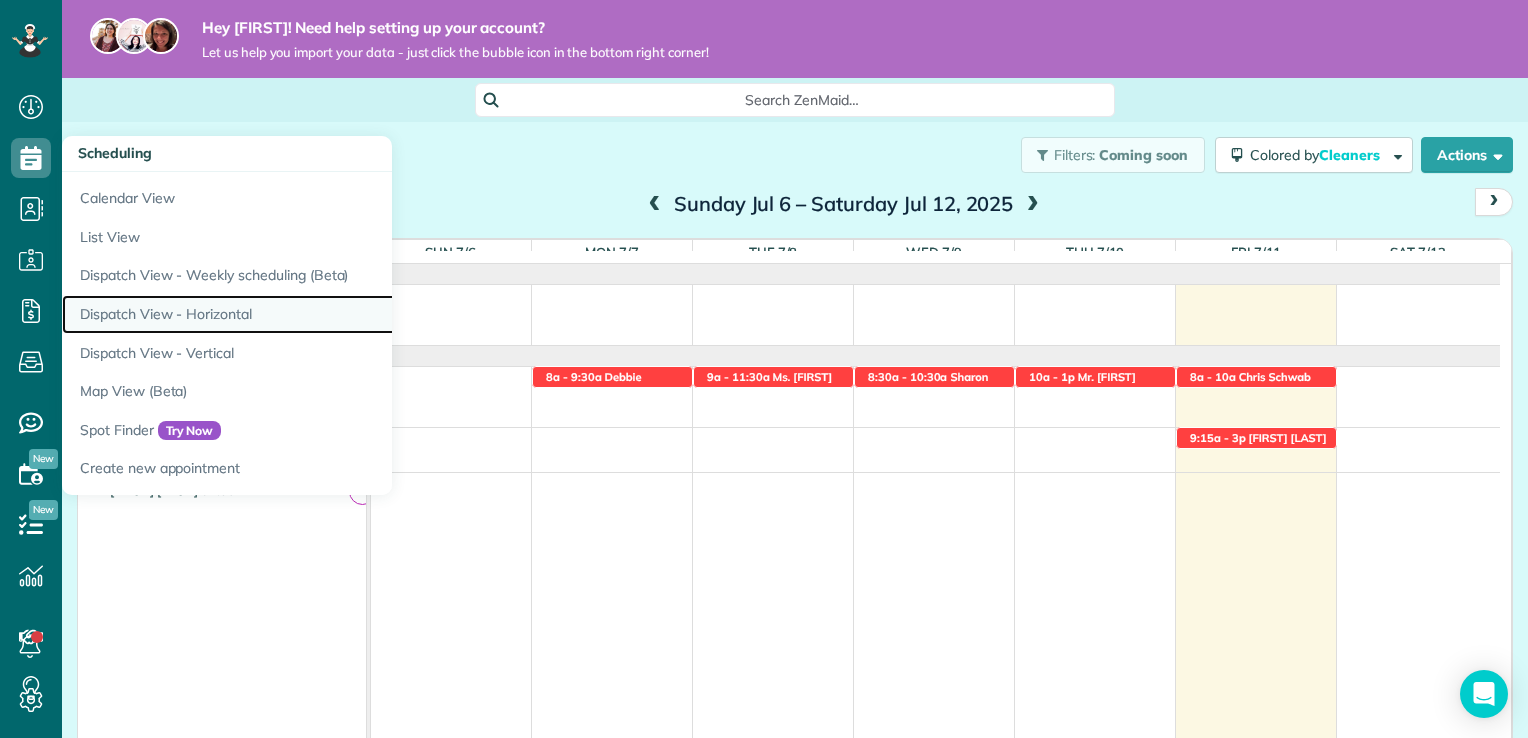 click on "Dispatch View - Horizontal" at bounding box center [312, 314] 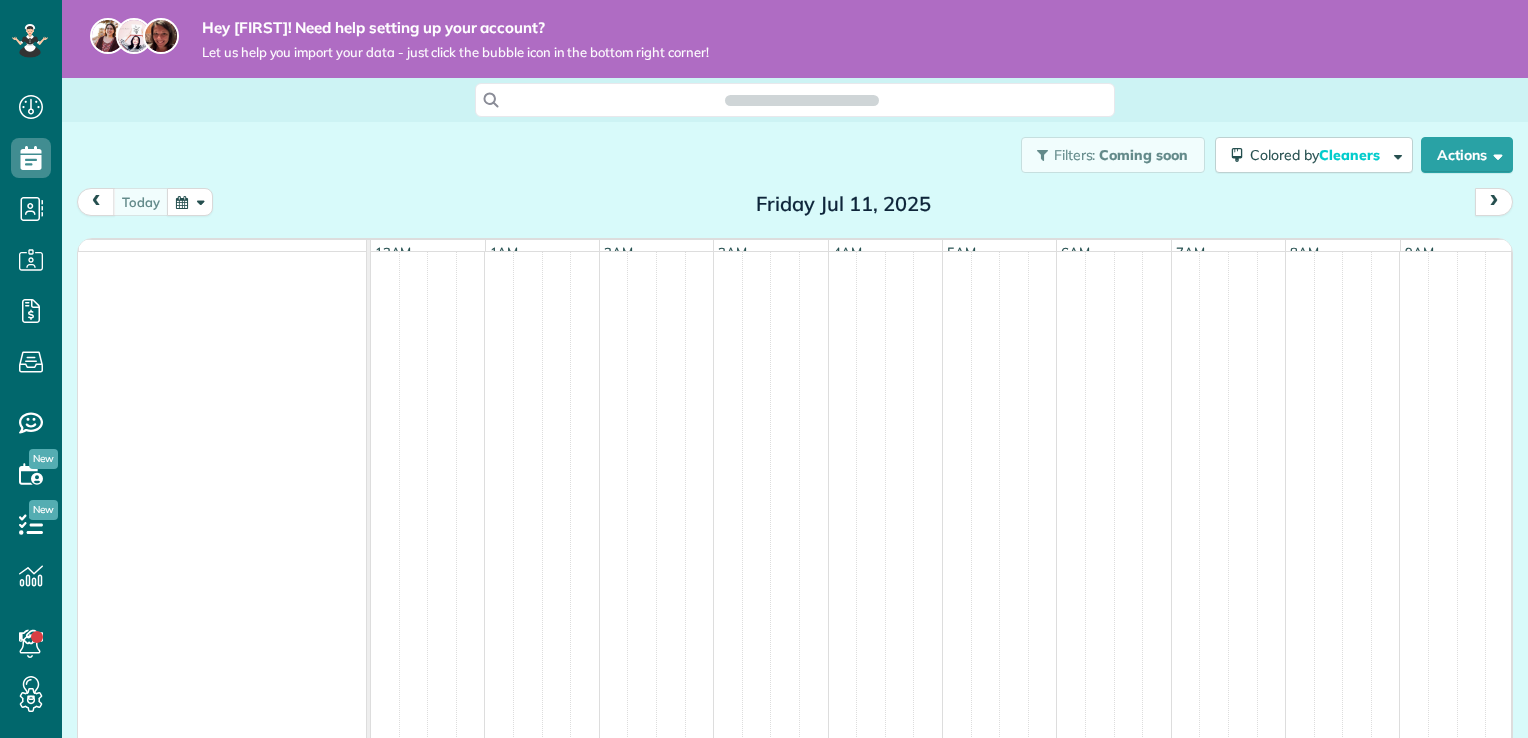 scroll, scrollTop: 0, scrollLeft: 0, axis: both 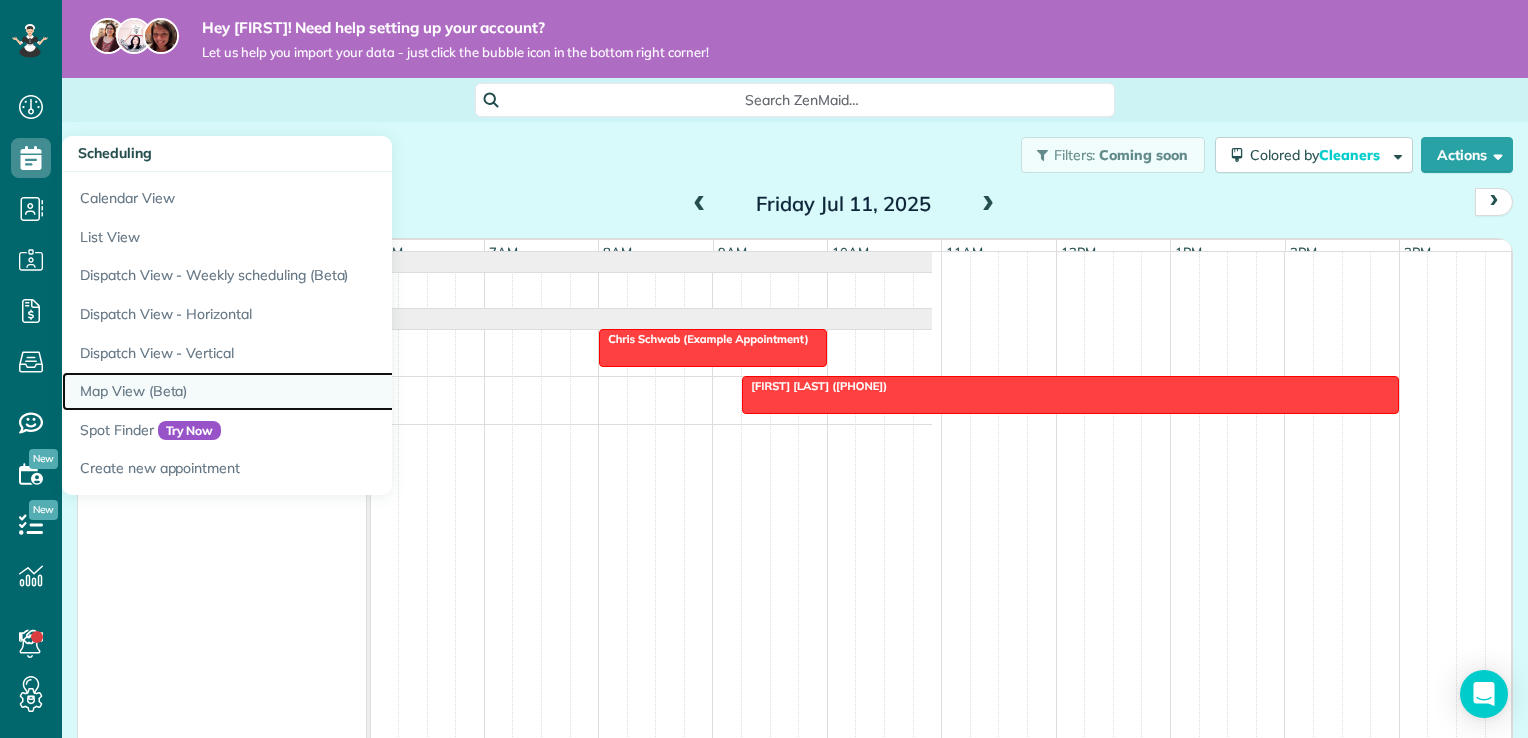 click on "Map View (Beta)" at bounding box center [312, 391] 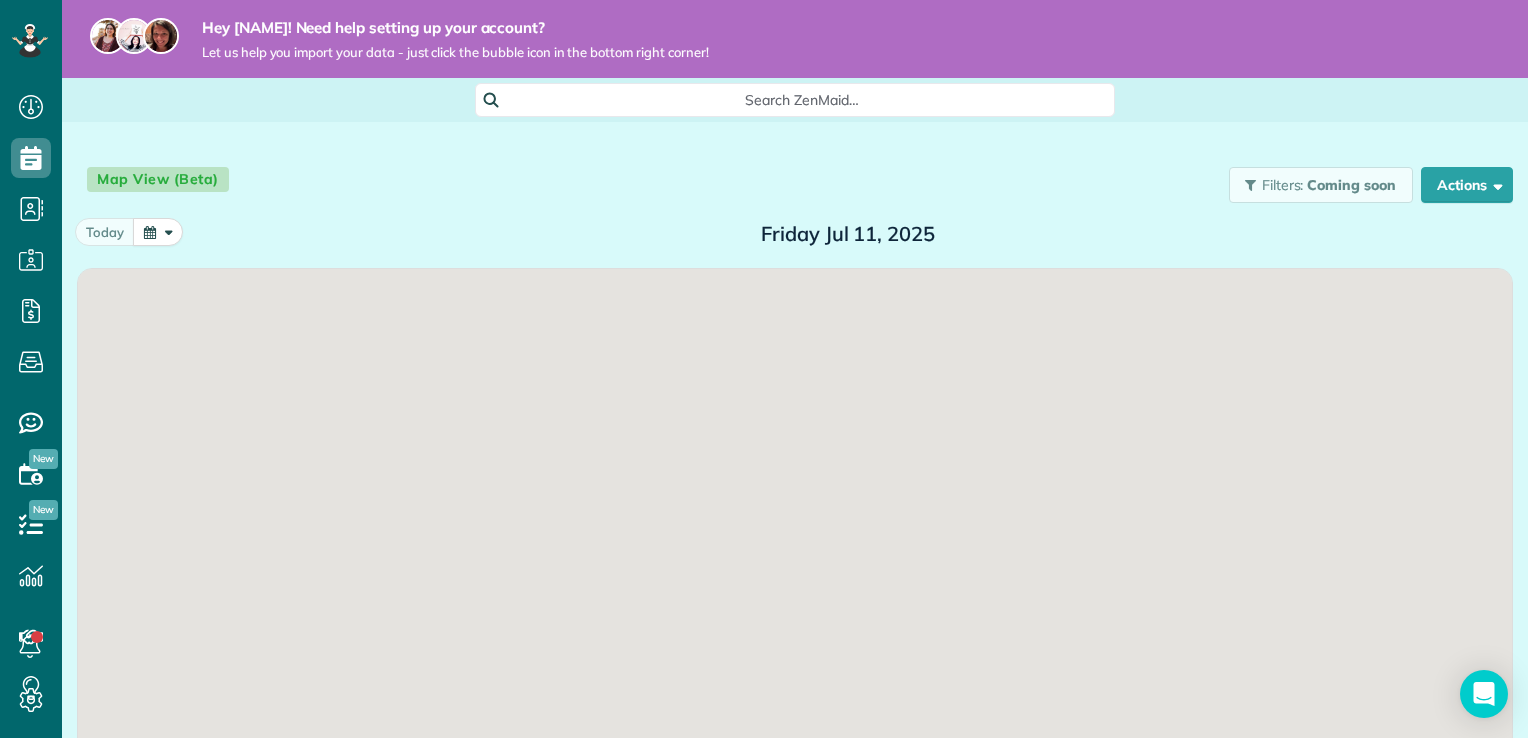 scroll, scrollTop: 0, scrollLeft: 0, axis: both 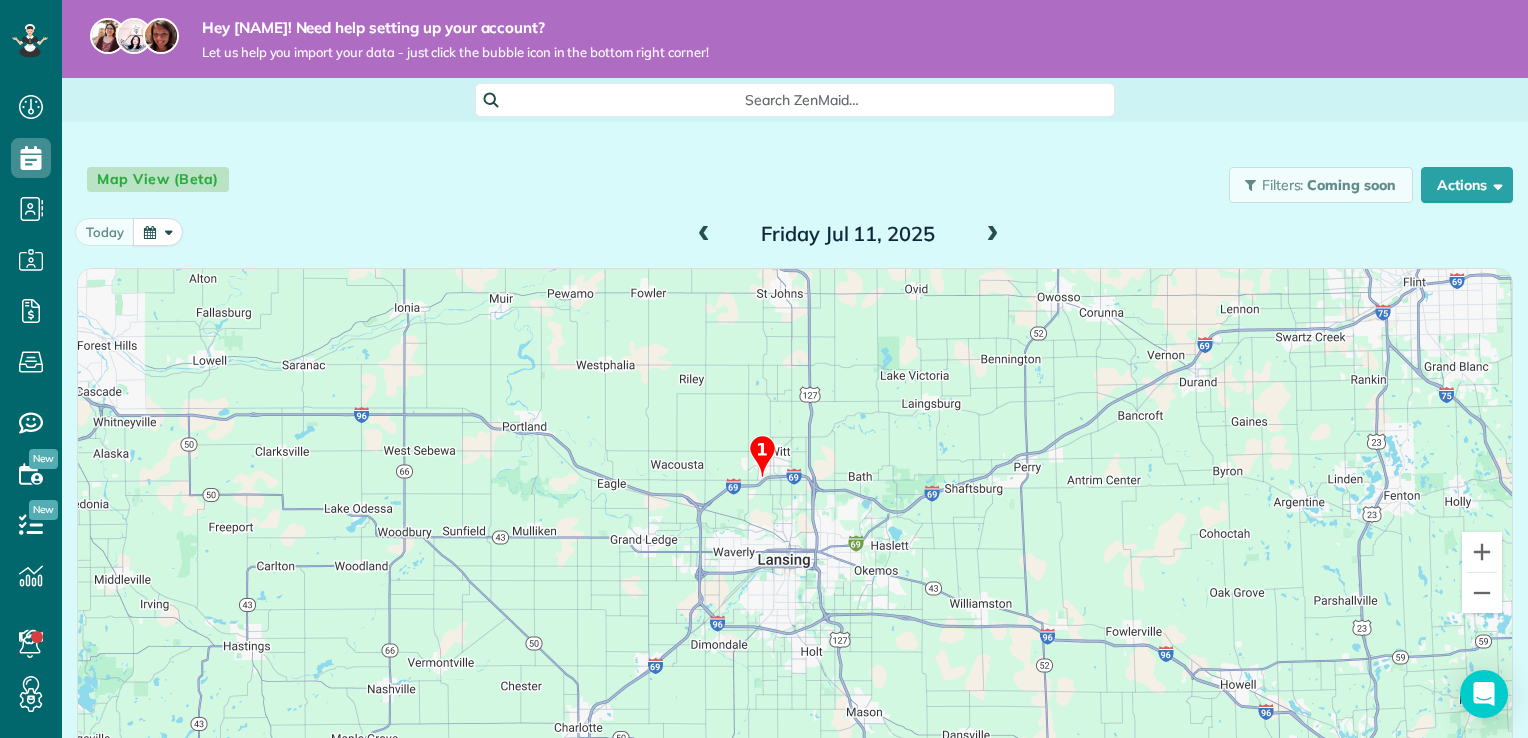 click at bounding box center (992, 235) 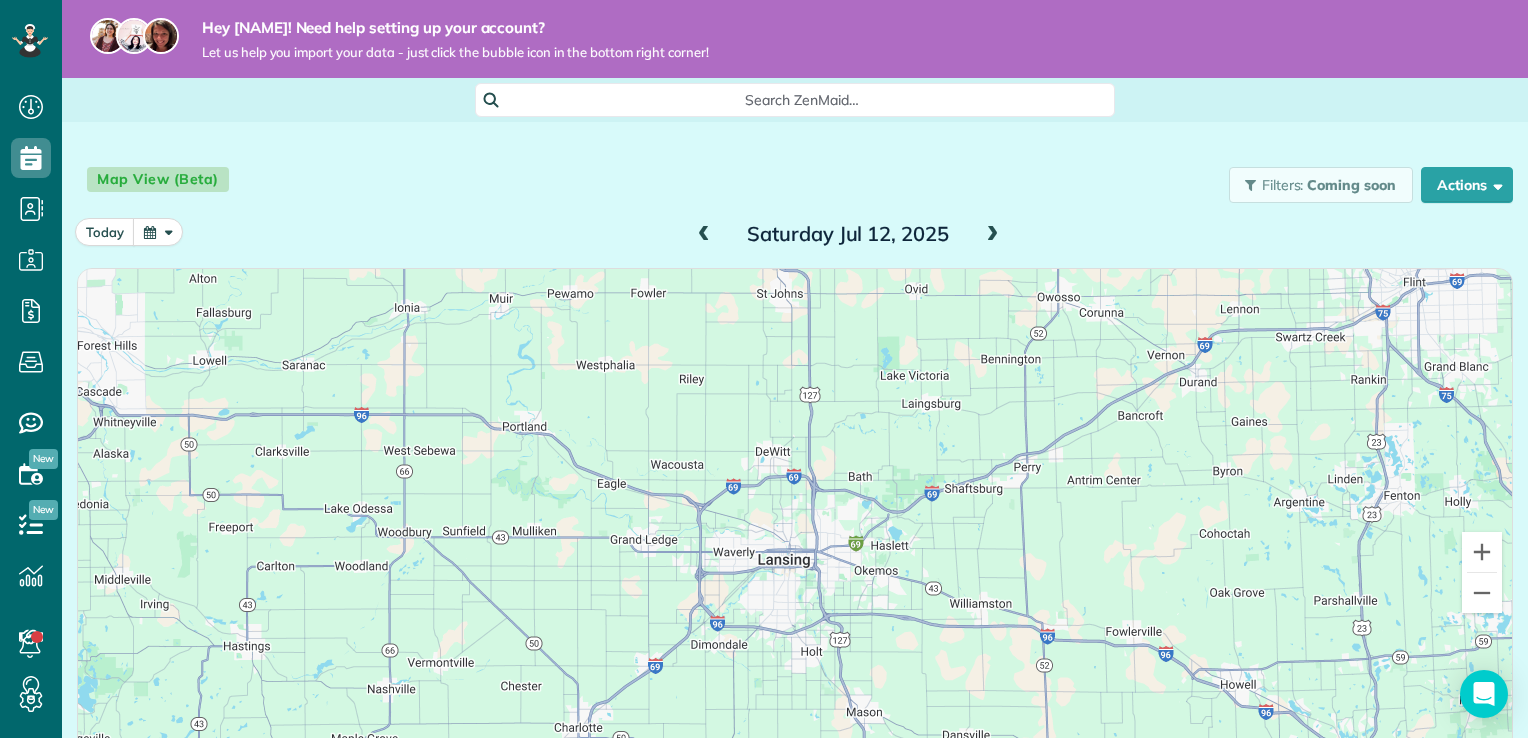click at bounding box center (992, 235) 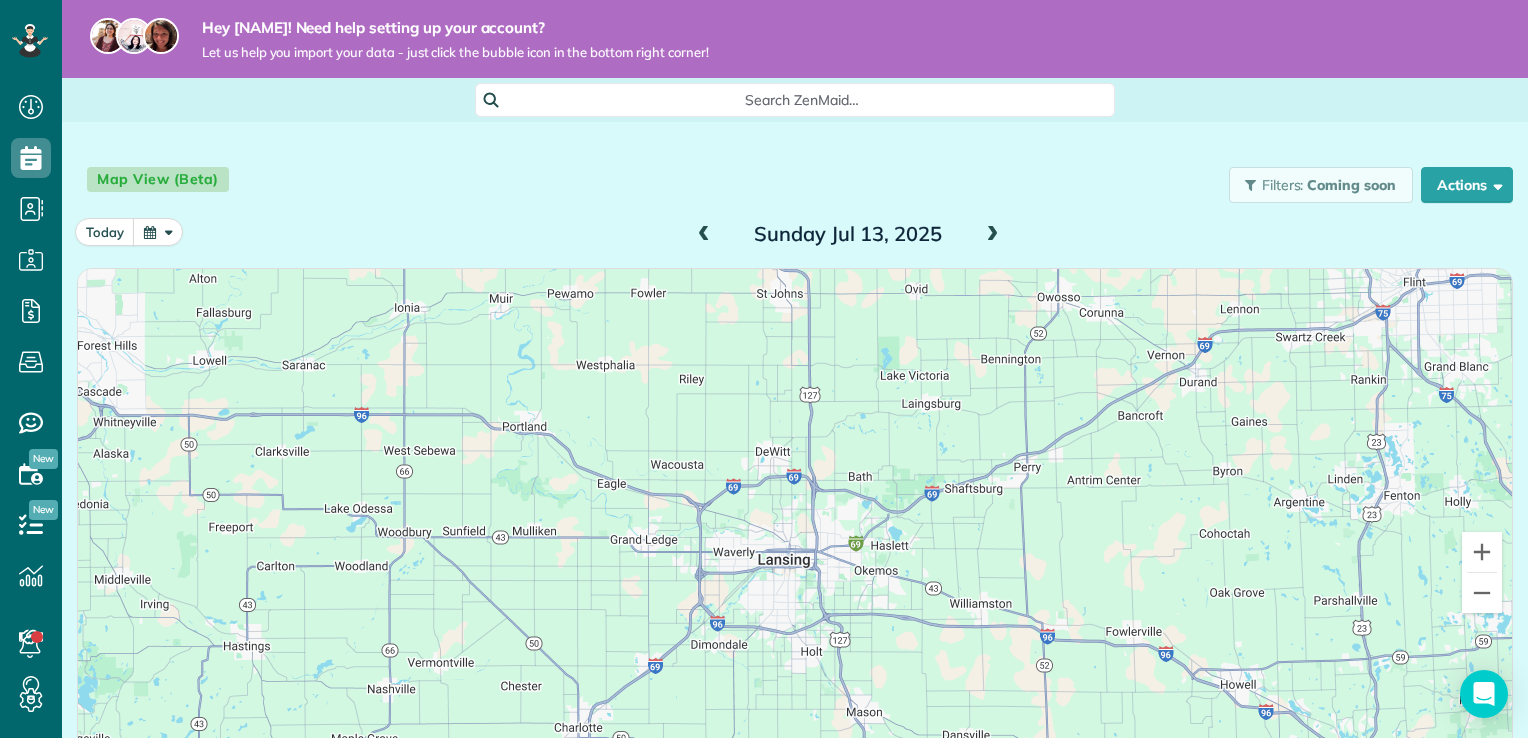 click at bounding box center (992, 235) 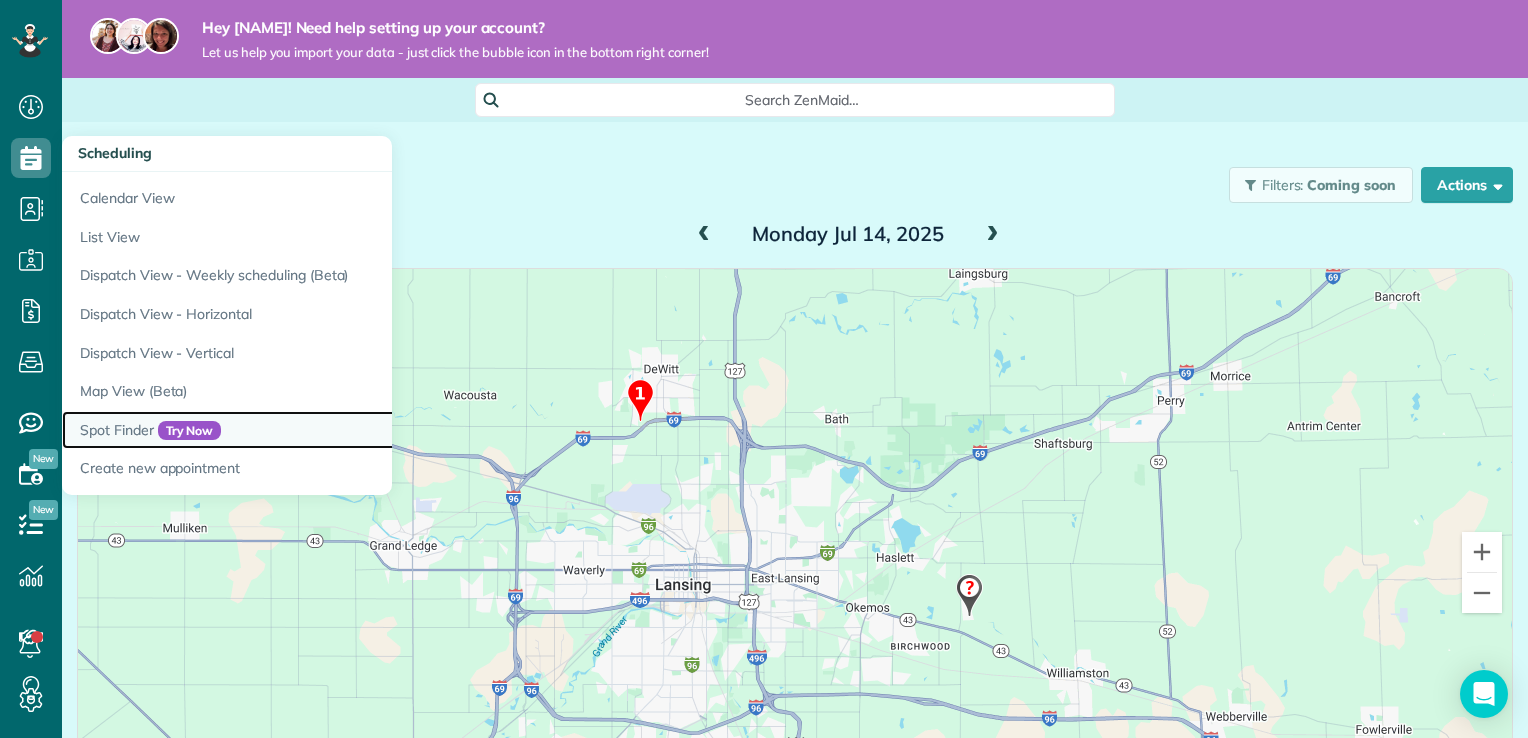 click on "Spot Finder
Try Now" at bounding box center [312, 430] 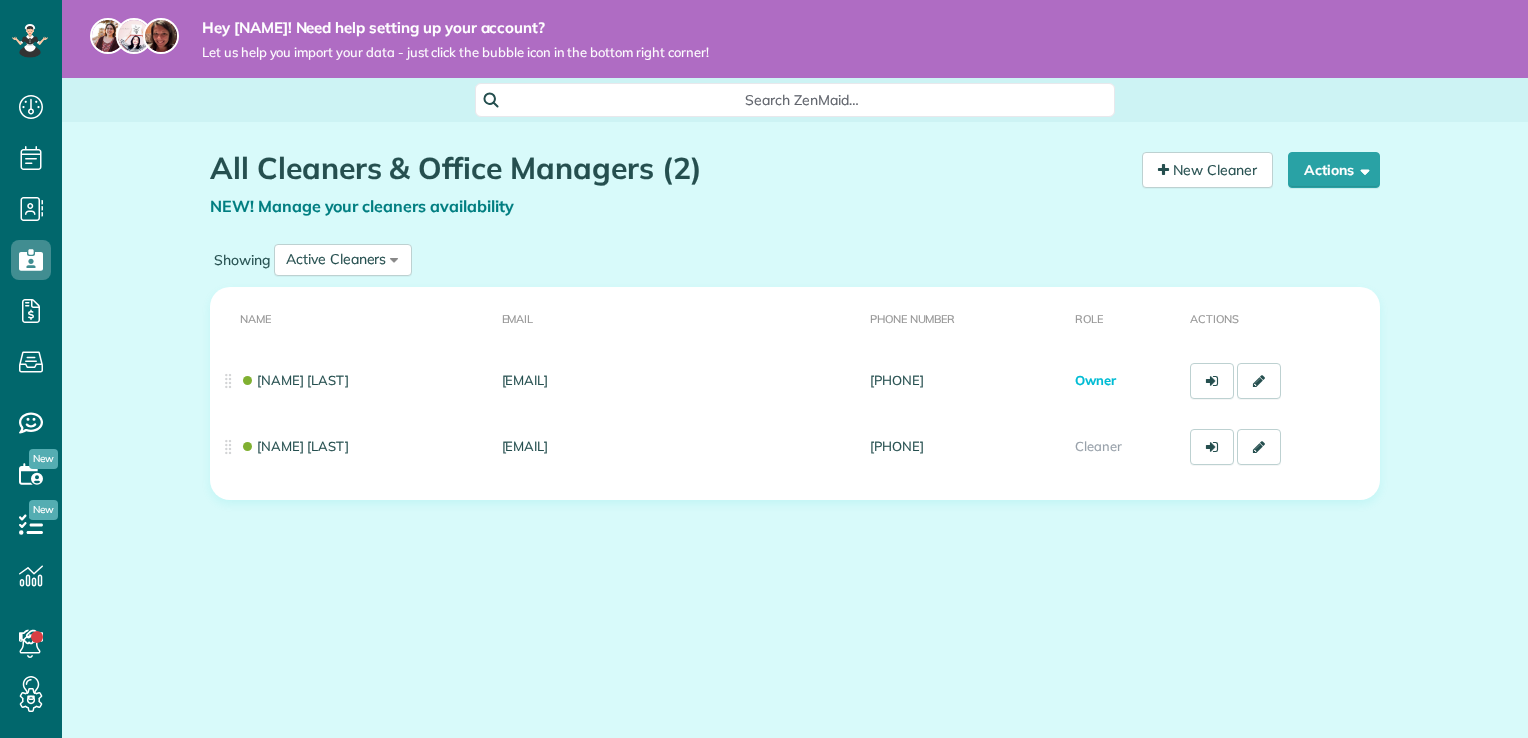 scroll, scrollTop: 0, scrollLeft: 0, axis: both 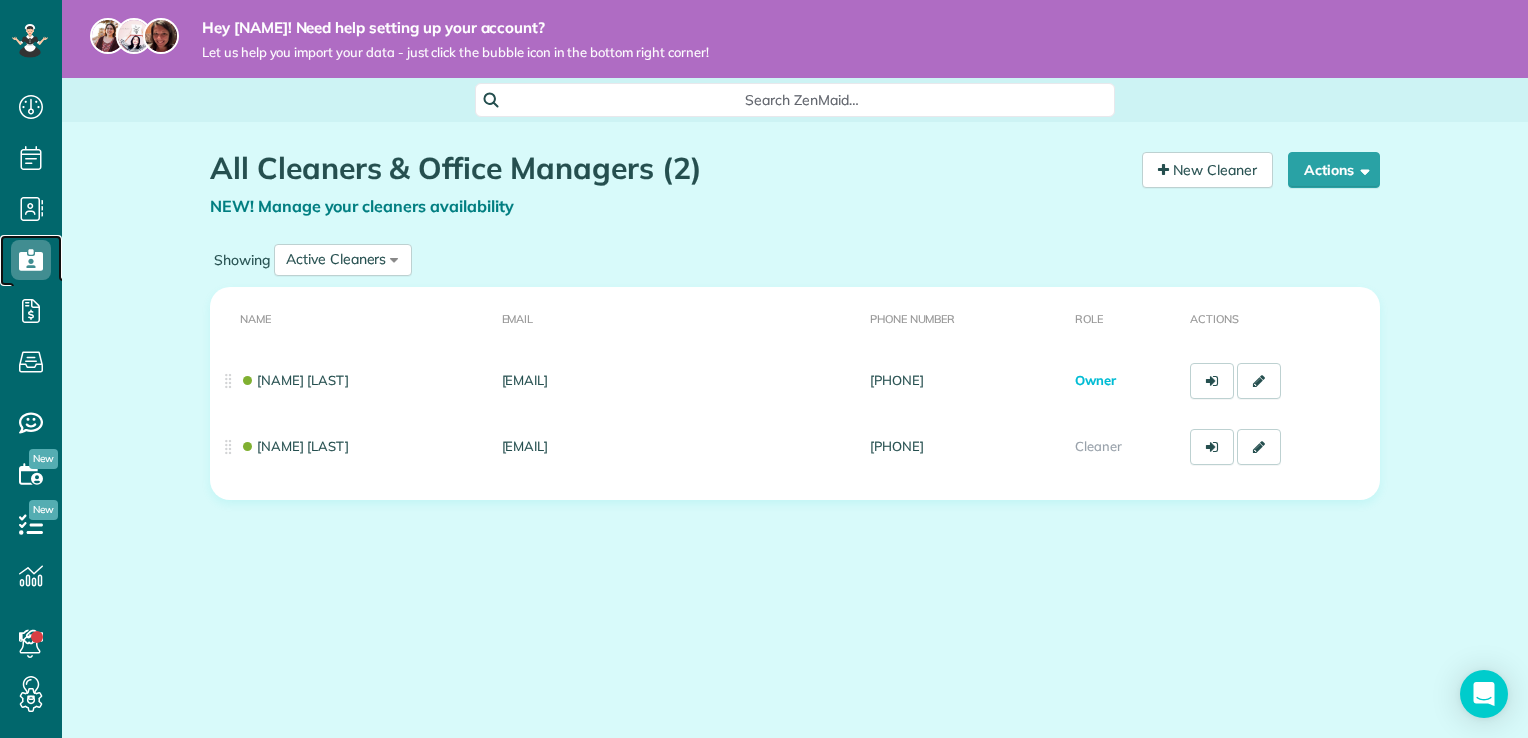 click 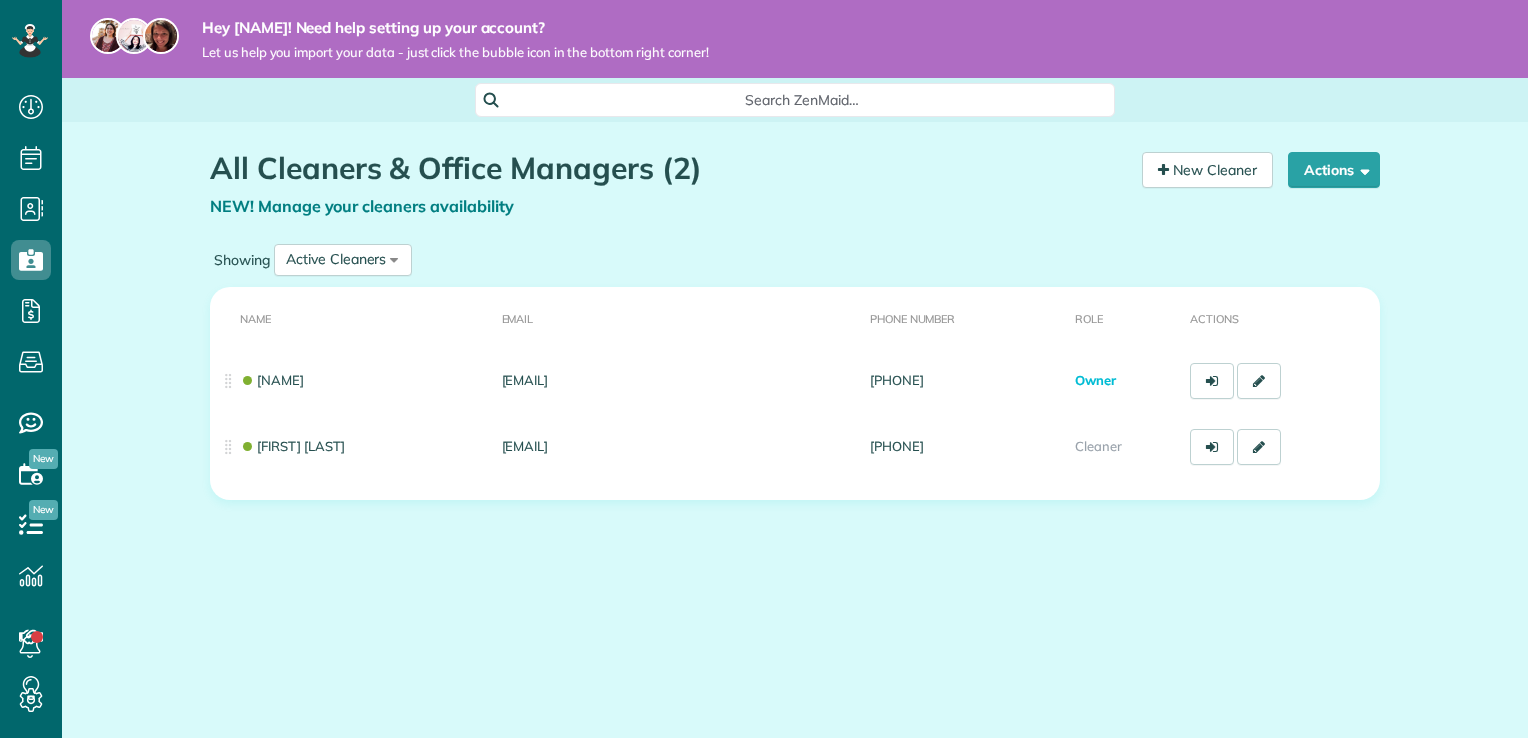 scroll, scrollTop: 0, scrollLeft: 0, axis: both 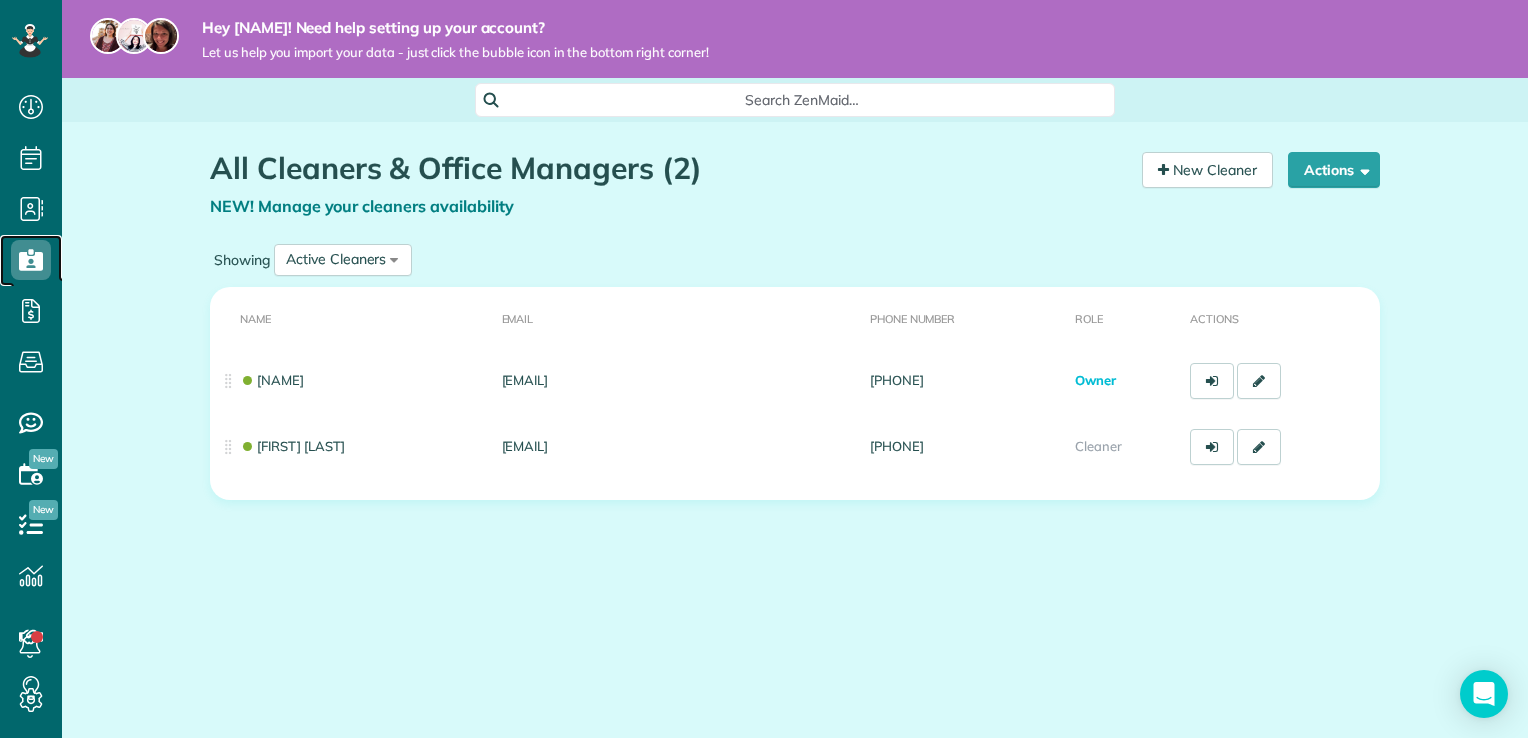 click 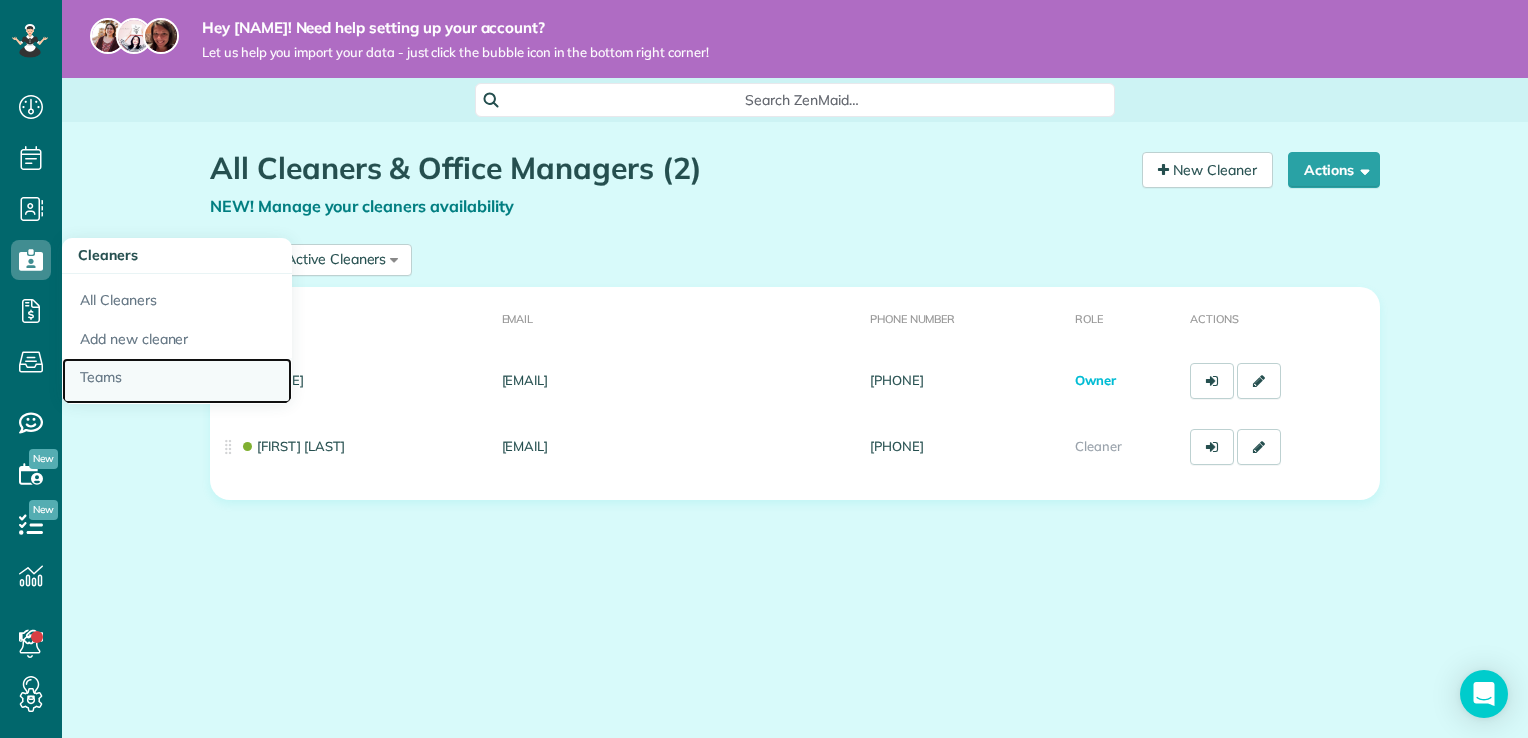 click on "Teams" at bounding box center [177, 381] 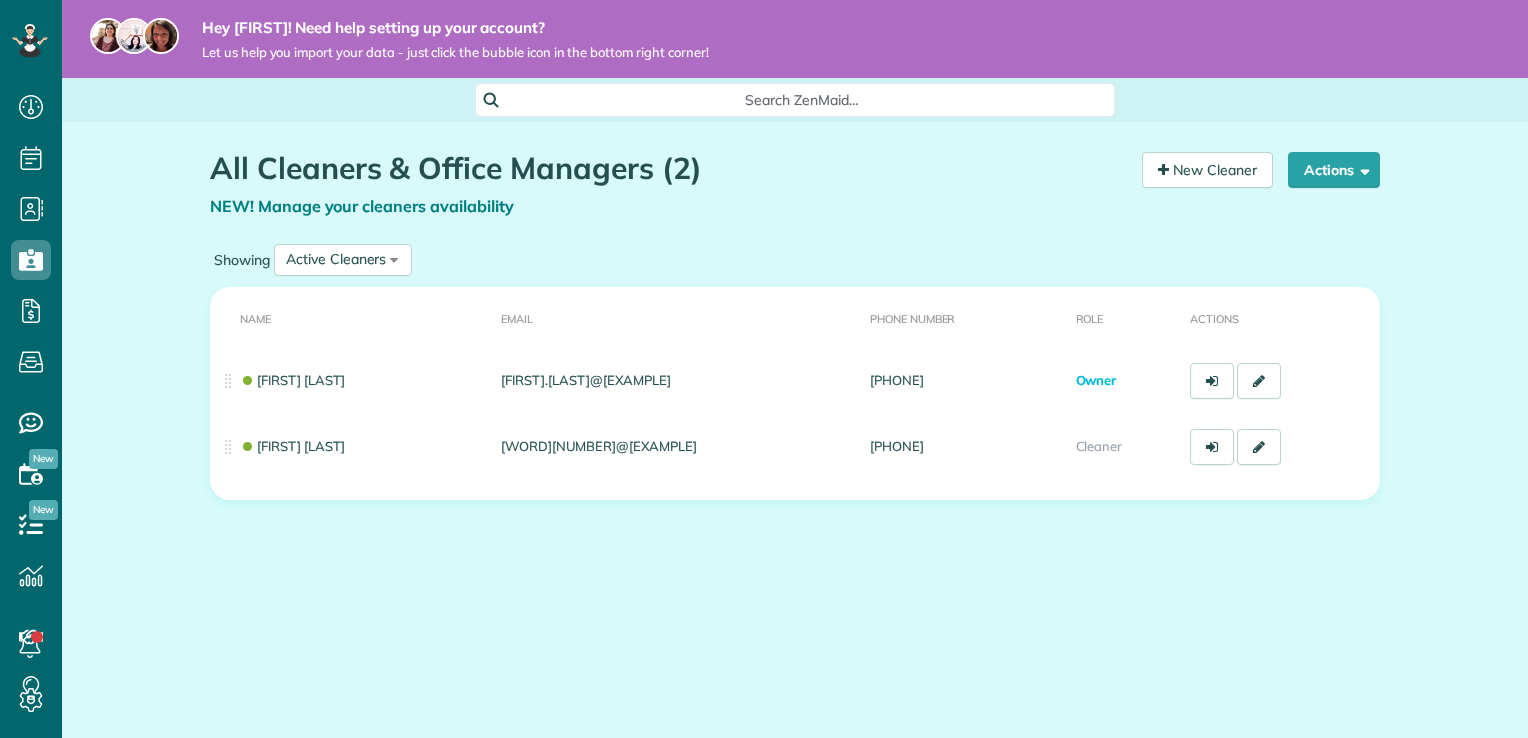 scroll, scrollTop: 0, scrollLeft: 0, axis: both 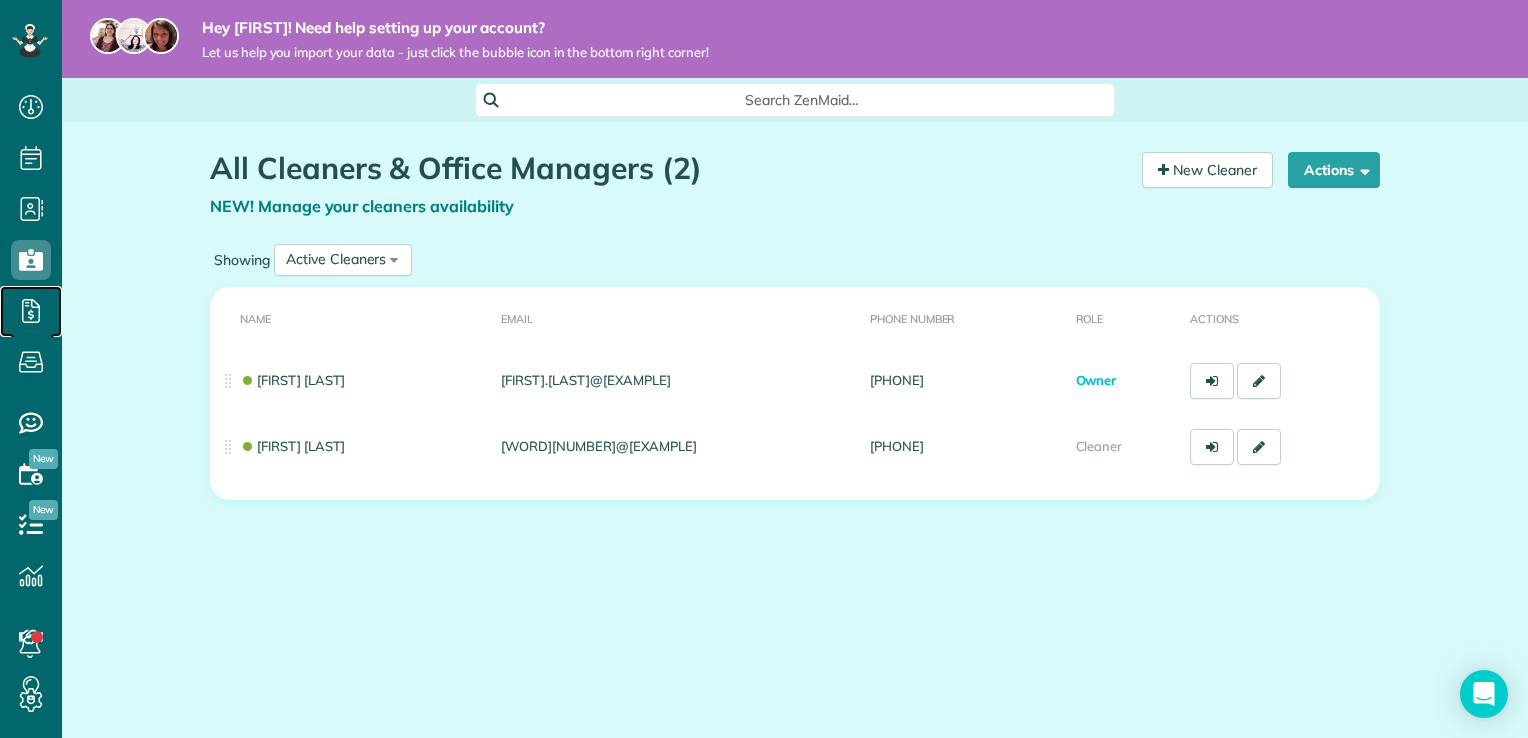 click 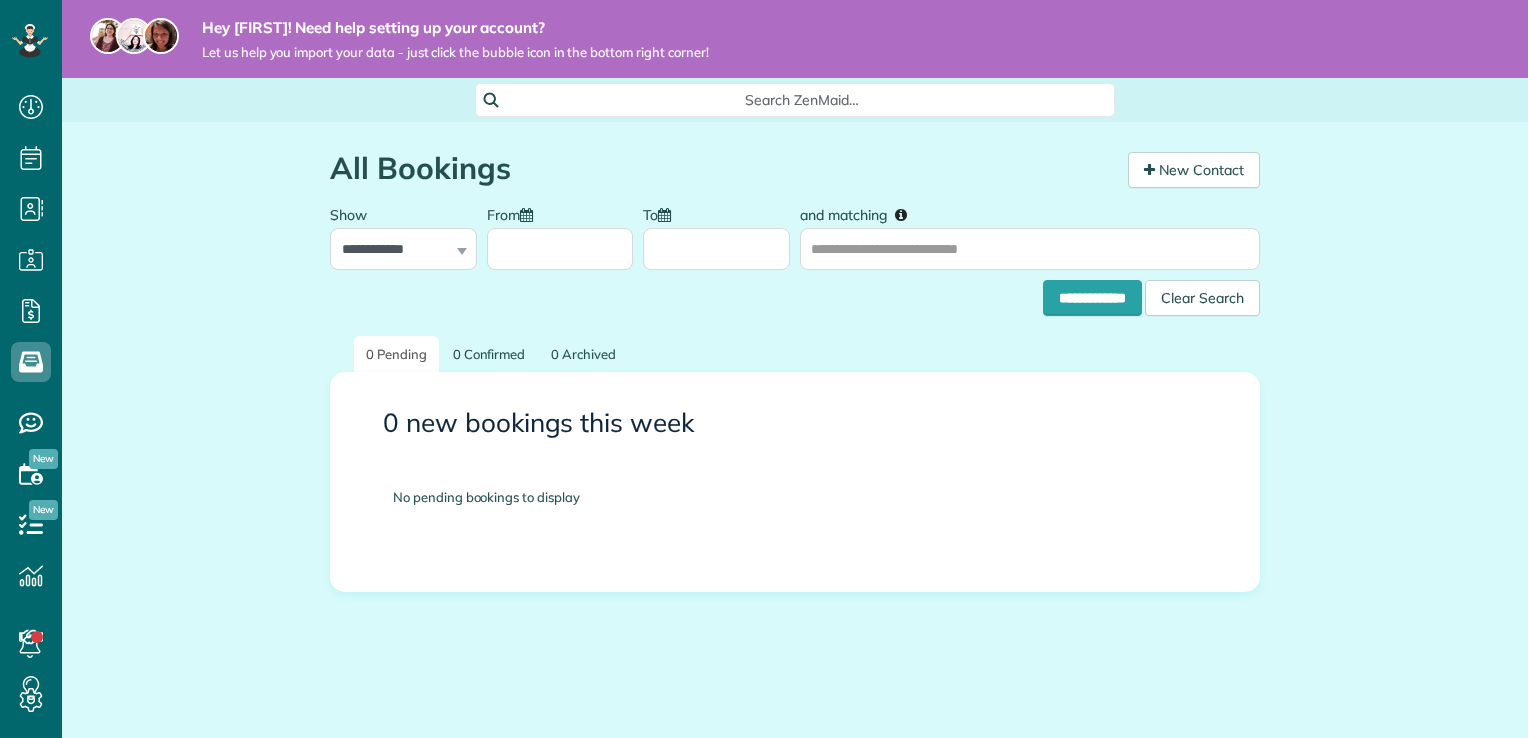 scroll, scrollTop: 0, scrollLeft: 0, axis: both 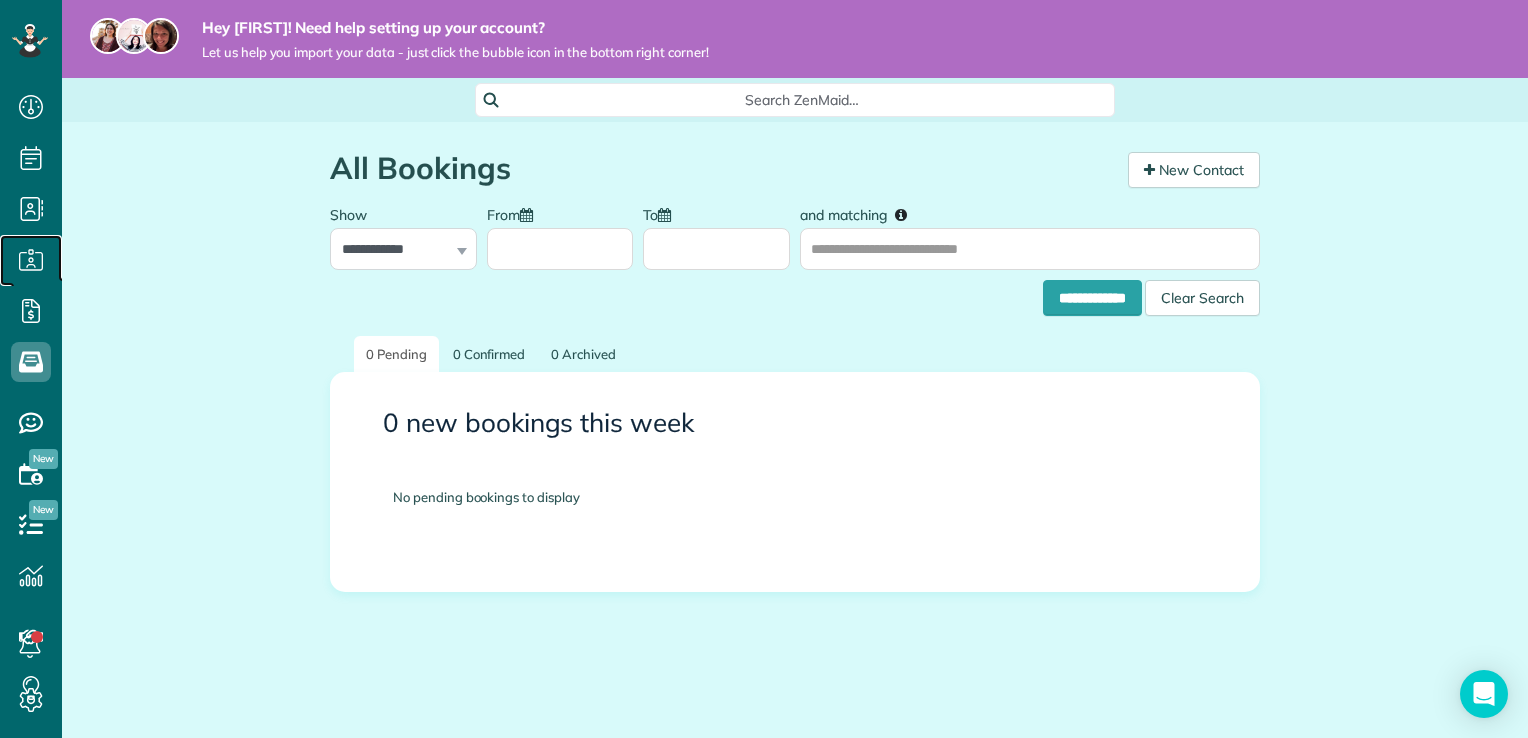 click 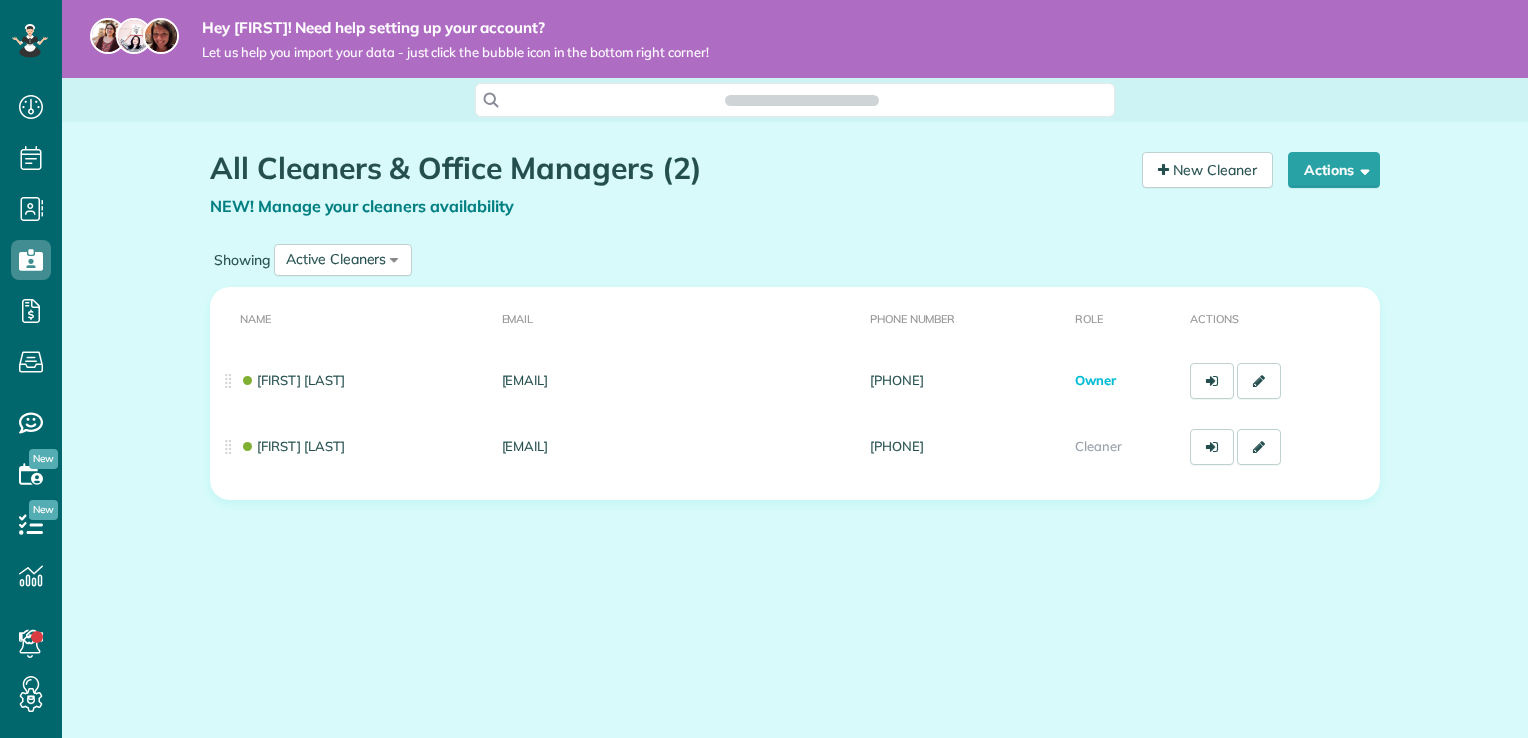 scroll, scrollTop: 0, scrollLeft: 0, axis: both 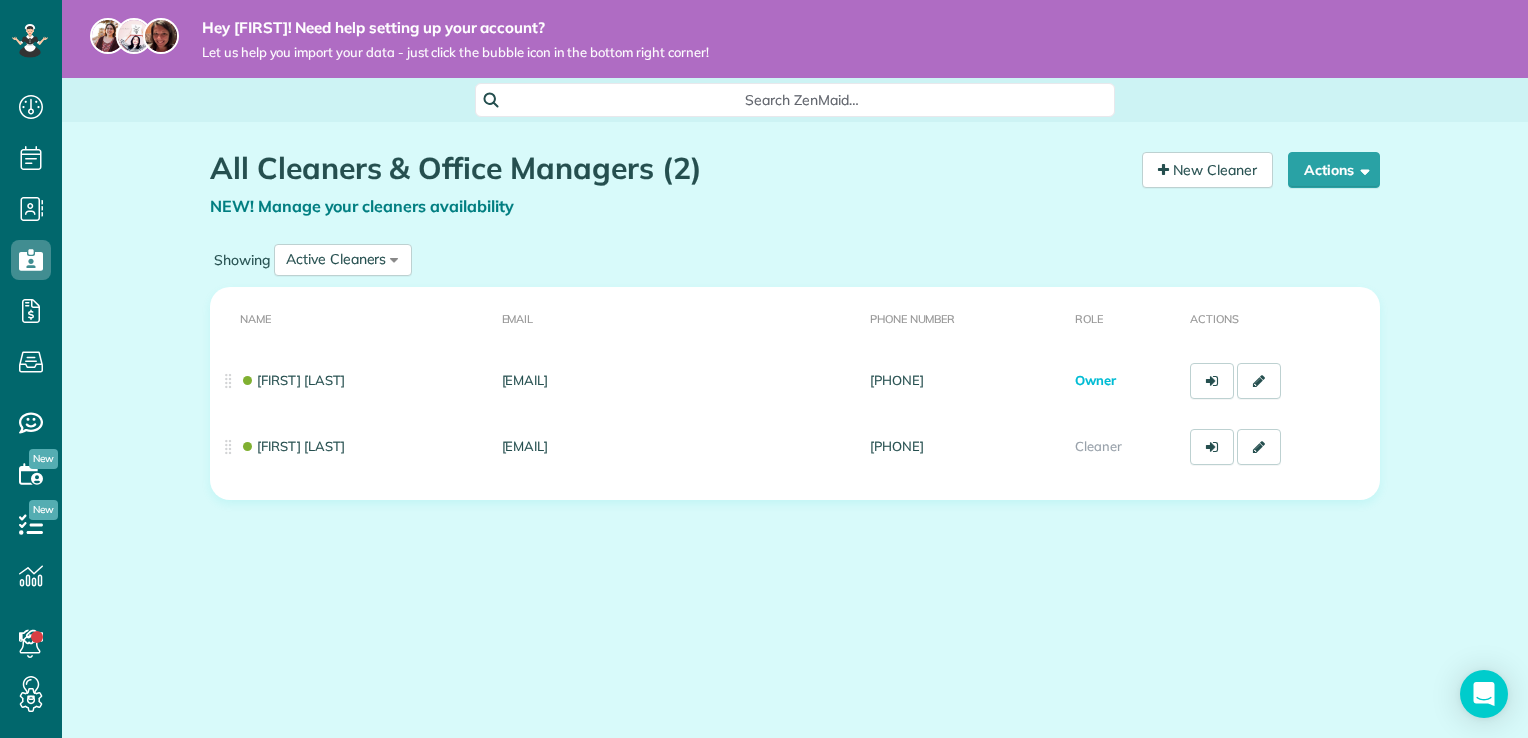 click on "New" at bounding box center [43, 459] 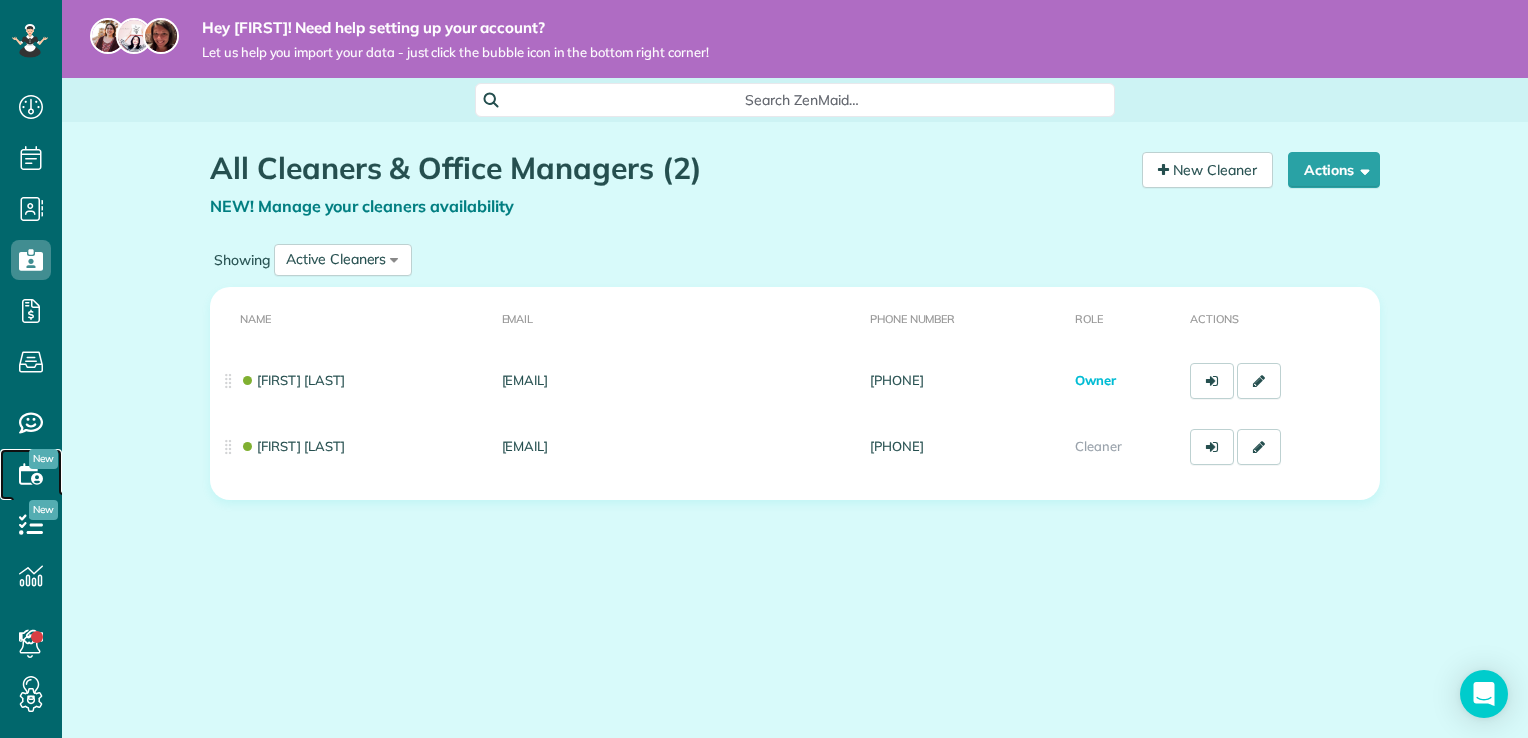 click 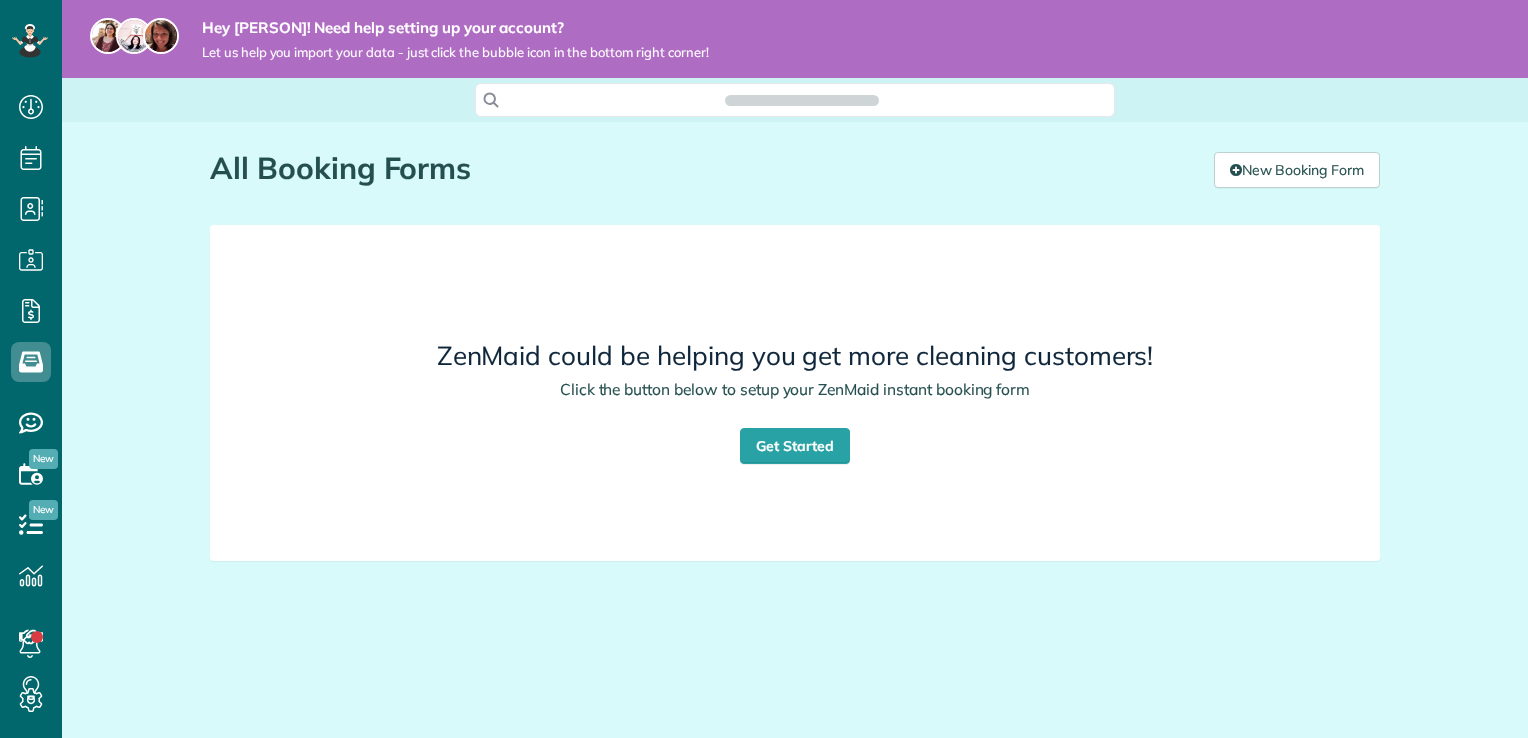 scroll, scrollTop: 0, scrollLeft: 0, axis: both 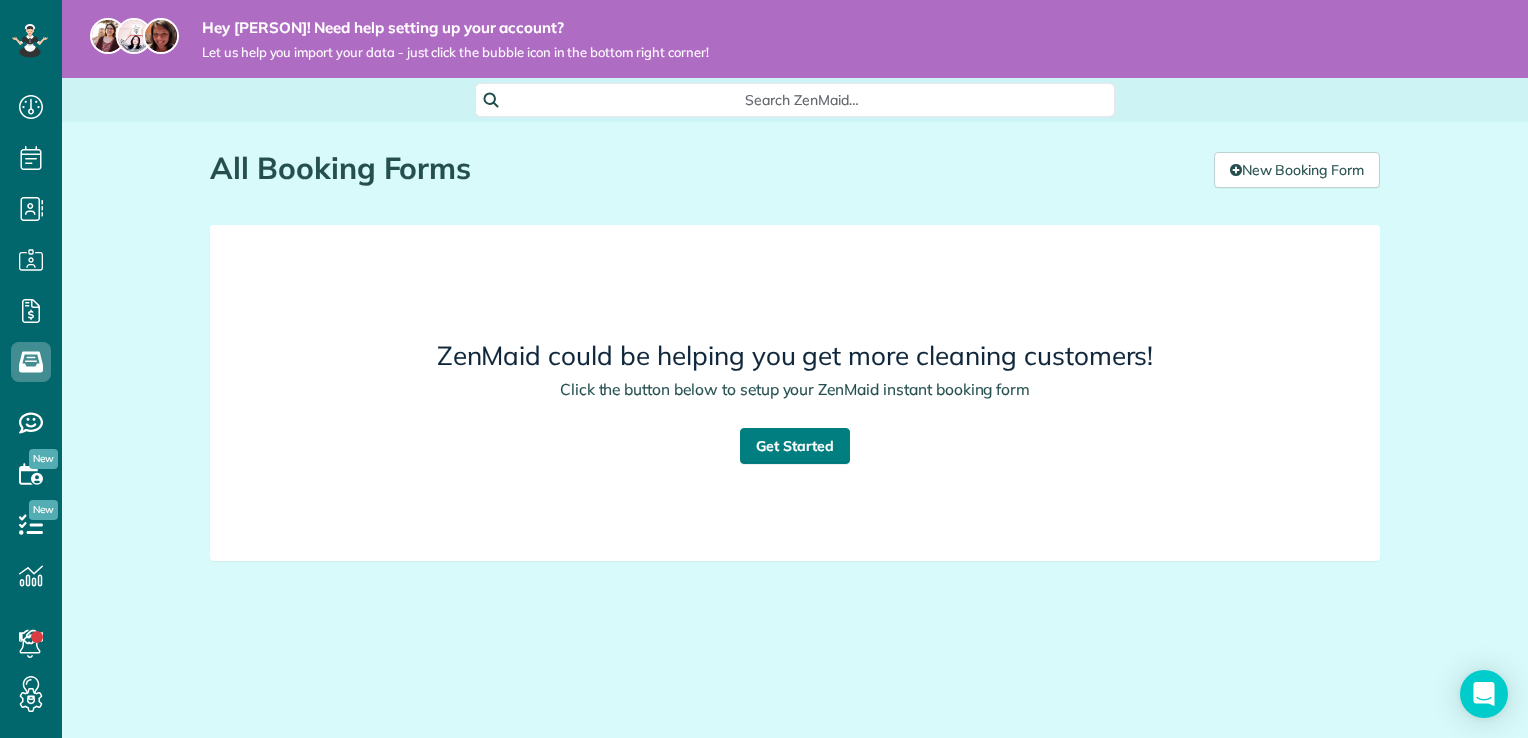 click on "Get Started" at bounding box center [795, 446] 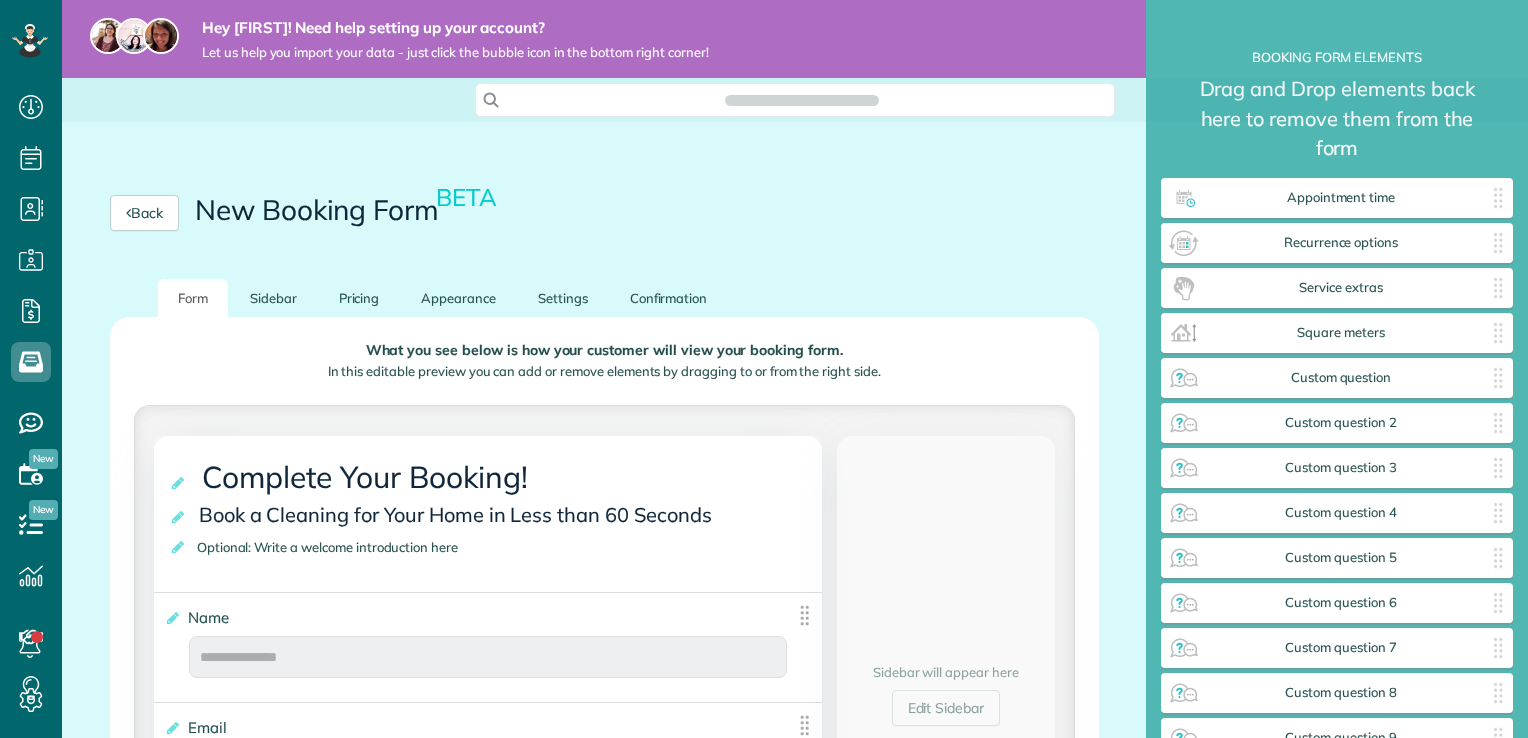 scroll, scrollTop: 0, scrollLeft: 0, axis: both 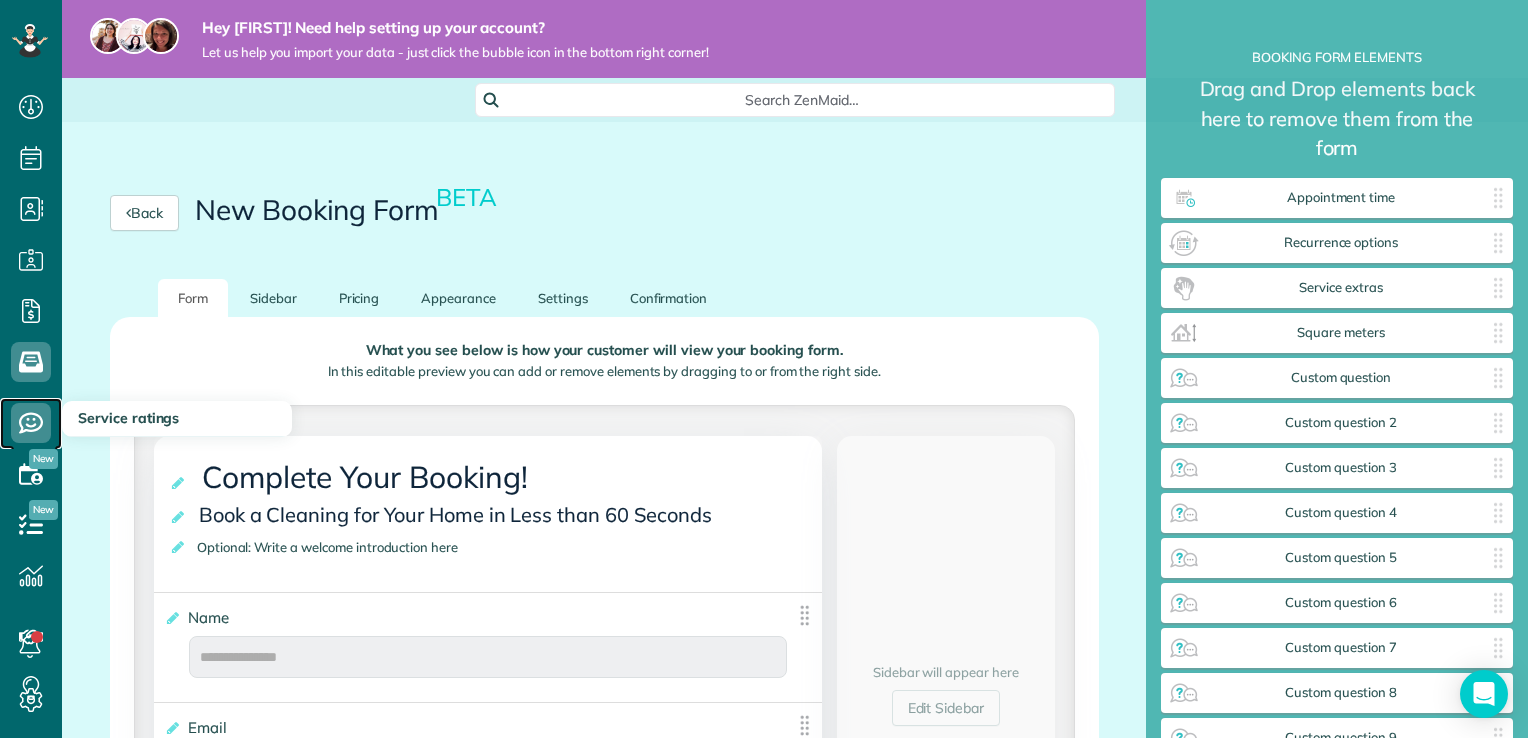 click 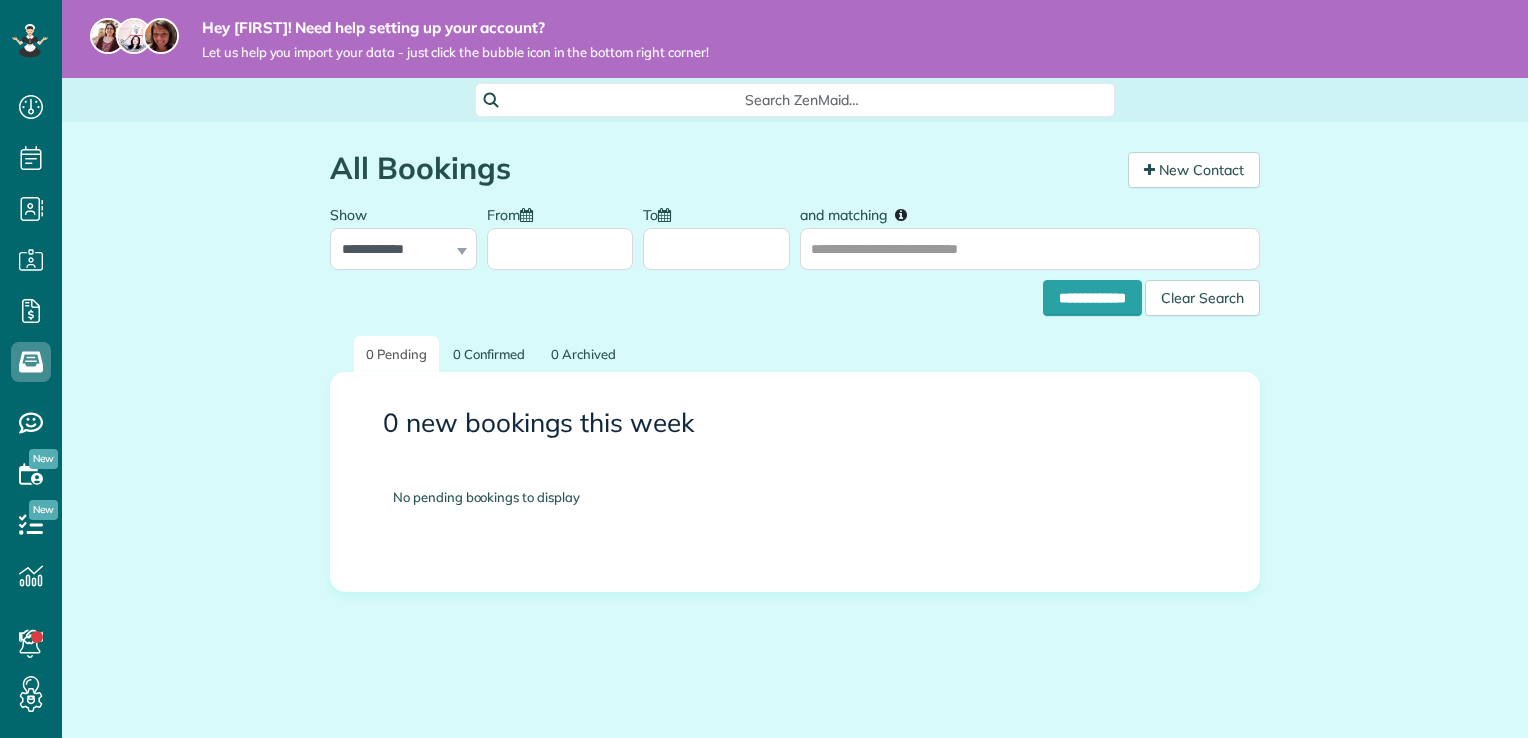 scroll, scrollTop: 0, scrollLeft: 0, axis: both 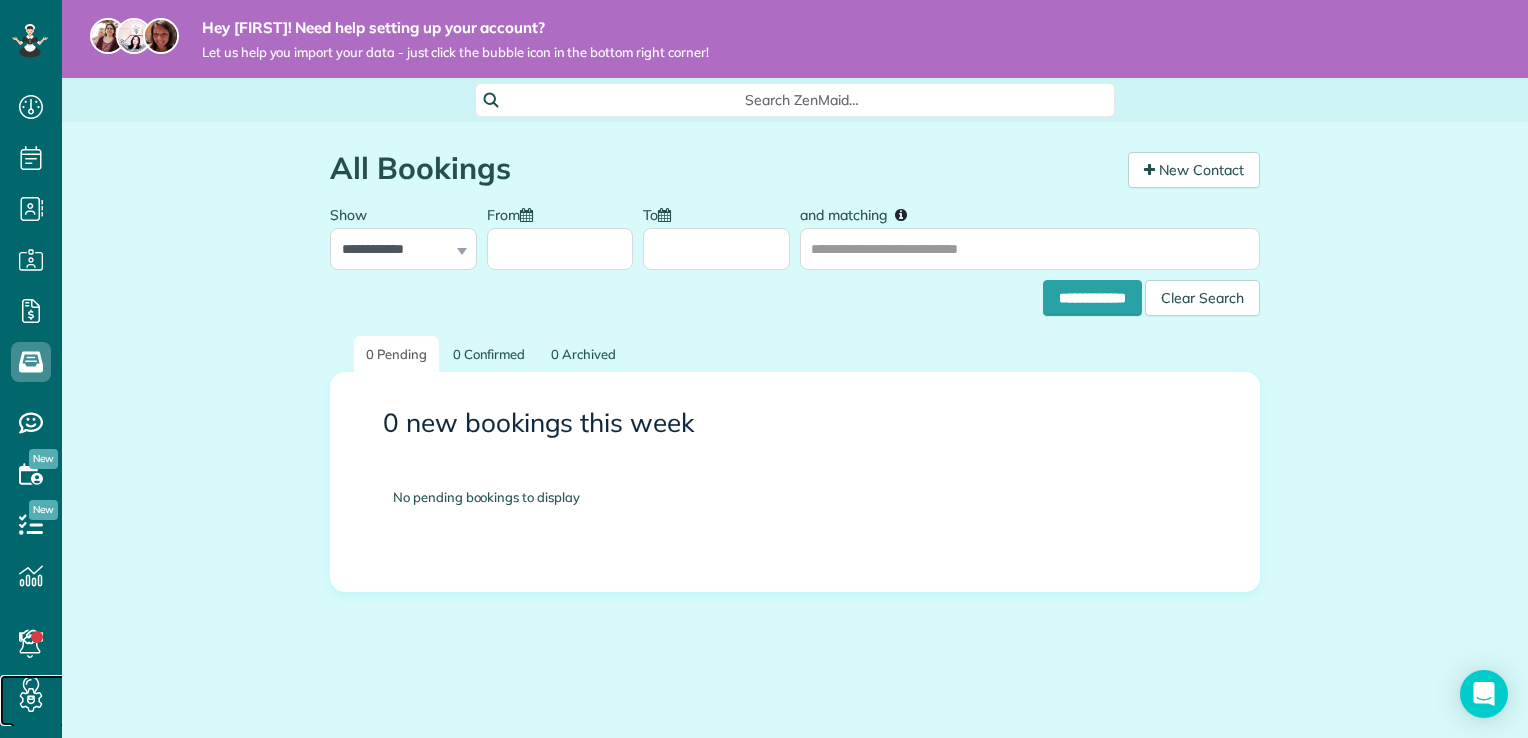 click 